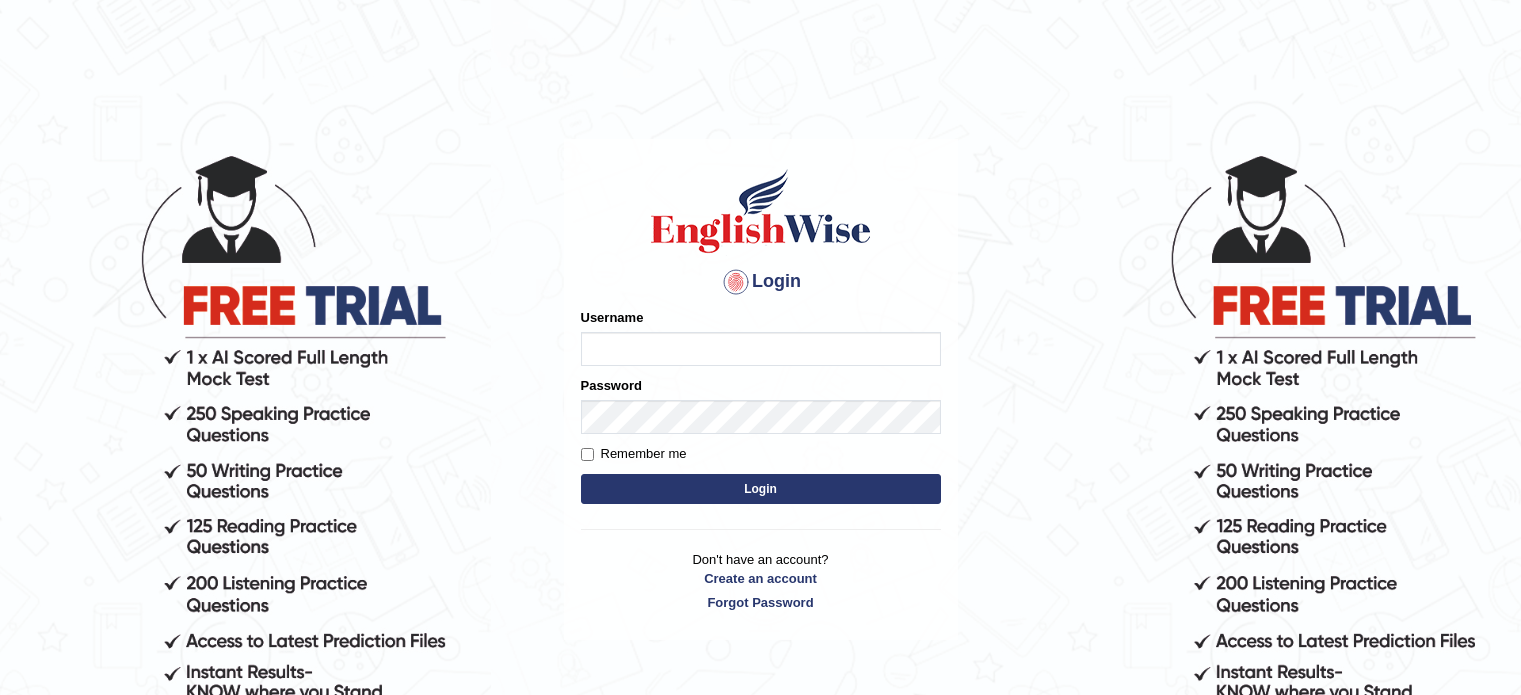scroll, scrollTop: 0, scrollLeft: 0, axis: both 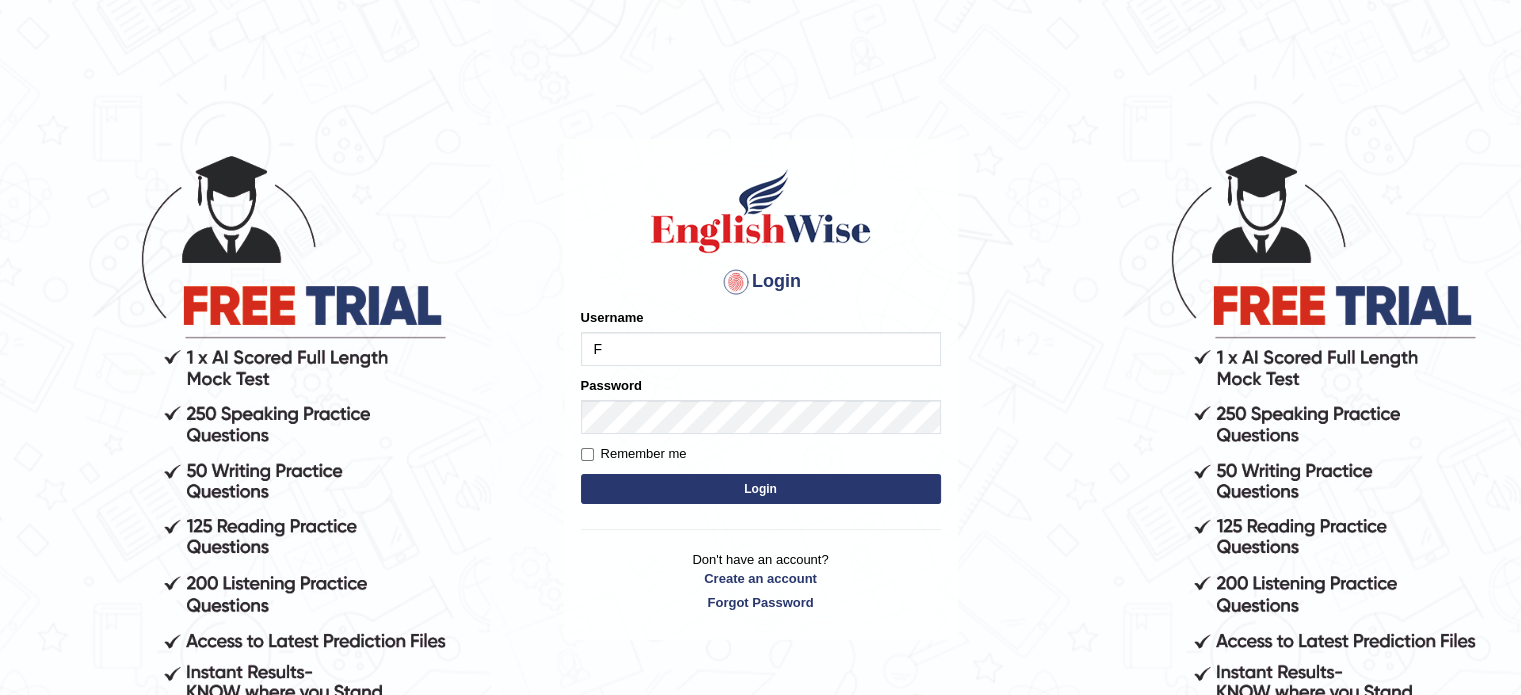 type on "Flaco9012" 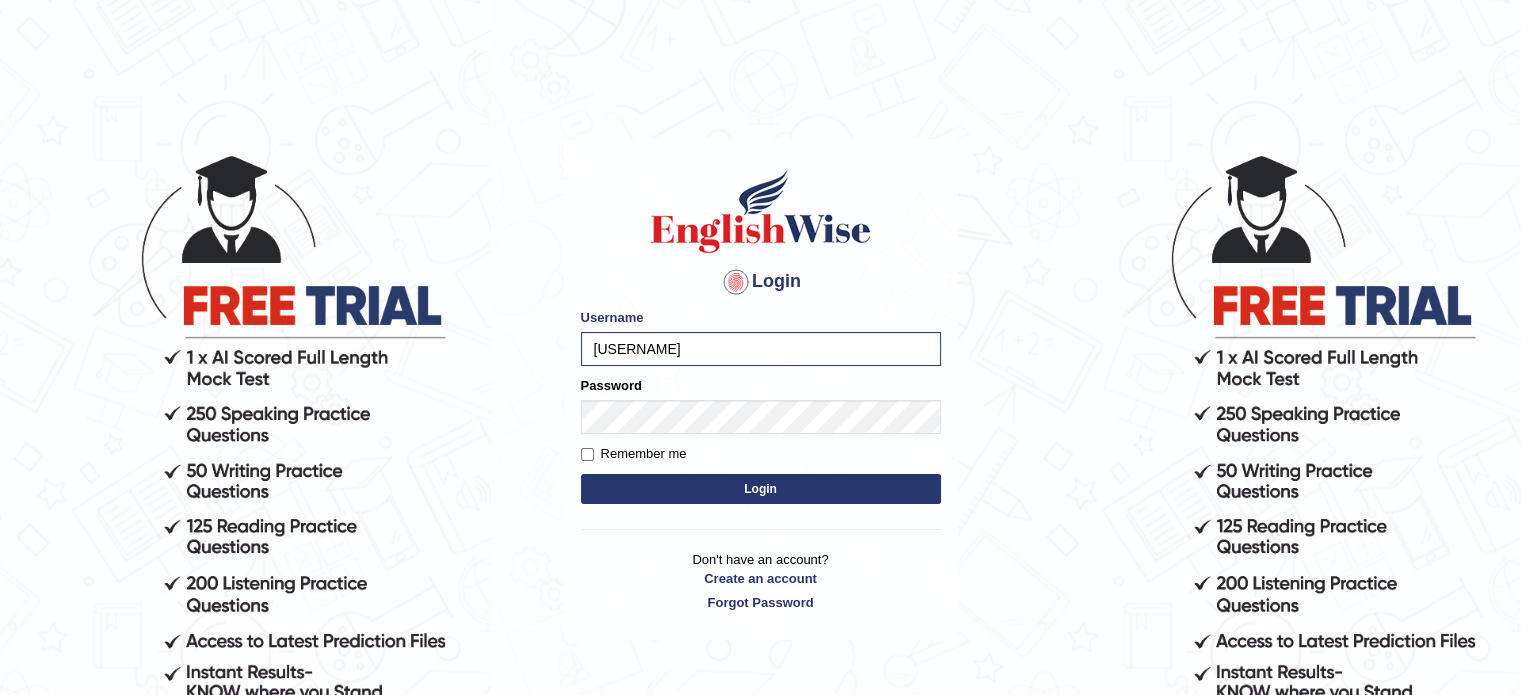 click on "Login" at bounding box center [761, 489] 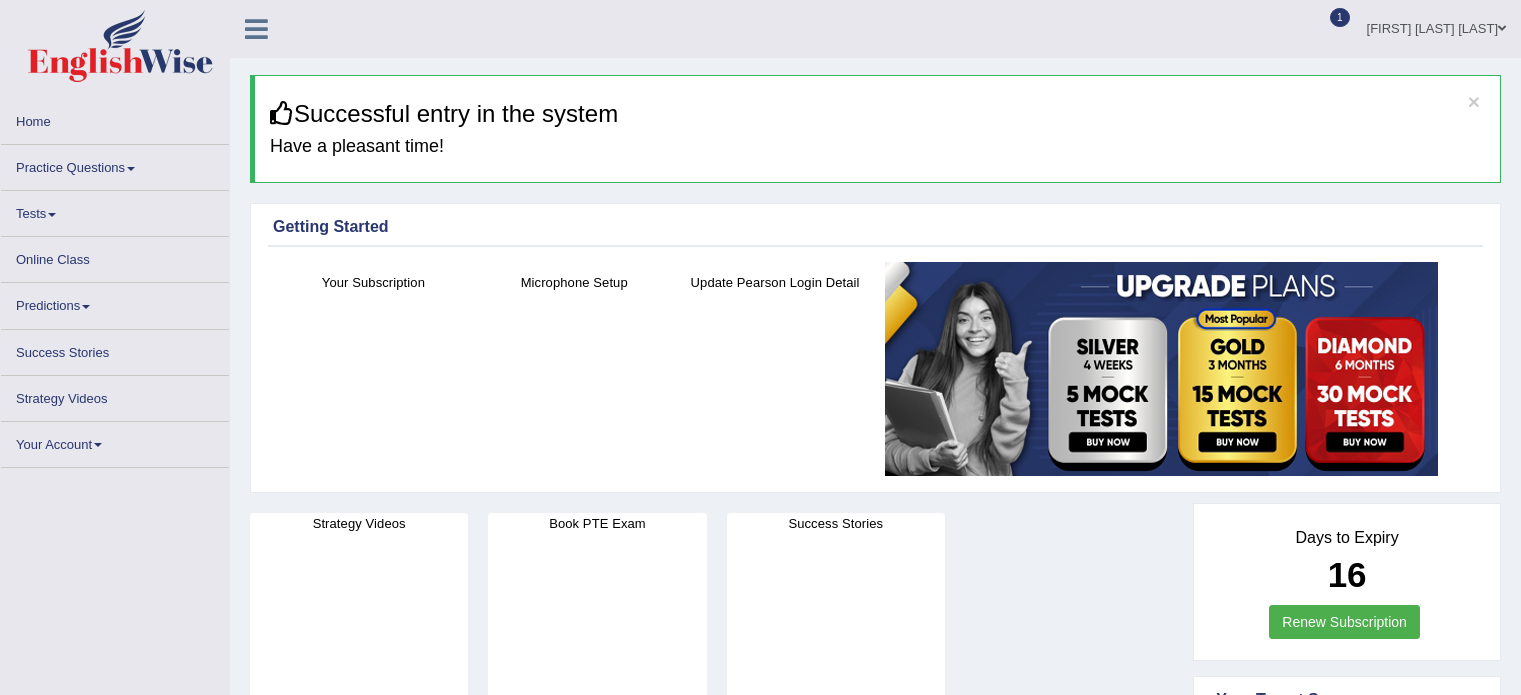 scroll, scrollTop: 0, scrollLeft: 0, axis: both 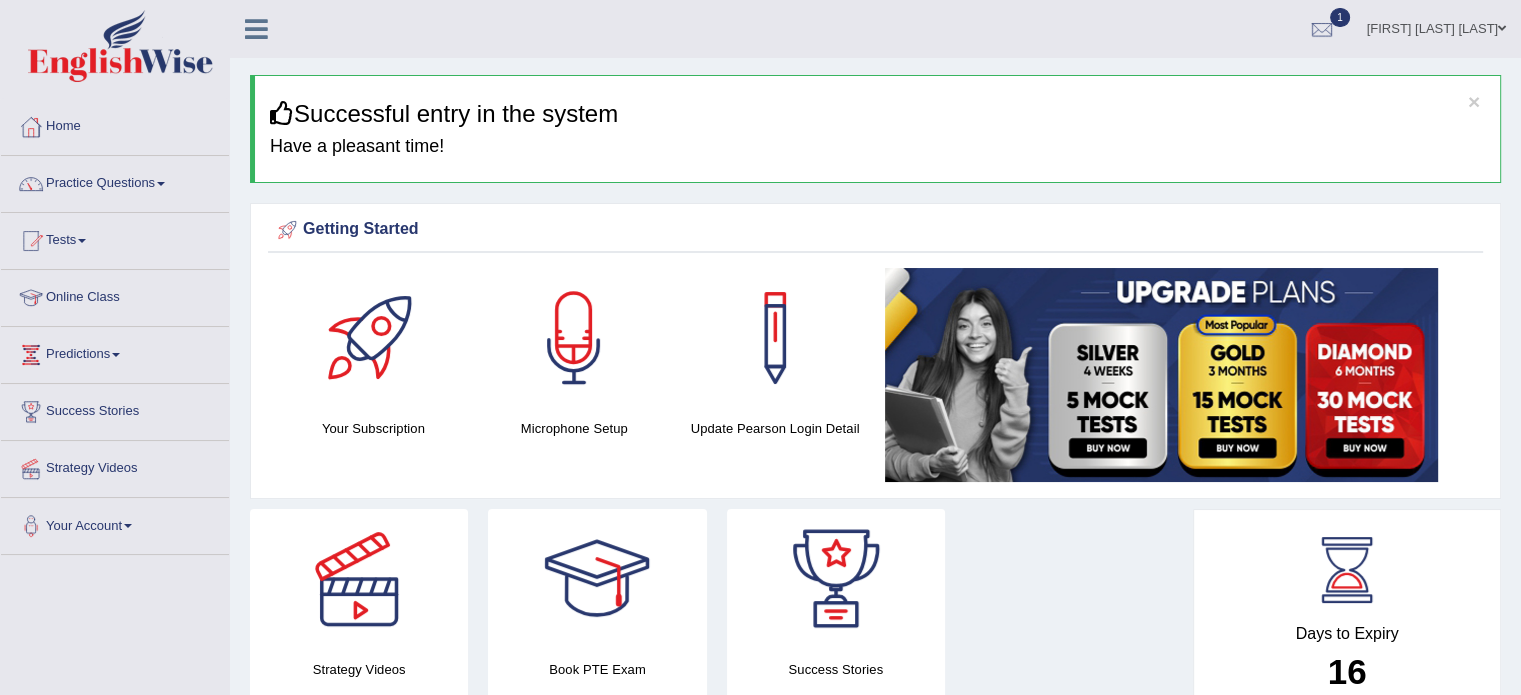 click on "Online Class" at bounding box center (115, 295) 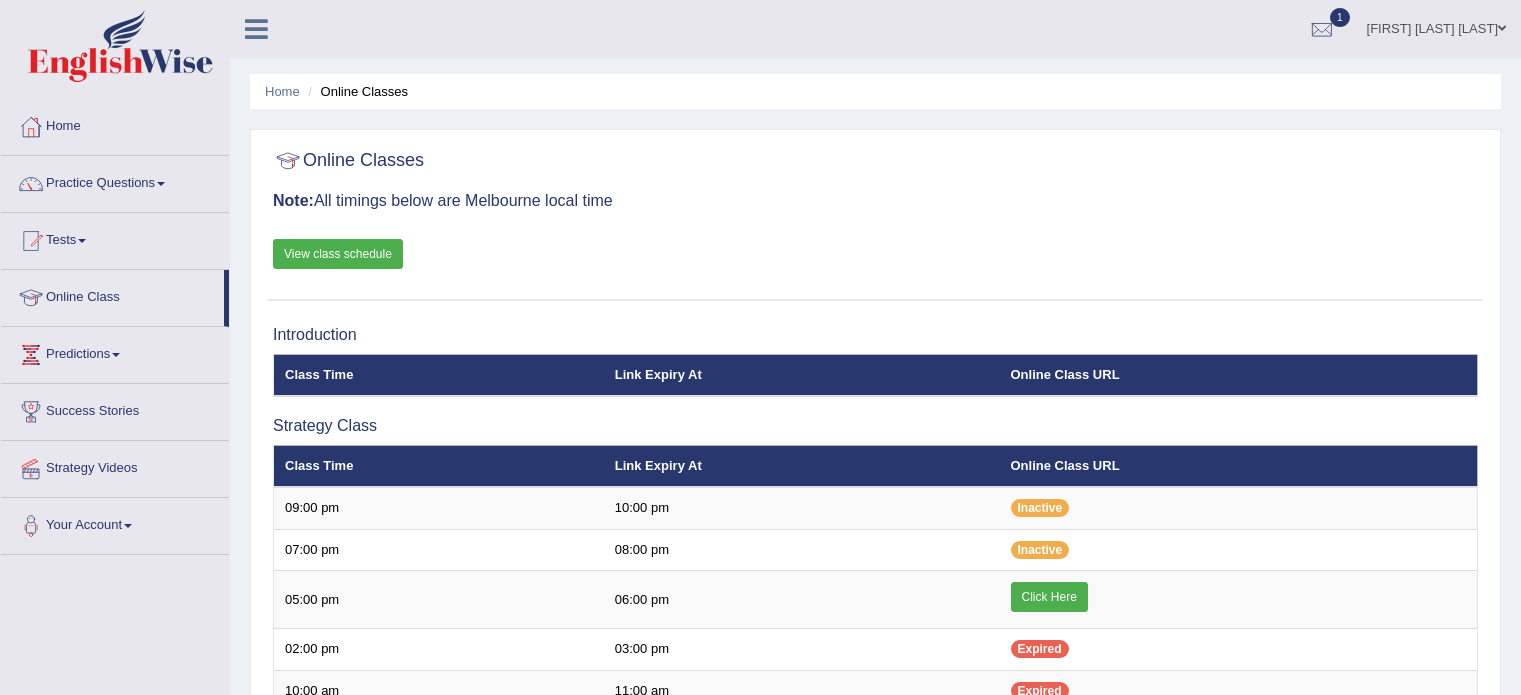 scroll, scrollTop: 0, scrollLeft: 0, axis: both 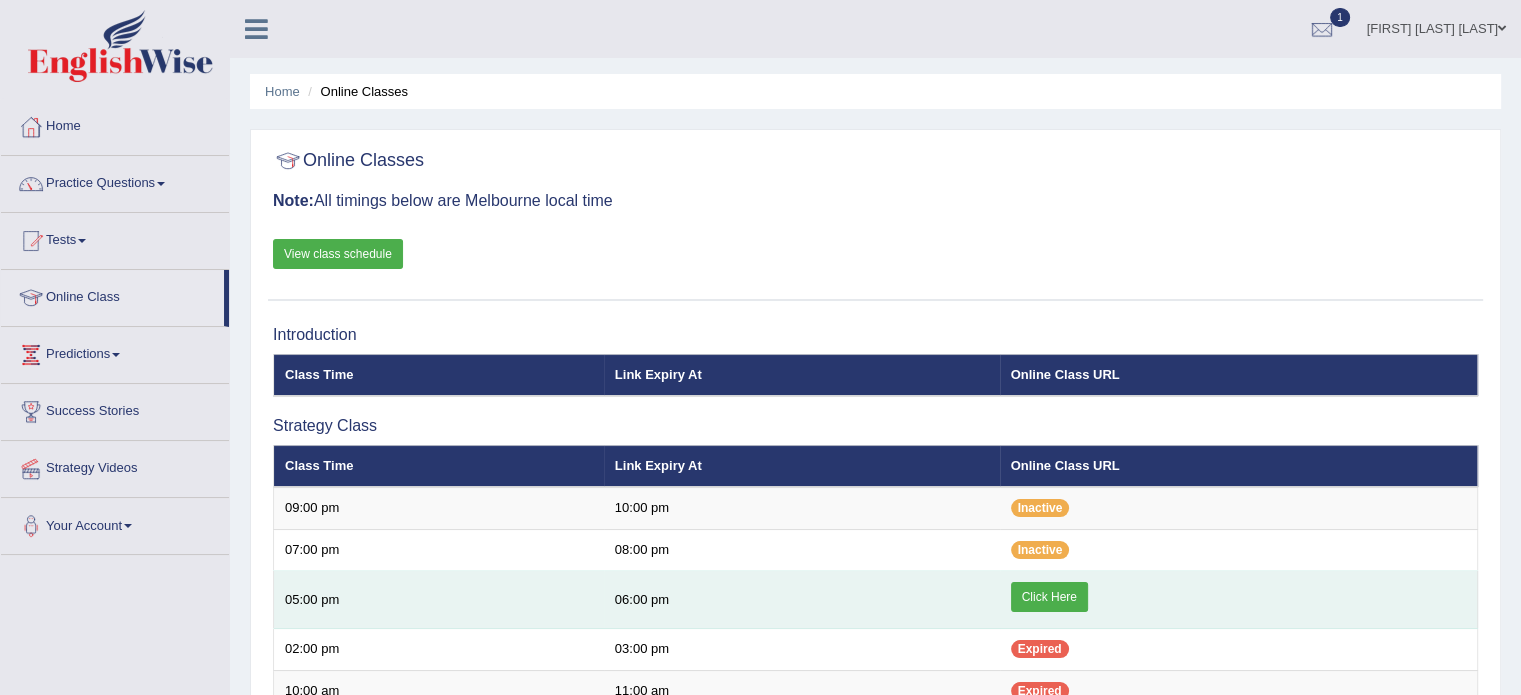 click on "Click Here" at bounding box center (1049, 597) 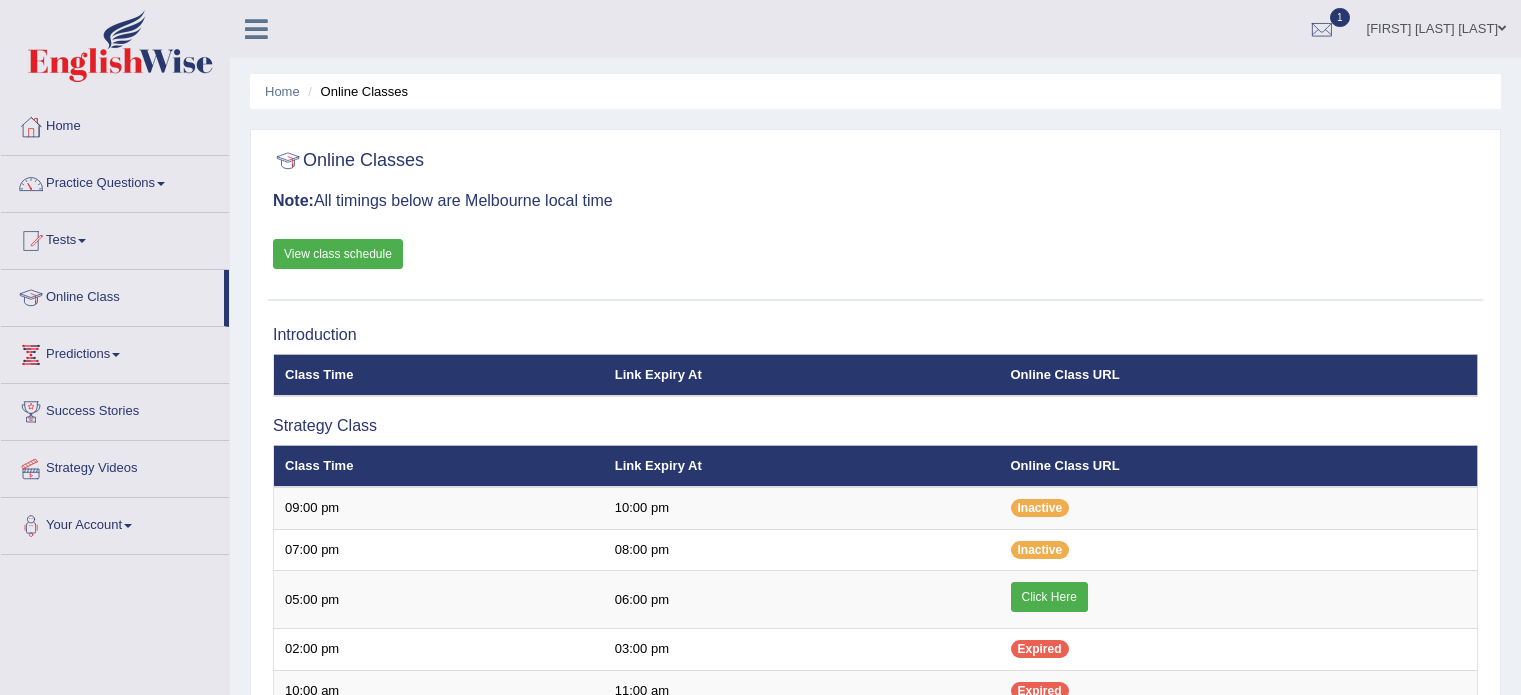 scroll, scrollTop: 0, scrollLeft: 0, axis: both 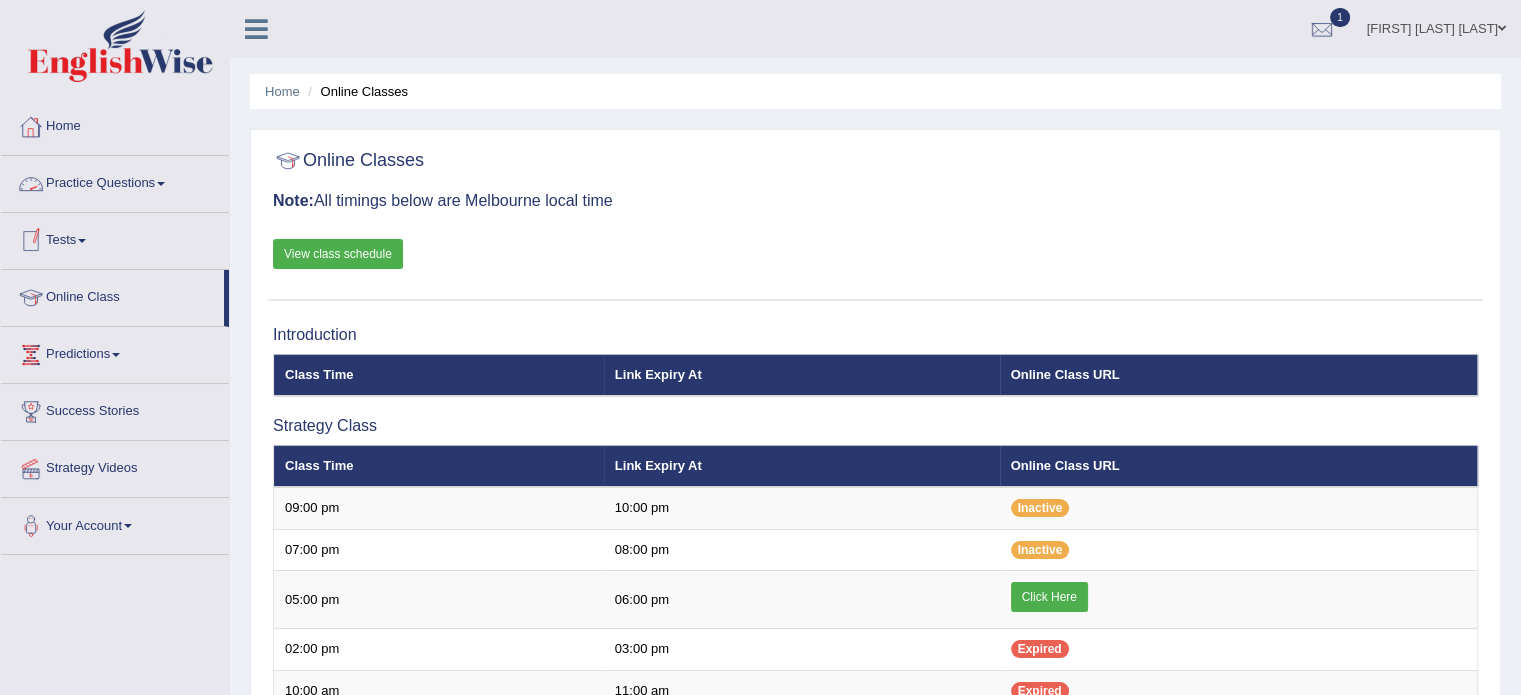 click on "Practice Questions" at bounding box center (115, 181) 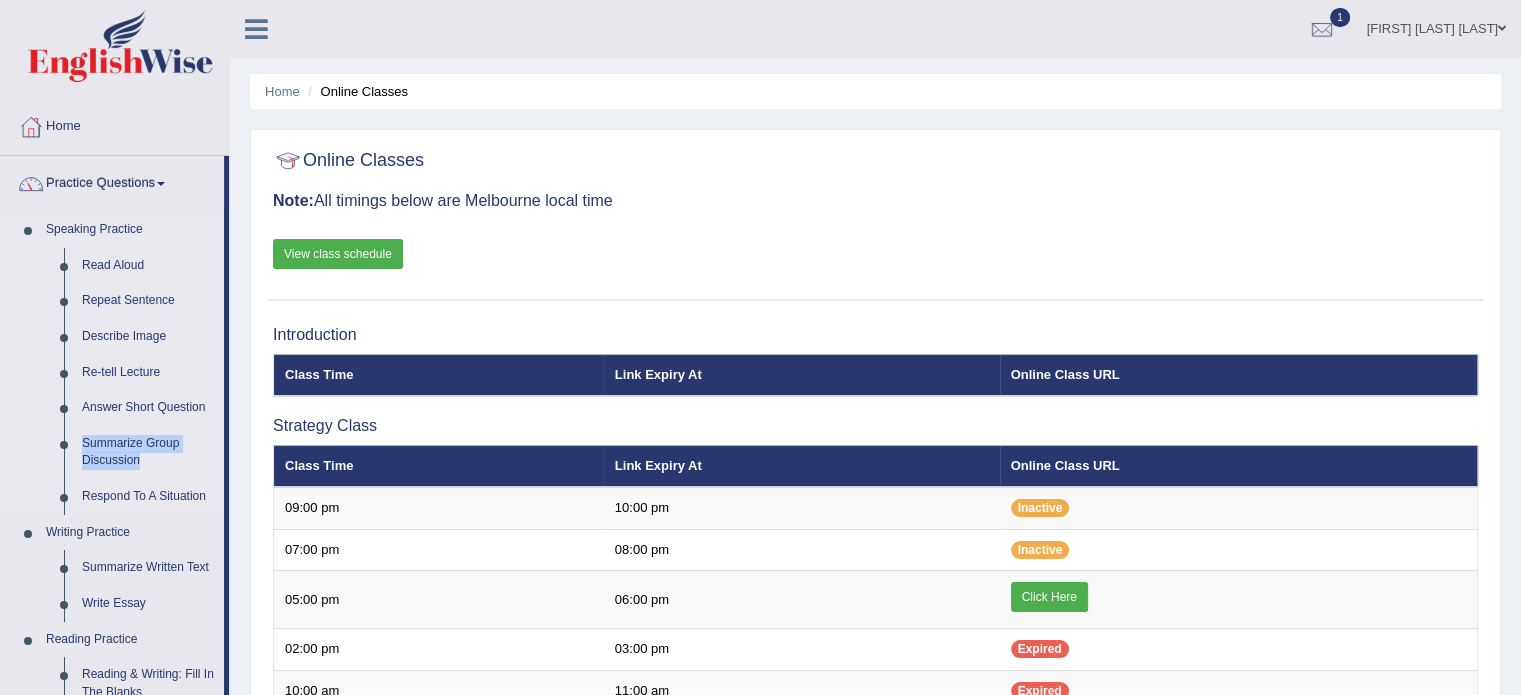 drag, startPoint x: 228, startPoint y: 406, endPoint x: 225, endPoint y: 466, distance: 60.074955 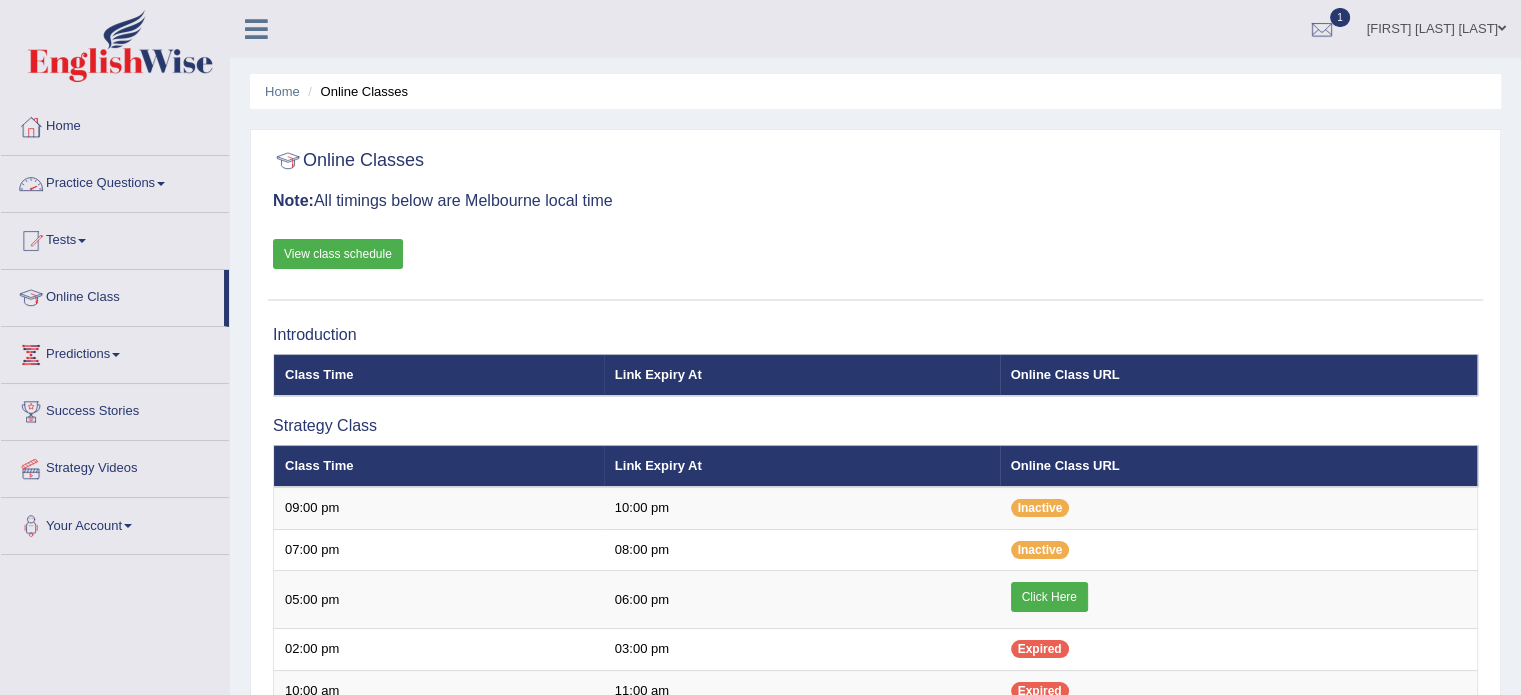 click on "Practice Questions" at bounding box center (115, 181) 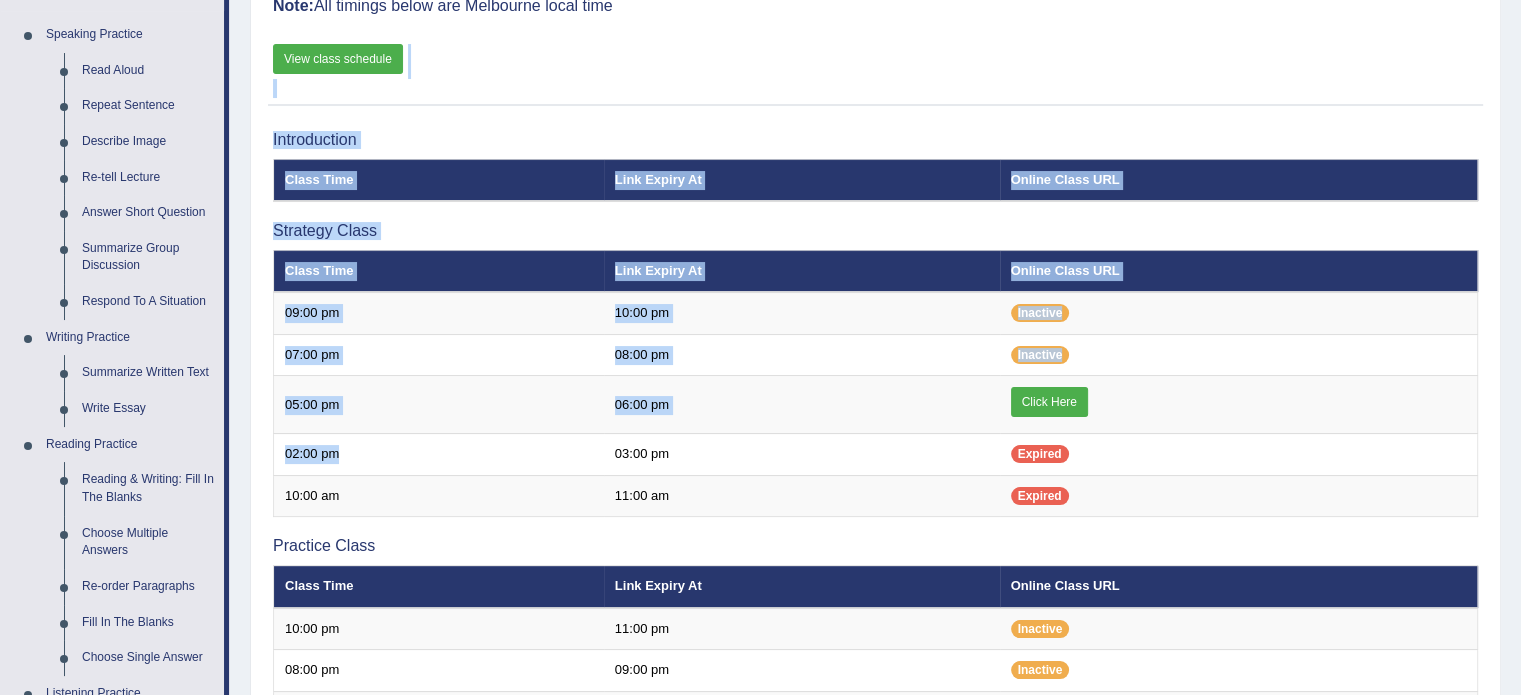 scroll, scrollTop: 643, scrollLeft: 0, axis: vertical 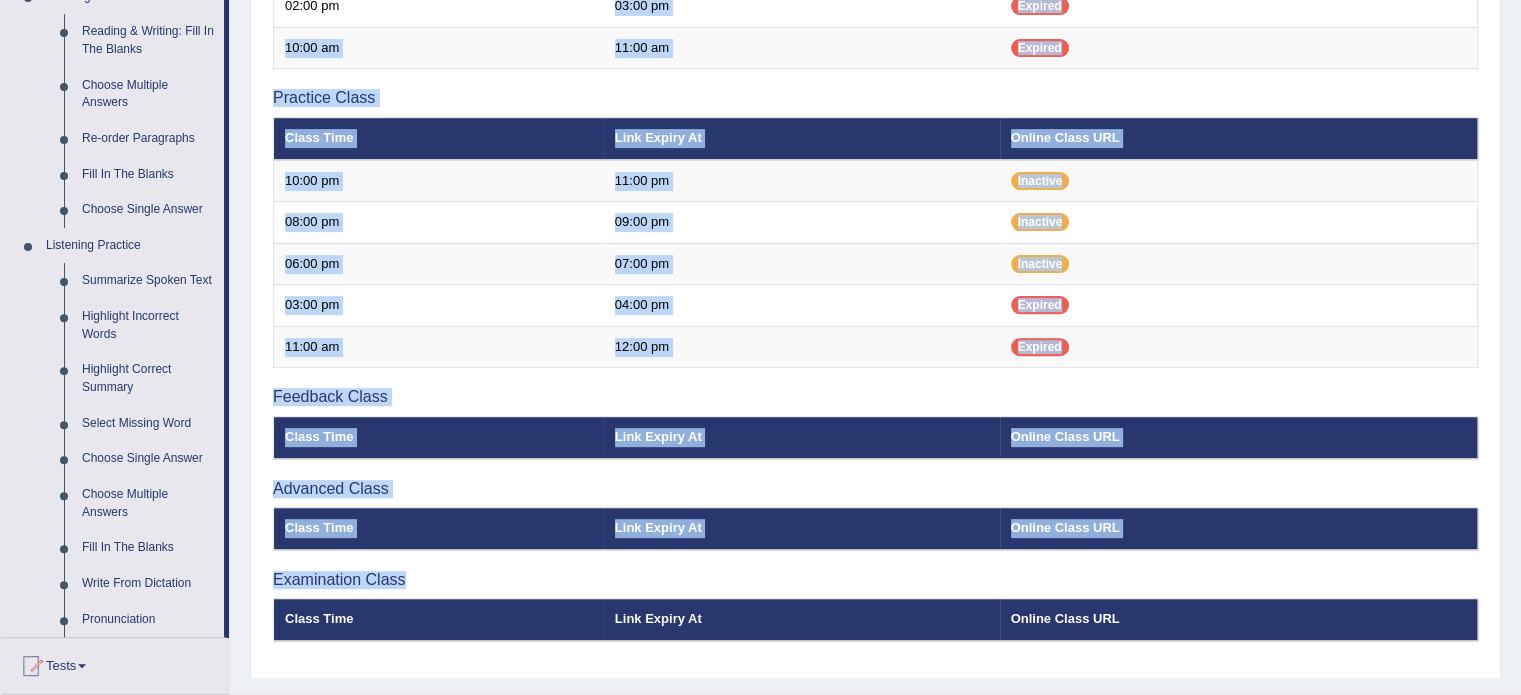 drag, startPoint x: 568, startPoint y: 647, endPoint x: 548, endPoint y: 742, distance: 97.082436 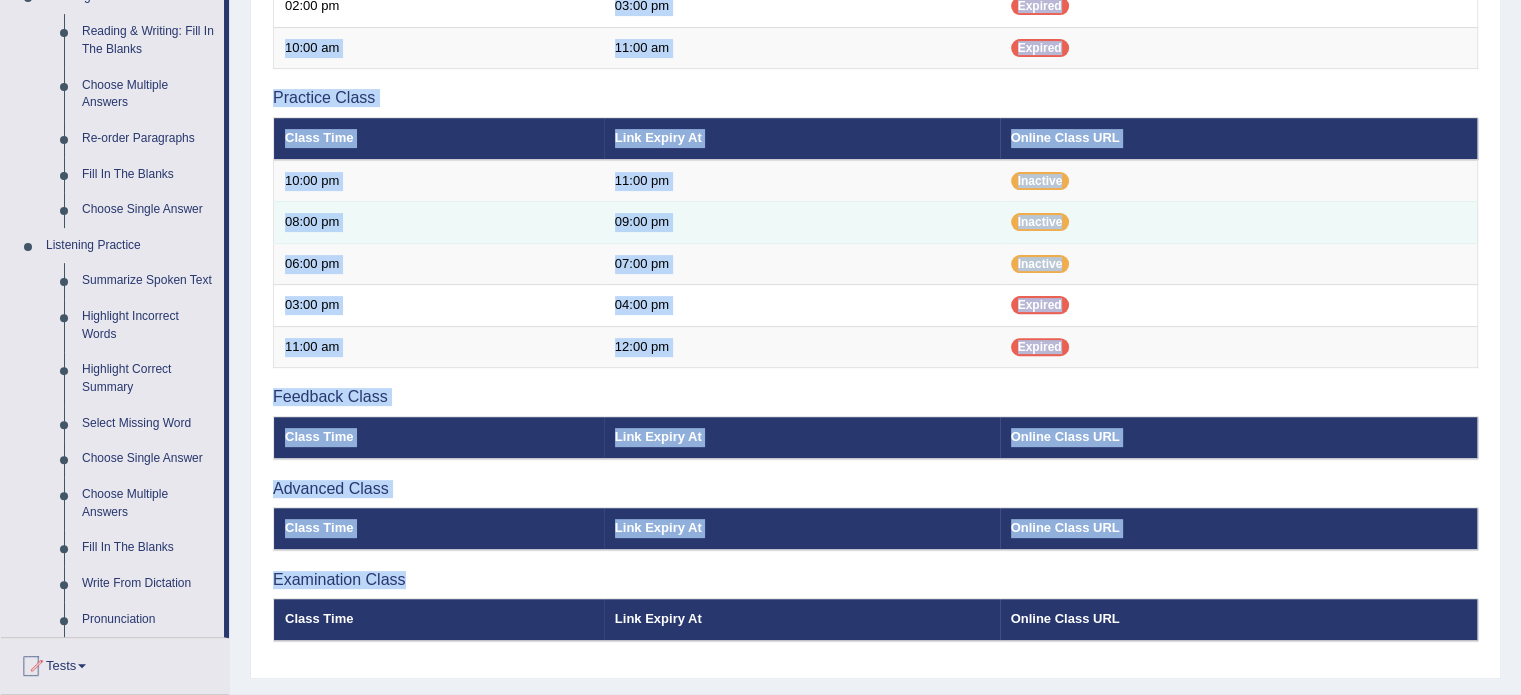 click on "Inactive" at bounding box center (1239, 223) 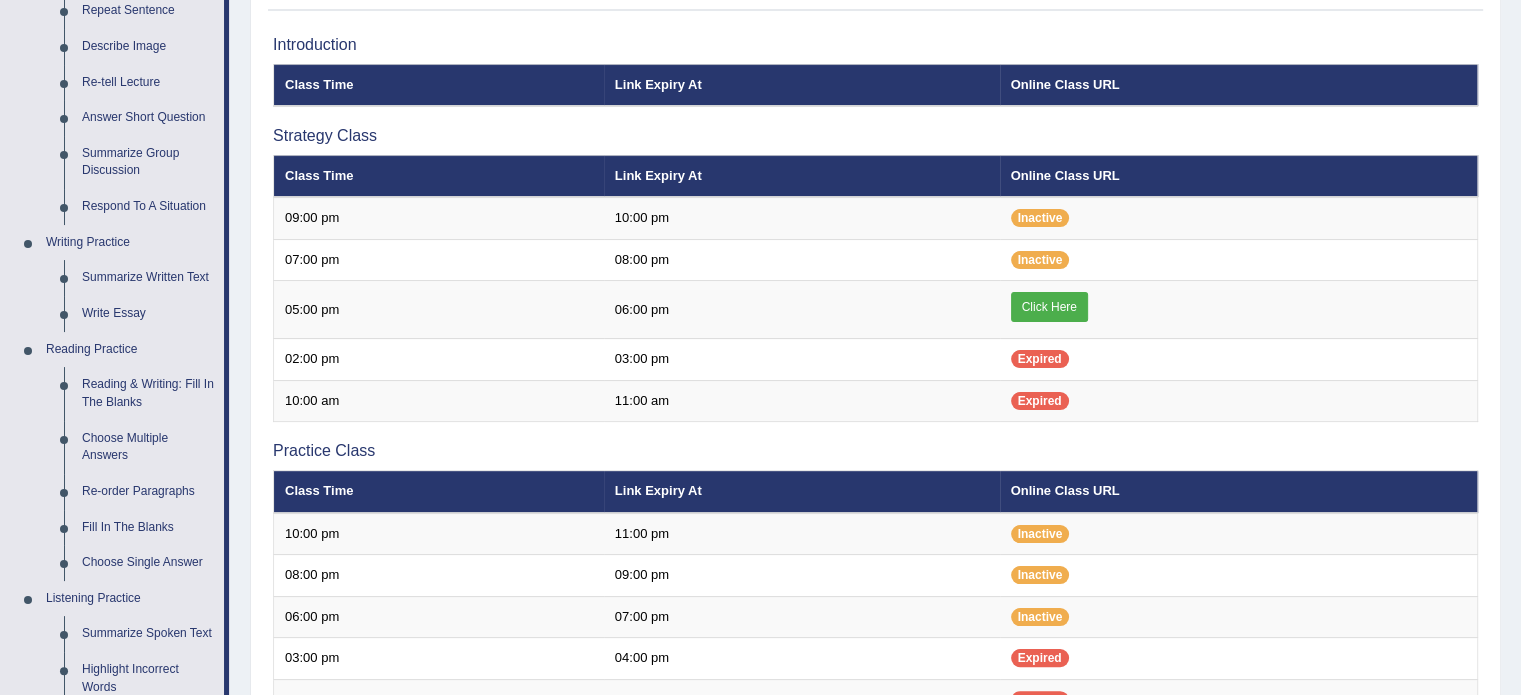 scroll, scrollTop: 268, scrollLeft: 0, axis: vertical 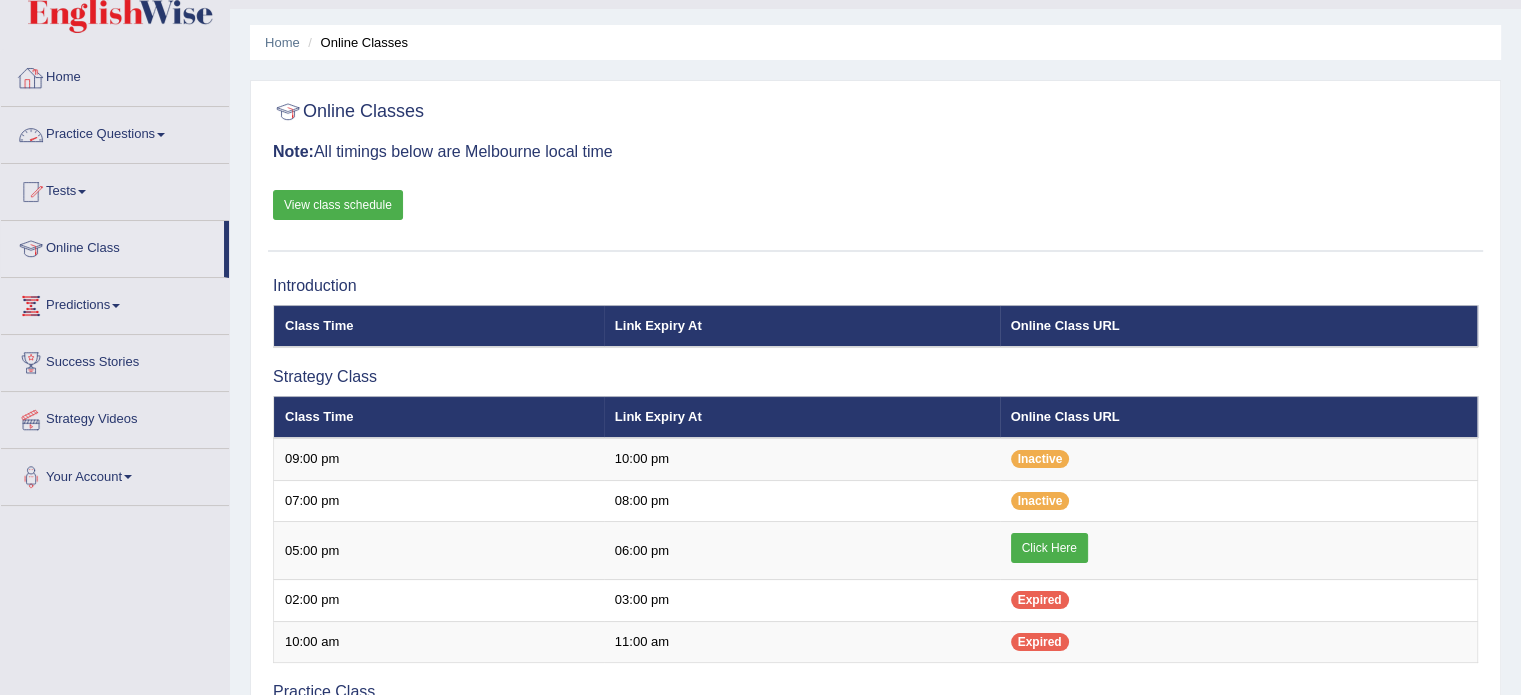 click on "Practice Questions" at bounding box center [115, 132] 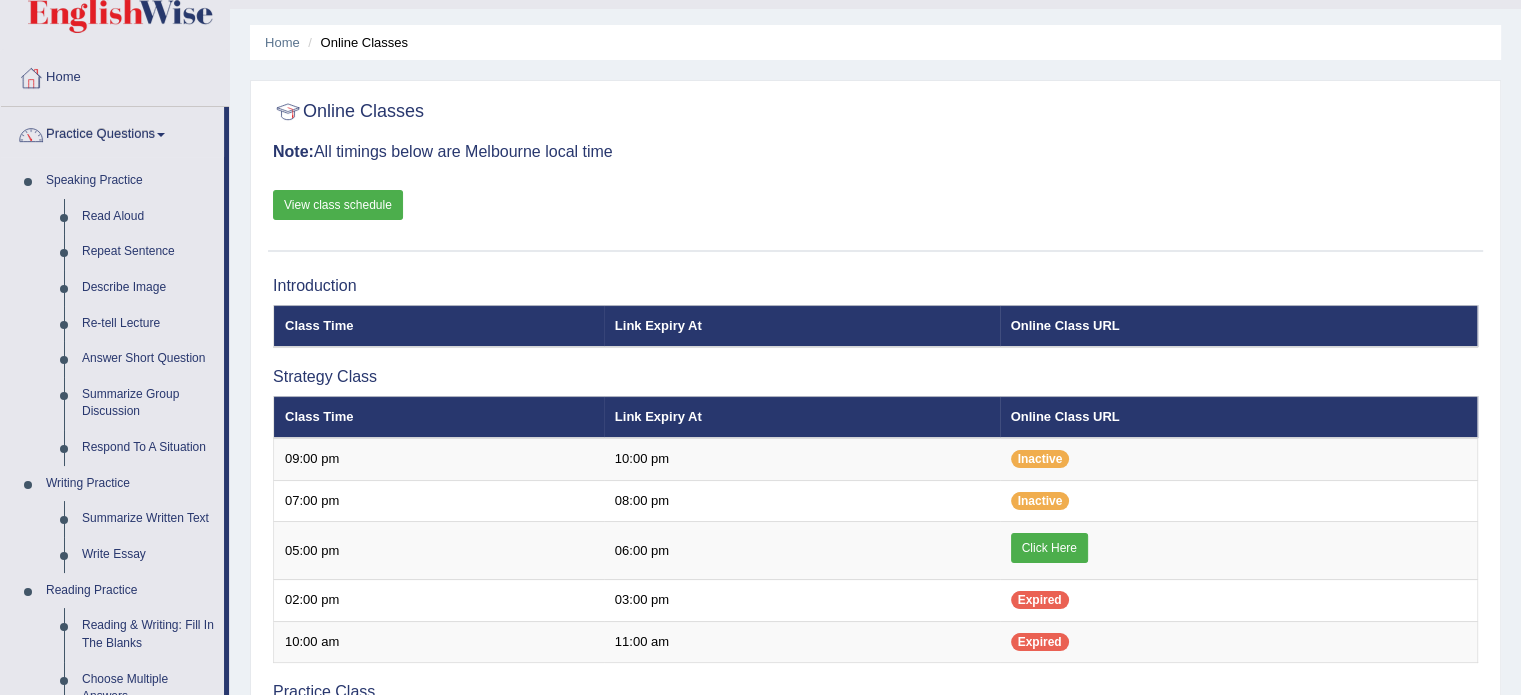 click on "Introduction
Class Time
Link Expiry At
Online Class URL
Strategy Class
Class Time
Link Expiry At
Online Class URL" at bounding box center (875, 764) 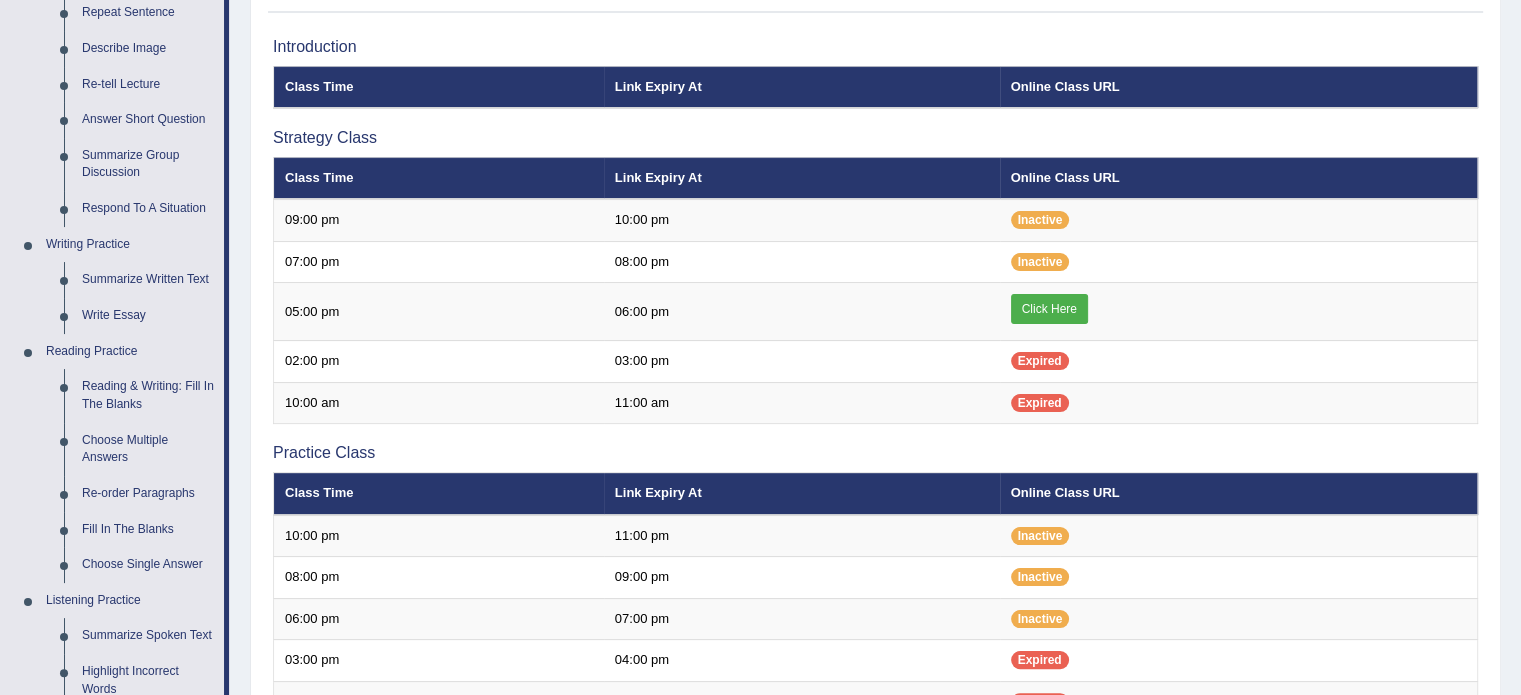 scroll, scrollTop: 294, scrollLeft: 0, axis: vertical 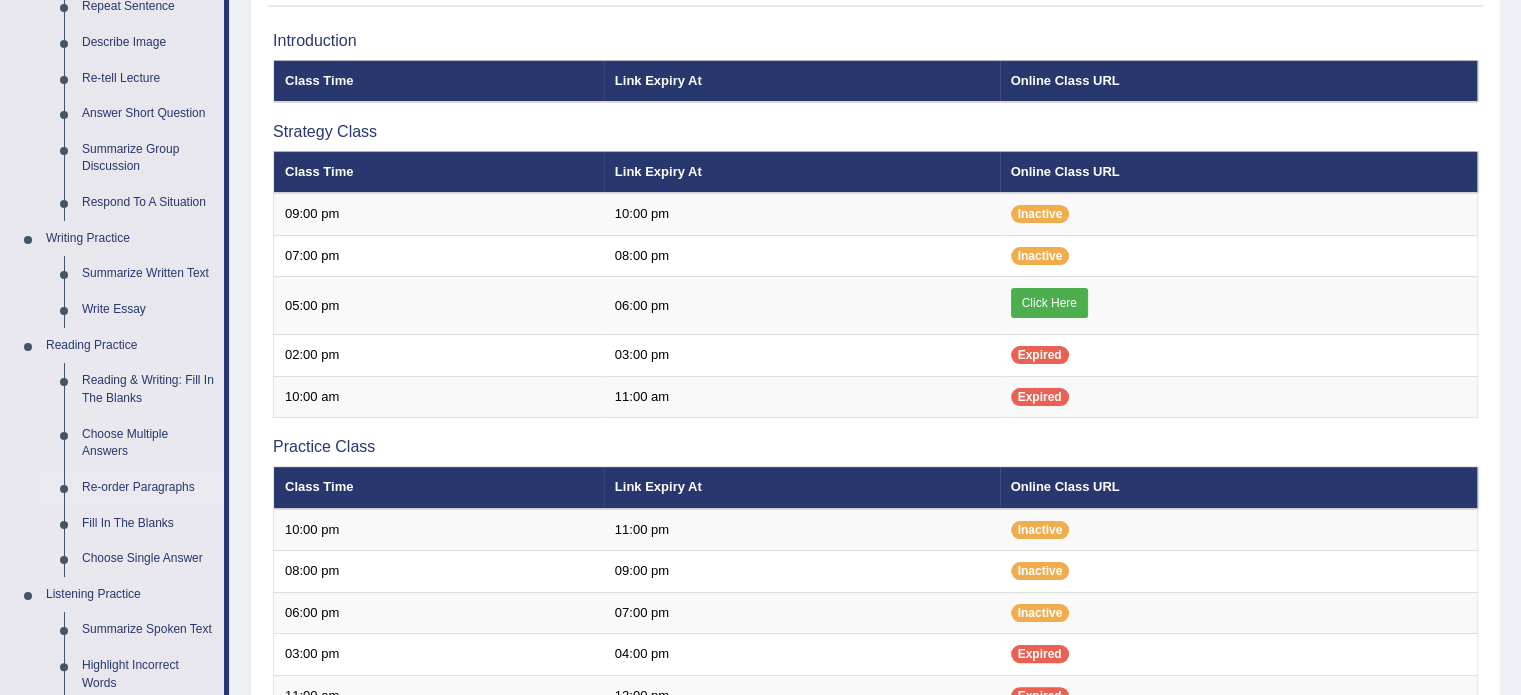 click on "Re-order Paragraphs" at bounding box center (148, 488) 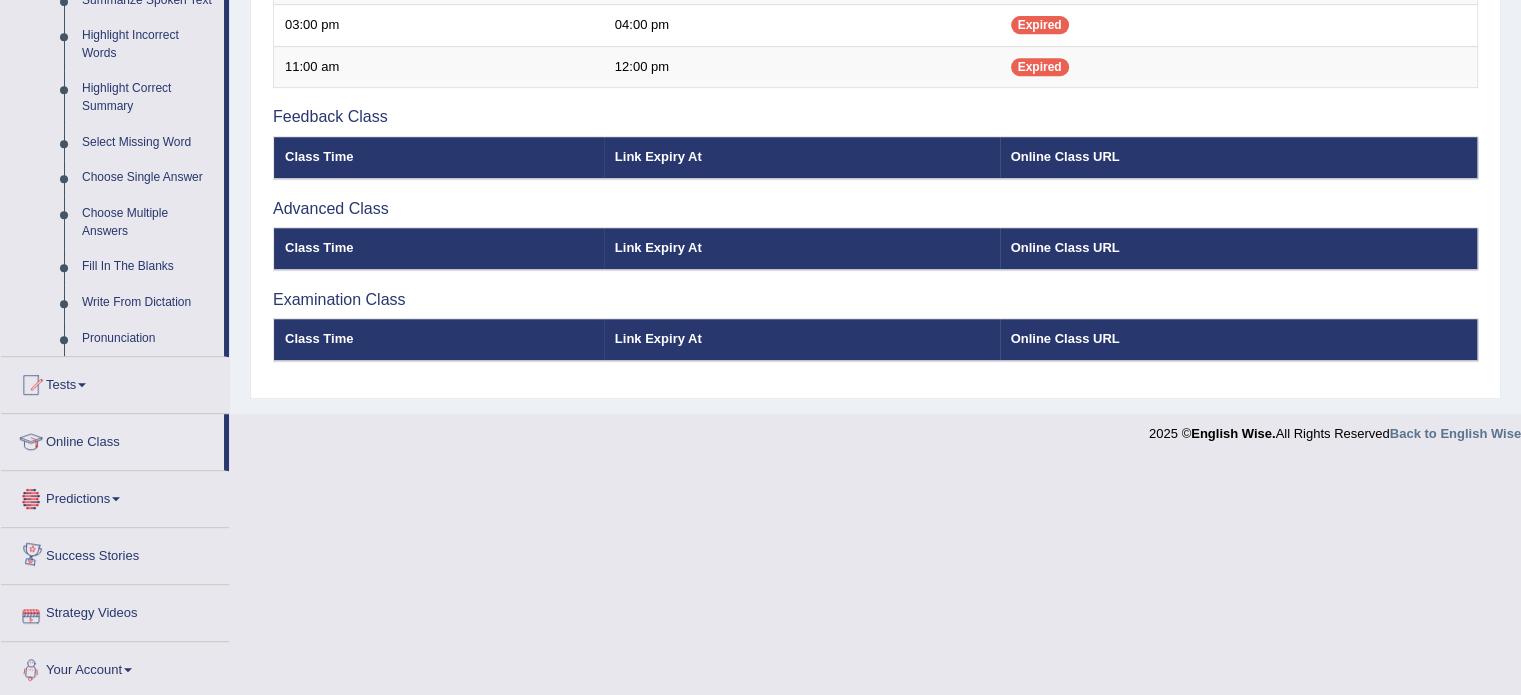 scroll, scrollTop: 927, scrollLeft: 0, axis: vertical 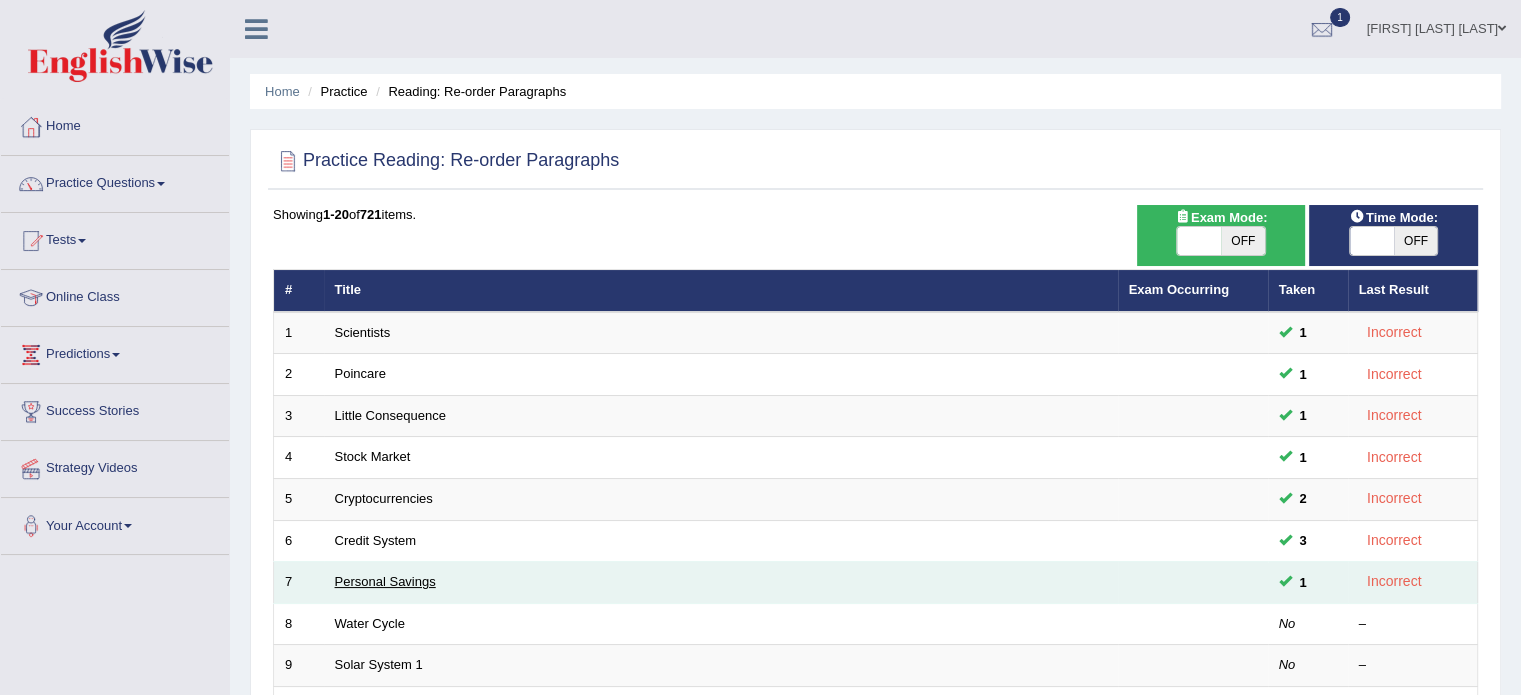 click on "Personal Savings" at bounding box center (385, 581) 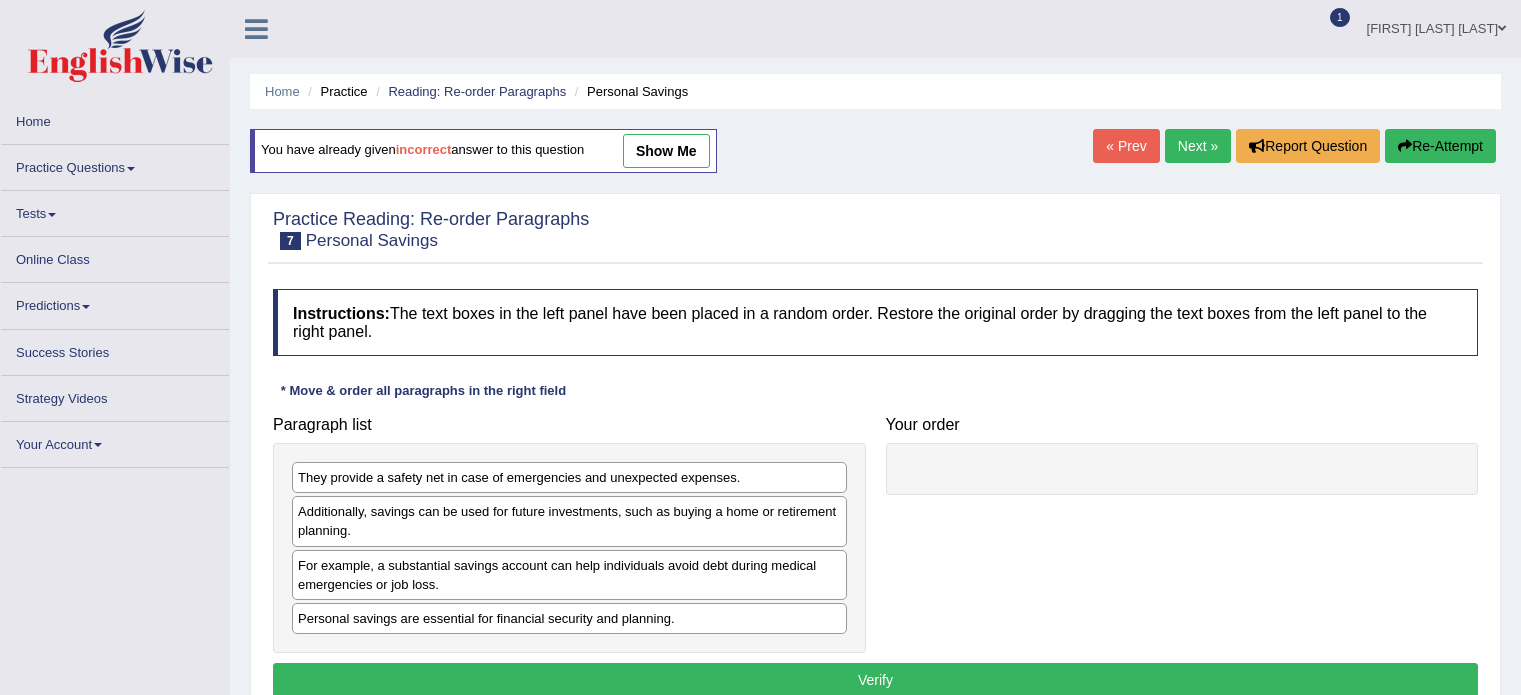 scroll, scrollTop: 0, scrollLeft: 0, axis: both 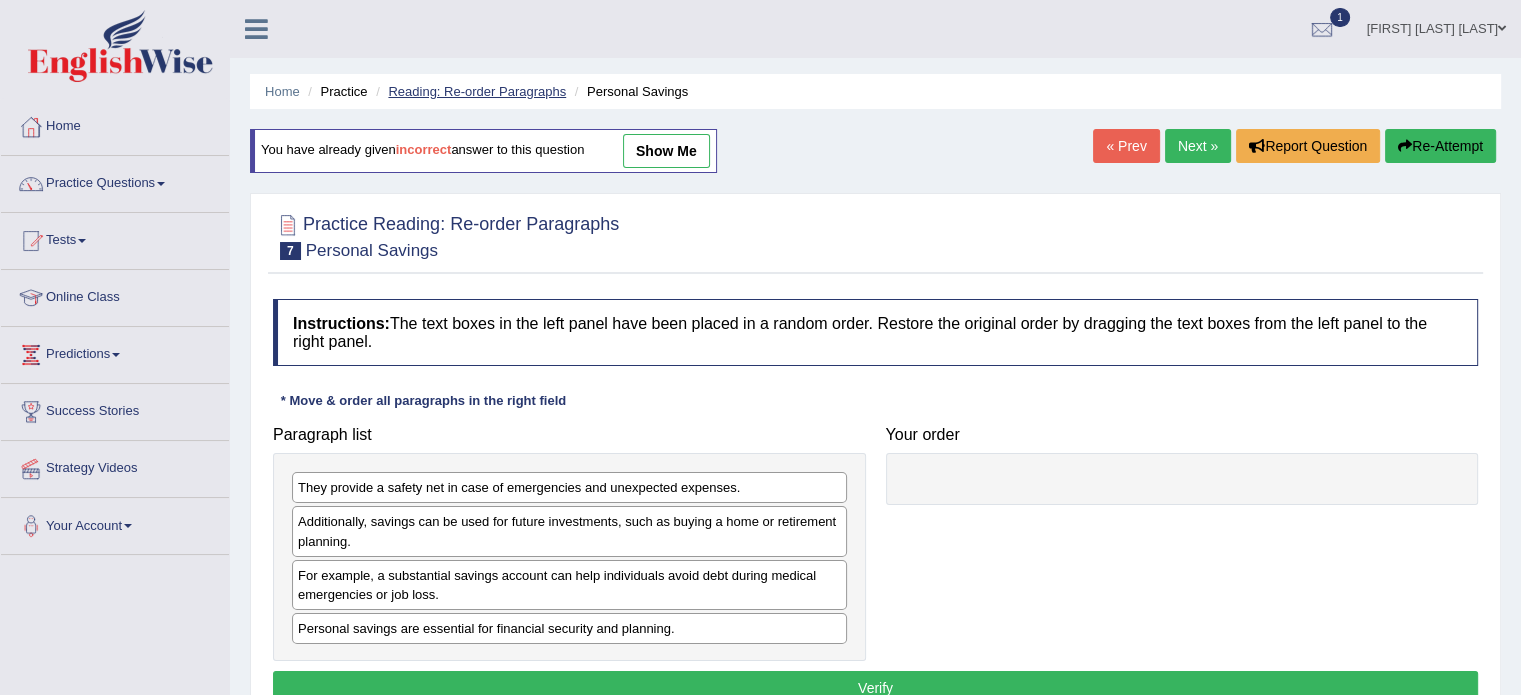 click on "Reading: Re-order Paragraphs" at bounding box center (477, 91) 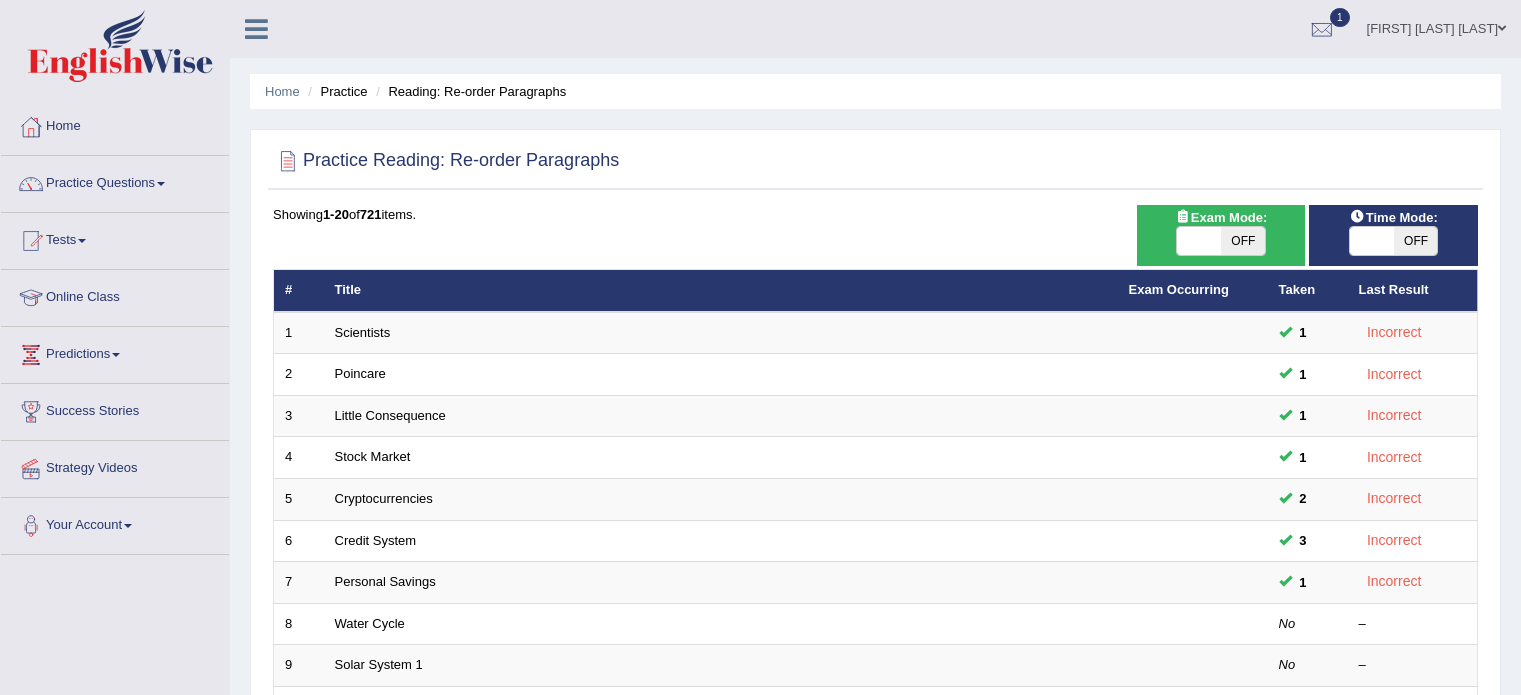 scroll, scrollTop: 0, scrollLeft: 0, axis: both 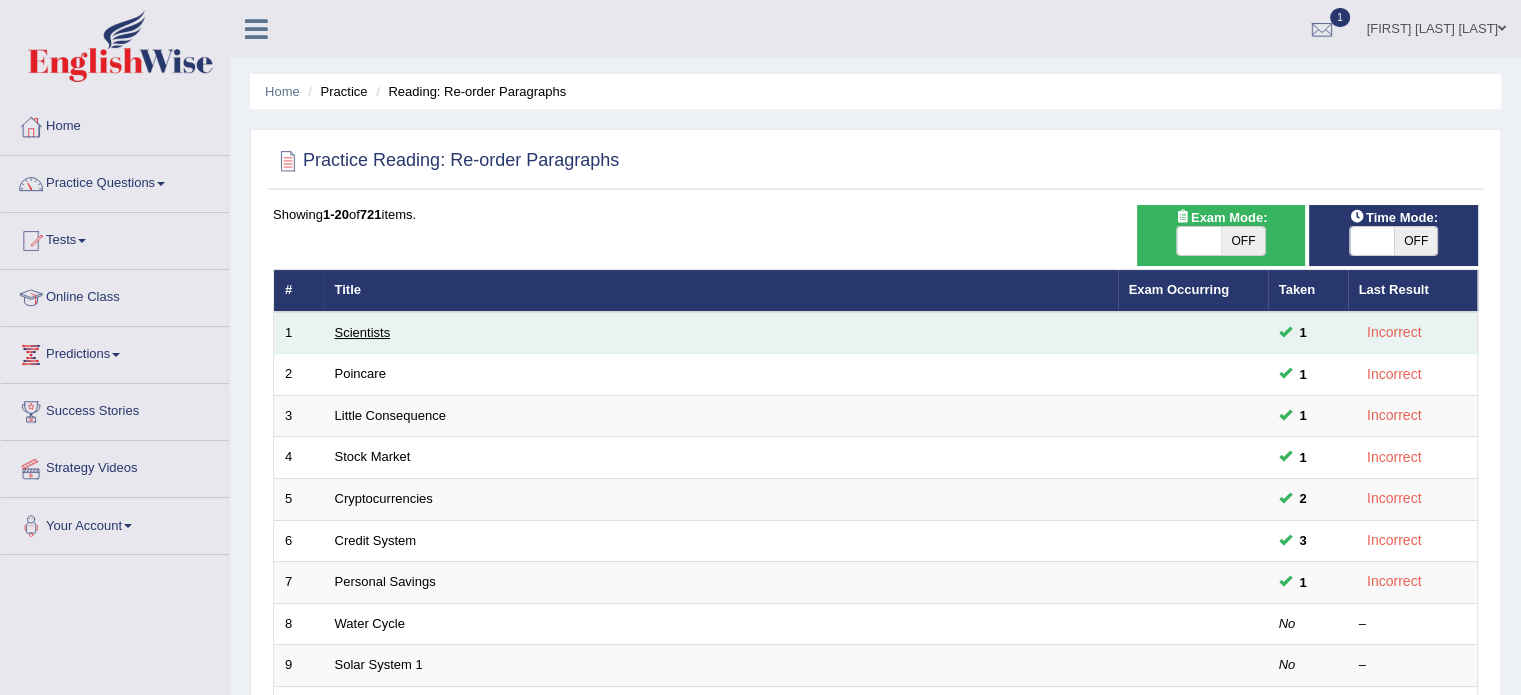 click on "Scientists" at bounding box center [363, 332] 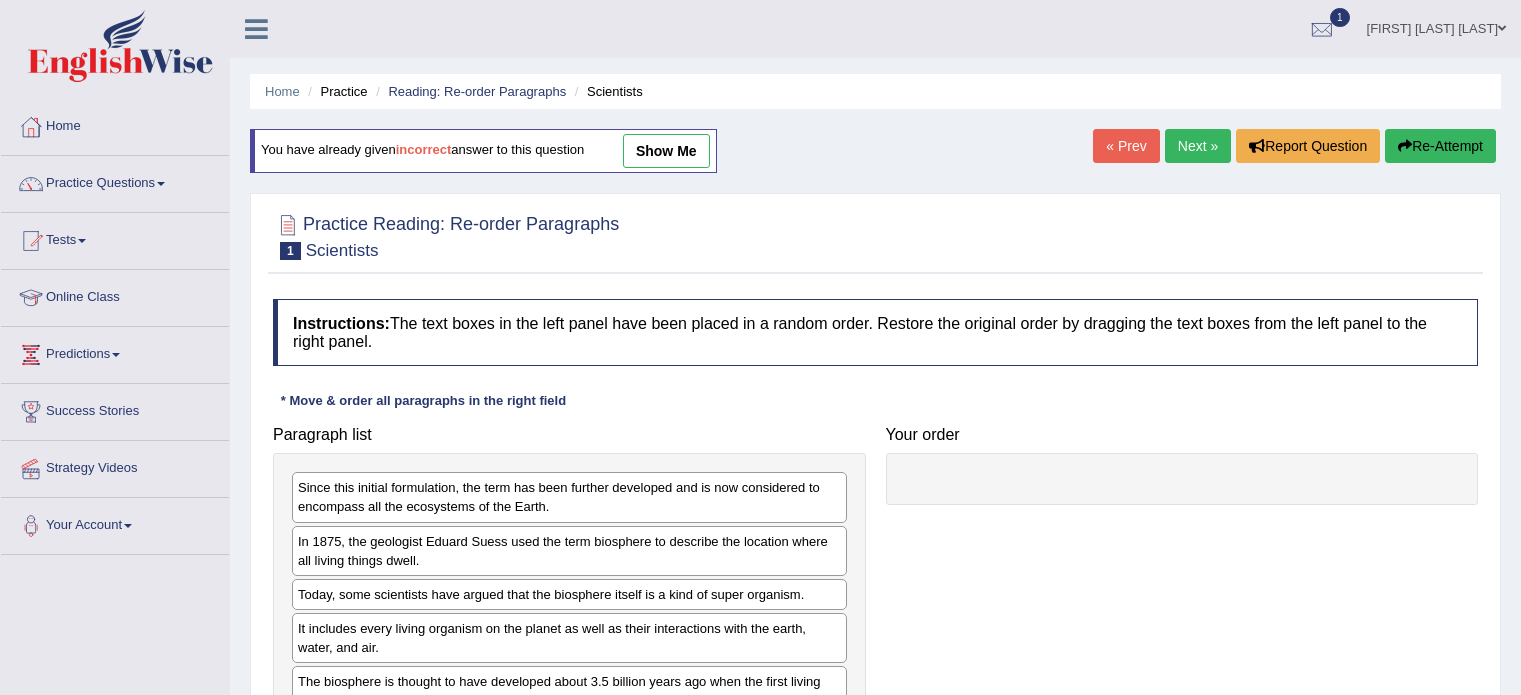 scroll, scrollTop: 0, scrollLeft: 0, axis: both 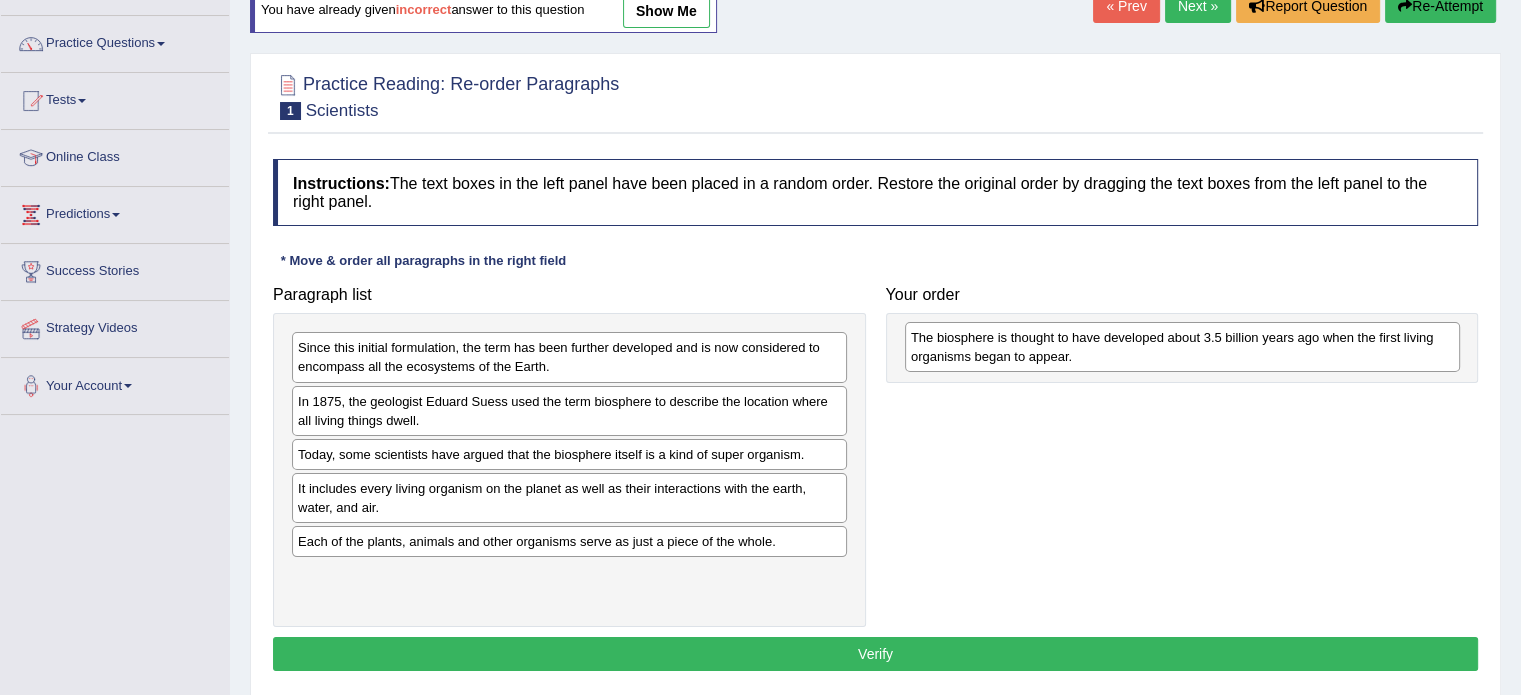 drag, startPoint x: 403, startPoint y: 564, endPoint x: 1036, endPoint y: 361, distance: 664.7541 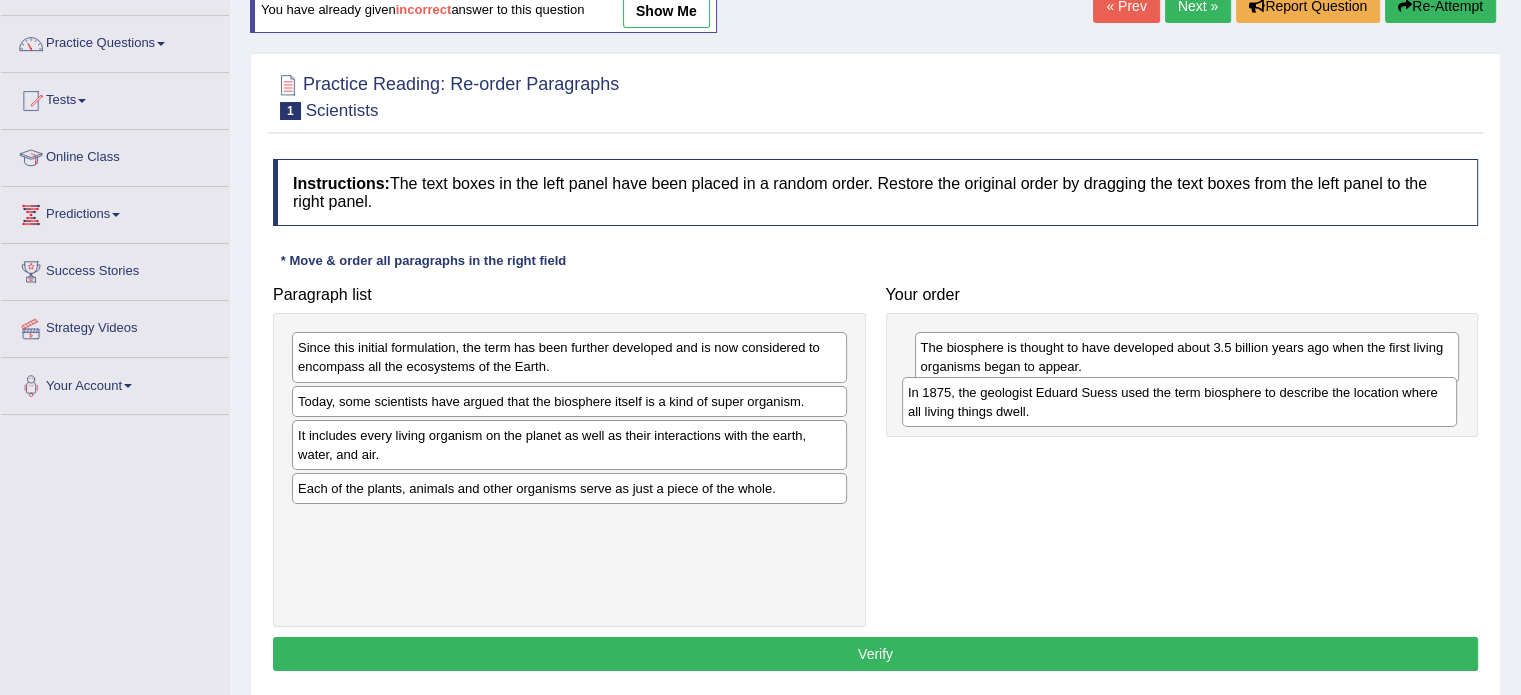 drag, startPoint x: 531, startPoint y: 422, endPoint x: 1146, endPoint y: 414, distance: 615.052 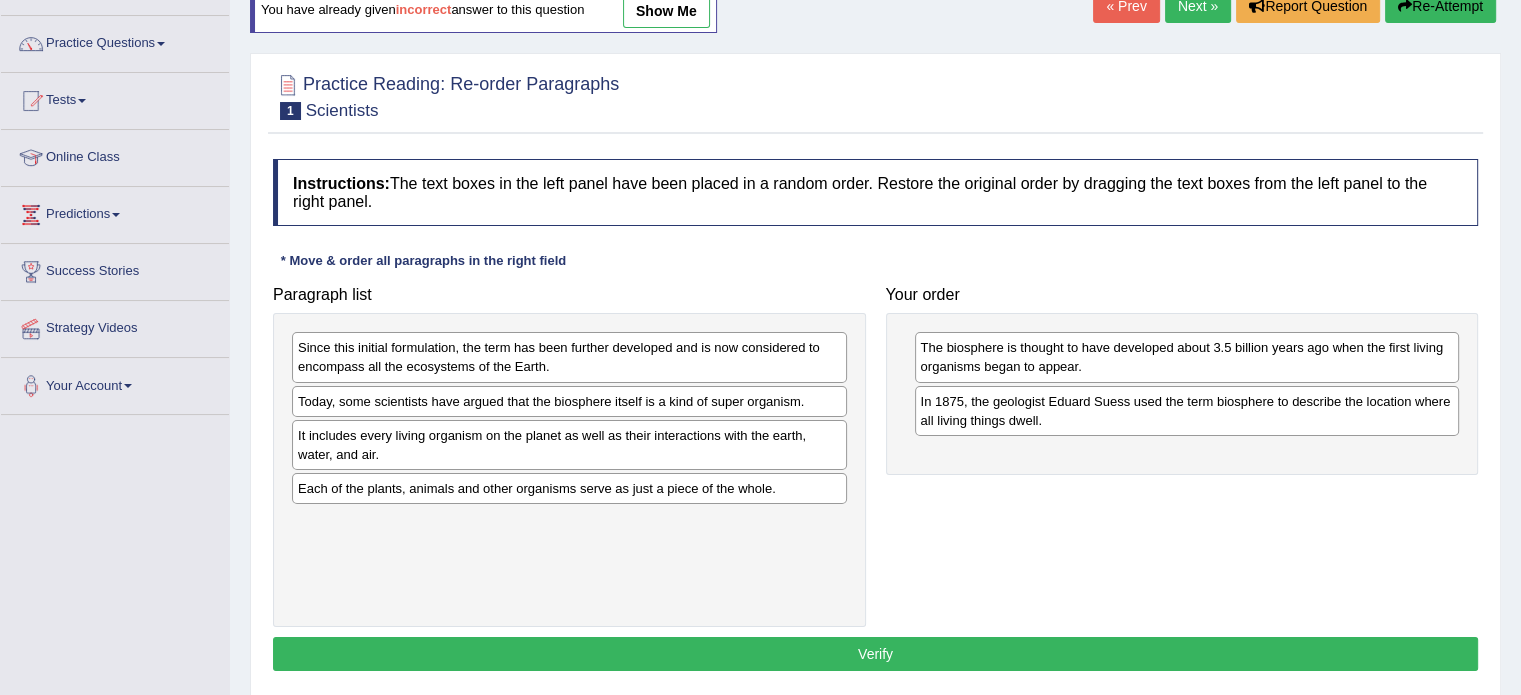 click on "Each of the plants, animals and other organisms serve as just a piece of the whole." at bounding box center [569, 488] 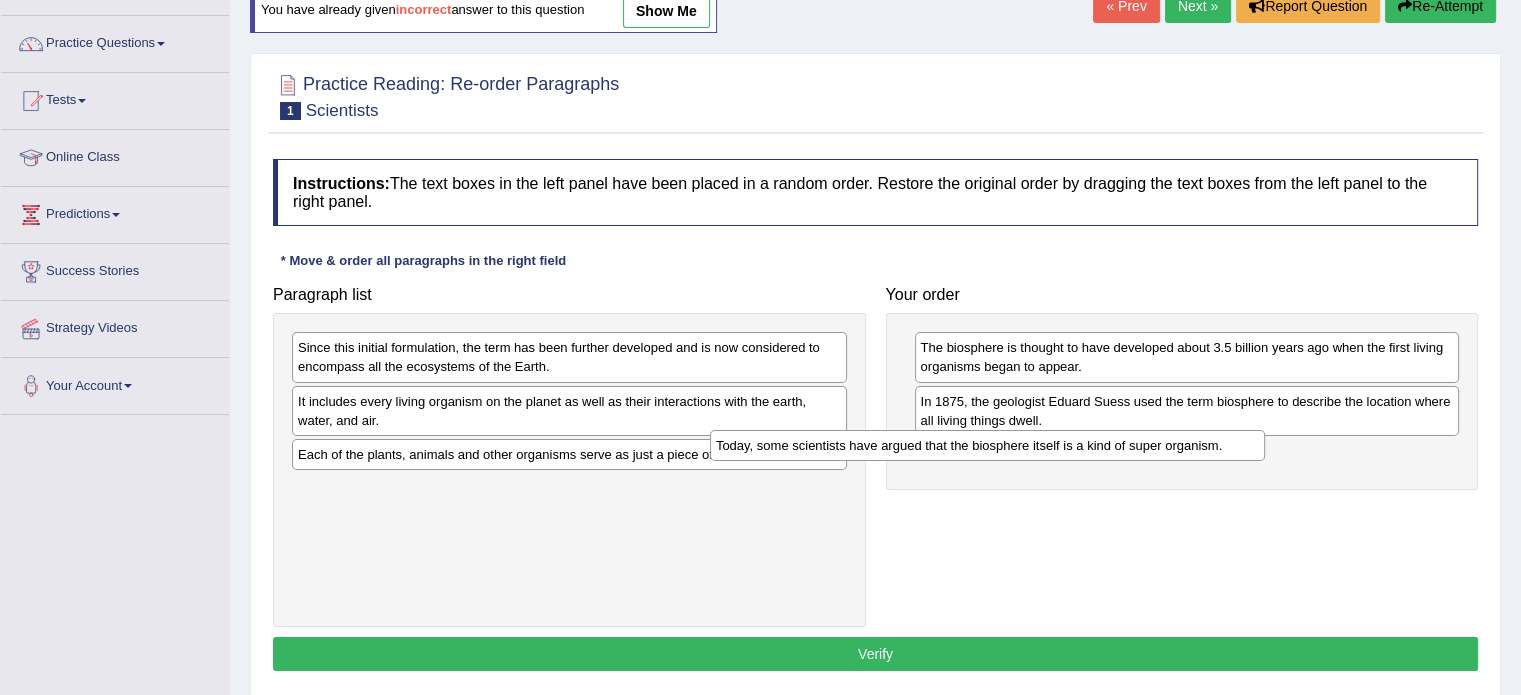 drag, startPoint x: 485, startPoint y: 403, endPoint x: 902, endPoint y: 447, distance: 419.3149 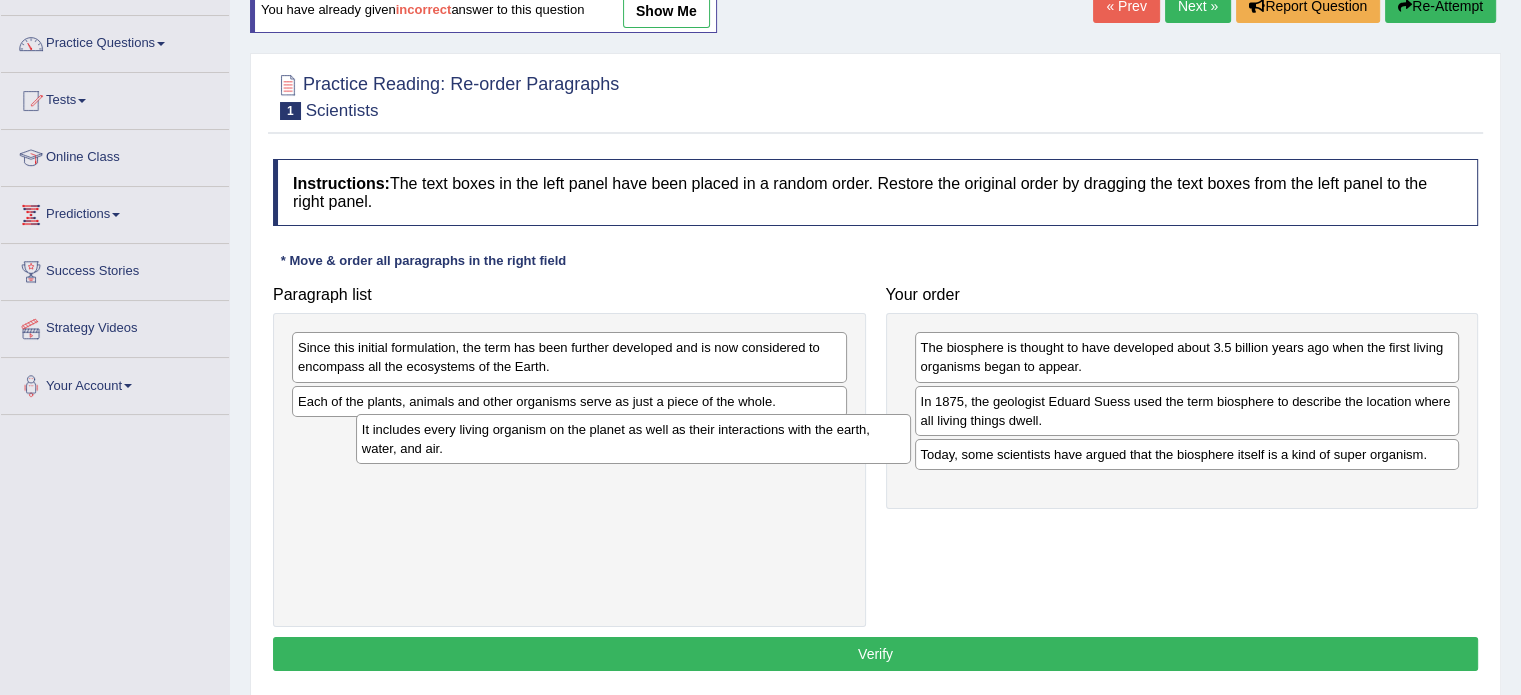 drag, startPoint x: 734, startPoint y: 407, endPoint x: 798, endPoint y: 435, distance: 69.856995 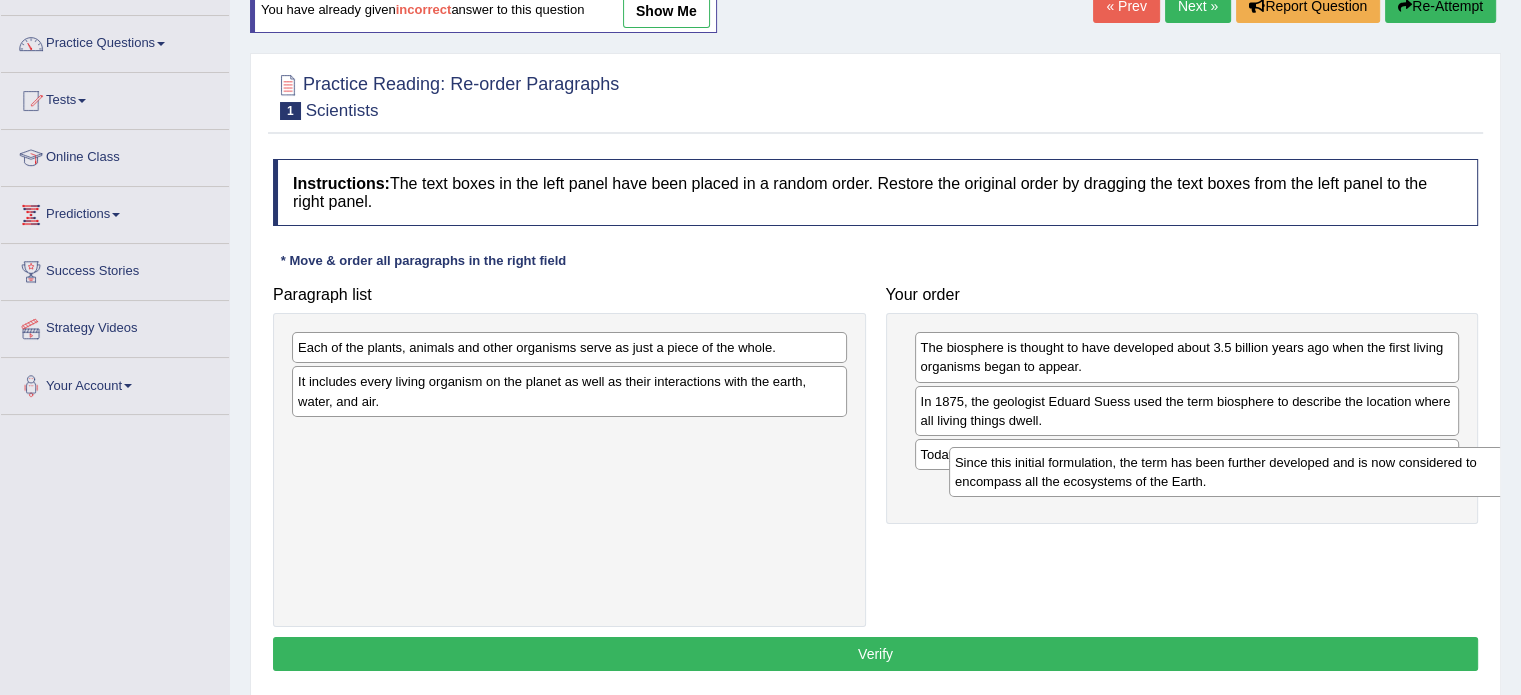 drag, startPoint x: 692, startPoint y: 355, endPoint x: 1351, endPoint y: 469, distance: 668.7877 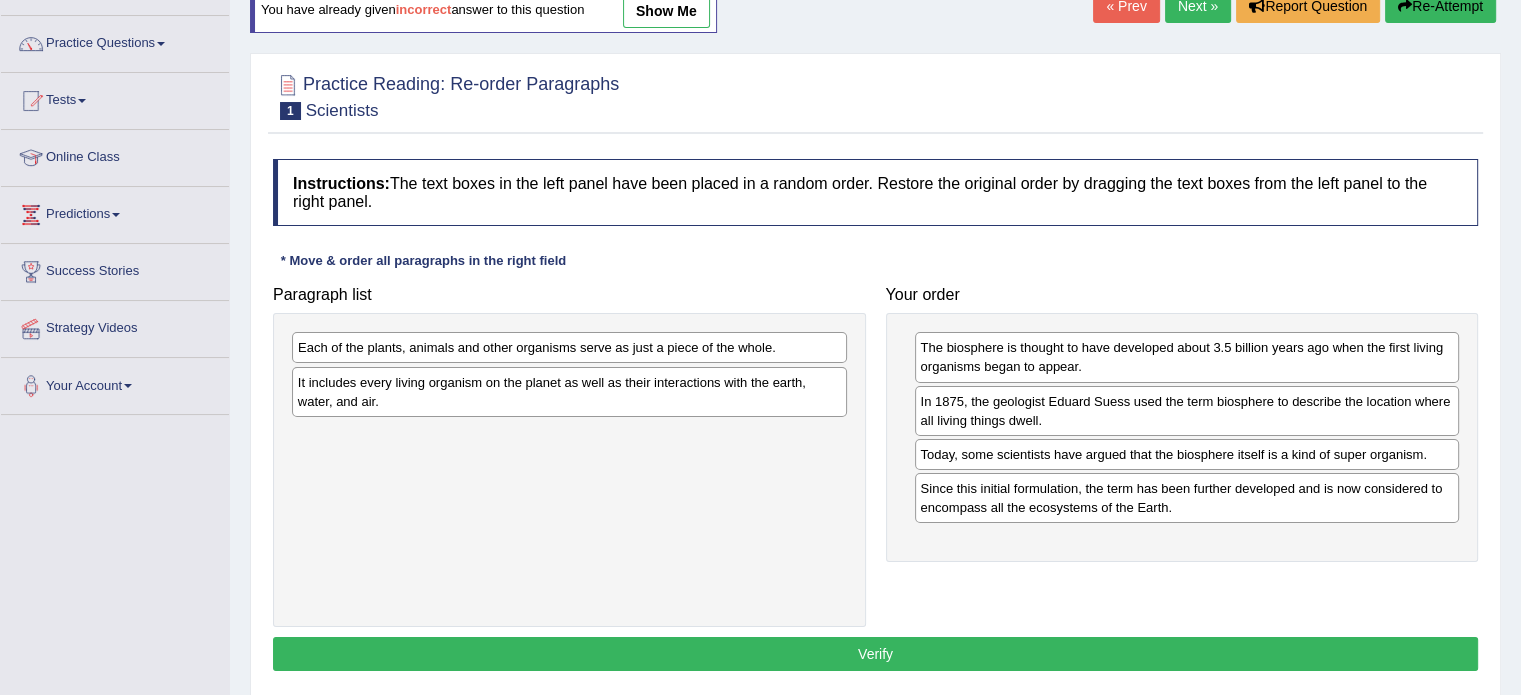 click on "It includes every living organism on the planet as well as their interactions with the earth, water, and air." at bounding box center (569, 392) 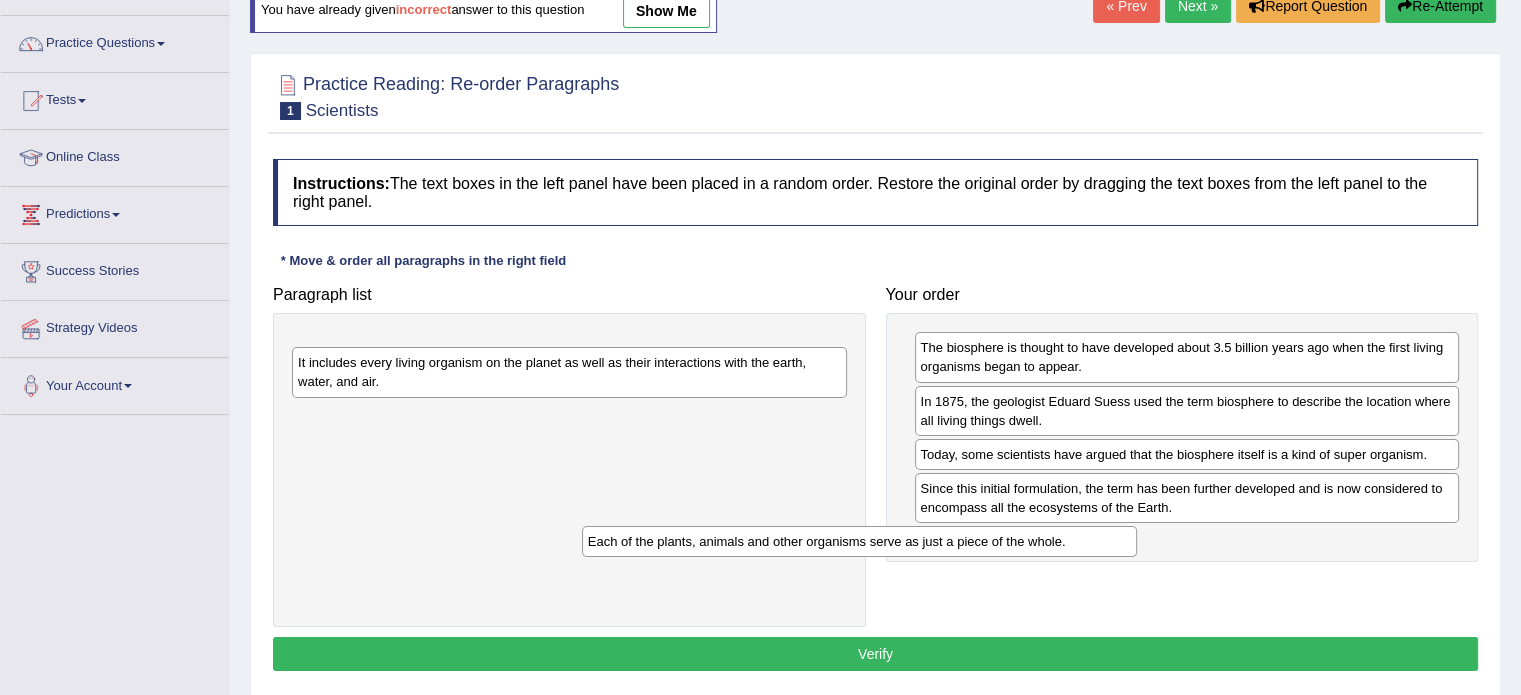 drag, startPoint x: 634, startPoint y: 339, endPoint x: 924, endPoint y: 533, distance: 348.90686 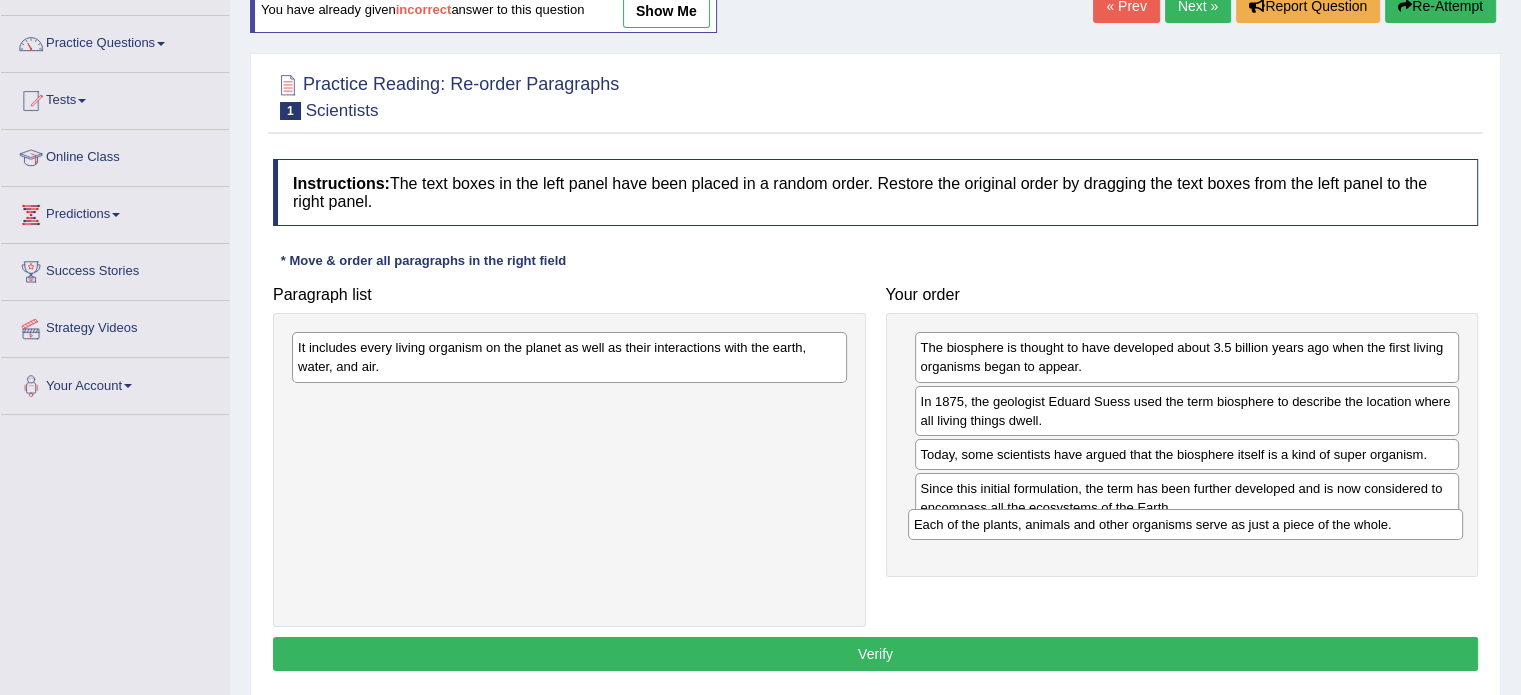drag, startPoint x: 704, startPoint y: 346, endPoint x: 1320, endPoint y: 523, distance: 640.9251 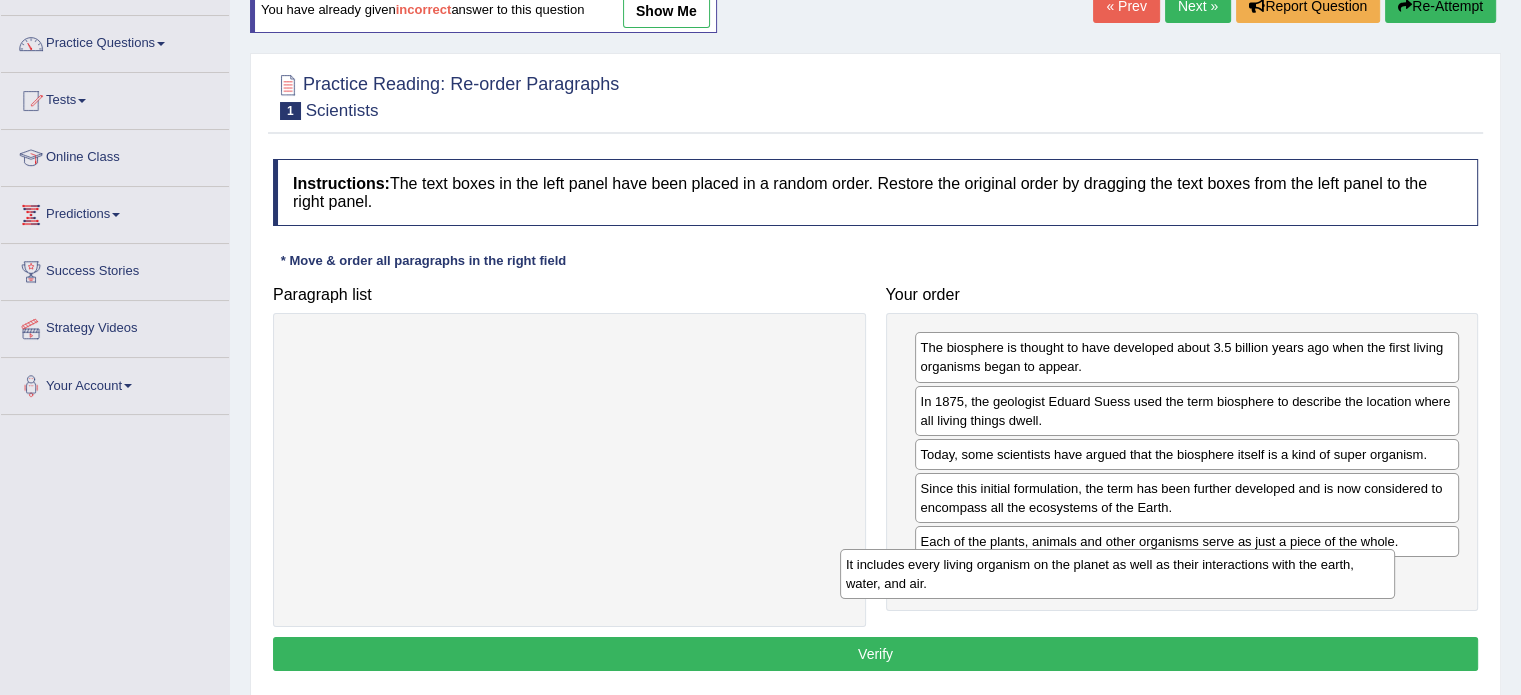 drag, startPoint x: 752, startPoint y: 357, endPoint x: 1300, endPoint y: 575, distance: 589.7695 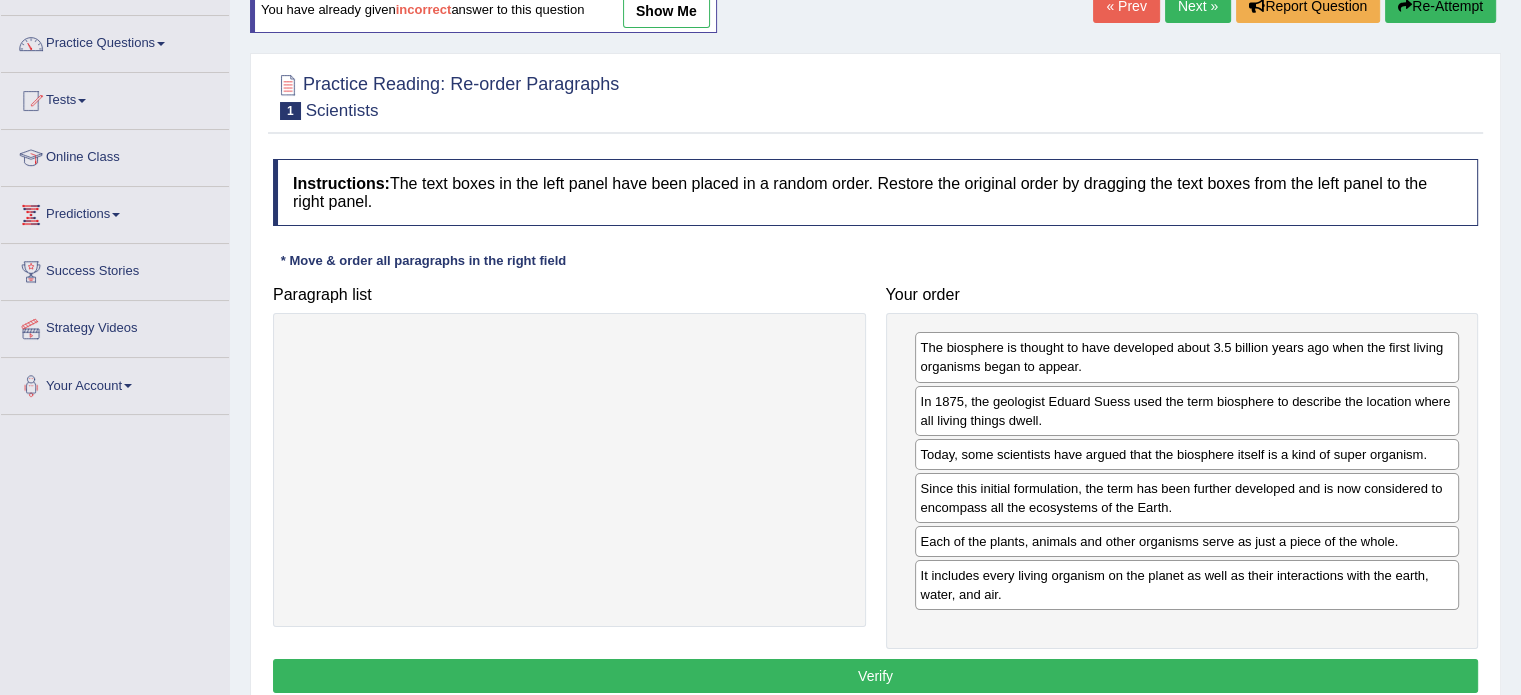 click on "Verify" at bounding box center [875, 676] 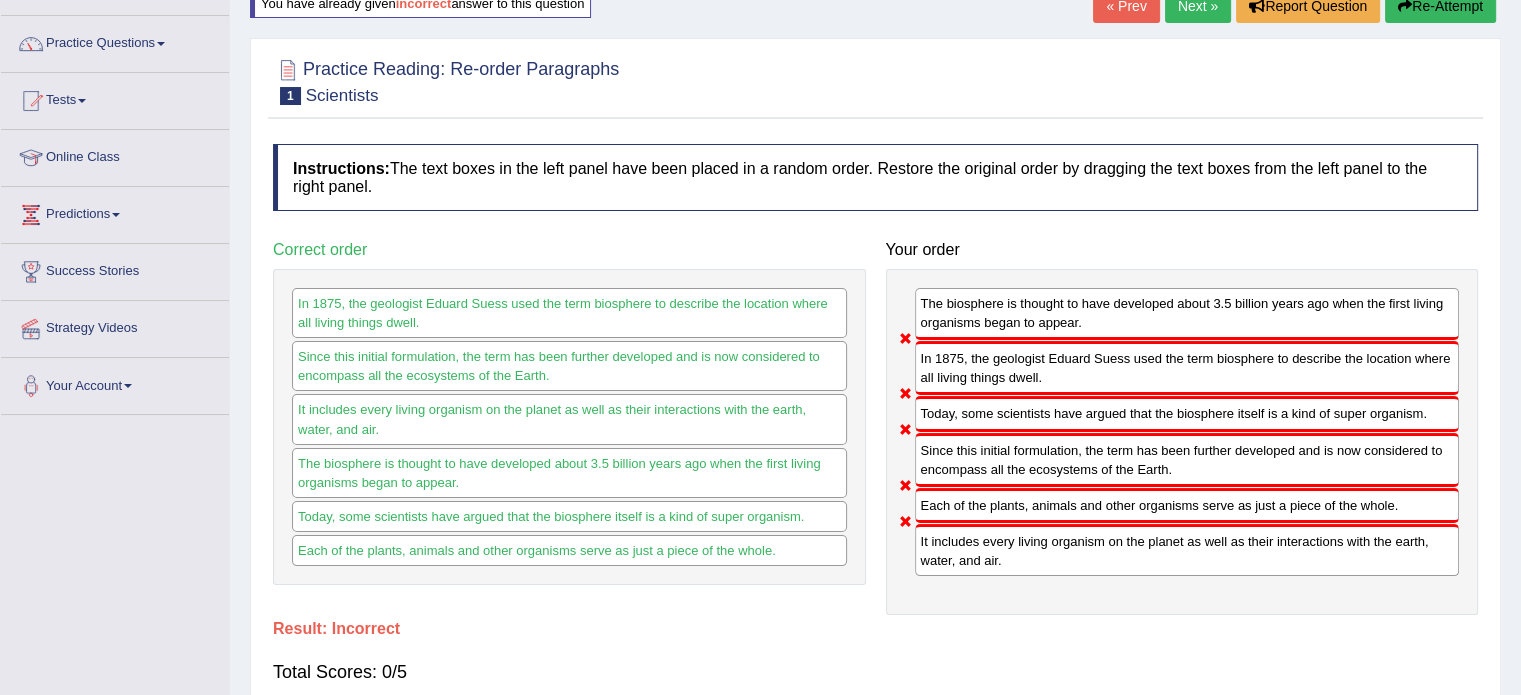 click on "Re-Attempt" at bounding box center [1440, 6] 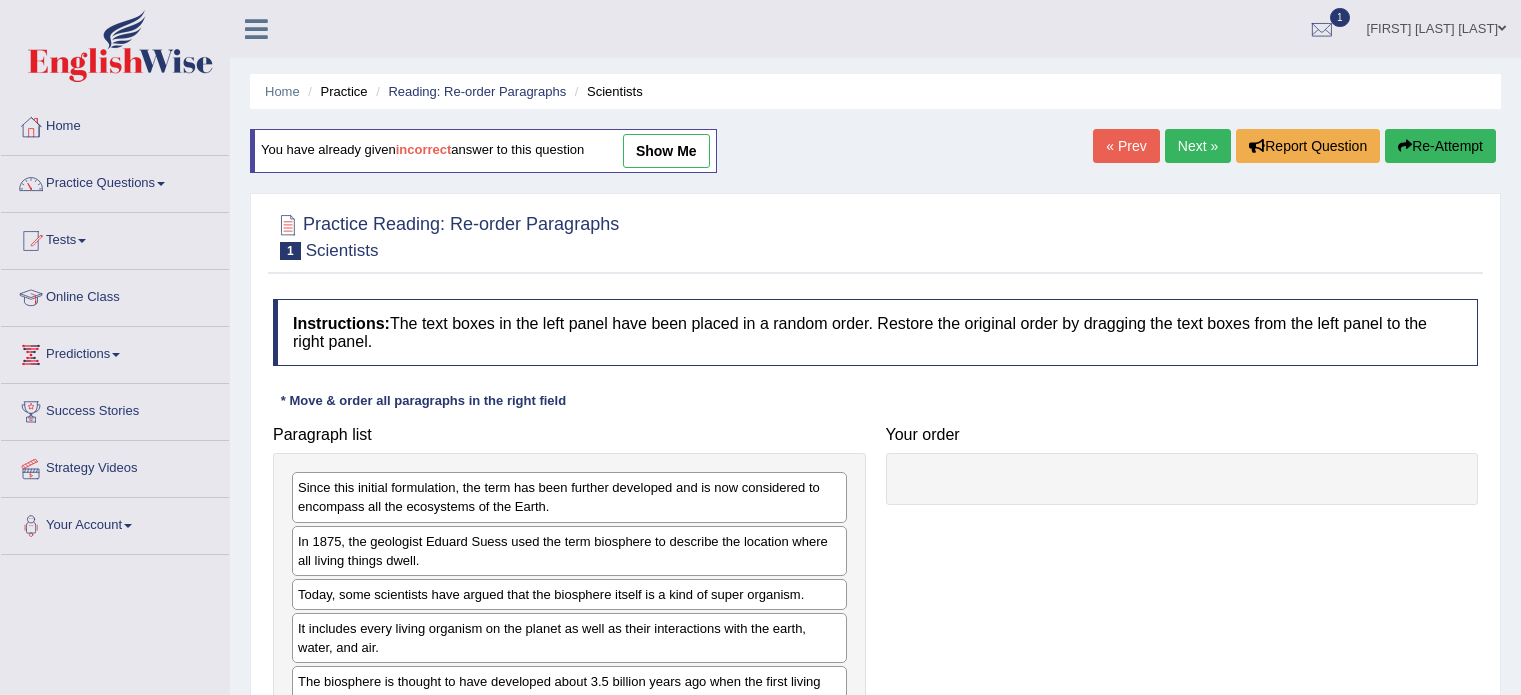 scroll, scrollTop: 140, scrollLeft: 0, axis: vertical 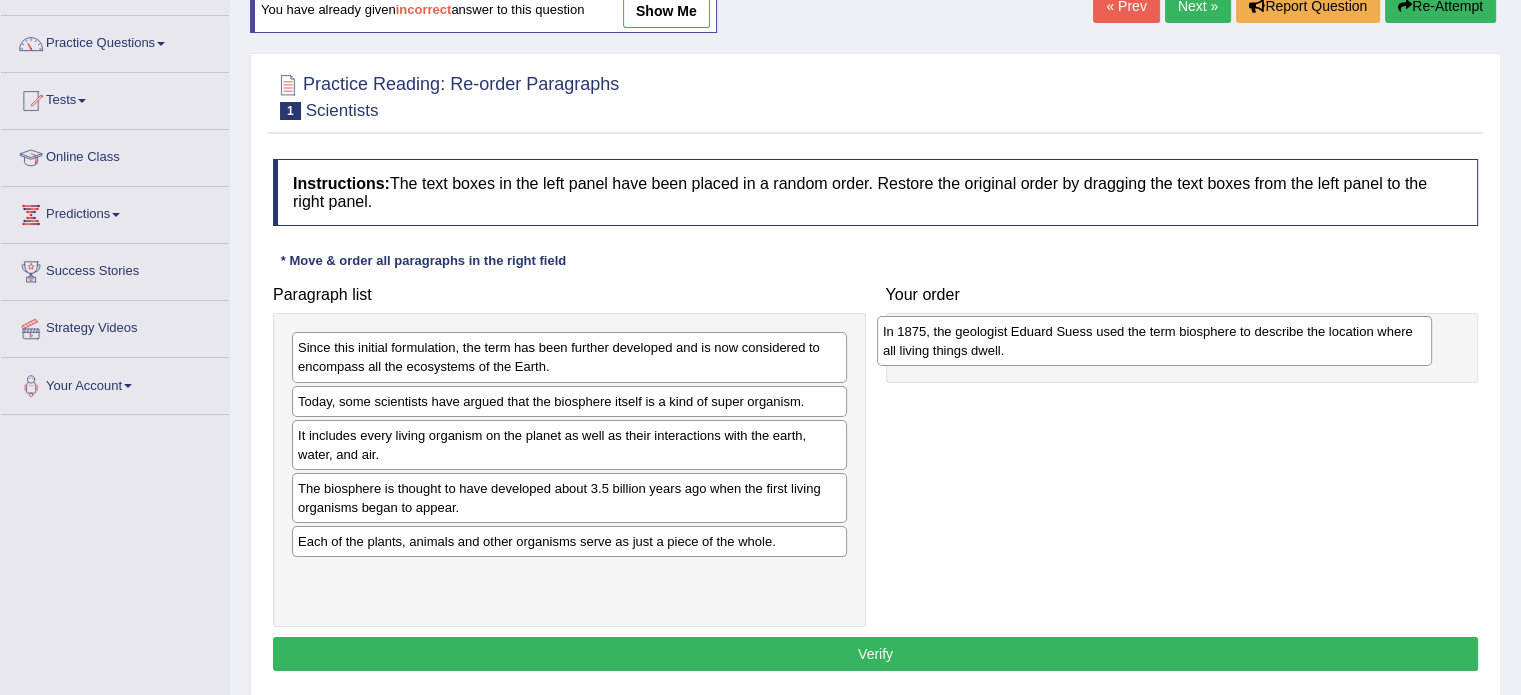 drag, startPoint x: 425, startPoint y: 419, endPoint x: 1010, endPoint y: 349, distance: 589.17316 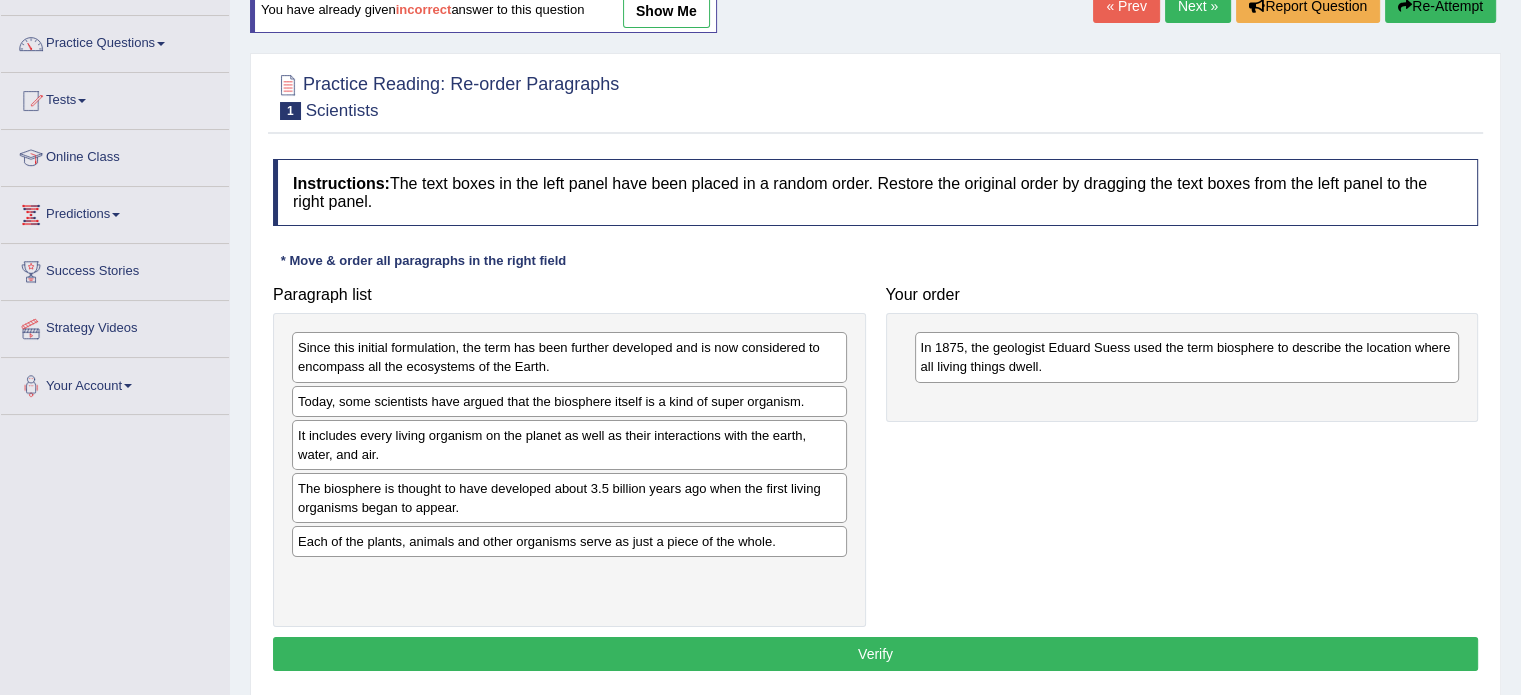 click on "It includes every living organism on the planet as well as their interactions with the earth, water, and air." at bounding box center (569, 445) 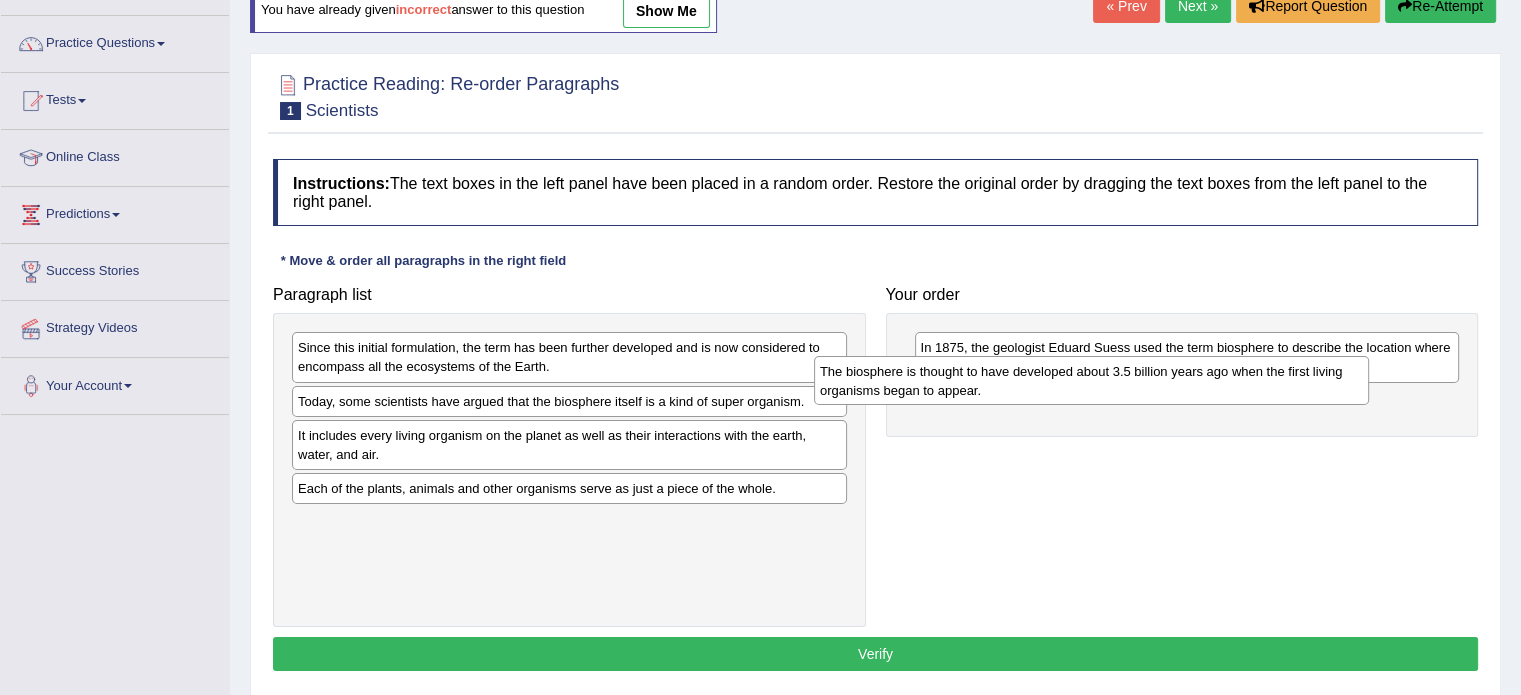drag, startPoint x: 494, startPoint y: 500, endPoint x: 1016, endPoint y: 384, distance: 534.7336 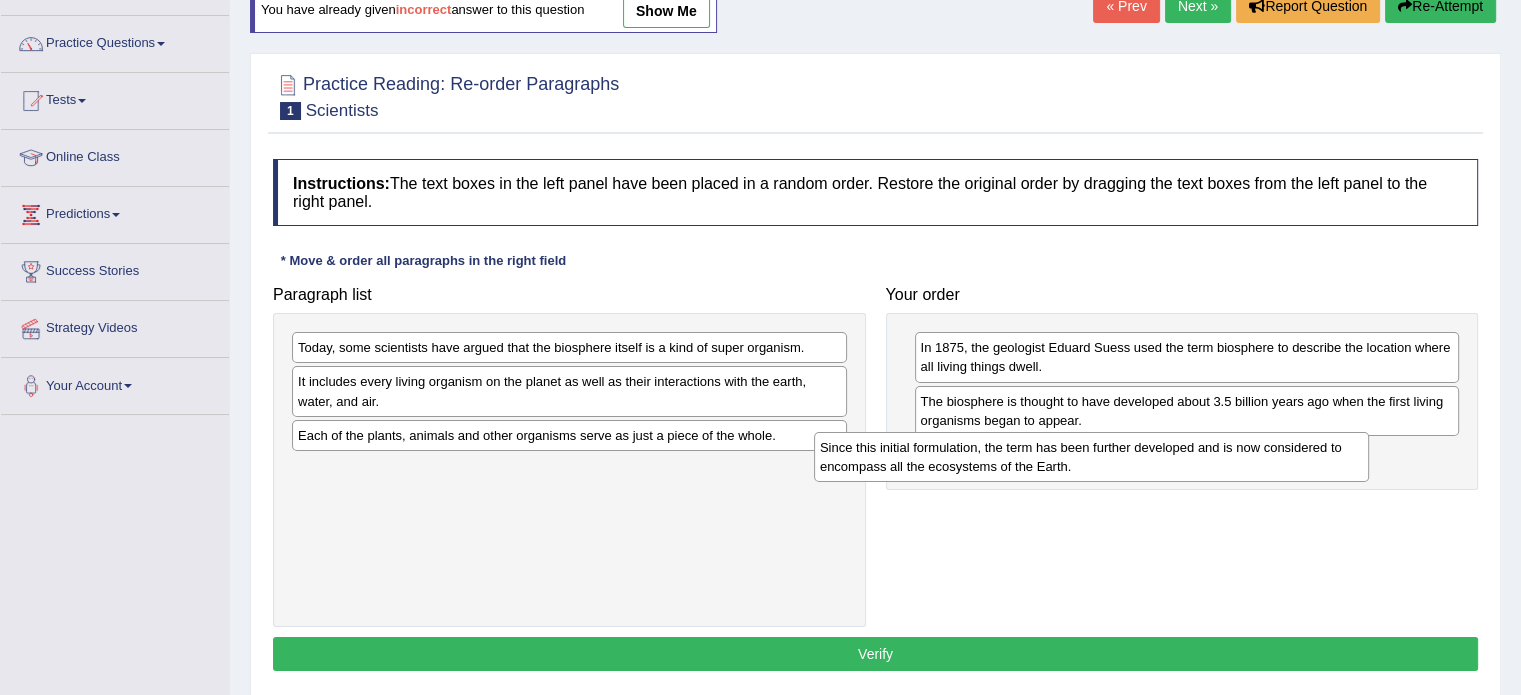 drag, startPoint x: 646, startPoint y: 351, endPoint x: 1168, endPoint y: 450, distance: 531.305 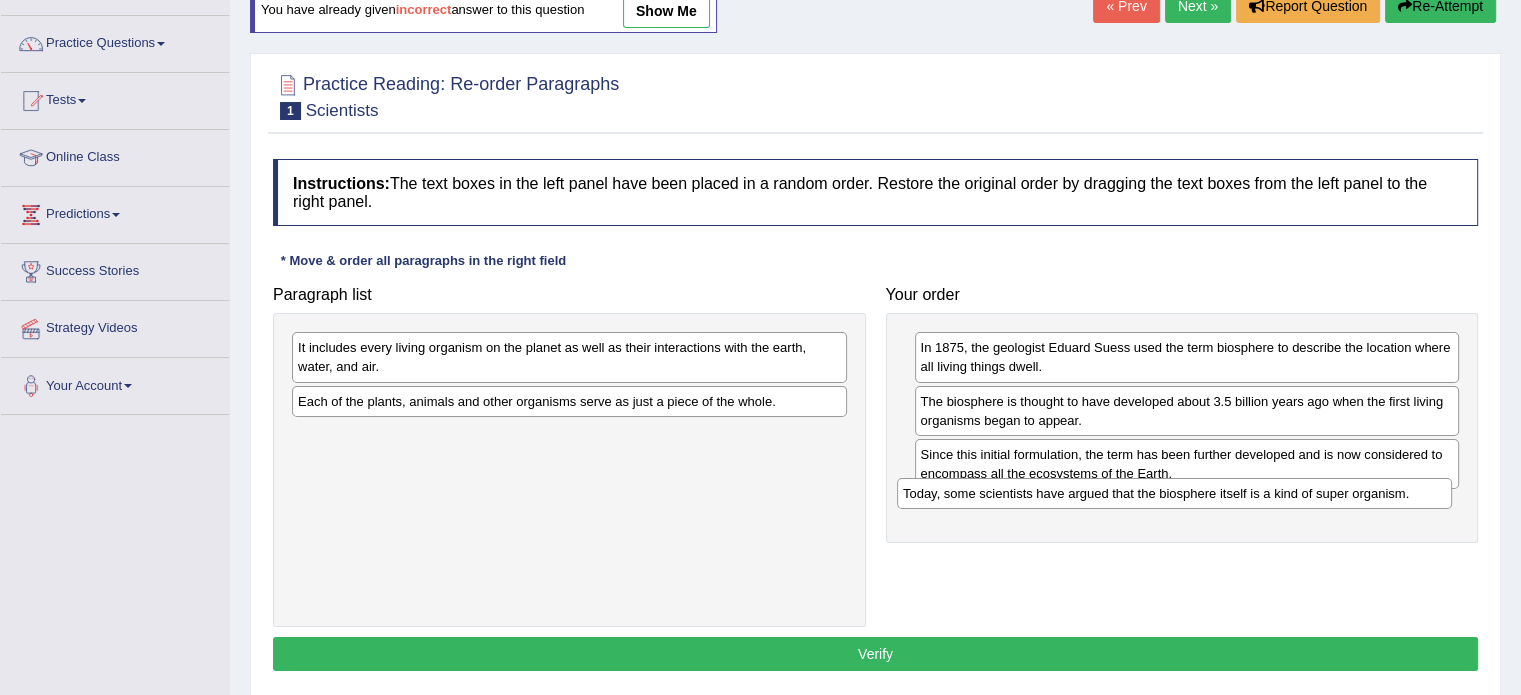 drag, startPoint x: 643, startPoint y: 359, endPoint x: 1248, endPoint y: 504, distance: 622.1334 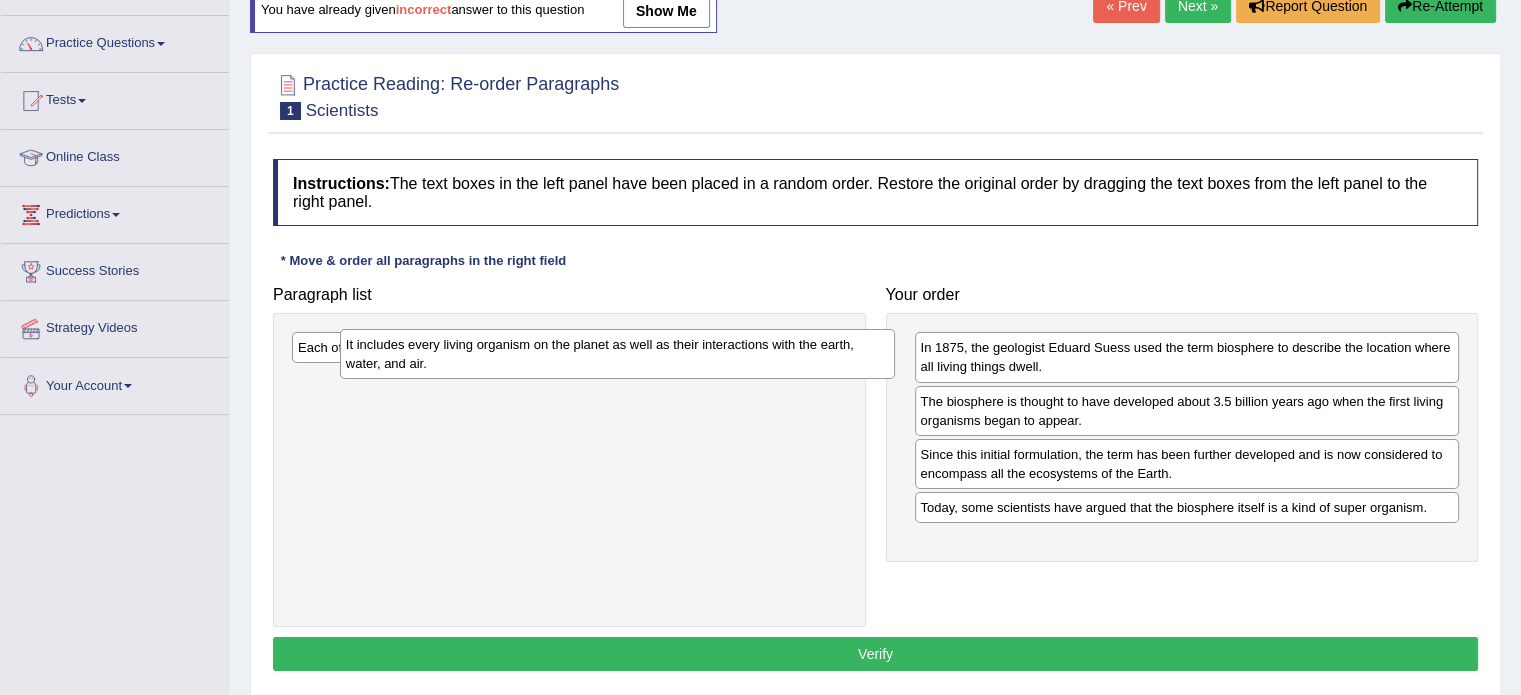drag, startPoint x: 653, startPoint y: 344, endPoint x: 684, endPoint y: 358, distance: 34.0147 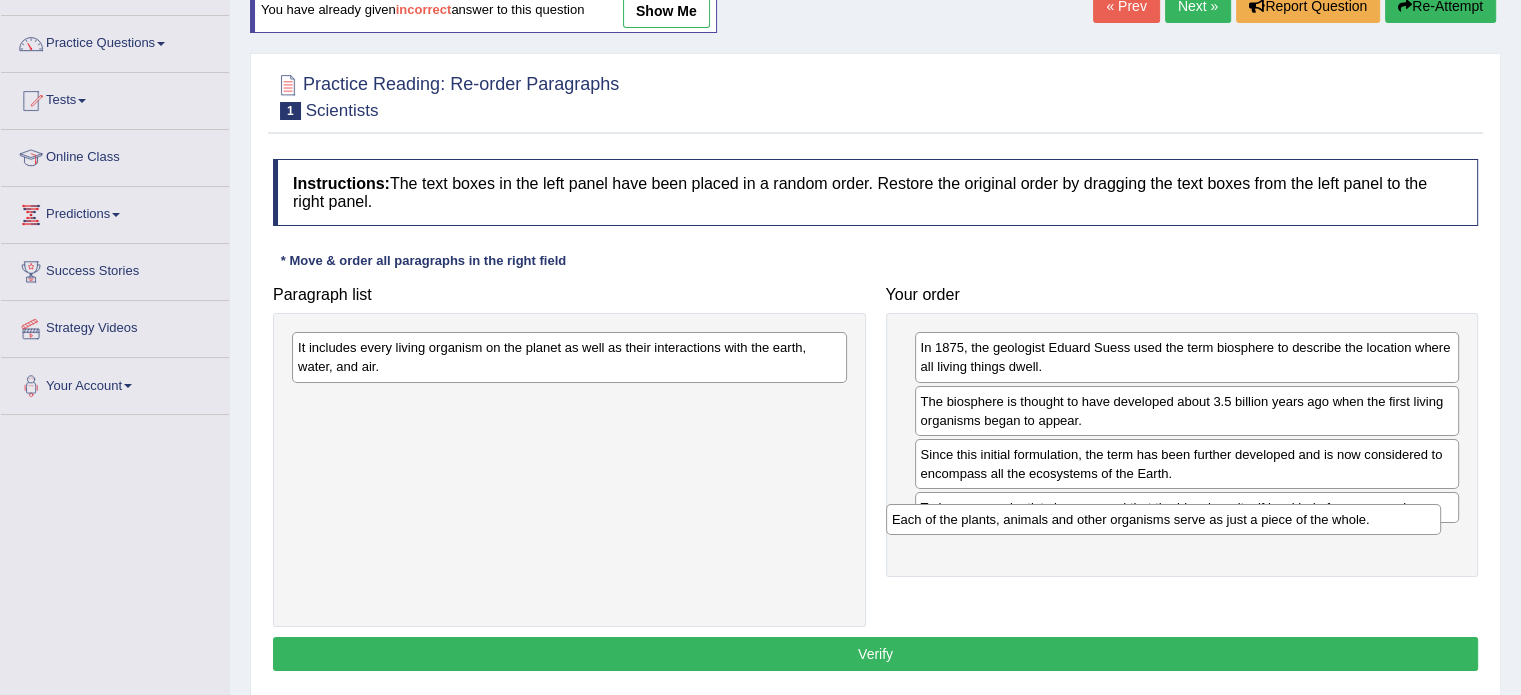 drag, startPoint x: 665, startPoint y: 353, endPoint x: 1259, endPoint y: 525, distance: 618.4012 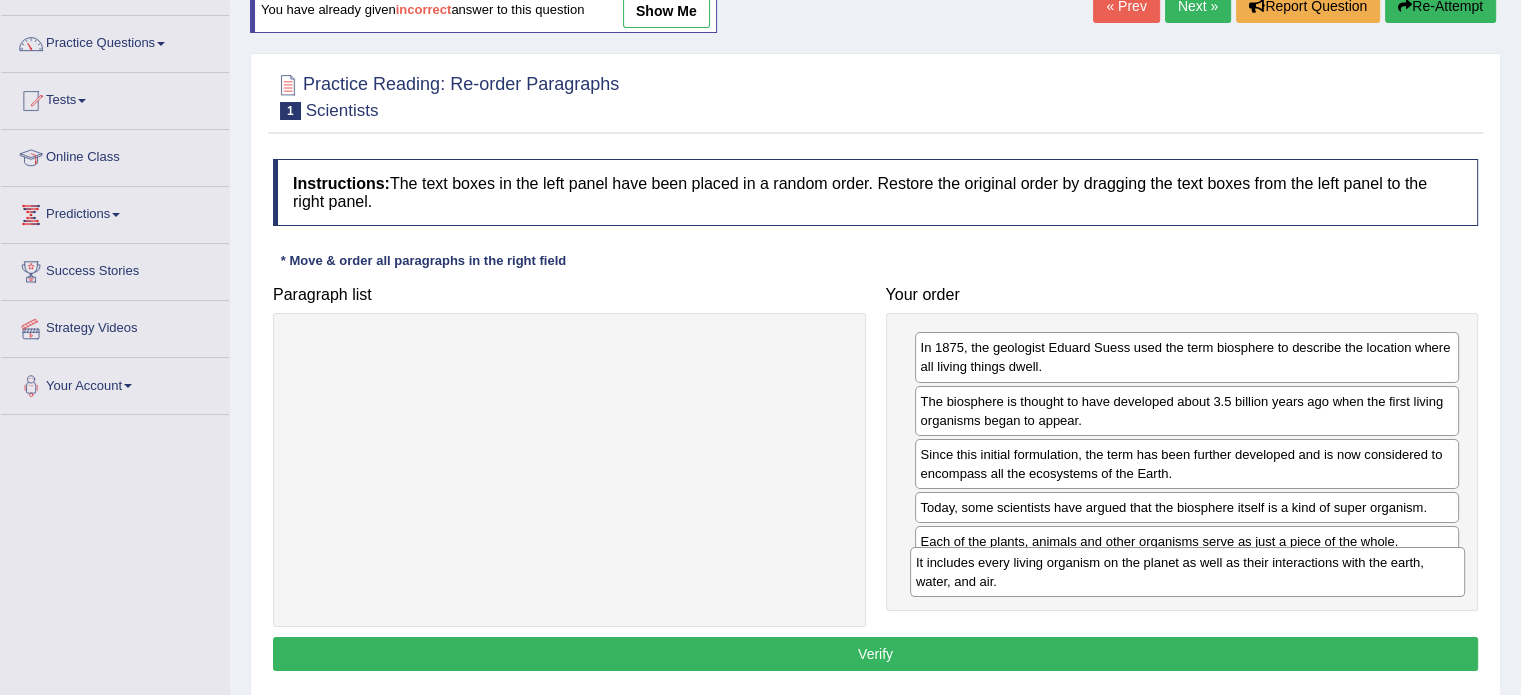 drag, startPoint x: 666, startPoint y: 347, endPoint x: 1283, endPoint y: 562, distance: 653.38654 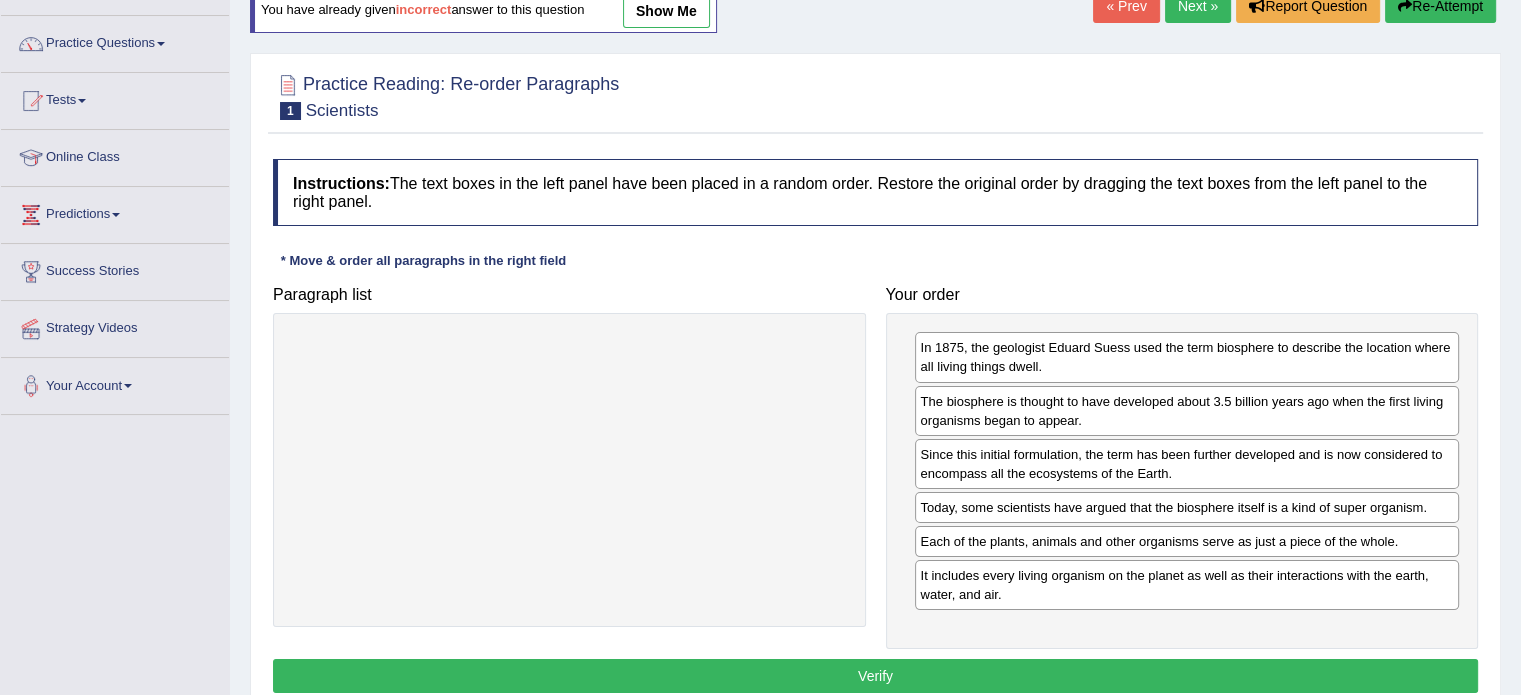 click on "Verify" at bounding box center [875, 676] 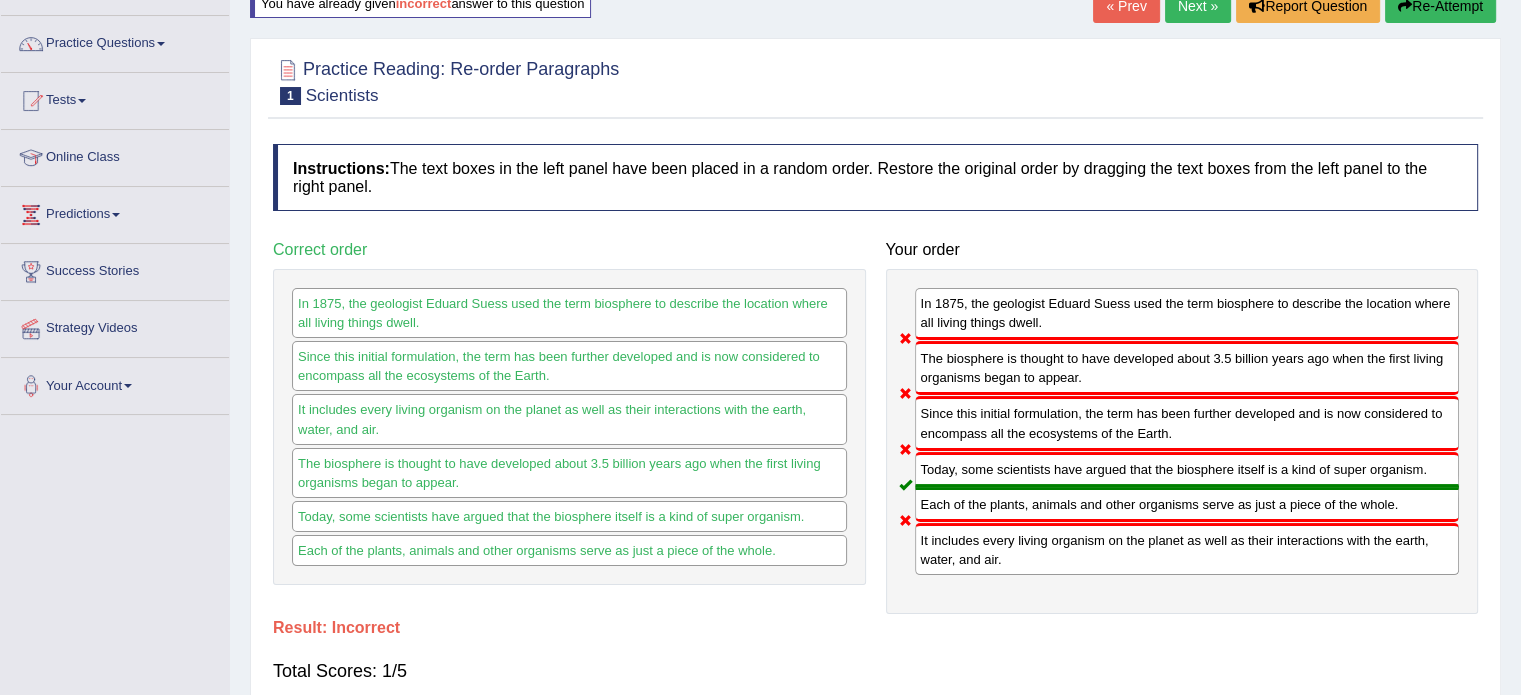 click on "Re-Attempt" at bounding box center (1440, 6) 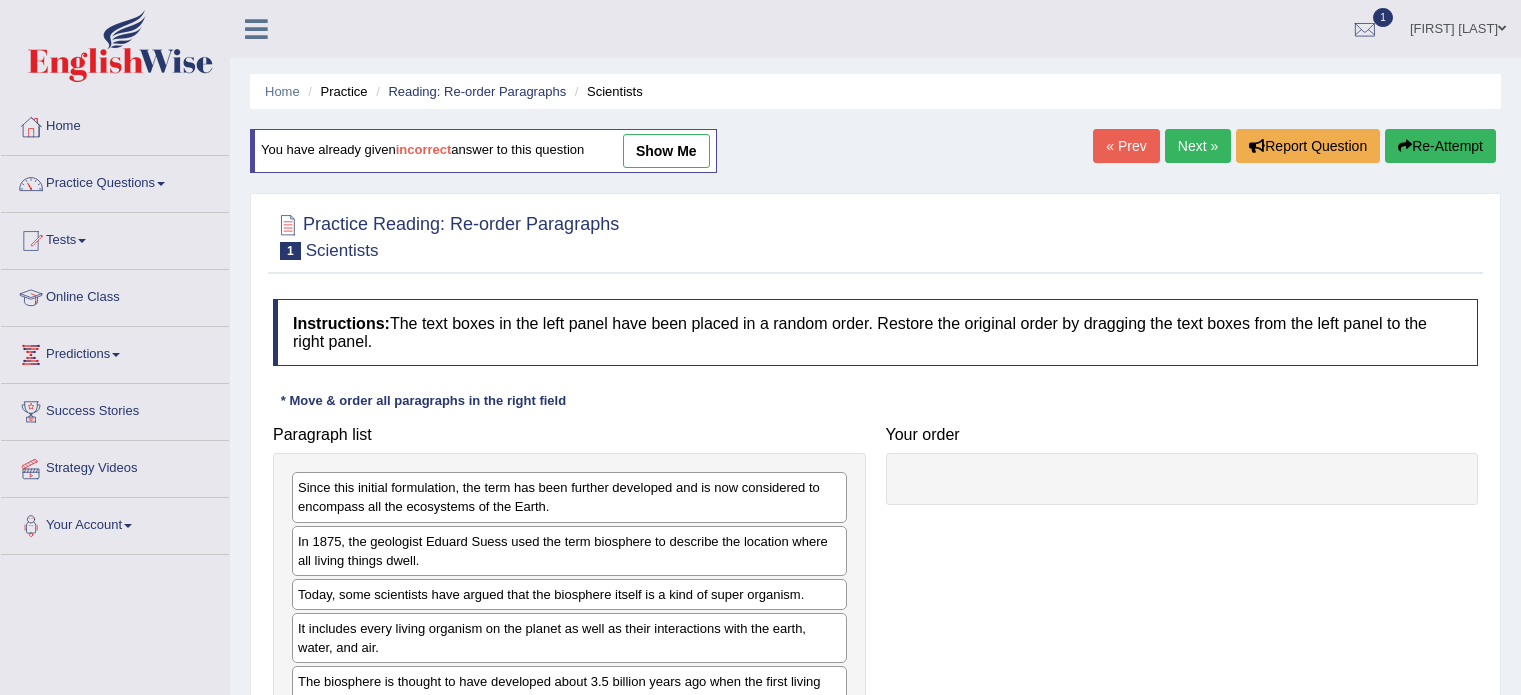 scroll, scrollTop: 140, scrollLeft: 0, axis: vertical 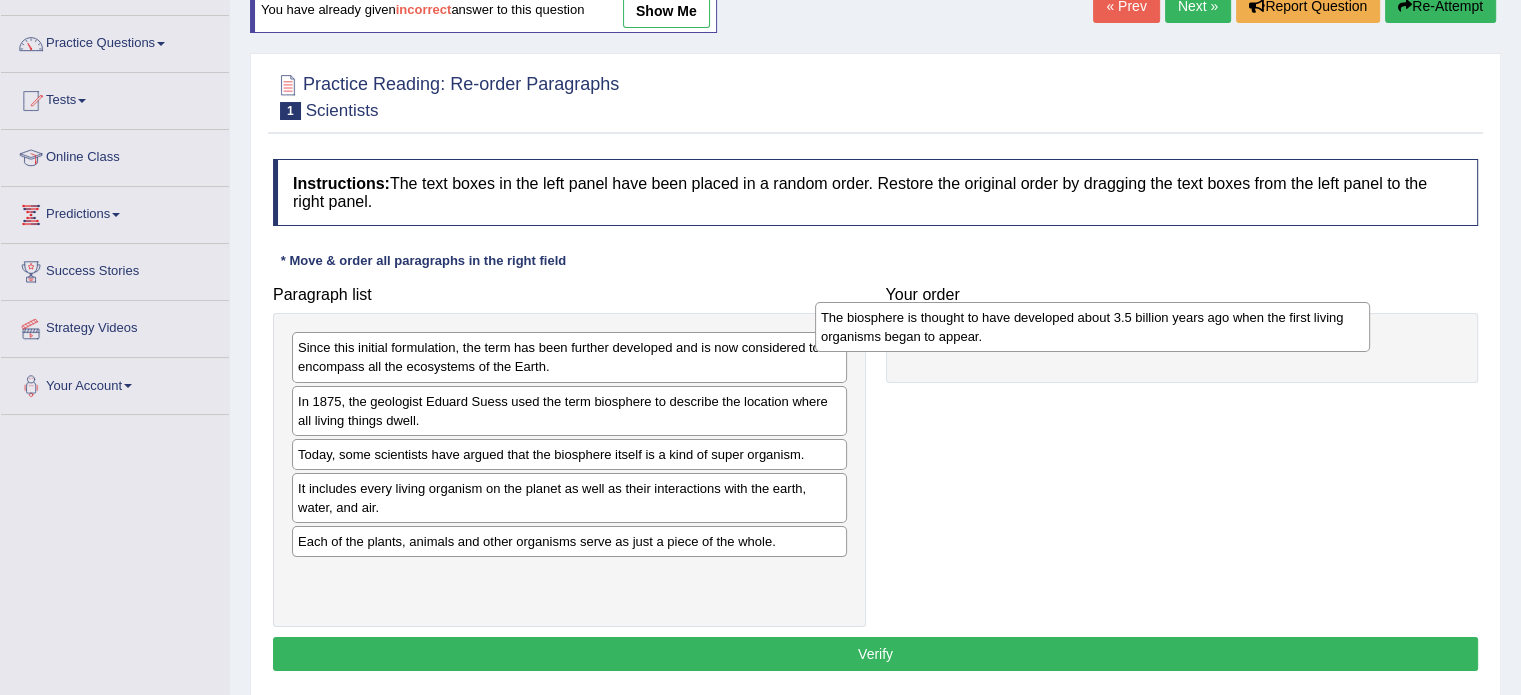 drag, startPoint x: 367, startPoint y: 543, endPoint x: 890, endPoint y: 321, distance: 568.1663 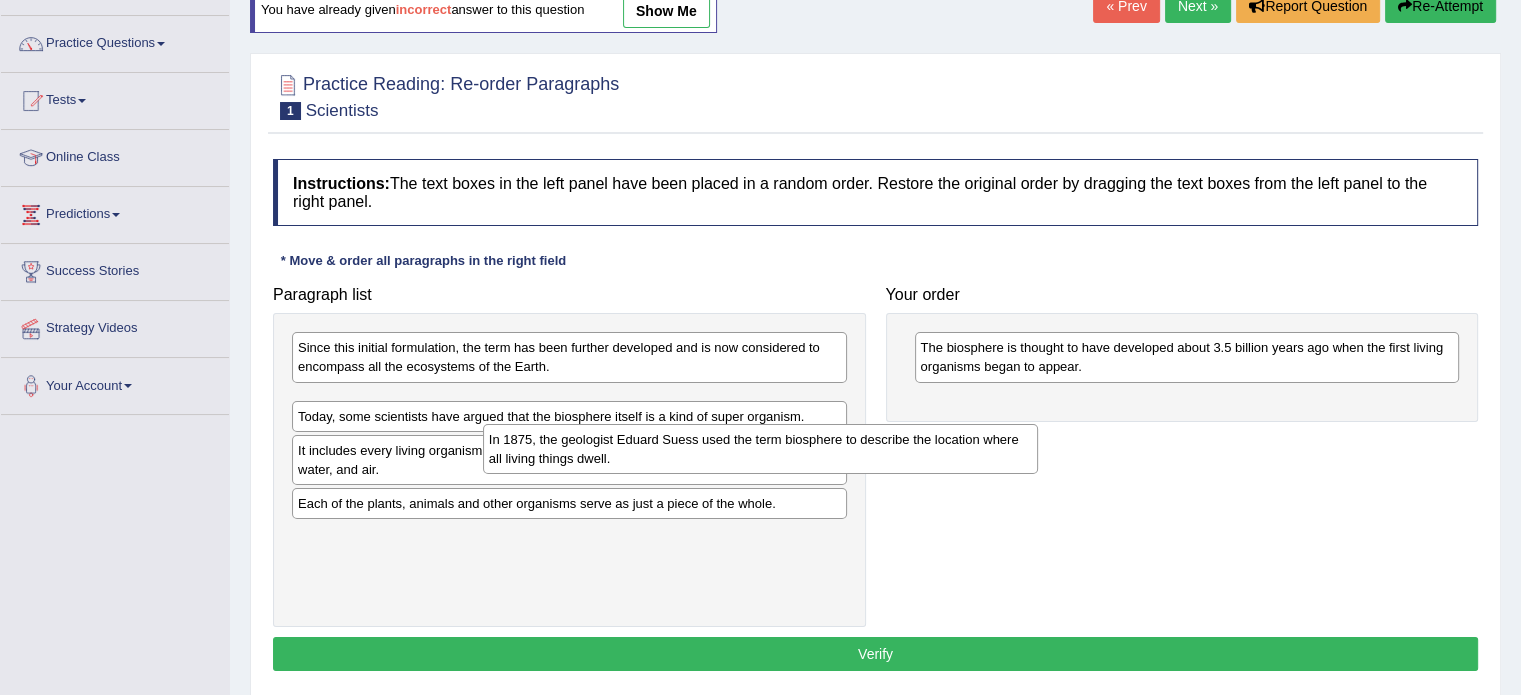 drag, startPoint x: 701, startPoint y: 411, endPoint x: 952, endPoint y: 446, distance: 253.4285 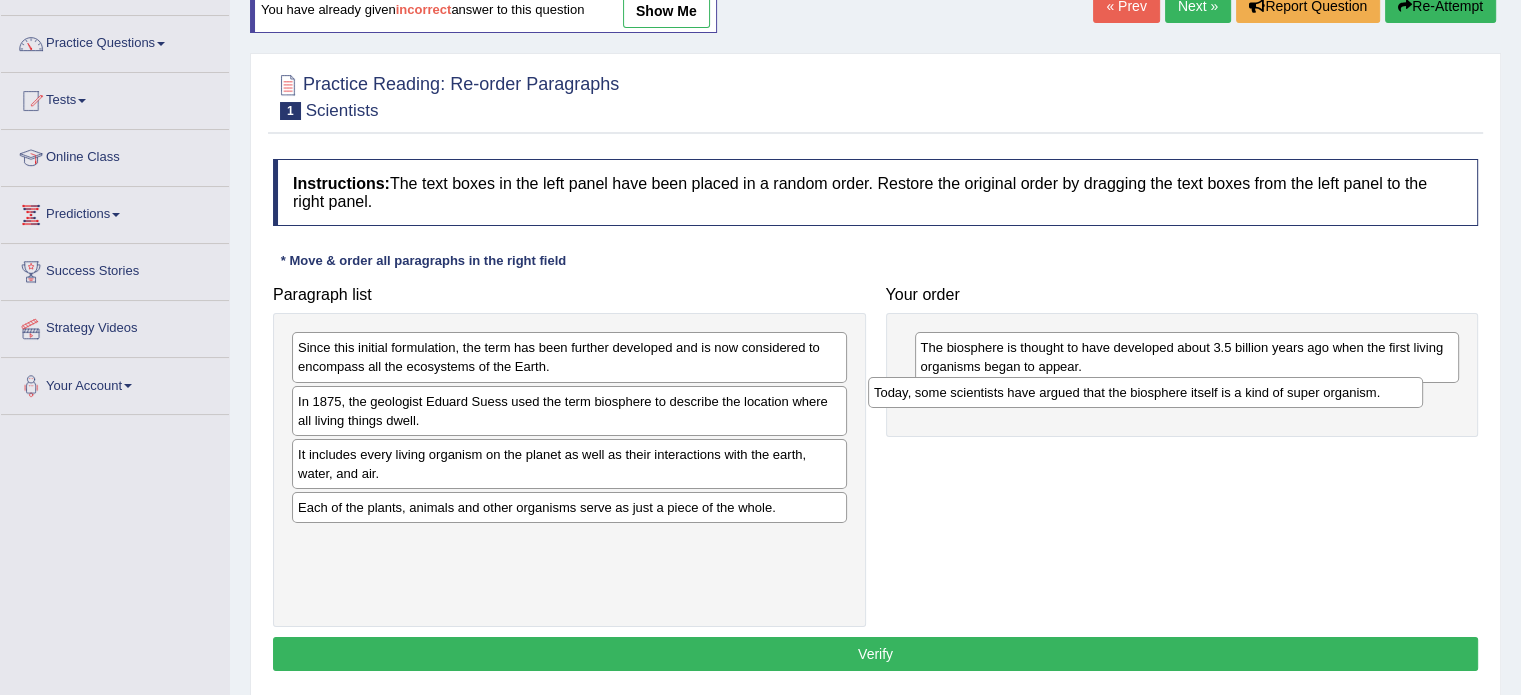 drag, startPoint x: 644, startPoint y: 451, endPoint x: 1220, endPoint y: 391, distance: 579.1166 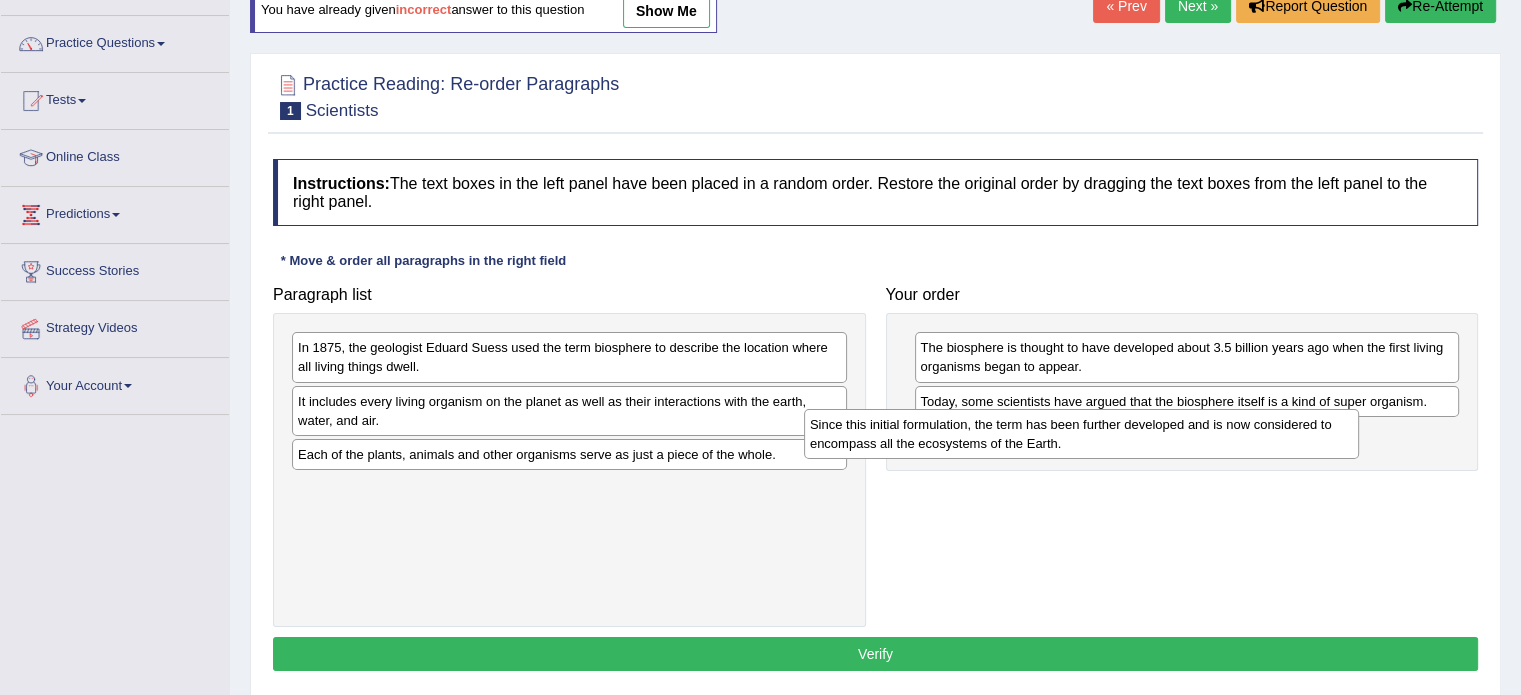 drag, startPoint x: 544, startPoint y: 355, endPoint x: 1056, endPoint y: 431, distance: 517.60986 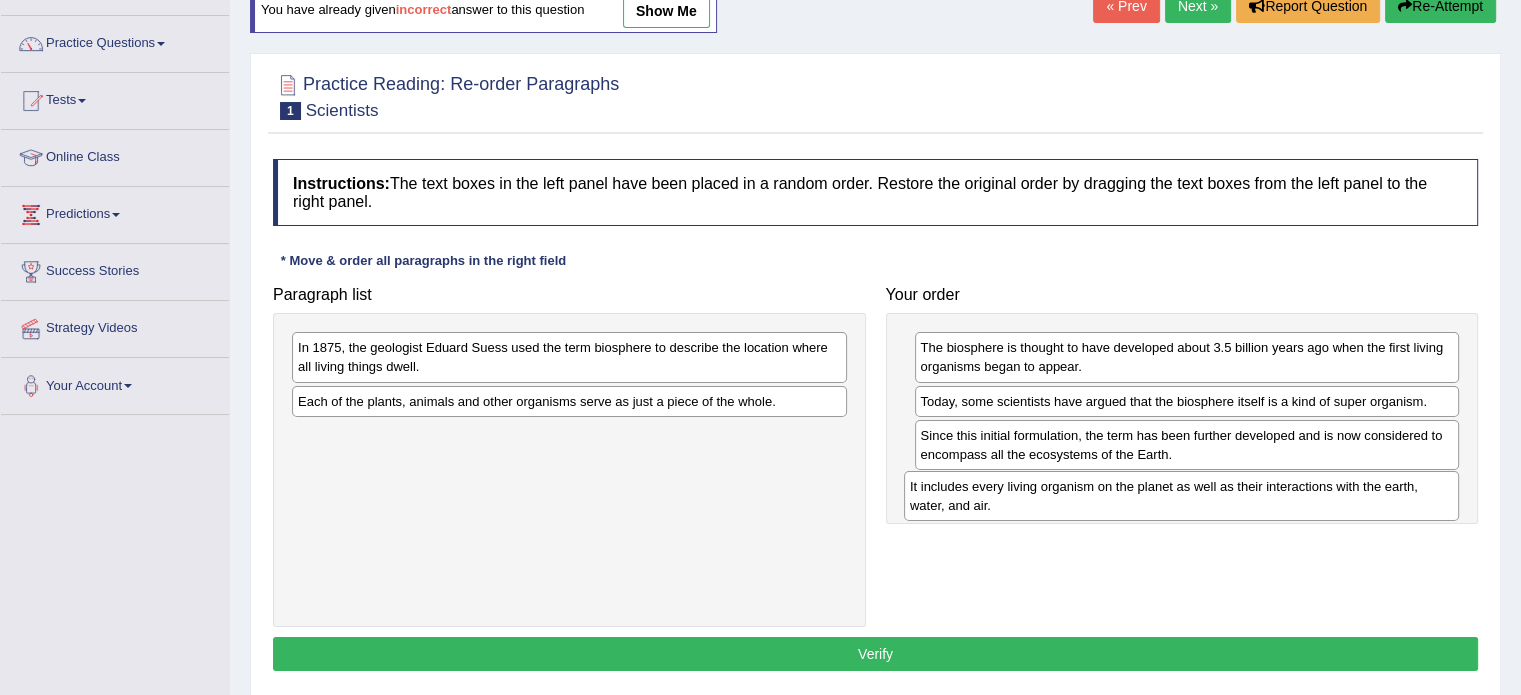 drag, startPoint x: 664, startPoint y: 417, endPoint x: 1276, endPoint y: 503, distance: 618.01294 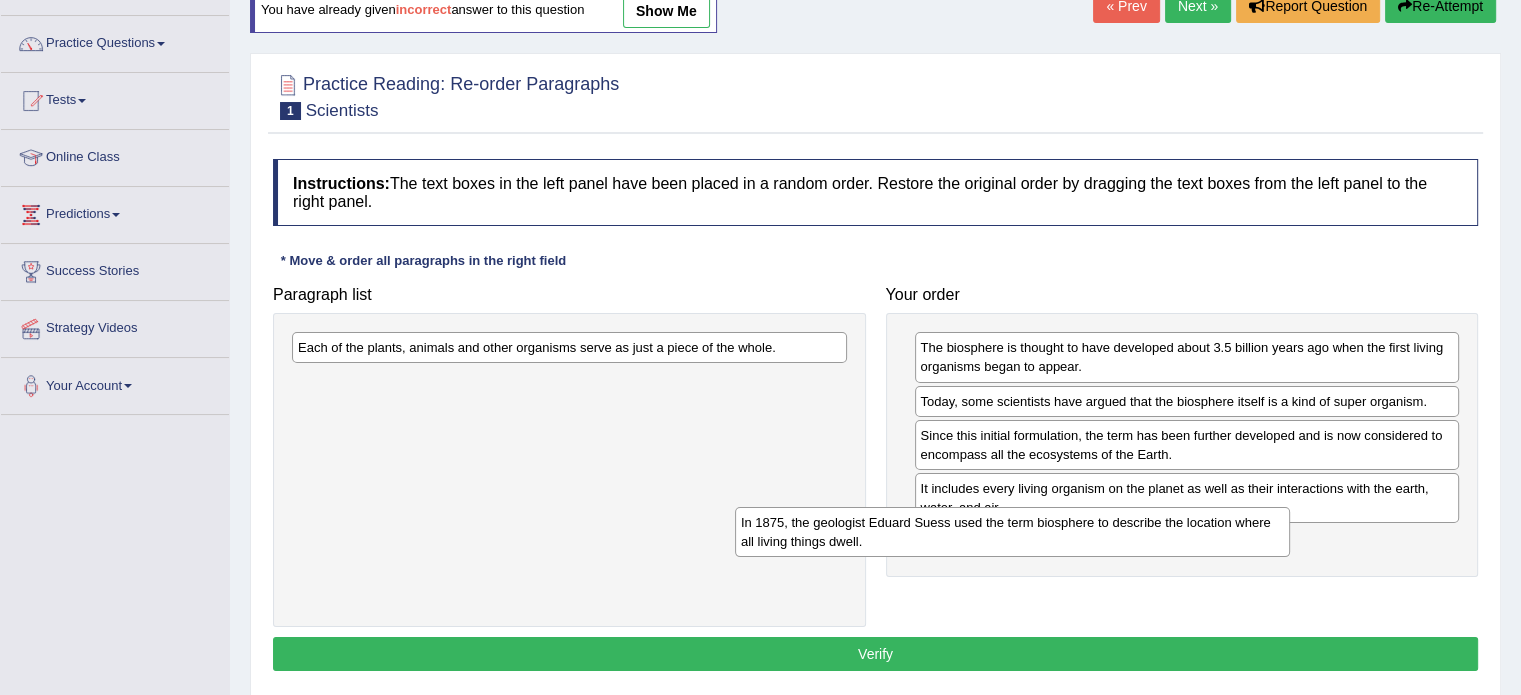 drag, startPoint x: 556, startPoint y: 351, endPoint x: 999, endPoint y: 525, distance: 475.9464 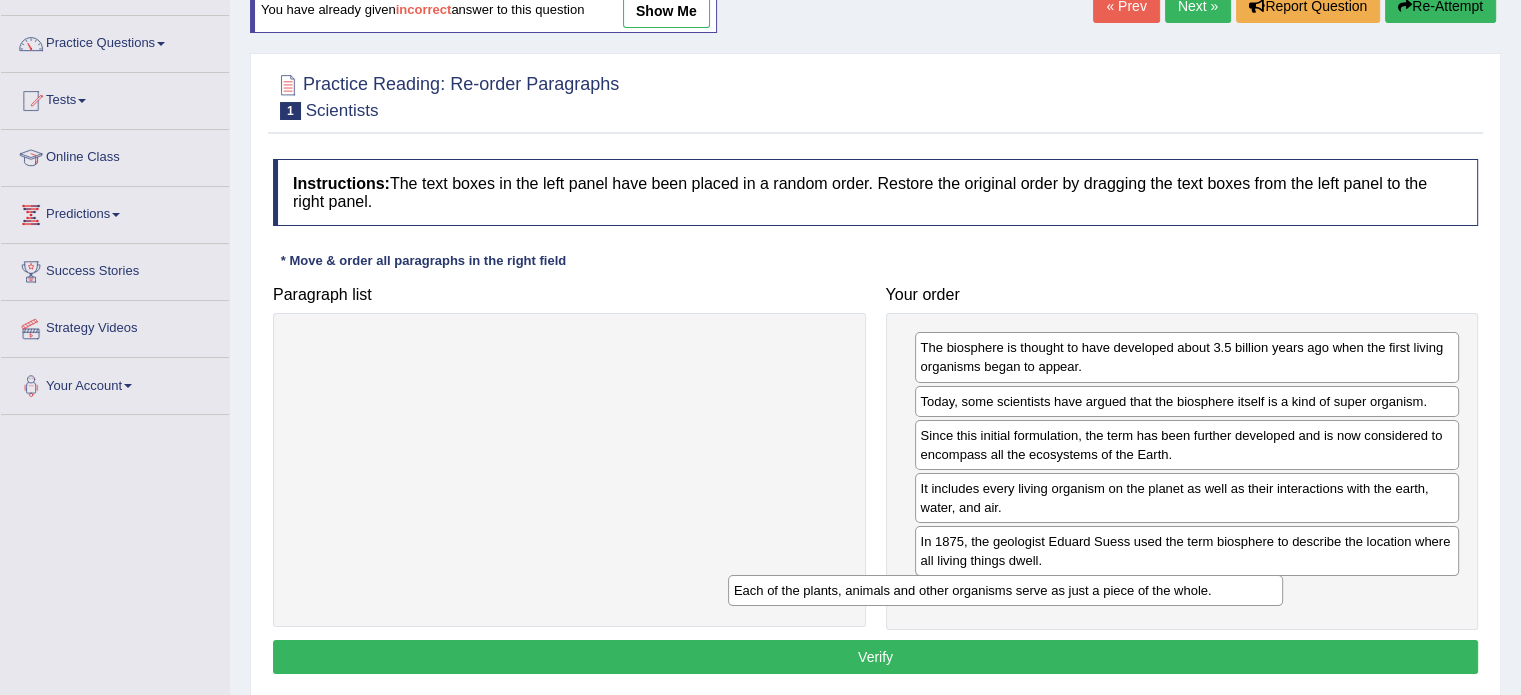drag, startPoint x: 630, startPoint y: 359, endPoint x: 1066, endPoint y: 601, distance: 498.6582 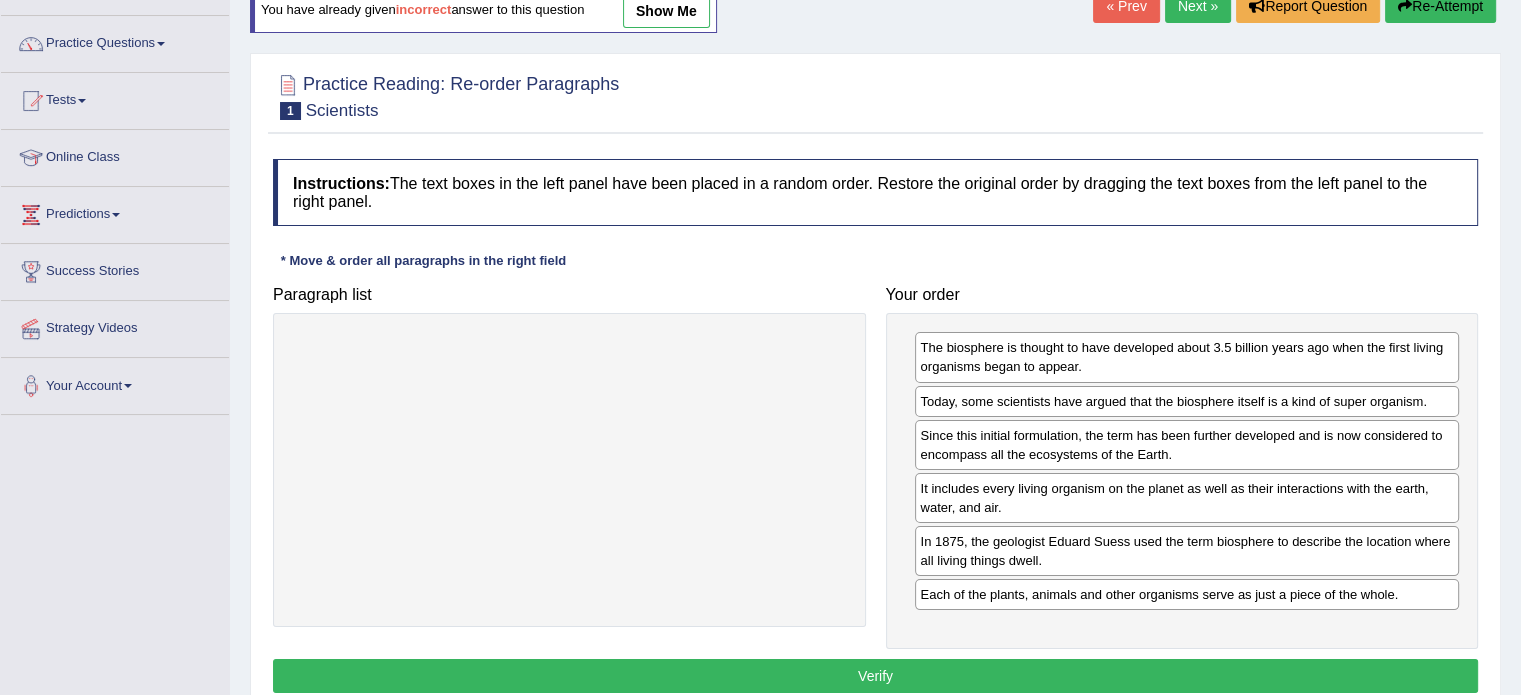 click on "Verify" at bounding box center (875, 676) 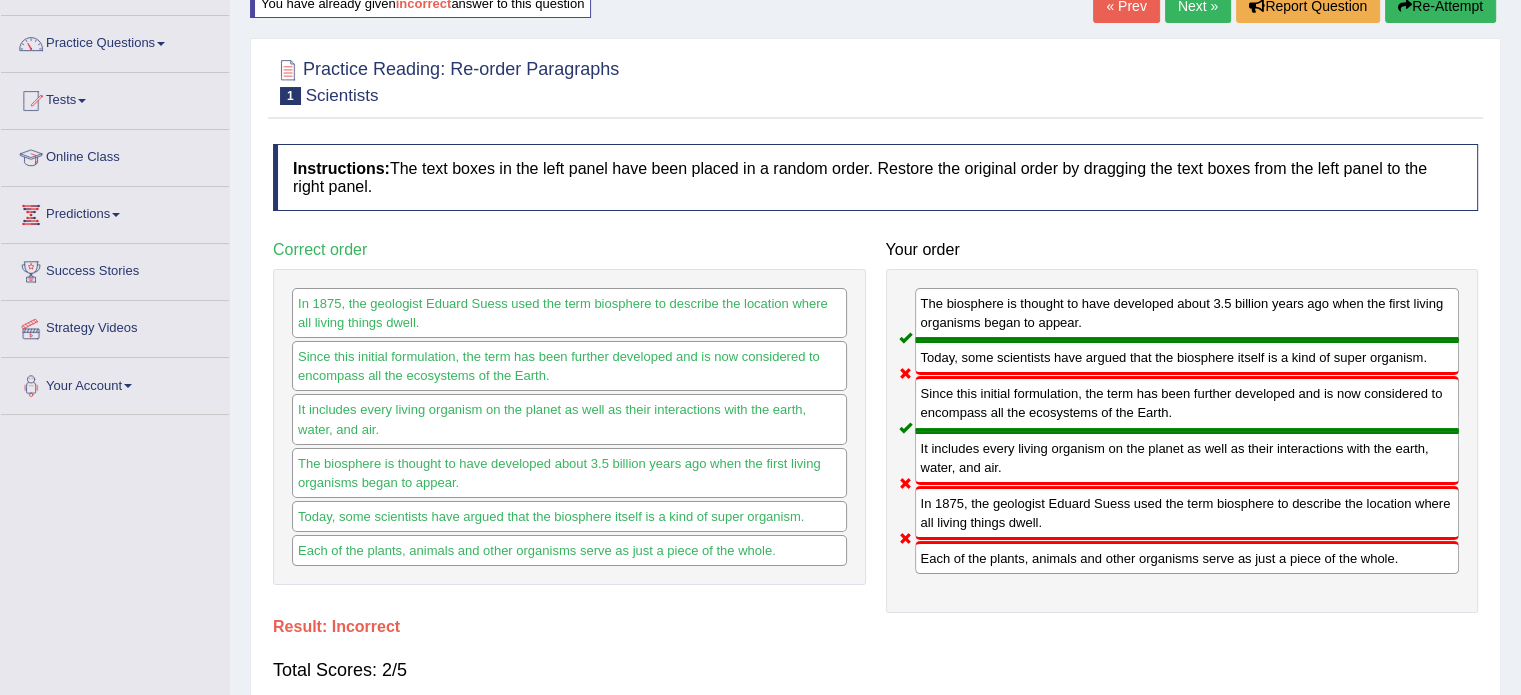drag, startPoint x: 941, startPoint y: 355, endPoint x: 738, endPoint y: 375, distance: 203.98285 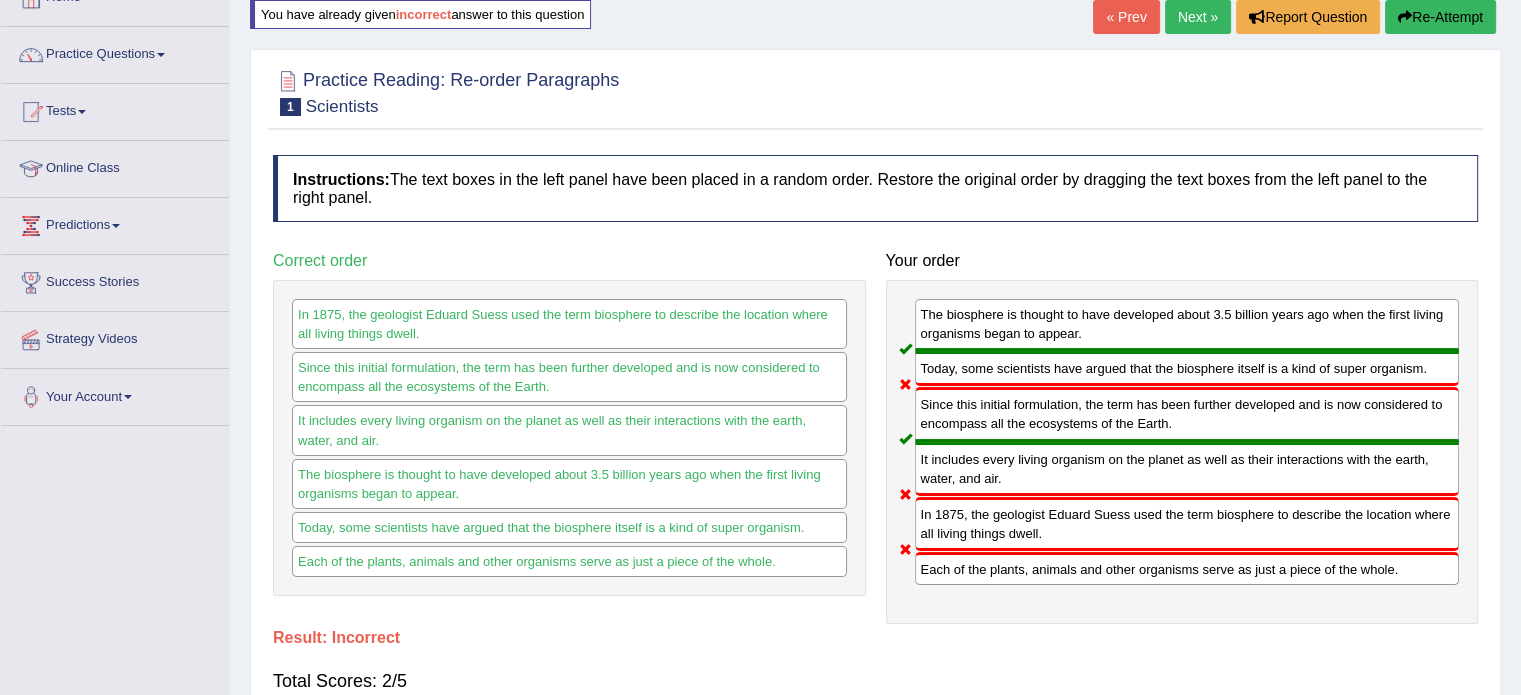 scroll, scrollTop: 92, scrollLeft: 0, axis: vertical 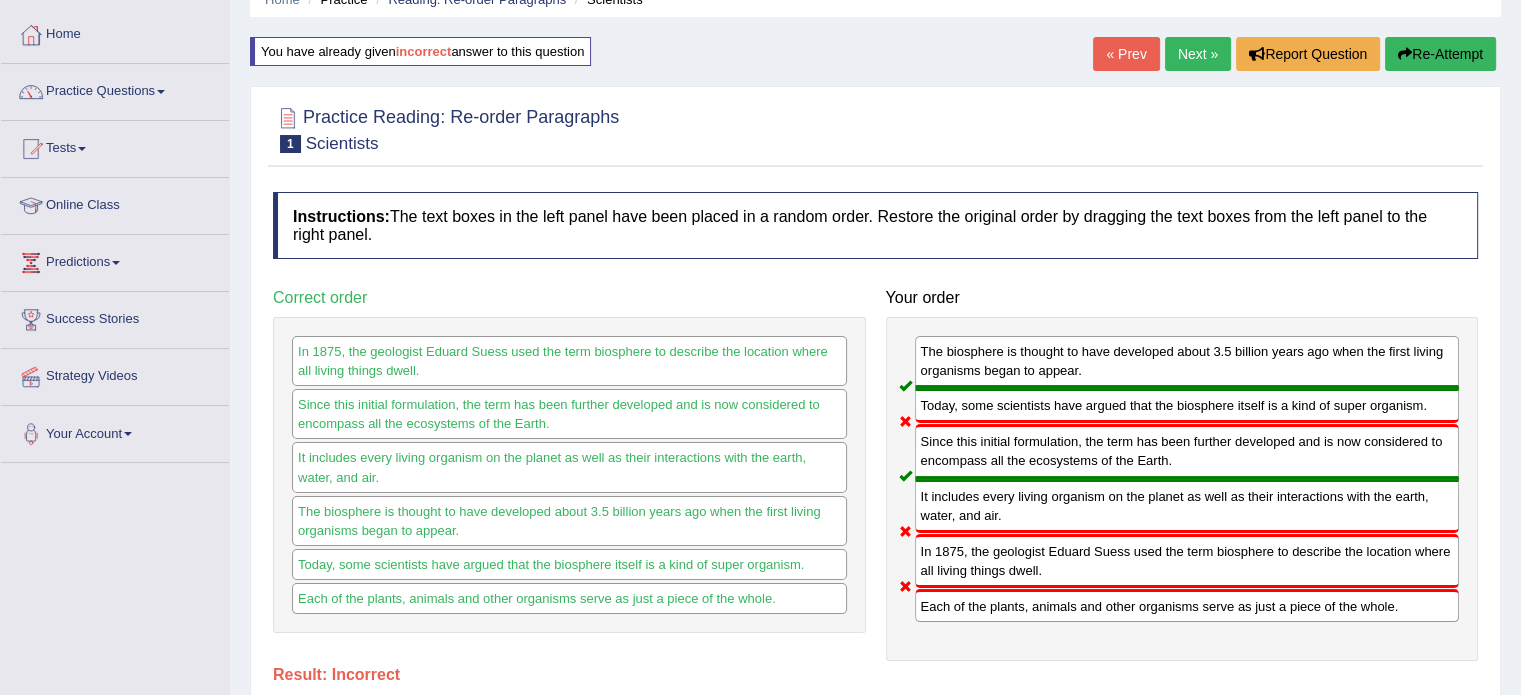 click on "Re-Attempt" at bounding box center (1440, 54) 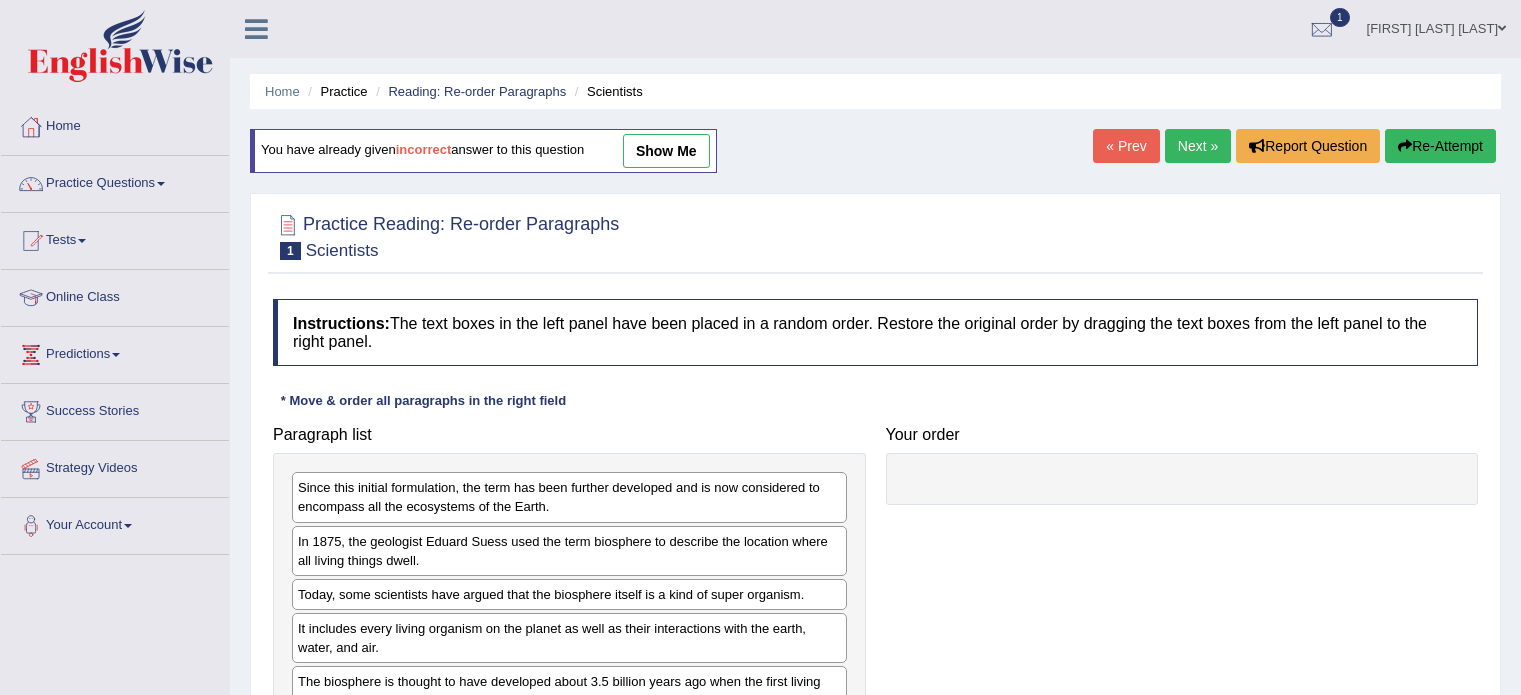 scroll, scrollTop: 92, scrollLeft: 0, axis: vertical 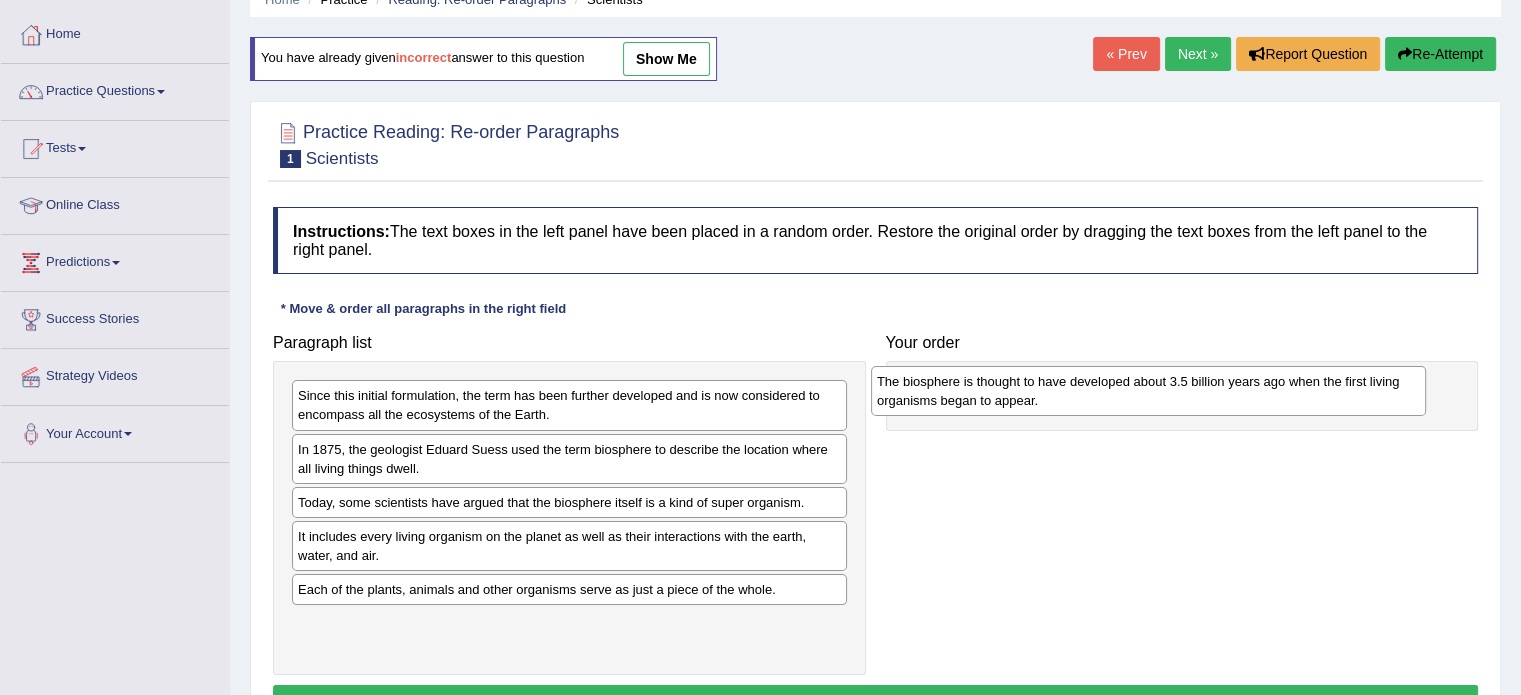 drag, startPoint x: 353, startPoint y: 600, endPoint x: 932, endPoint y: 392, distance: 615.2276 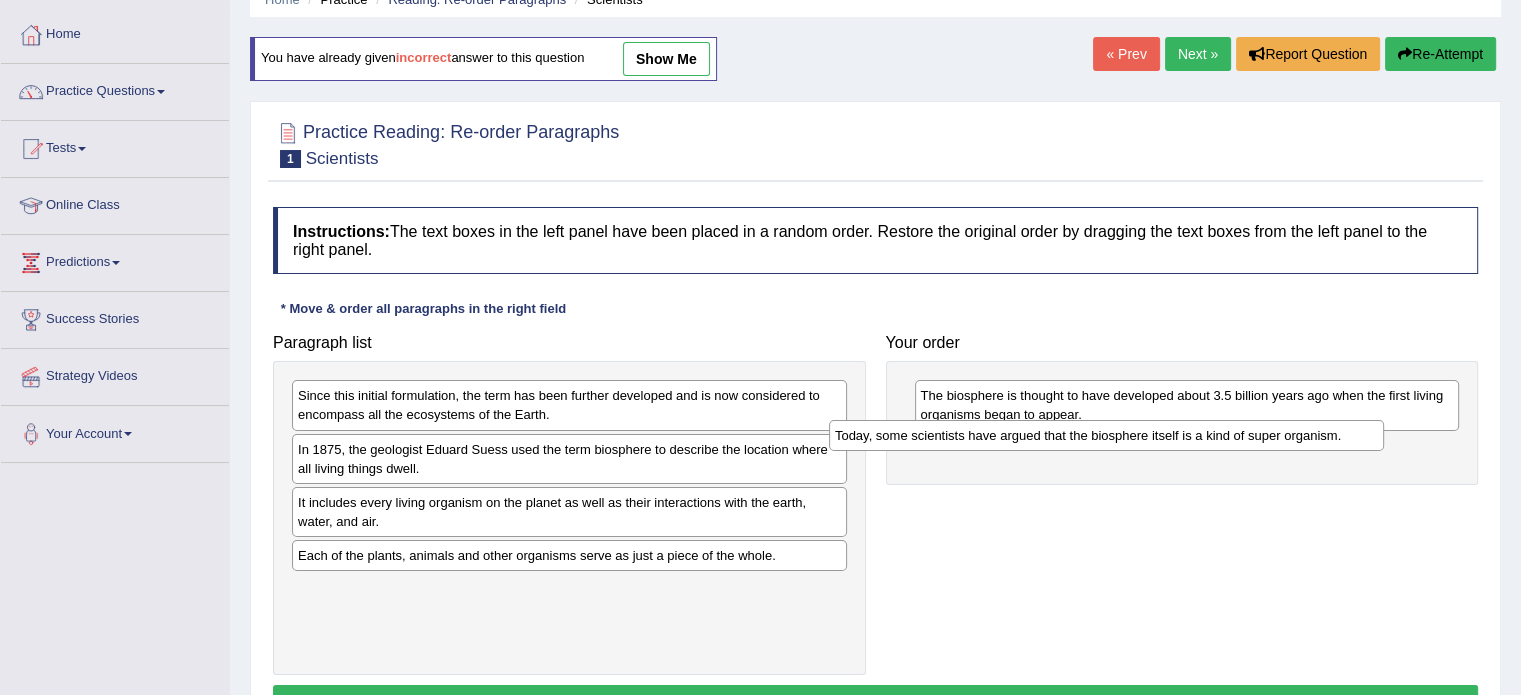 drag, startPoint x: 390, startPoint y: 510, endPoint x: 924, endPoint y: 443, distance: 538.18677 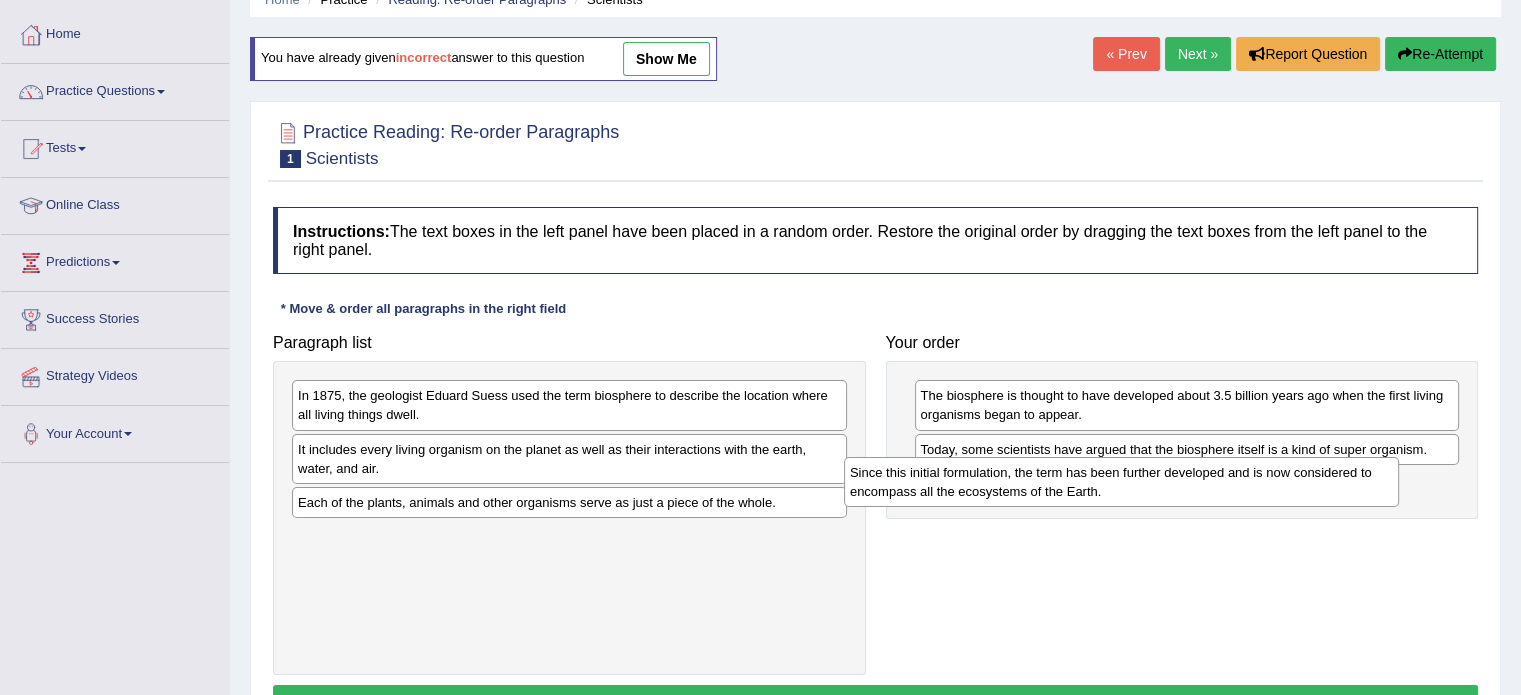 drag, startPoint x: 460, startPoint y: 406, endPoint x: 1012, endPoint y: 483, distance: 557.3446 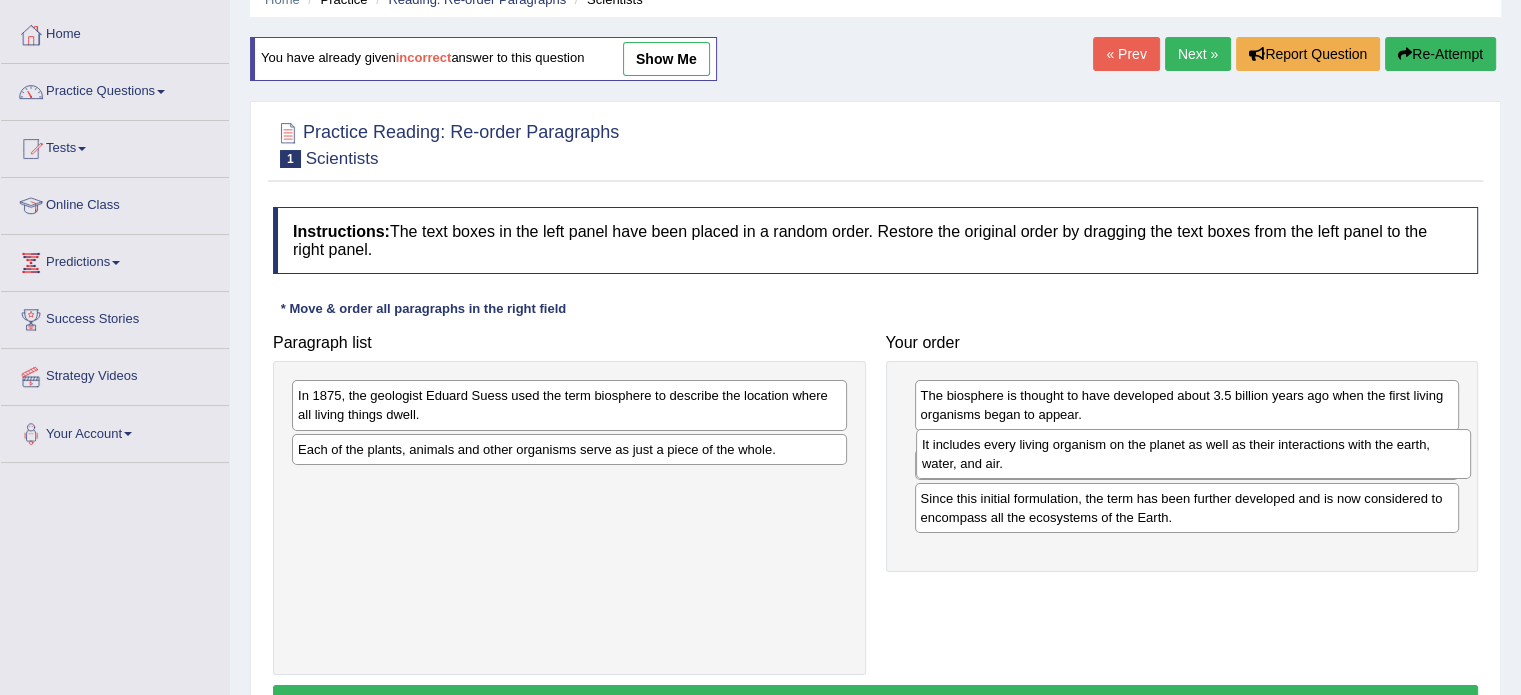 drag, startPoint x: 564, startPoint y: 439, endPoint x: 1188, endPoint y: 434, distance: 624.02 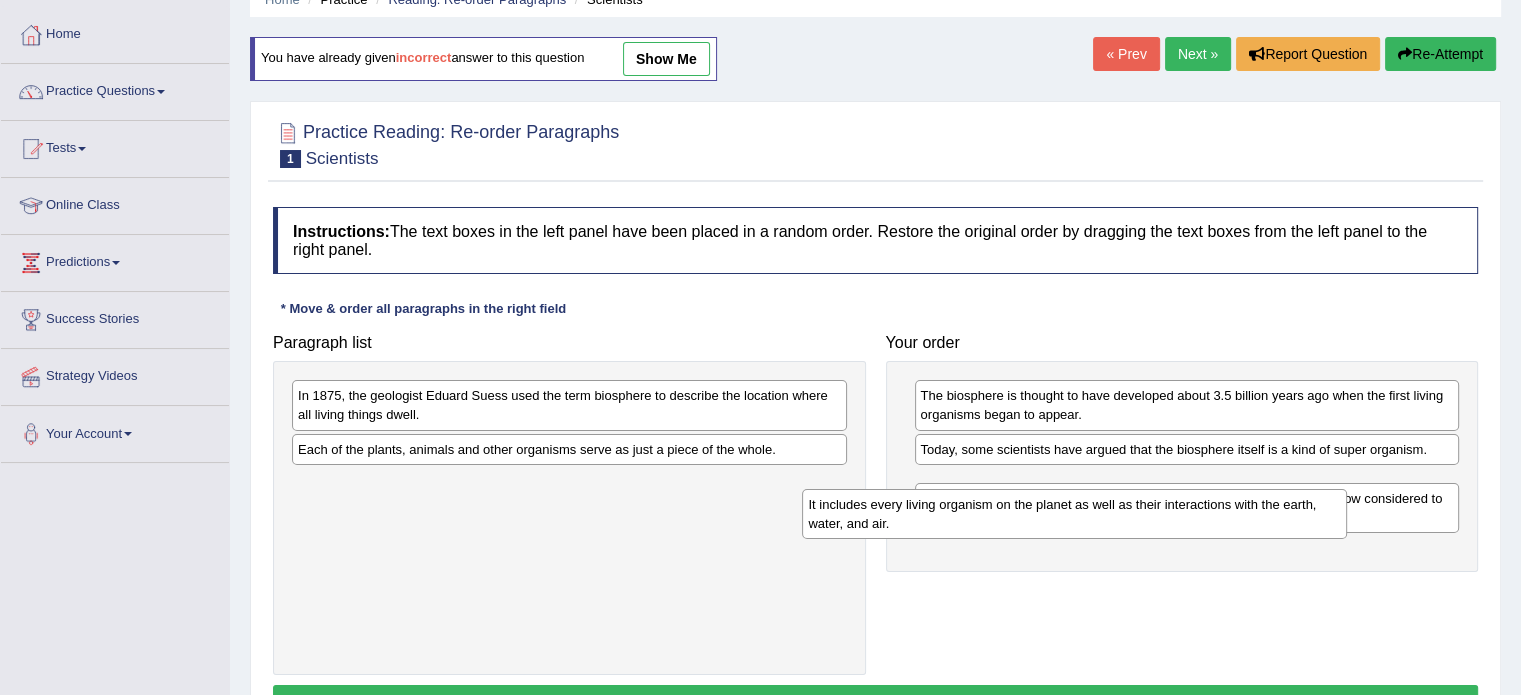 drag, startPoint x: 1188, startPoint y: 434, endPoint x: 841, endPoint y: 471, distance: 348.96704 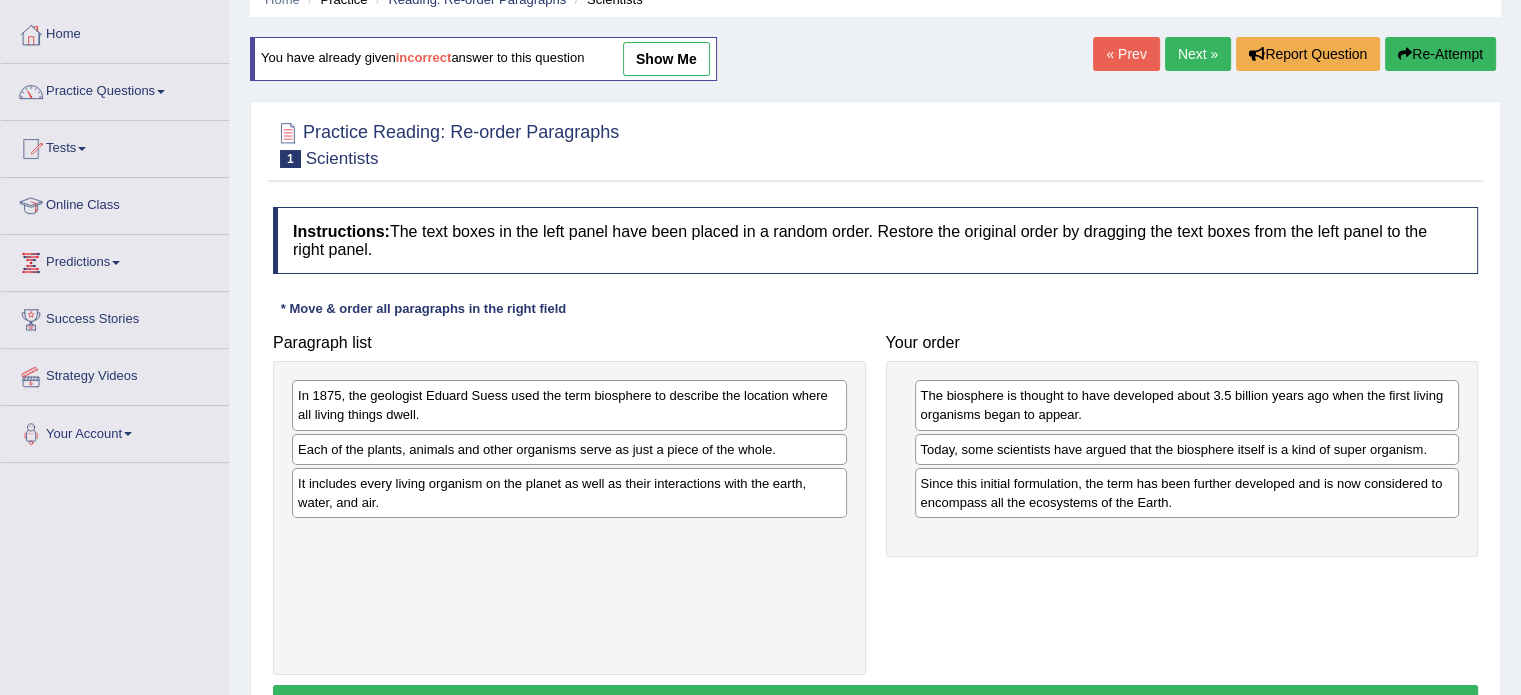 click on "It includes every living organism on the planet as well as their interactions with the earth, water, and air." at bounding box center (569, 493) 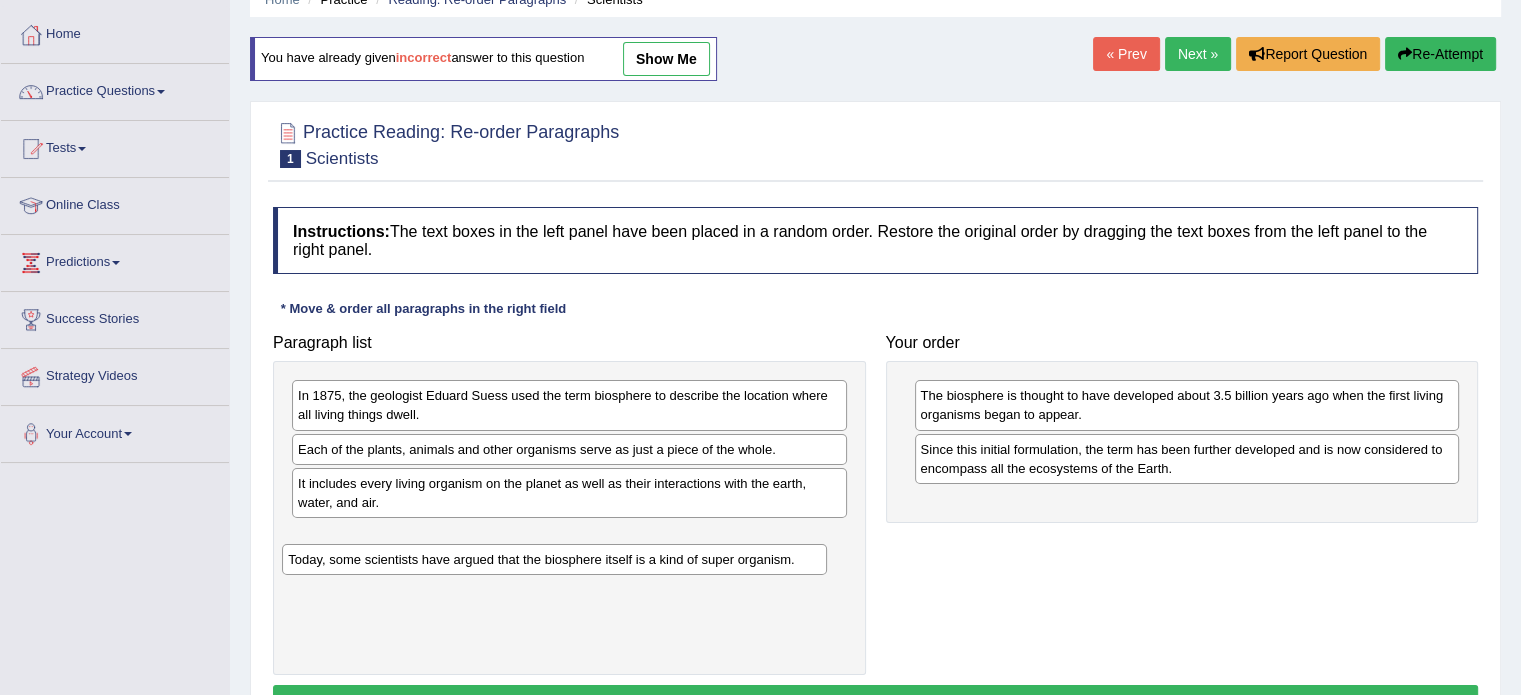 drag, startPoint x: 988, startPoint y: 450, endPoint x: 356, endPoint y: 561, distance: 641.6736 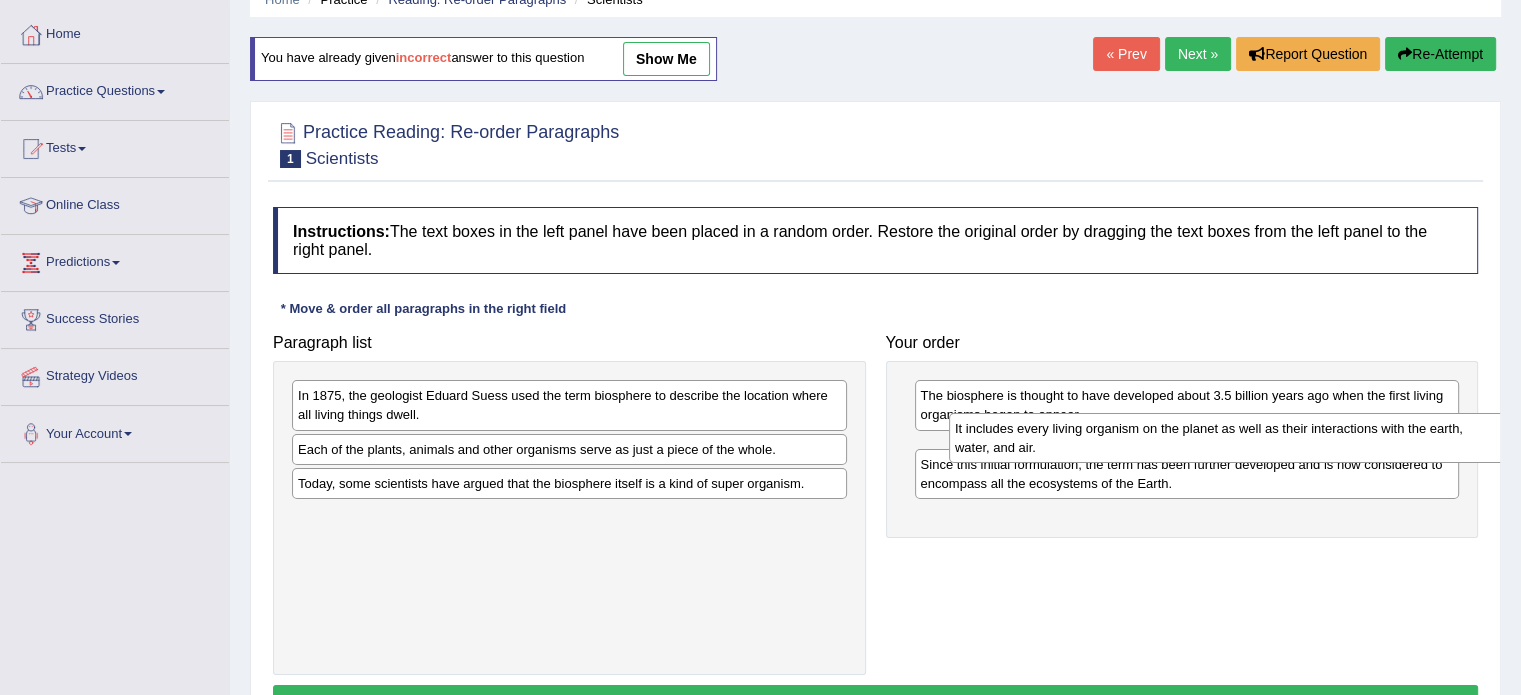 drag, startPoint x: 404, startPoint y: 503, endPoint x: 1035, endPoint y: 448, distance: 633.39246 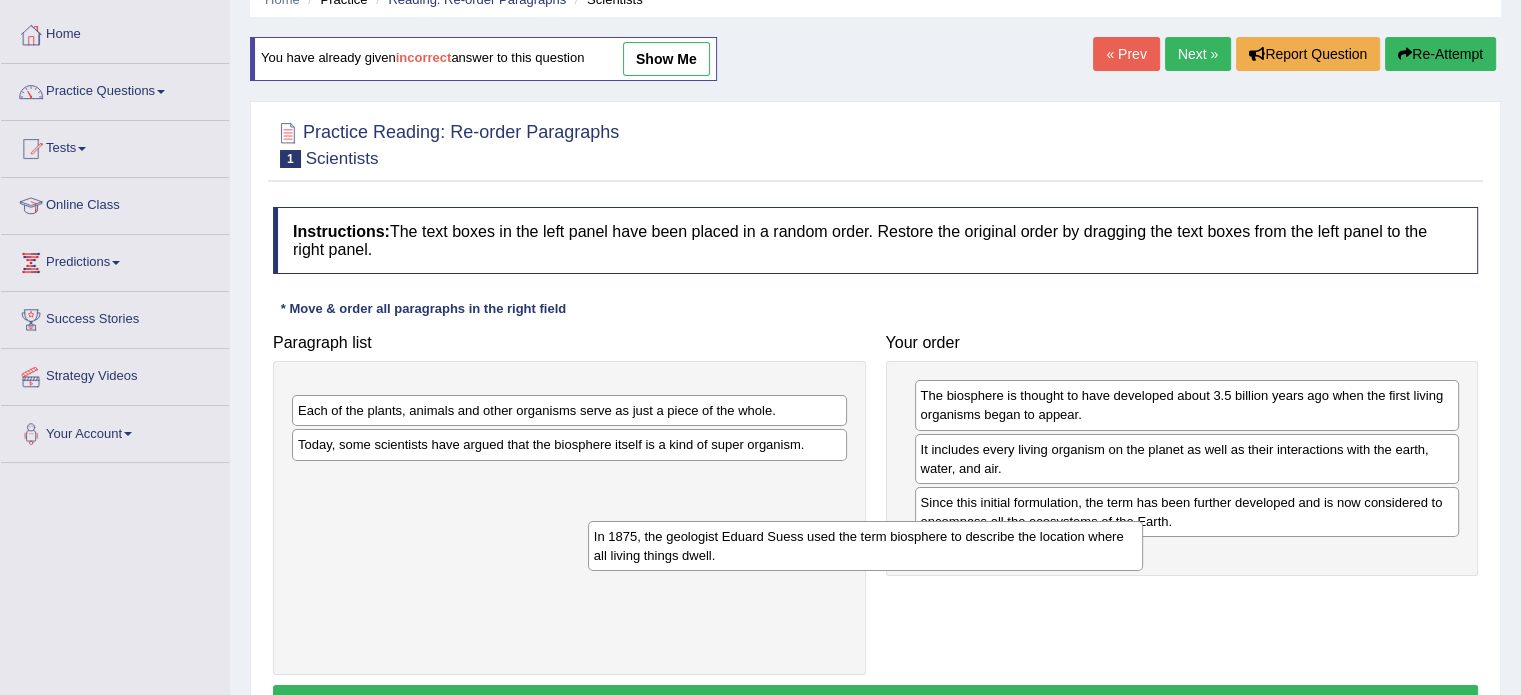 drag, startPoint x: 496, startPoint y: 388, endPoint x: 976, endPoint y: 607, distance: 527.5993 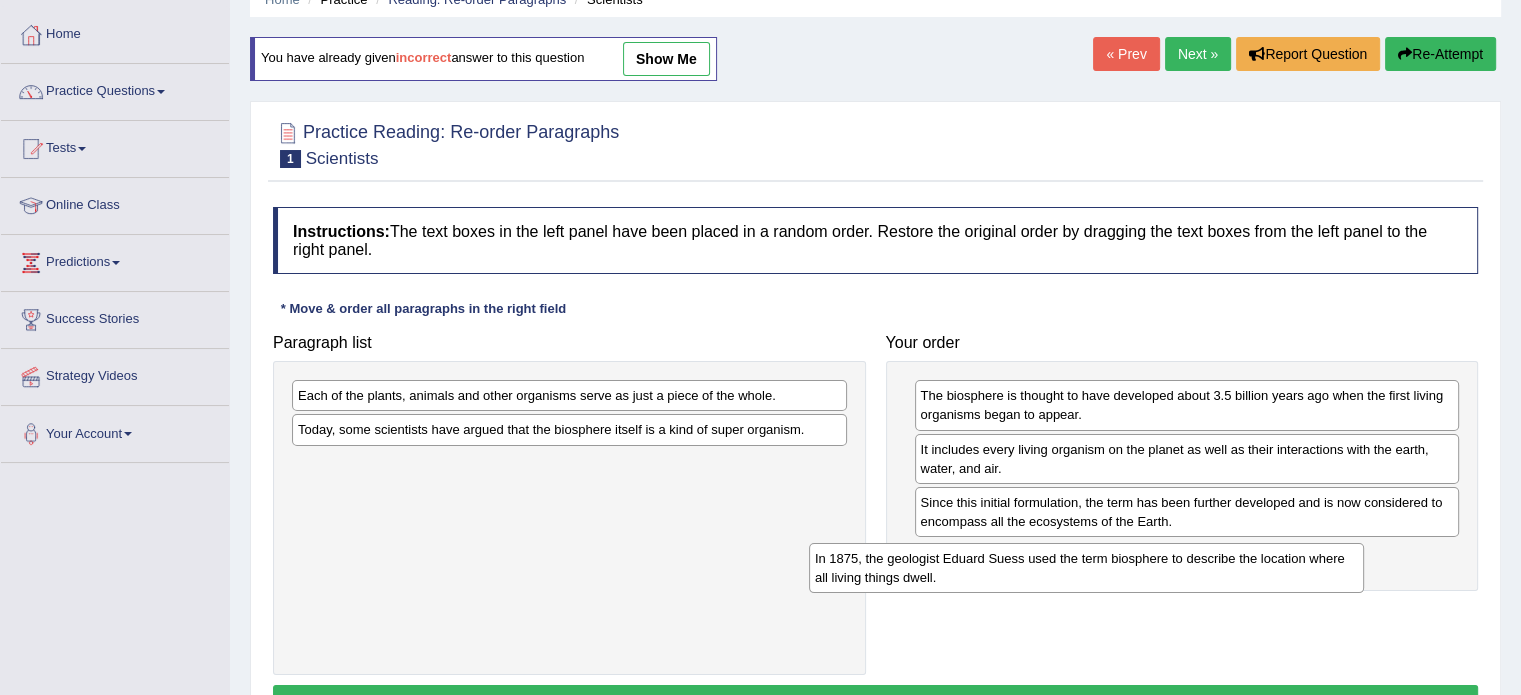 drag, startPoint x: 762, startPoint y: 395, endPoint x: 1311, endPoint y: 546, distance: 569.3874 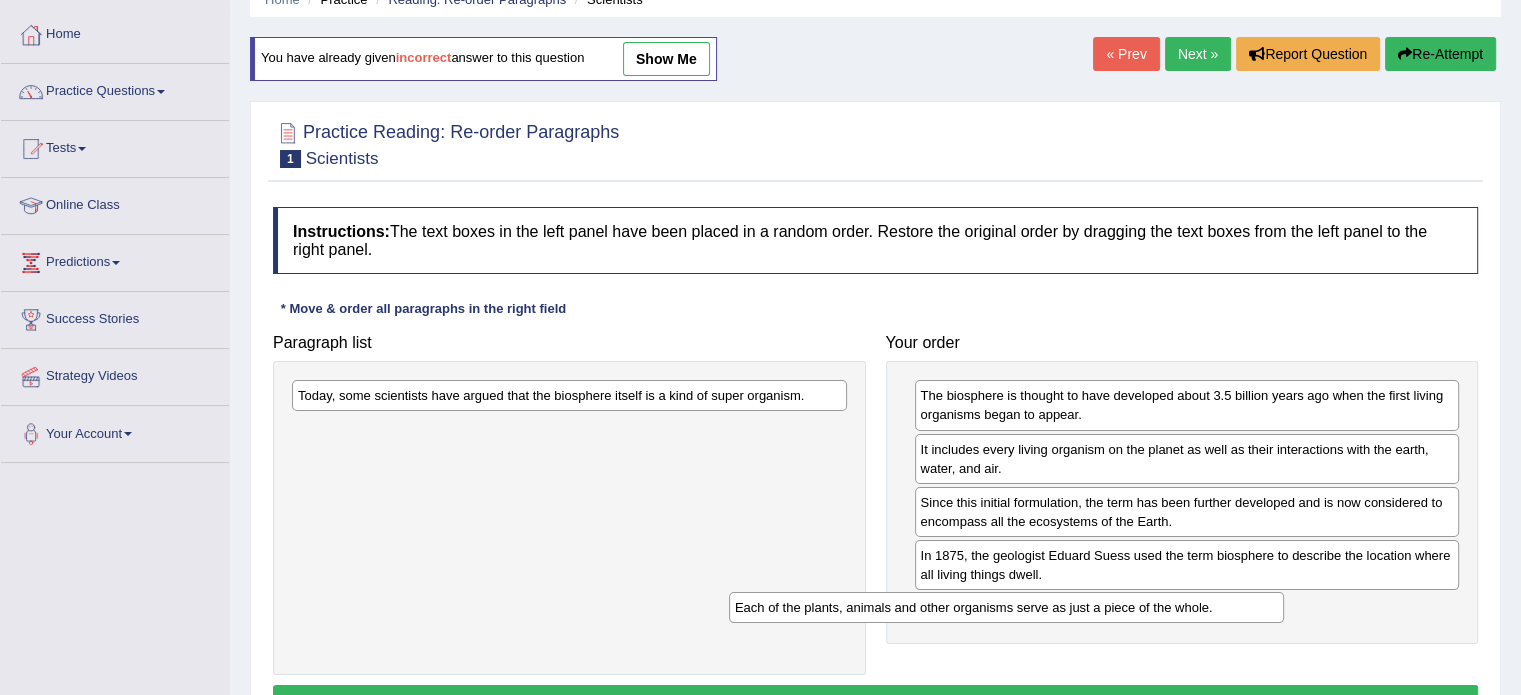 drag, startPoint x: 743, startPoint y: 396, endPoint x: 1180, endPoint y: 608, distance: 485.70877 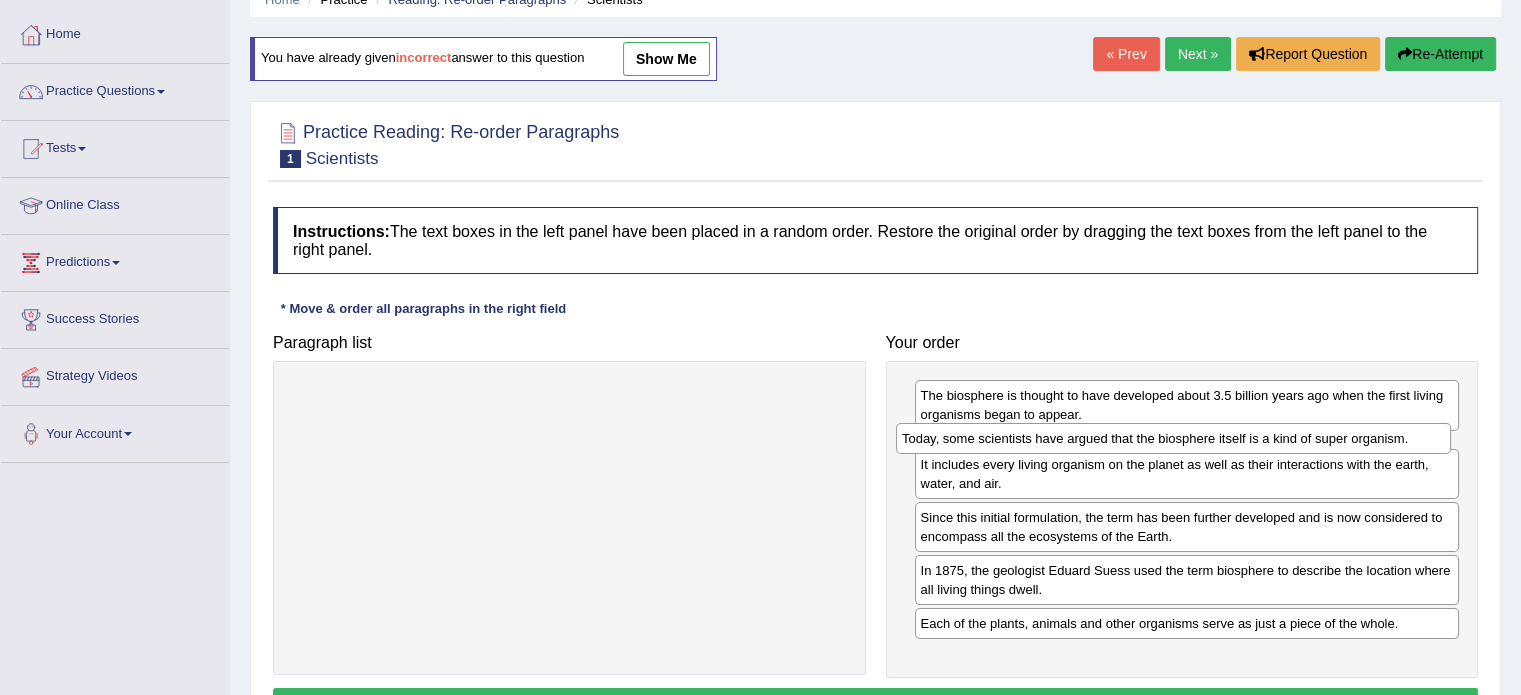 drag, startPoint x: 689, startPoint y: 407, endPoint x: 1293, endPoint y: 449, distance: 605.4585 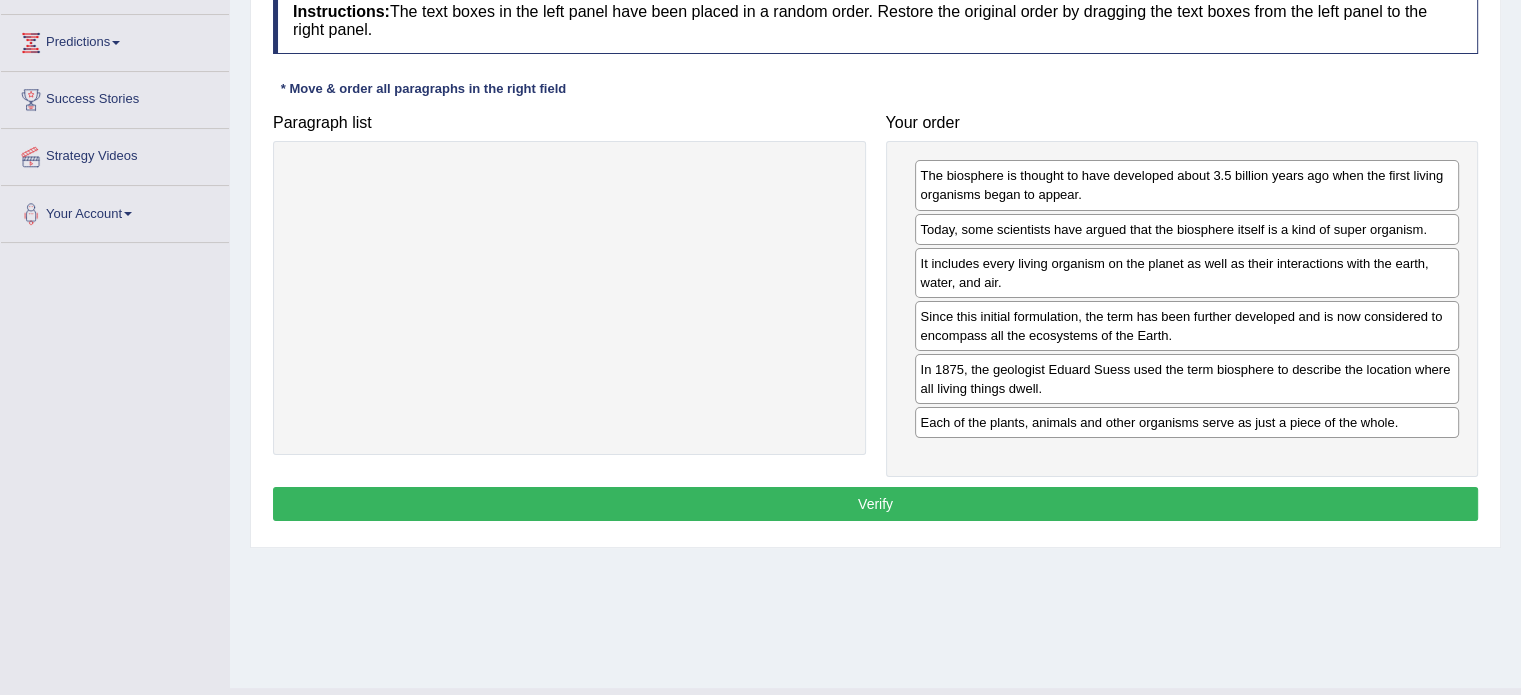 scroll, scrollTop: 355, scrollLeft: 0, axis: vertical 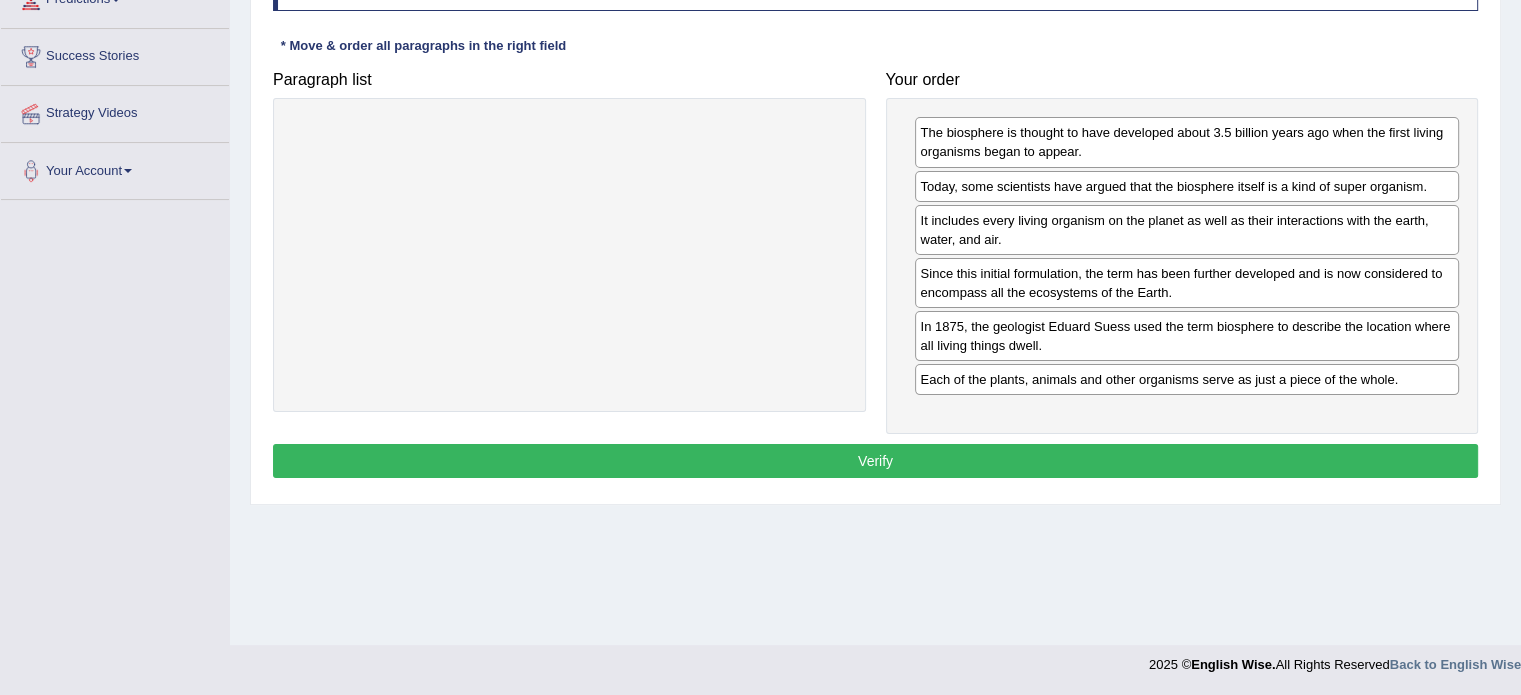 click on "Verify" at bounding box center [875, 461] 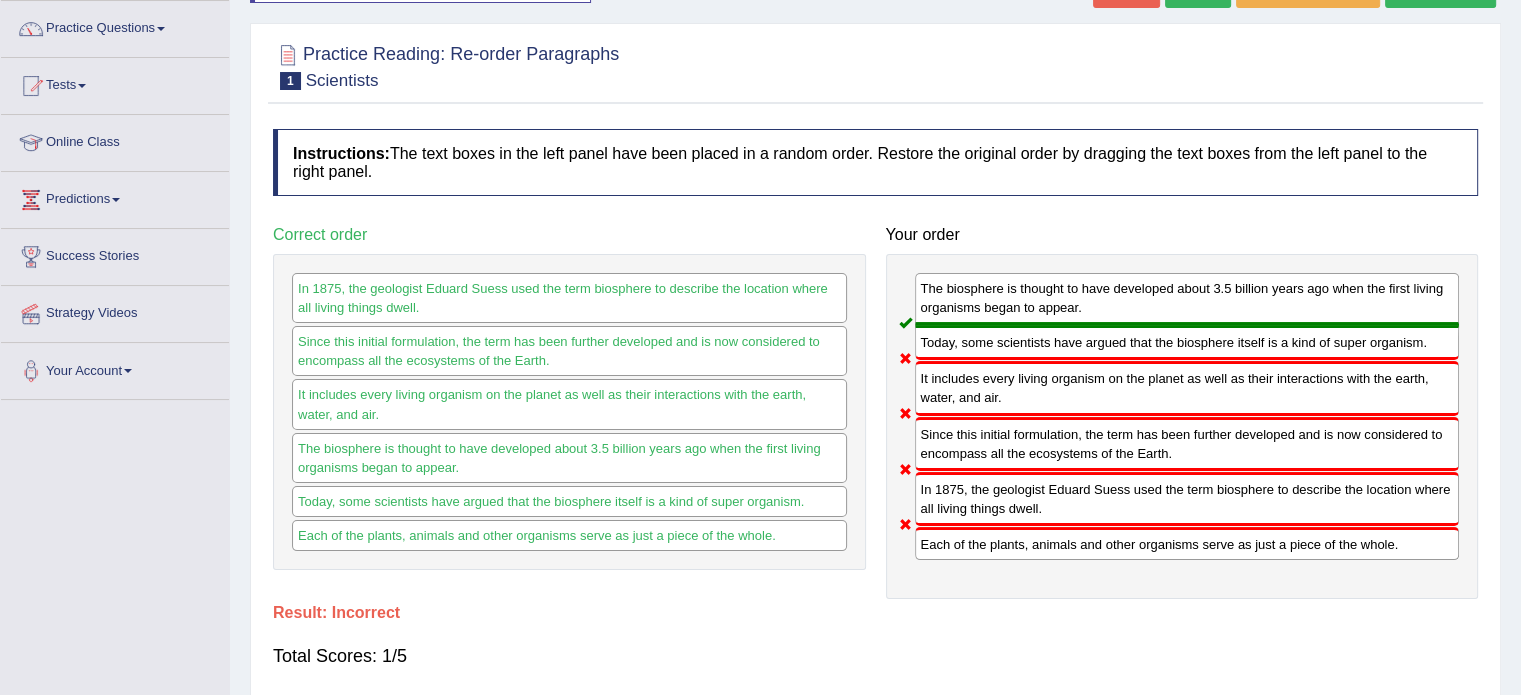 scroll, scrollTop: 152, scrollLeft: 0, axis: vertical 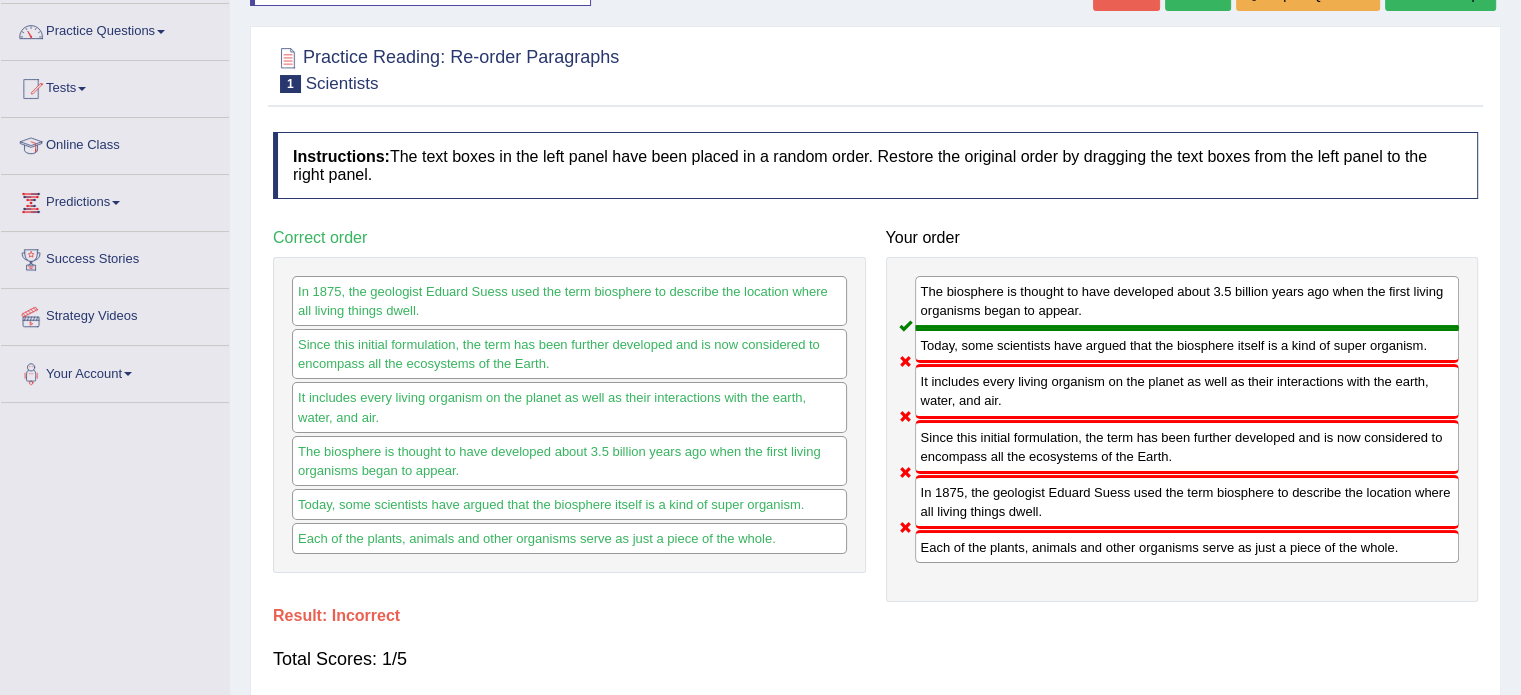 click on "Re-Attempt" at bounding box center (1440, -6) 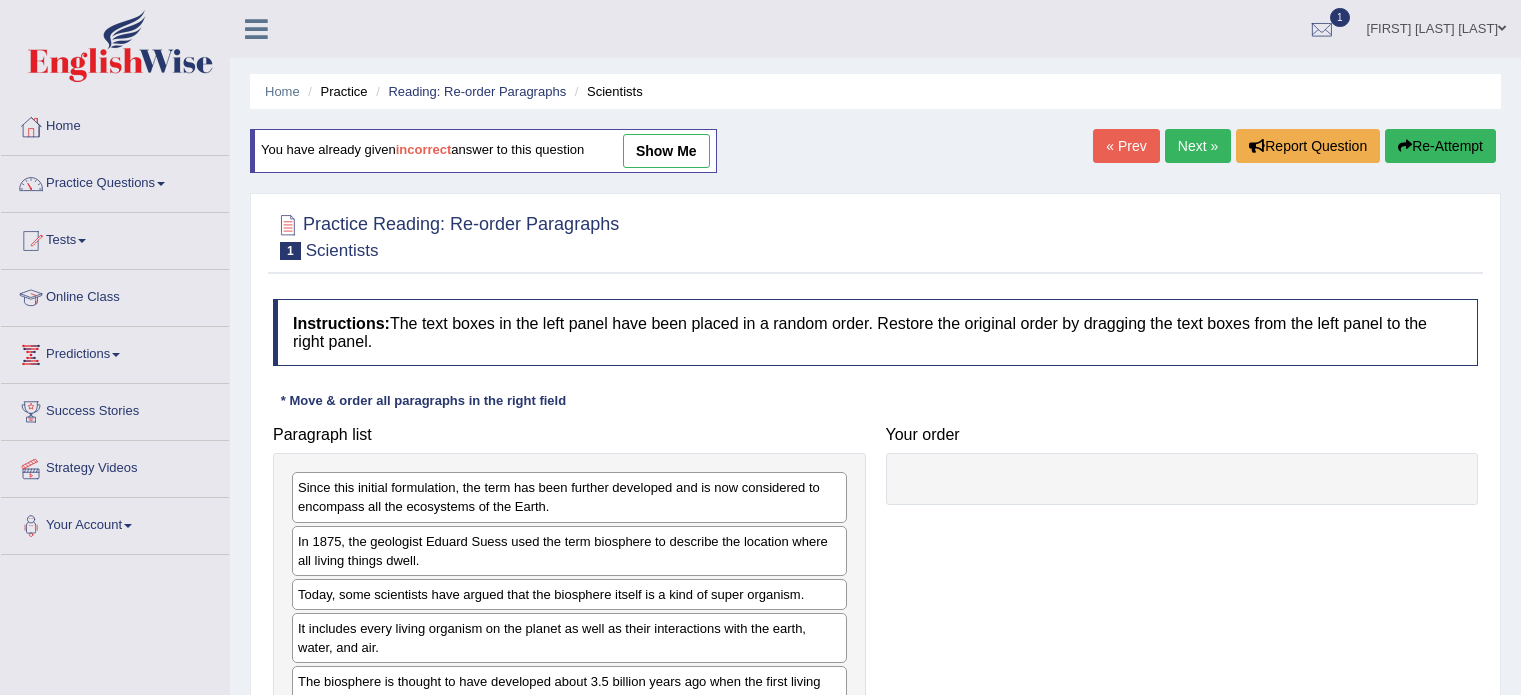 scroll, scrollTop: 168, scrollLeft: 0, axis: vertical 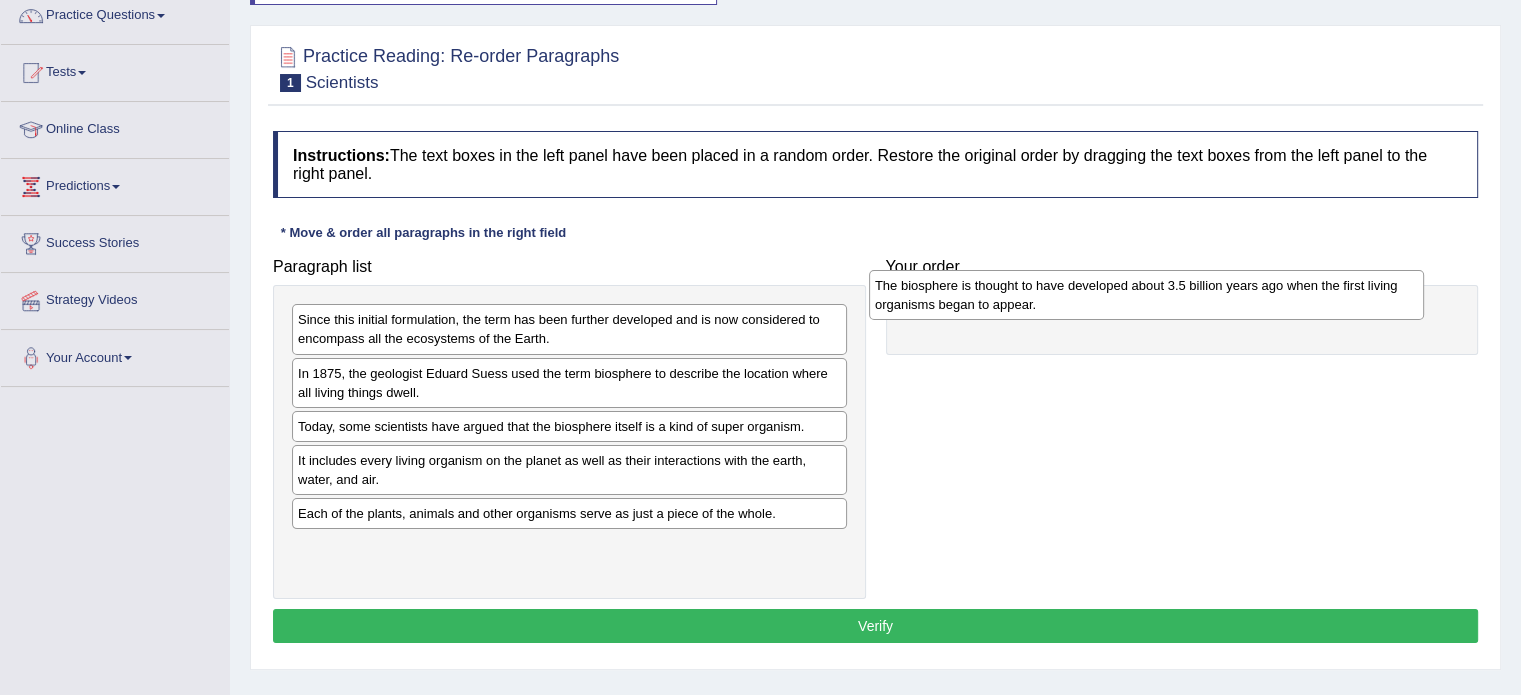drag, startPoint x: 371, startPoint y: 519, endPoint x: 948, endPoint y: 293, distance: 619.6814 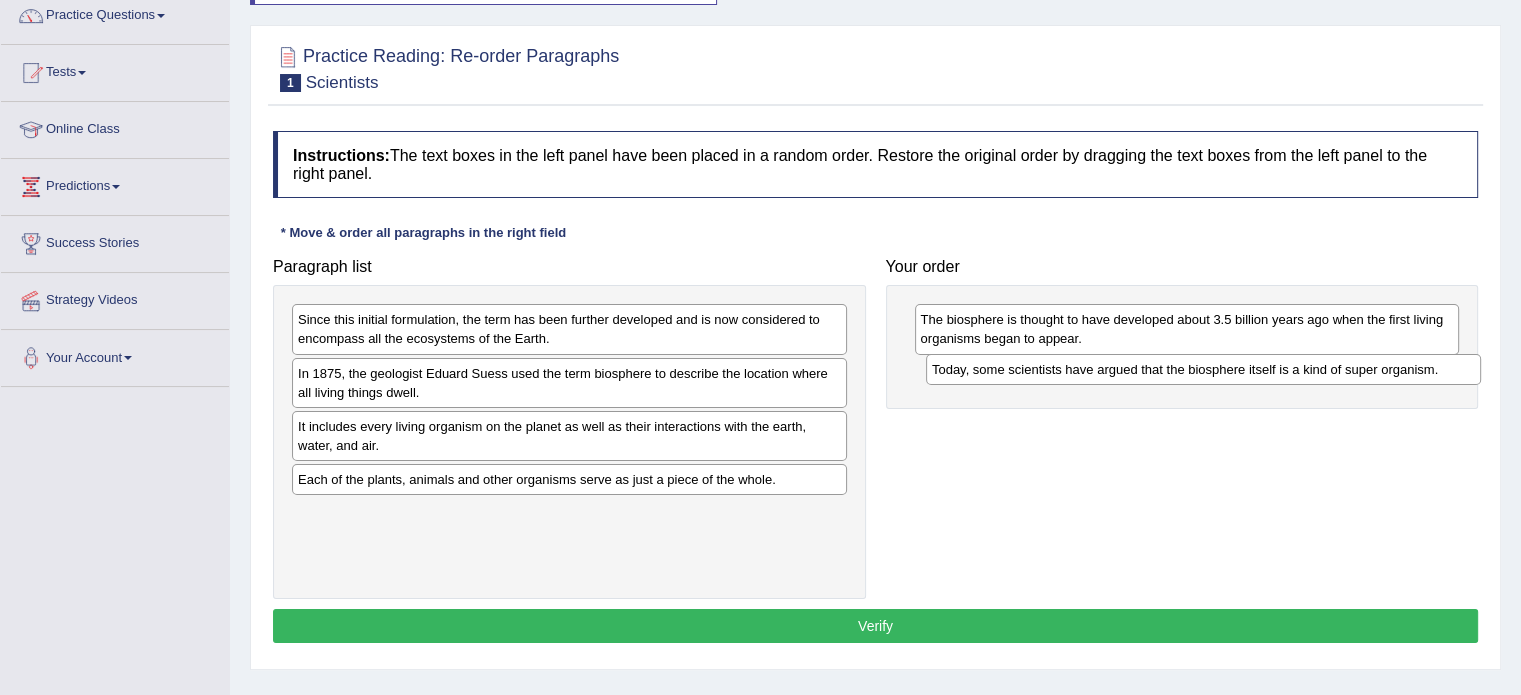 drag, startPoint x: 340, startPoint y: 423, endPoint x: 974, endPoint y: 367, distance: 636.4684 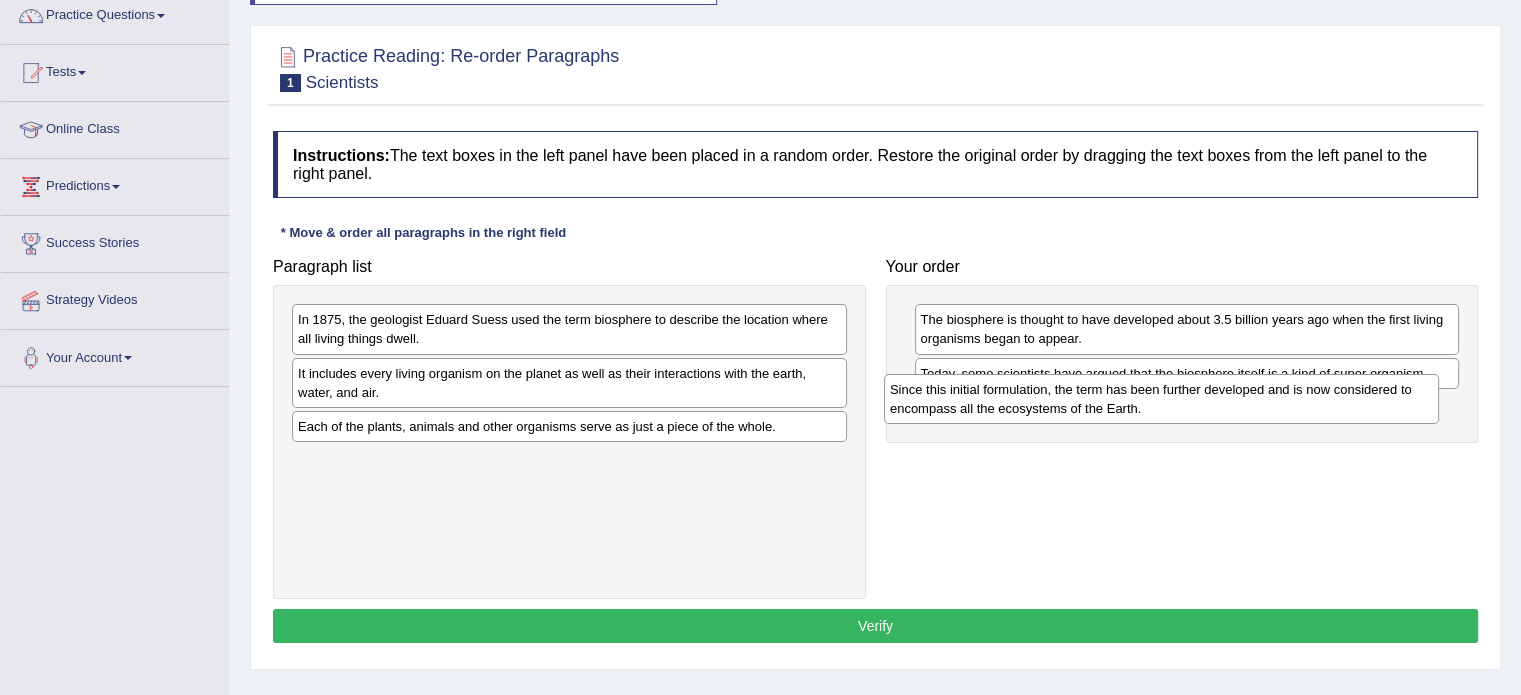 drag, startPoint x: 539, startPoint y: 327, endPoint x: 1131, endPoint y: 397, distance: 596.12415 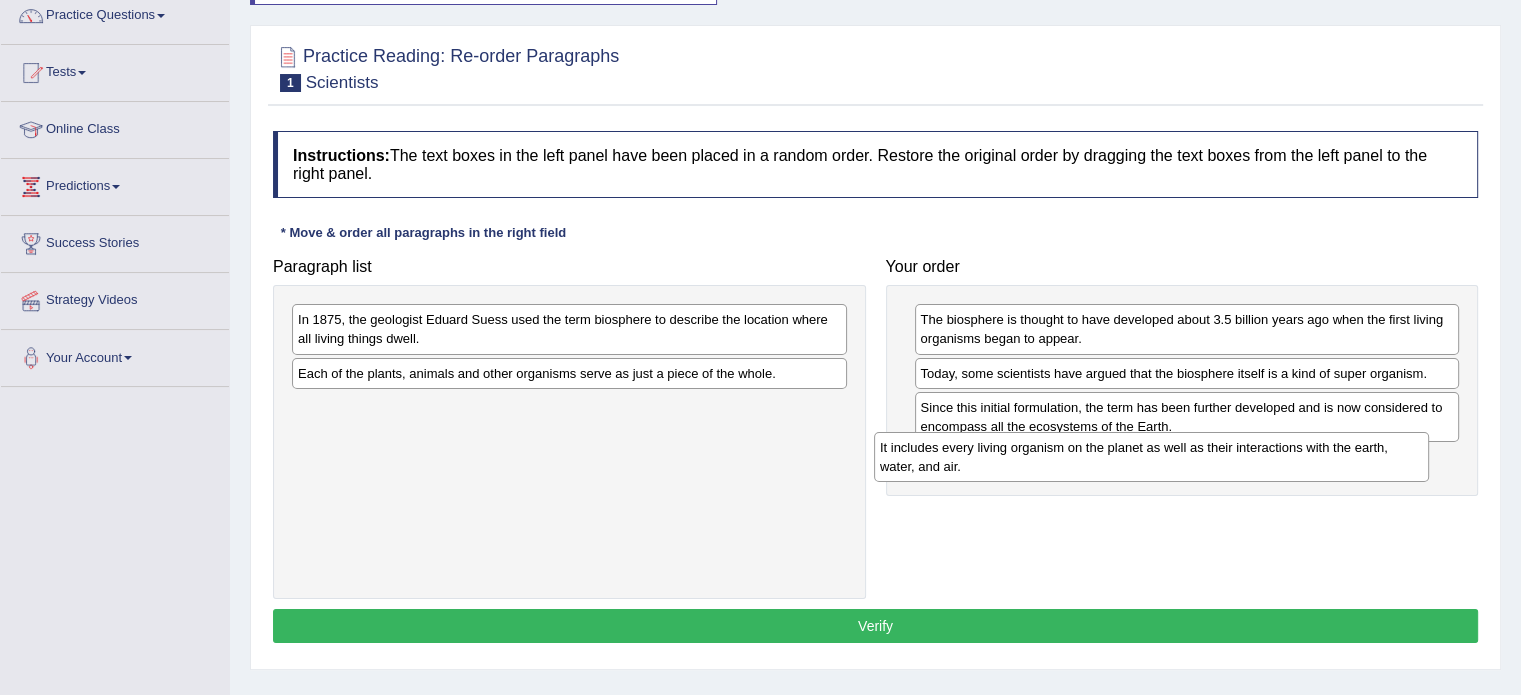 drag, startPoint x: 578, startPoint y: 383, endPoint x: 1160, endPoint y: 458, distance: 586.81256 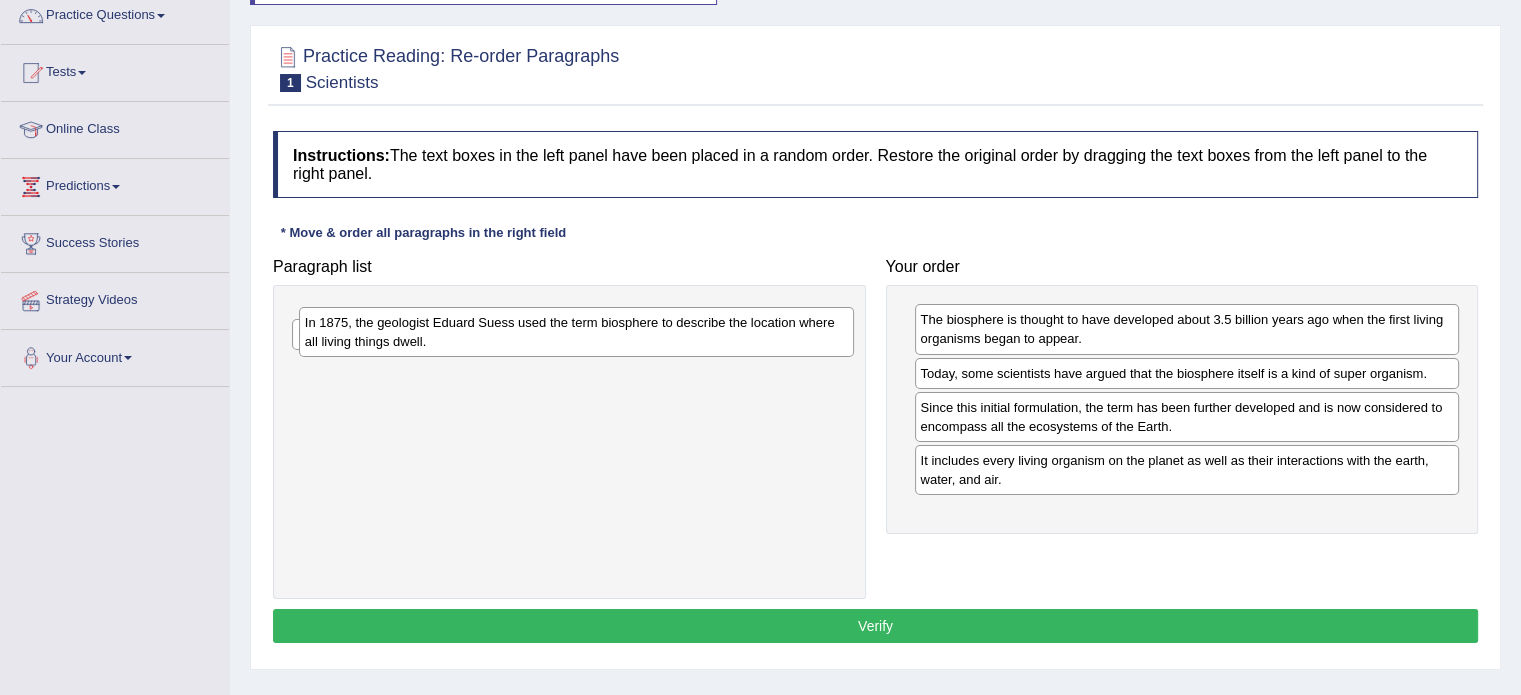 drag, startPoint x: 684, startPoint y: 325, endPoint x: 672, endPoint y: 346, distance: 24.186773 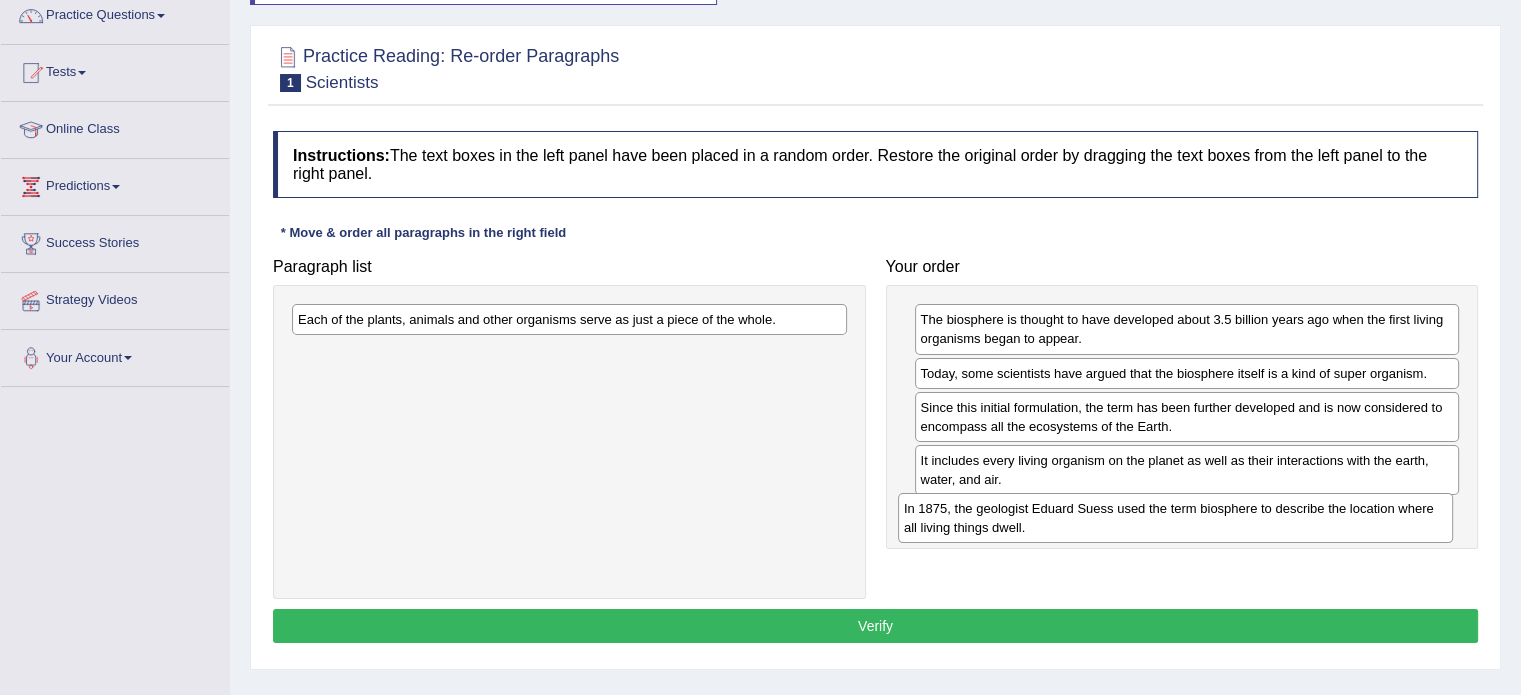 drag, startPoint x: 677, startPoint y: 327, endPoint x: 1284, endPoint y: 515, distance: 635.4471 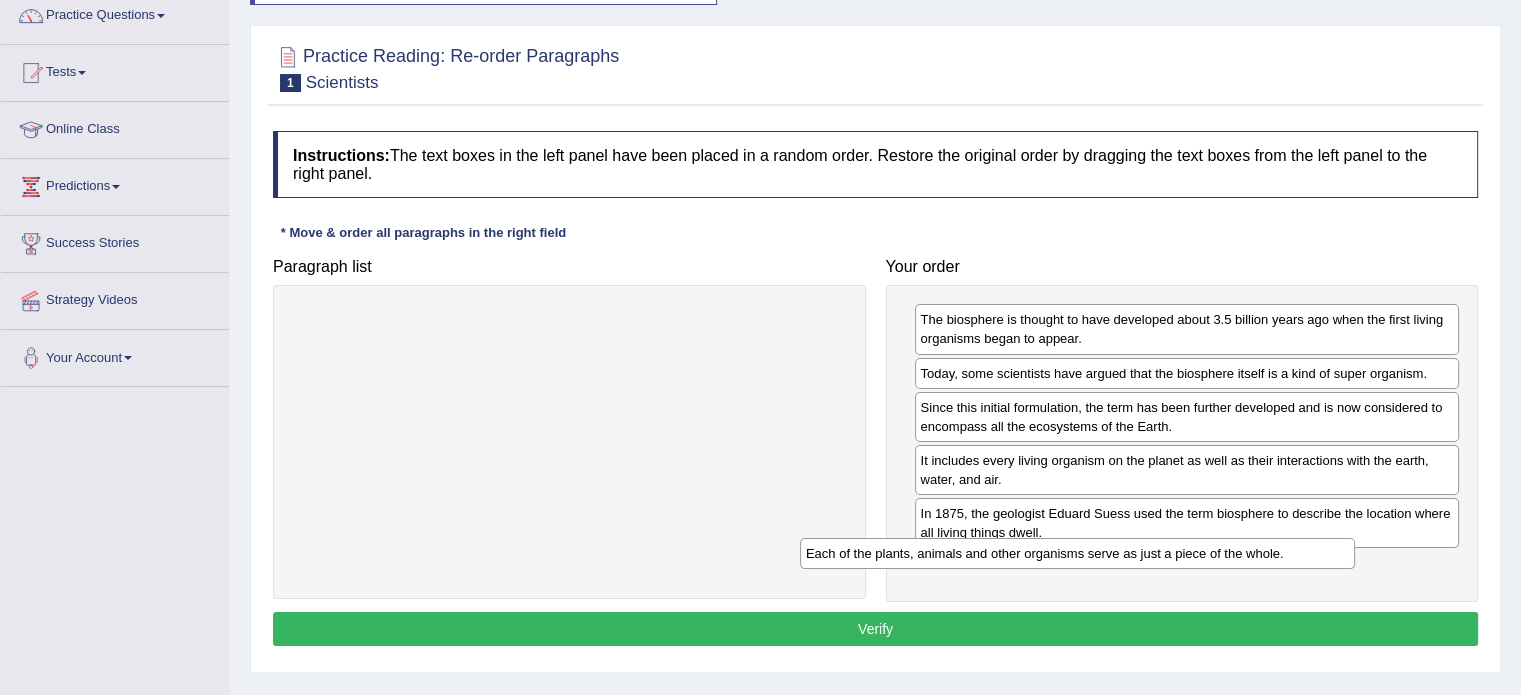 drag, startPoint x: 808, startPoint y: 315, endPoint x: 1316, endPoint y: 549, distance: 559.30316 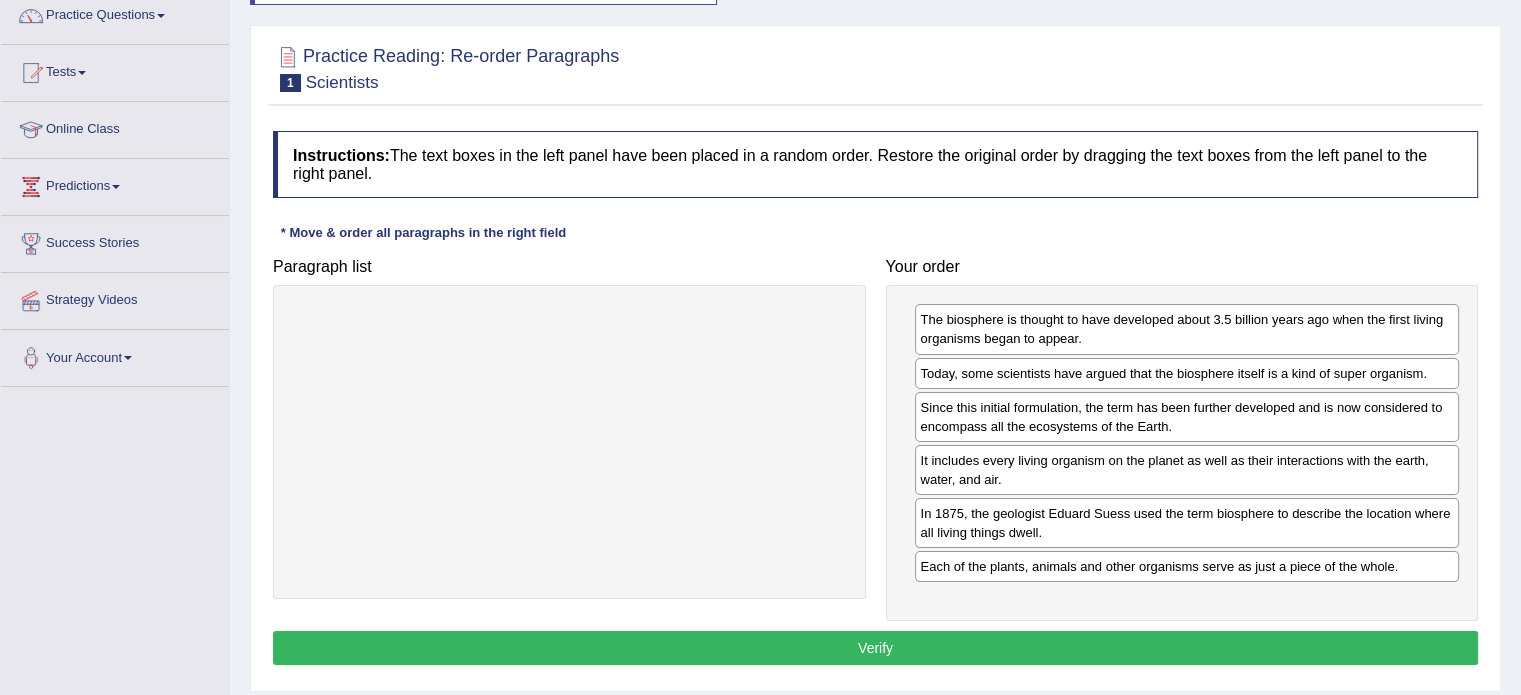 click on "Verify" at bounding box center (875, 648) 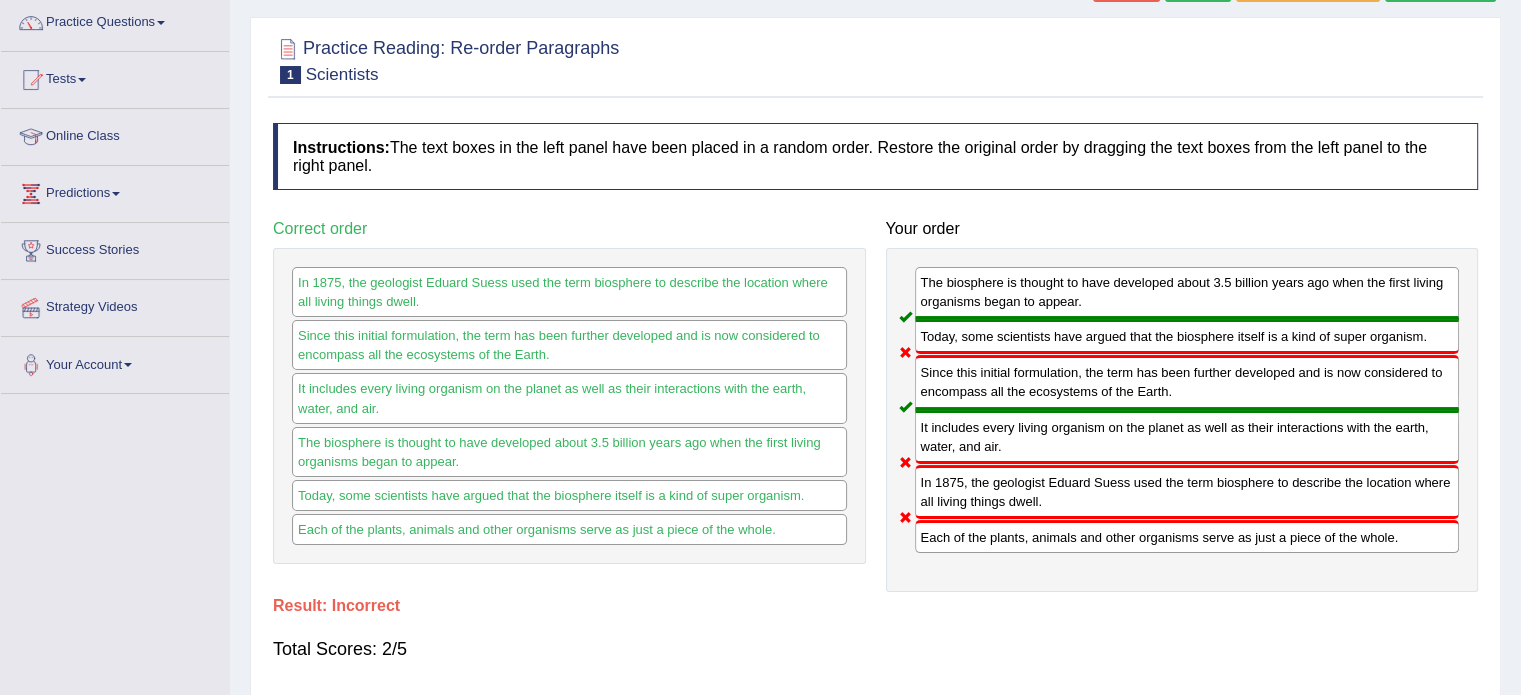 scroll, scrollTop: 0, scrollLeft: 0, axis: both 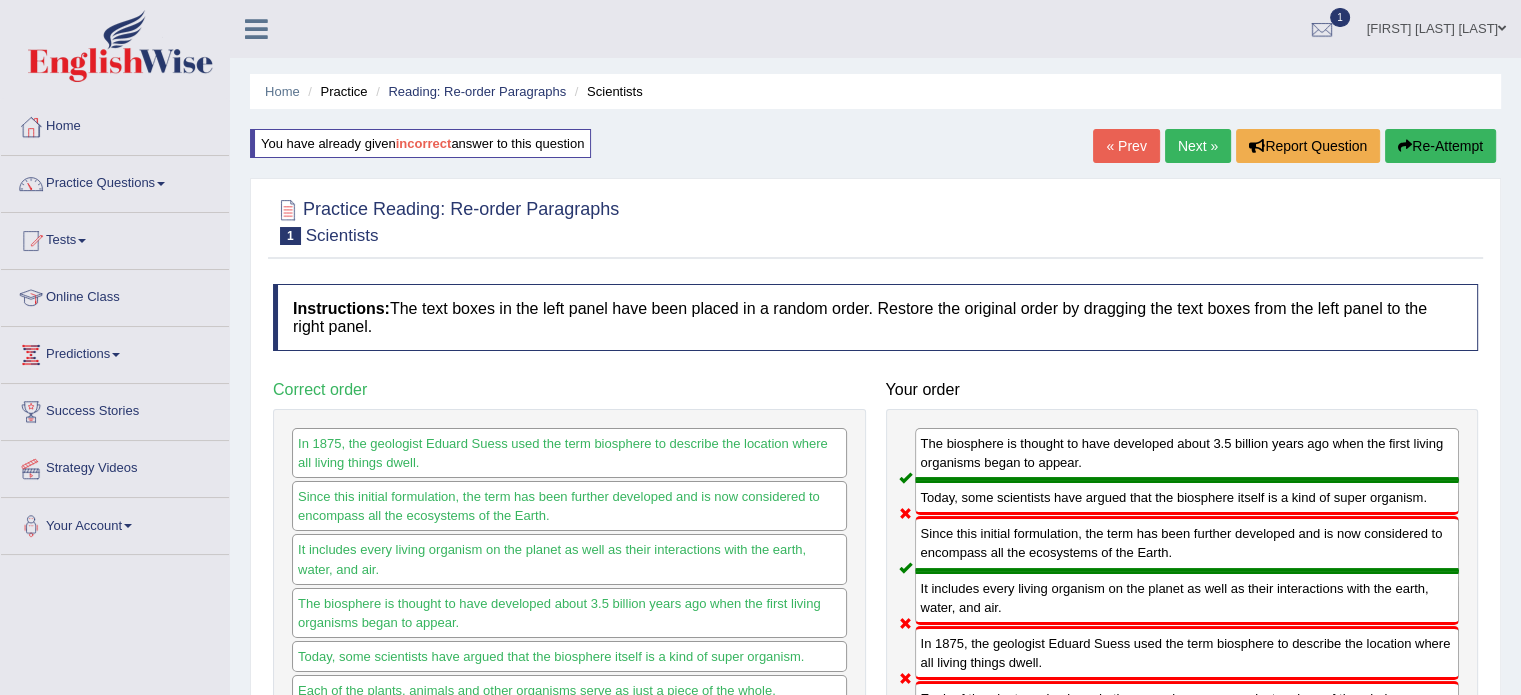 click on "Reading: Re-order Paragraphs" at bounding box center [468, 91] 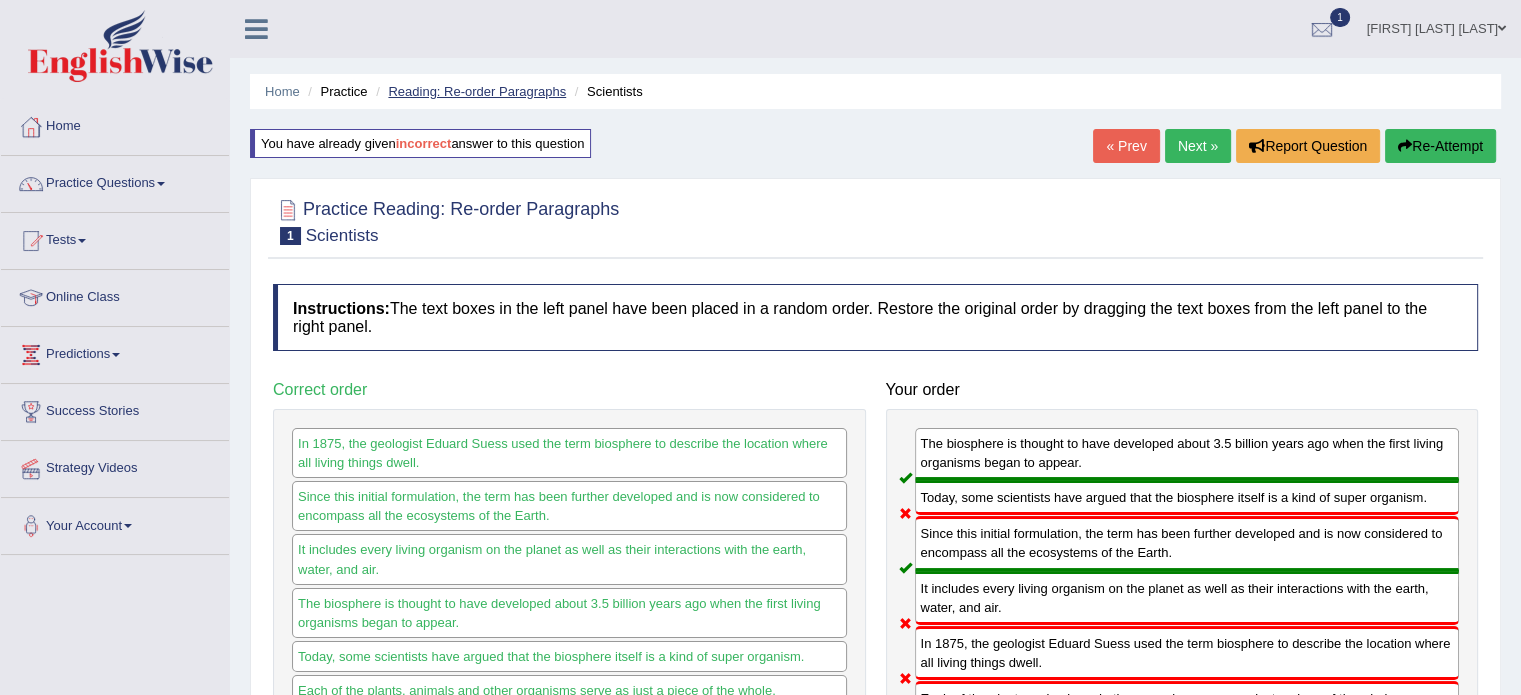 click on "Reading: Re-order Paragraphs" at bounding box center [477, 91] 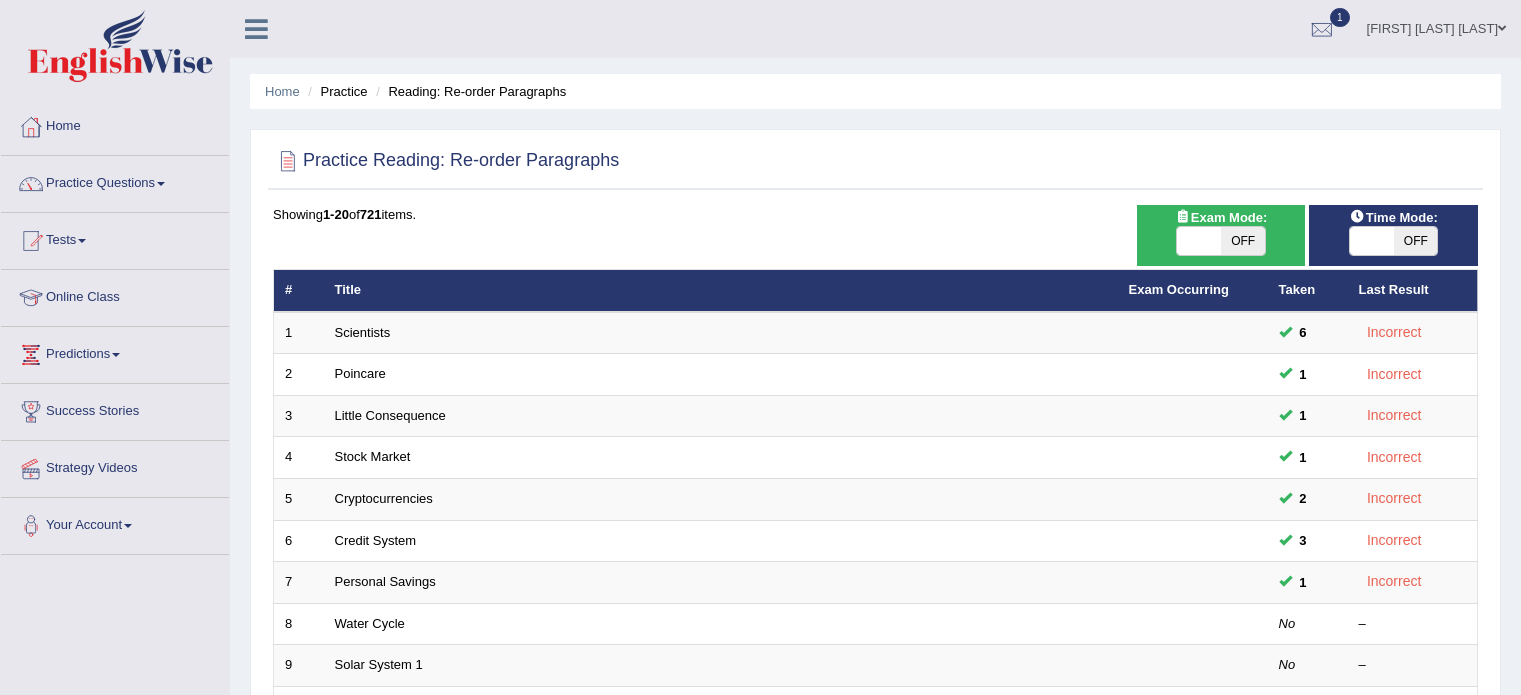 scroll, scrollTop: 0, scrollLeft: 0, axis: both 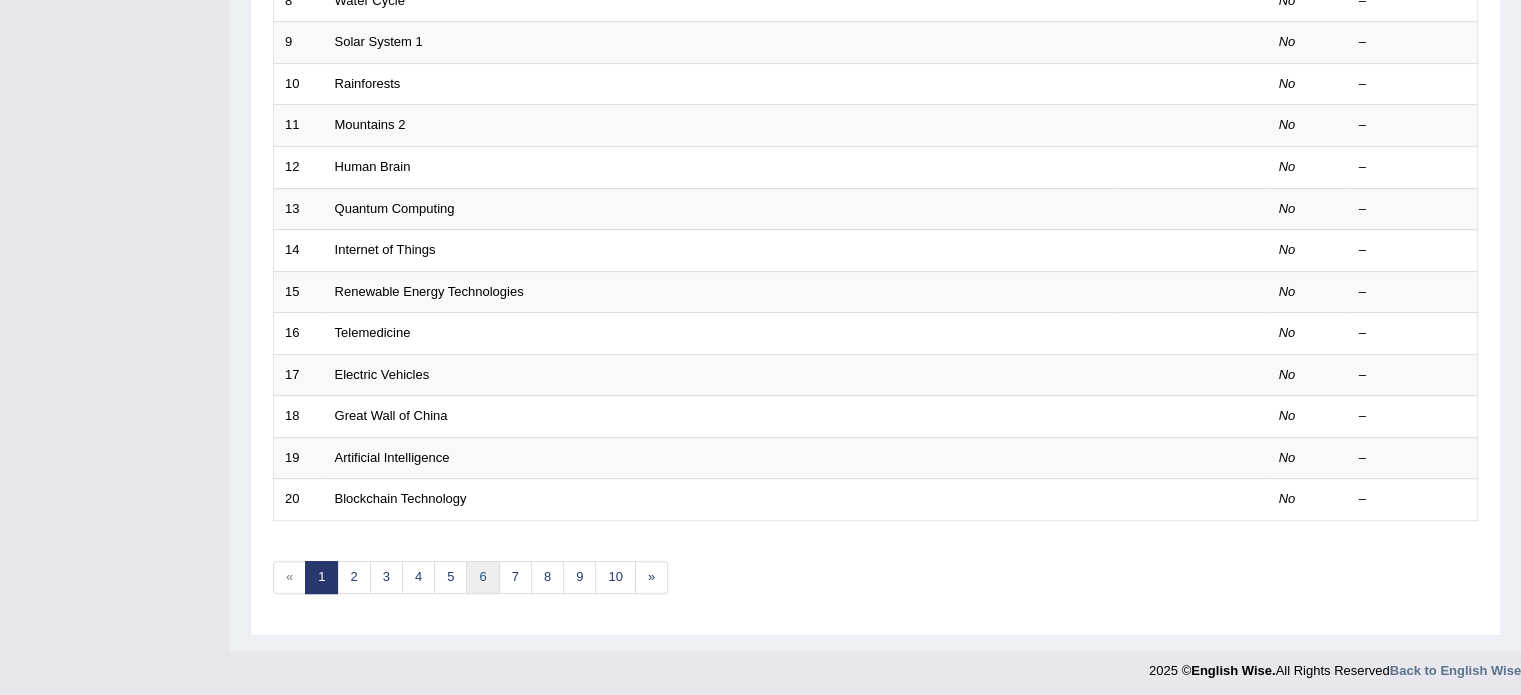 click on "6" at bounding box center (482, 577) 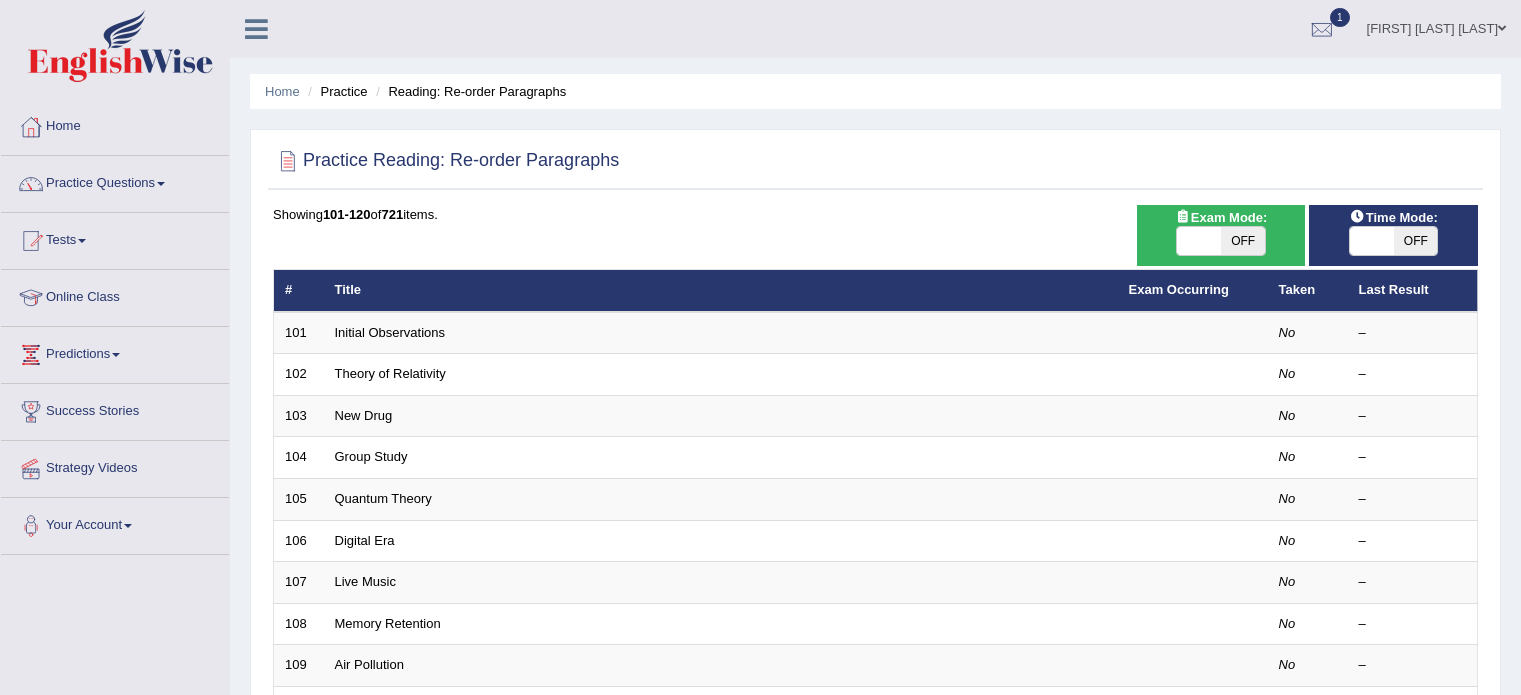 scroll, scrollTop: 0, scrollLeft: 0, axis: both 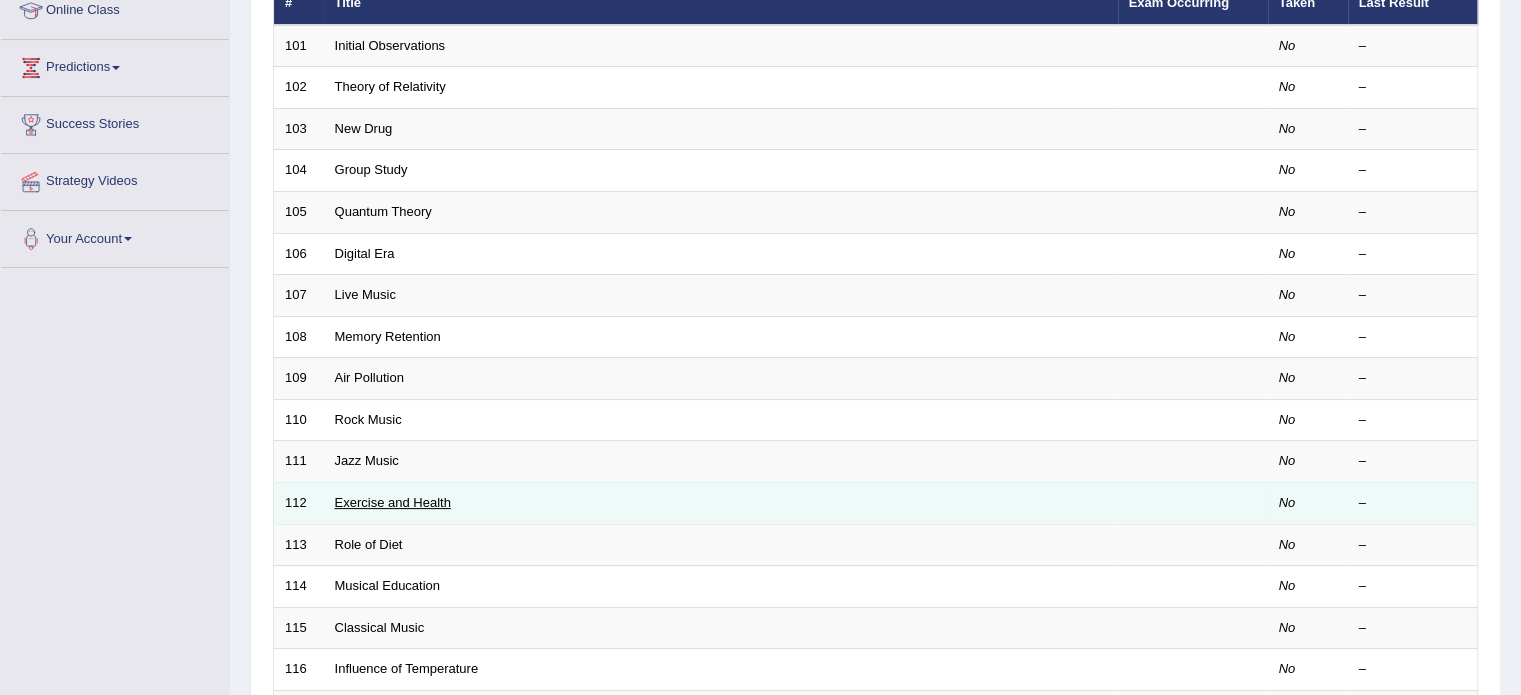 click on "Exercise and Health" at bounding box center (393, 502) 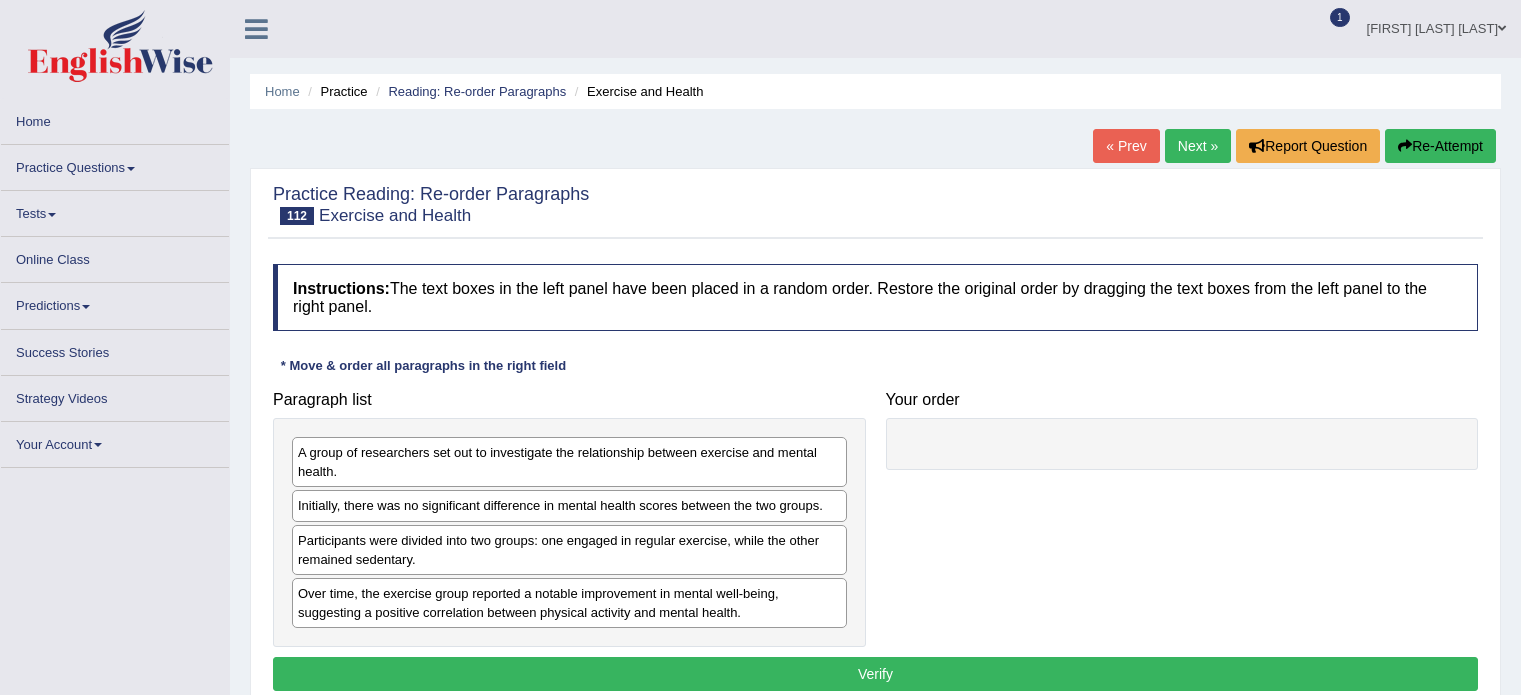 scroll, scrollTop: 0, scrollLeft: 0, axis: both 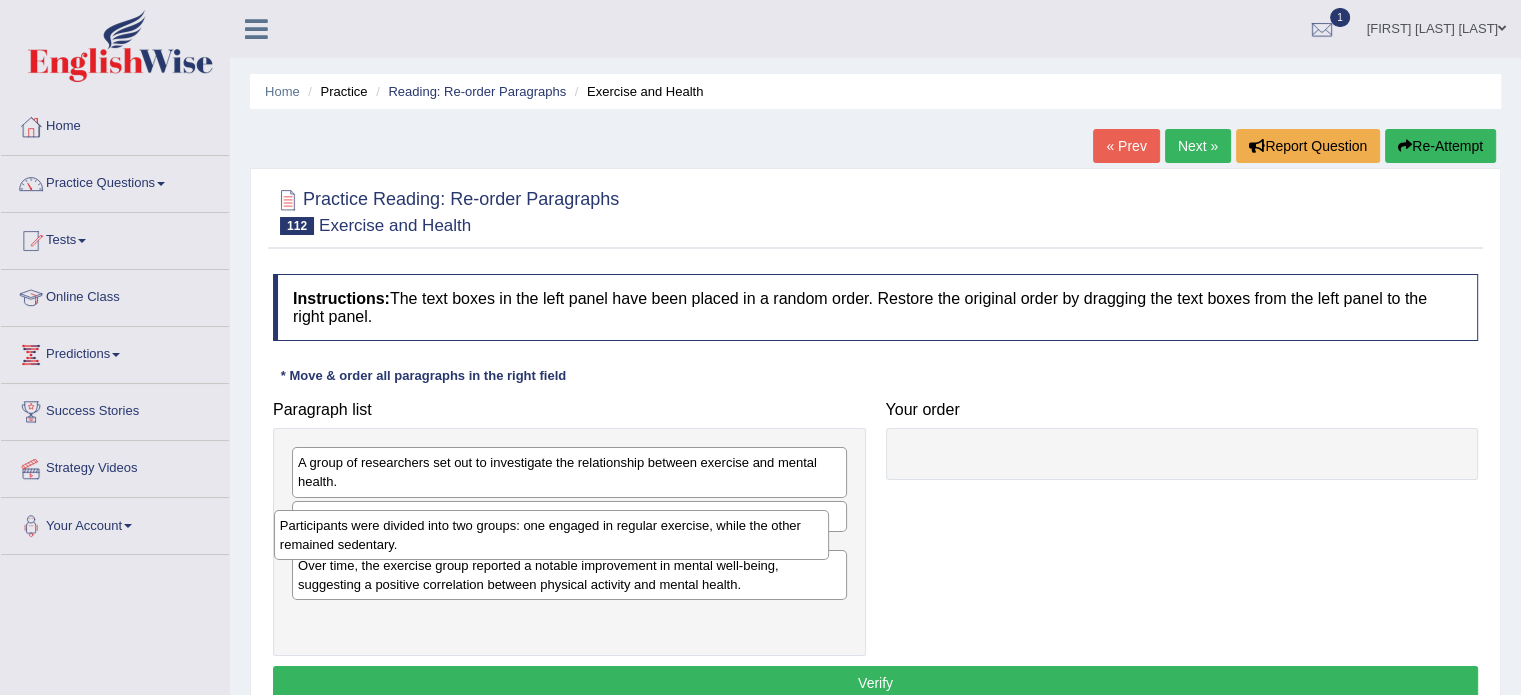 drag, startPoint x: 669, startPoint y: 567, endPoint x: 651, endPoint y: 543, distance: 30 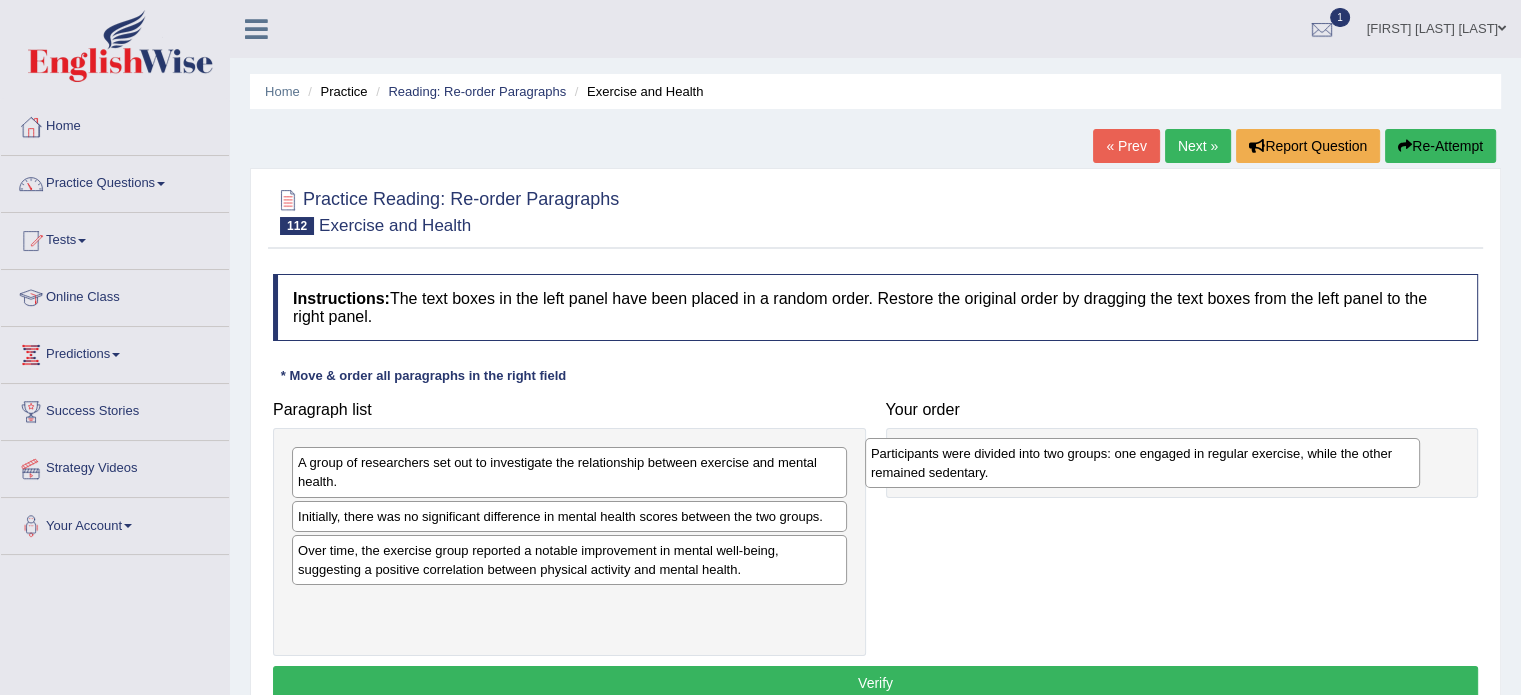 drag, startPoint x: 634, startPoint y: 567, endPoint x: 1207, endPoint y: 471, distance: 580.9862 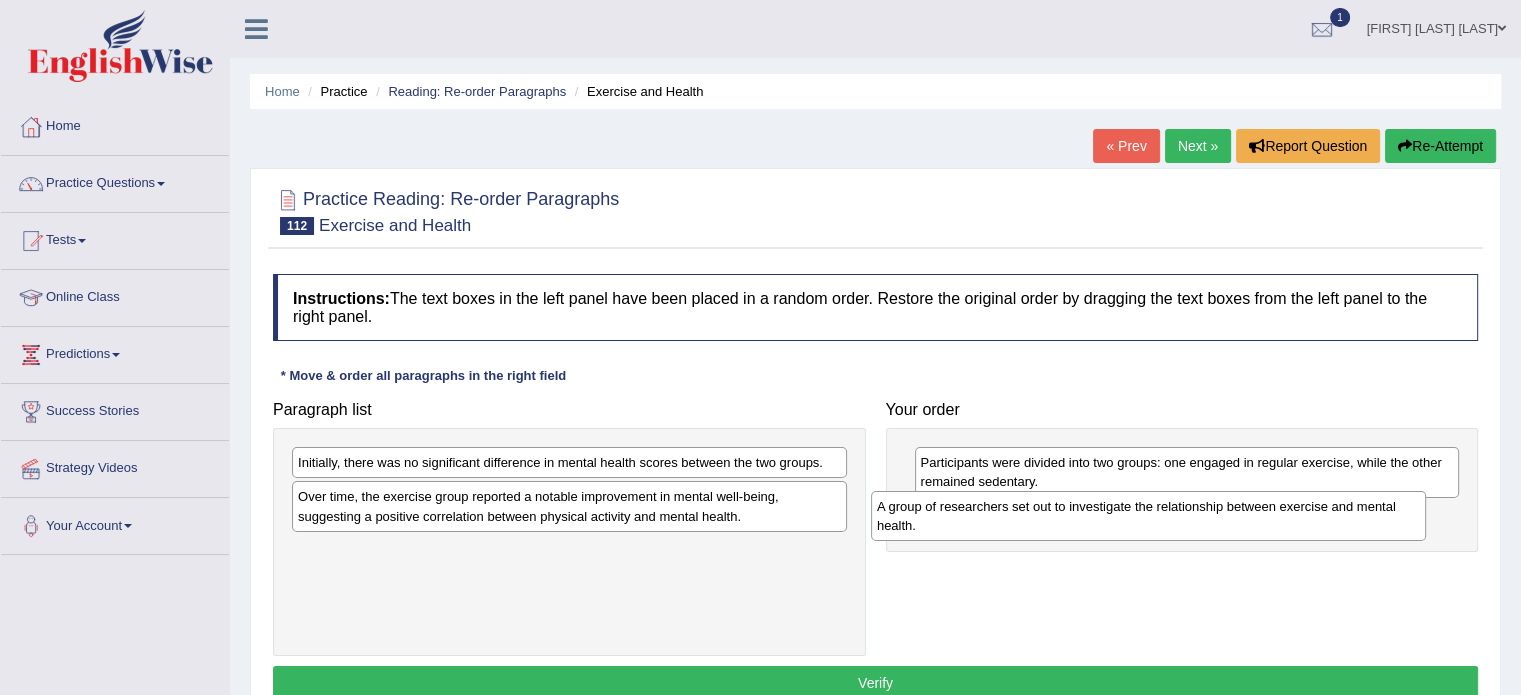 drag, startPoint x: 566, startPoint y: 470, endPoint x: 1145, endPoint y: 514, distance: 580.66943 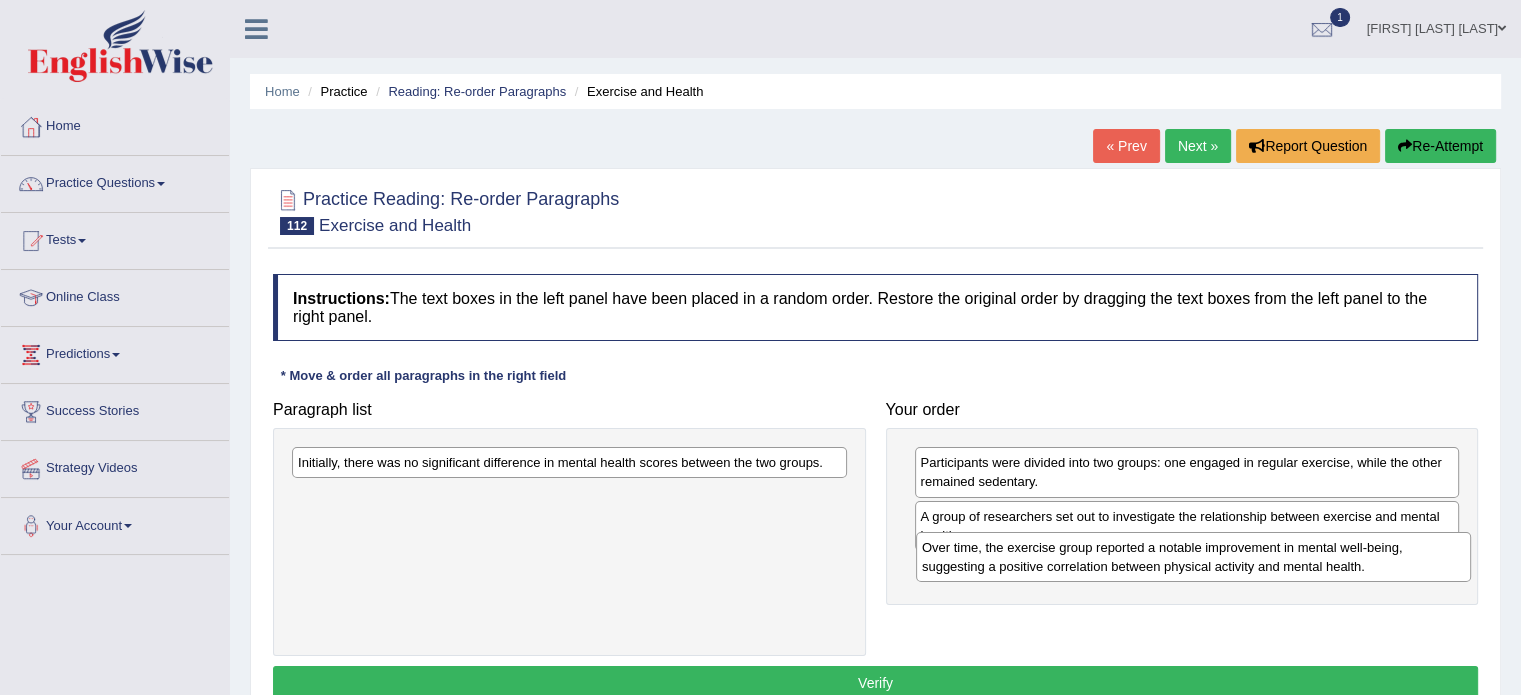 drag, startPoint x: 575, startPoint y: 511, endPoint x: 1199, endPoint y: 562, distance: 626.0807 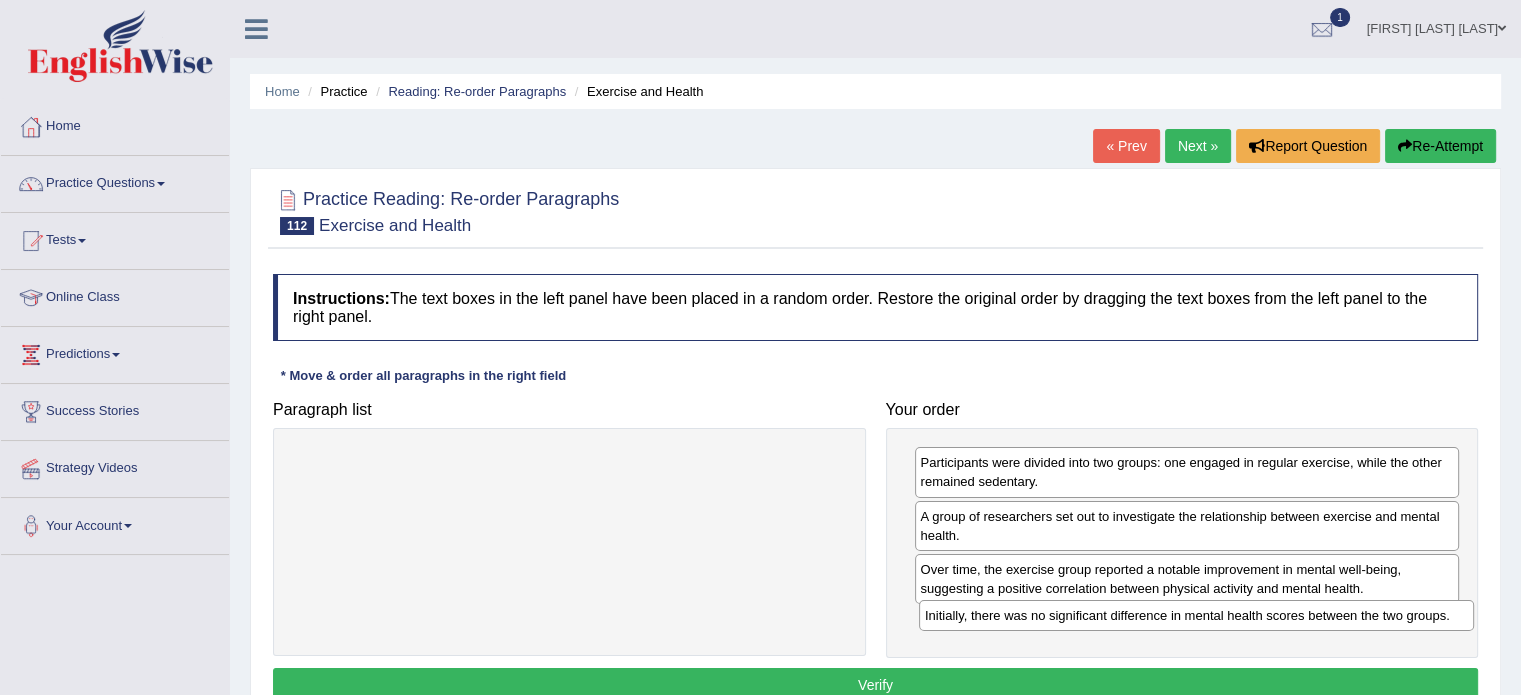 drag, startPoint x: 708, startPoint y: 451, endPoint x: 1334, endPoint y: 604, distance: 644.4261 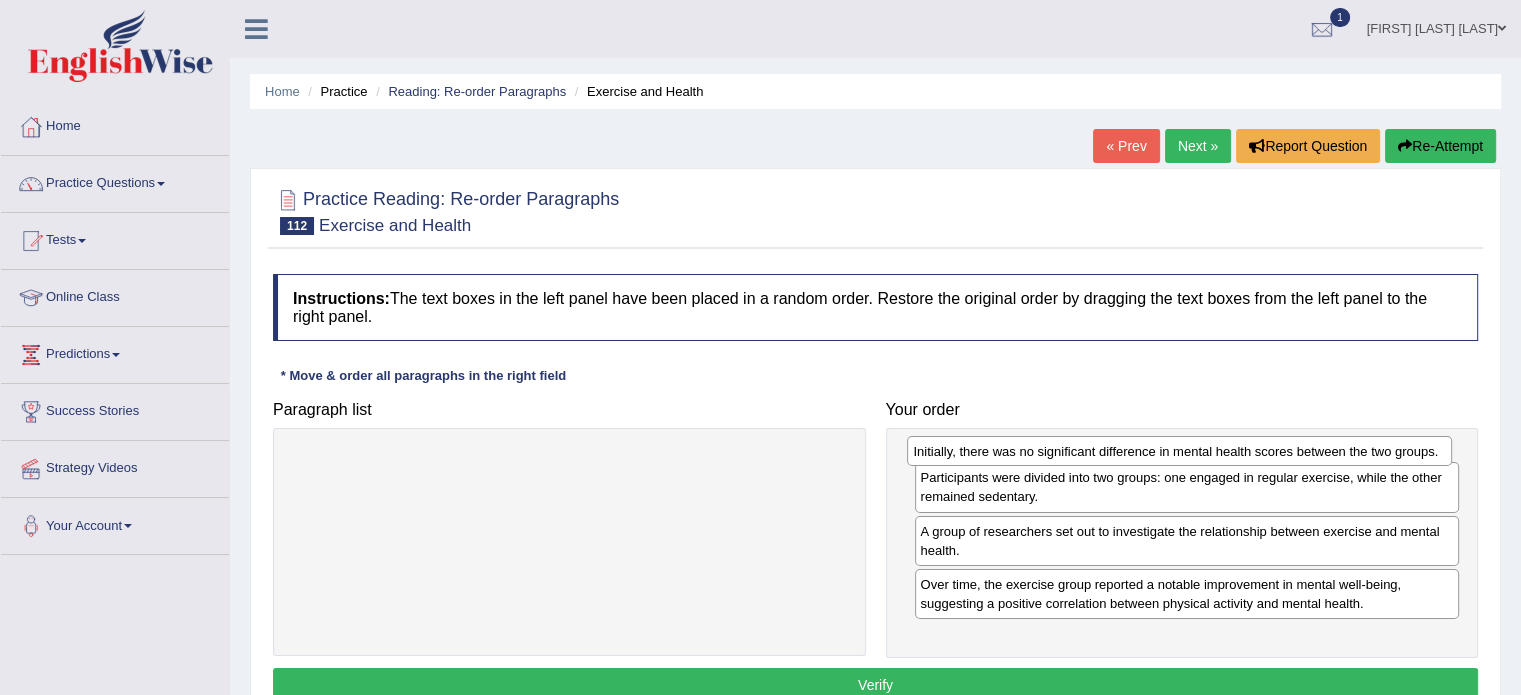 drag, startPoint x: 1071, startPoint y: 617, endPoint x: 1064, endPoint y: 447, distance: 170.14406 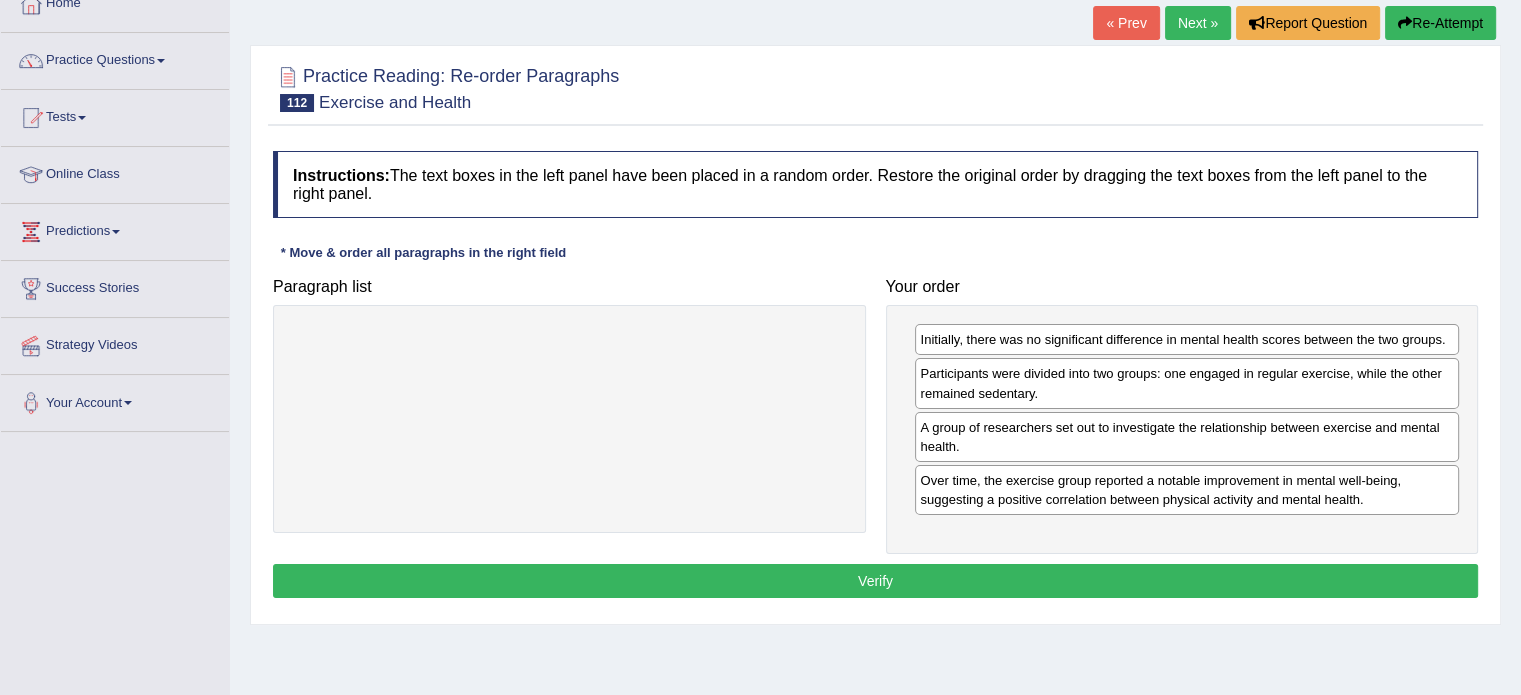 scroll, scrollTop: 175, scrollLeft: 0, axis: vertical 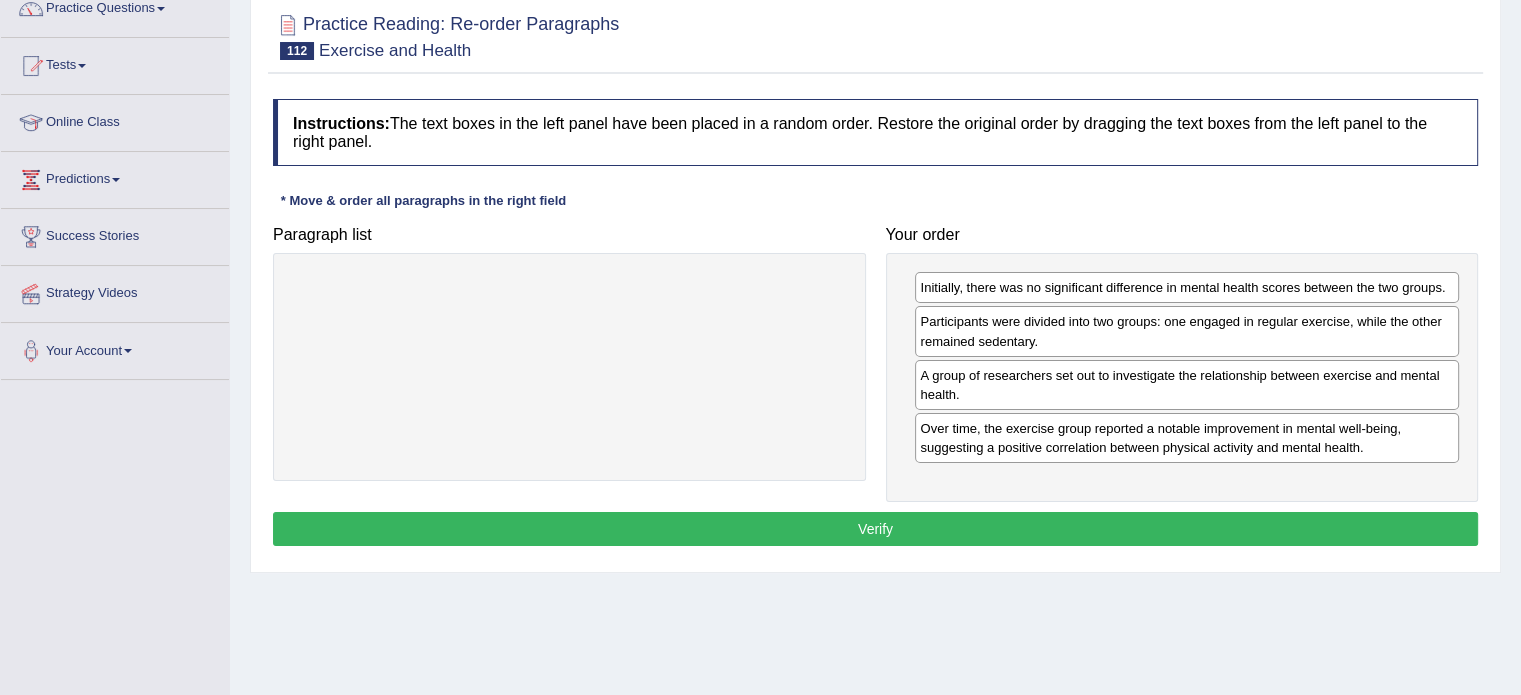 click on "Verify" at bounding box center (875, 529) 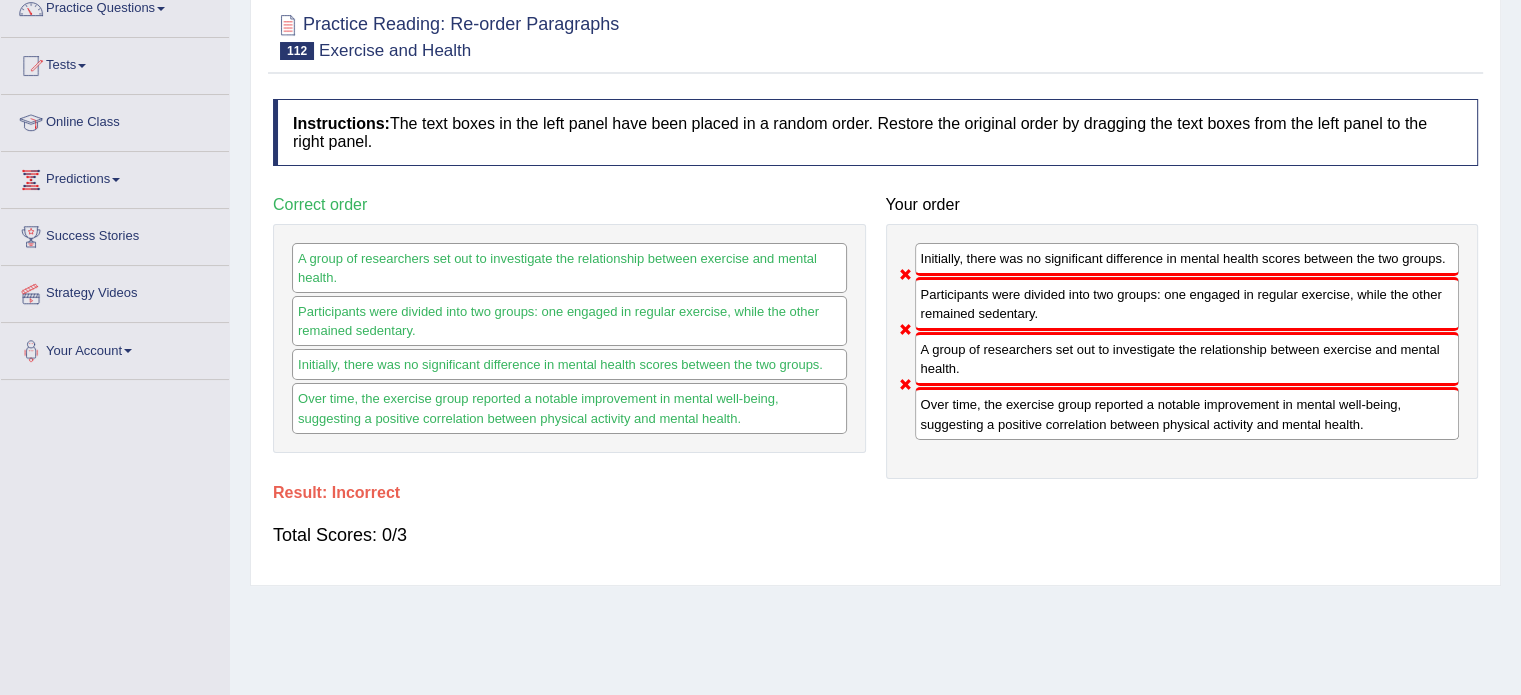 scroll, scrollTop: 0, scrollLeft: 0, axis: both 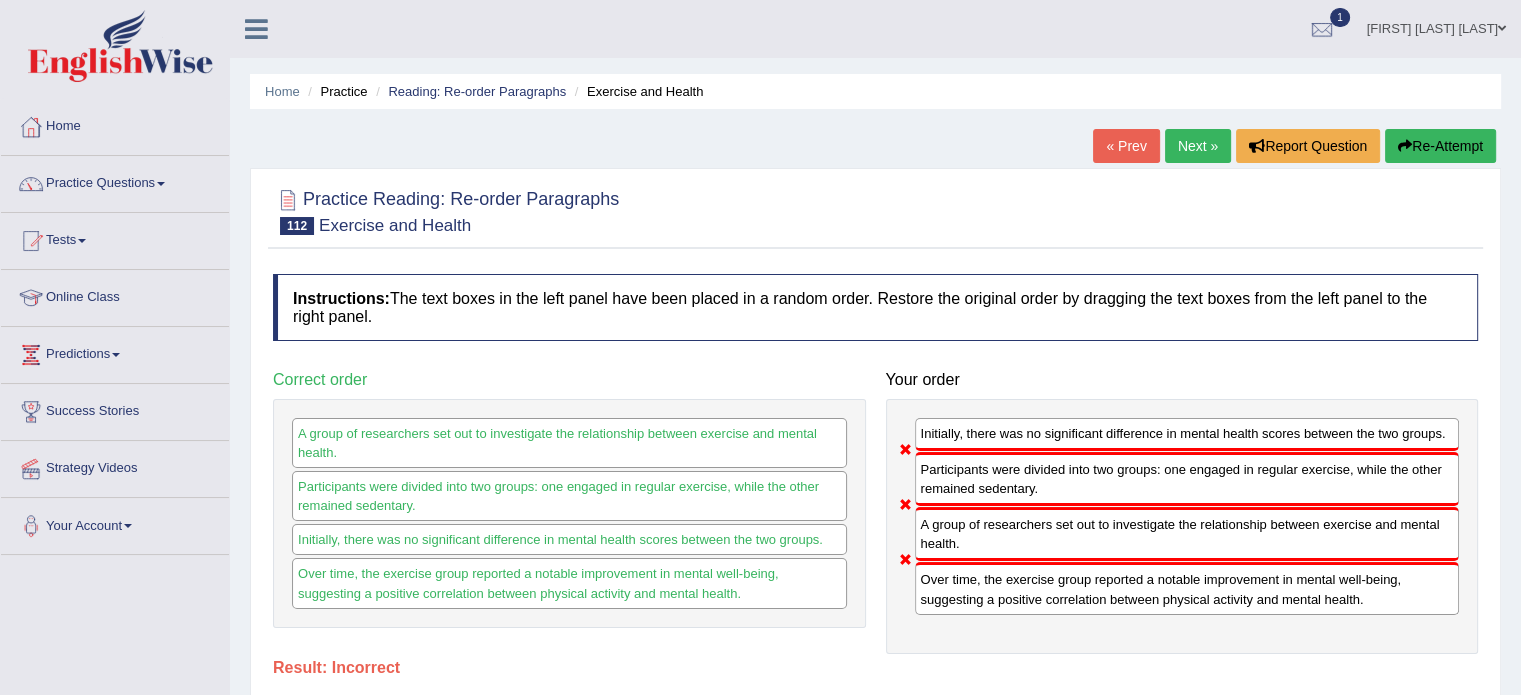 click on "Re-Attempt" at bounding box center (1440, 146) 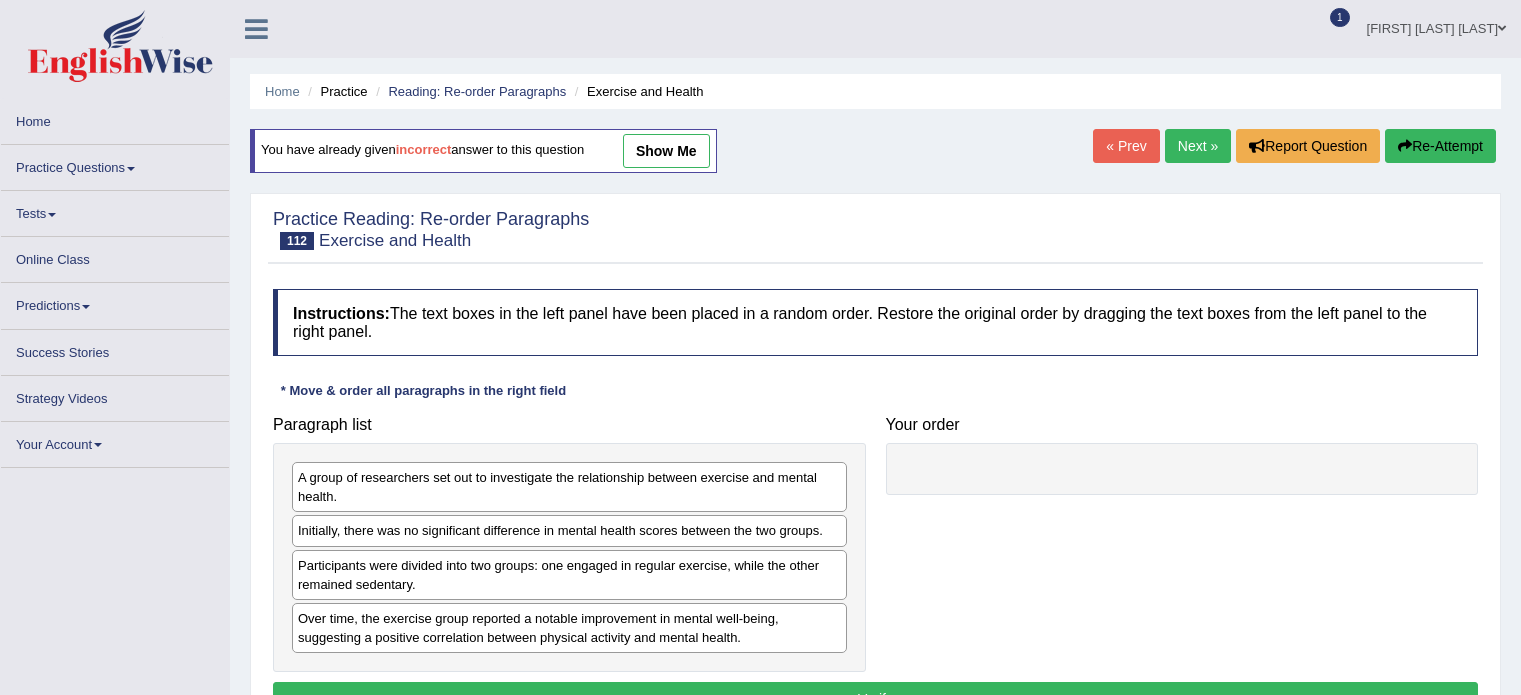 scroll, scrollTop: 0, scrollLeft: 0, axis: both 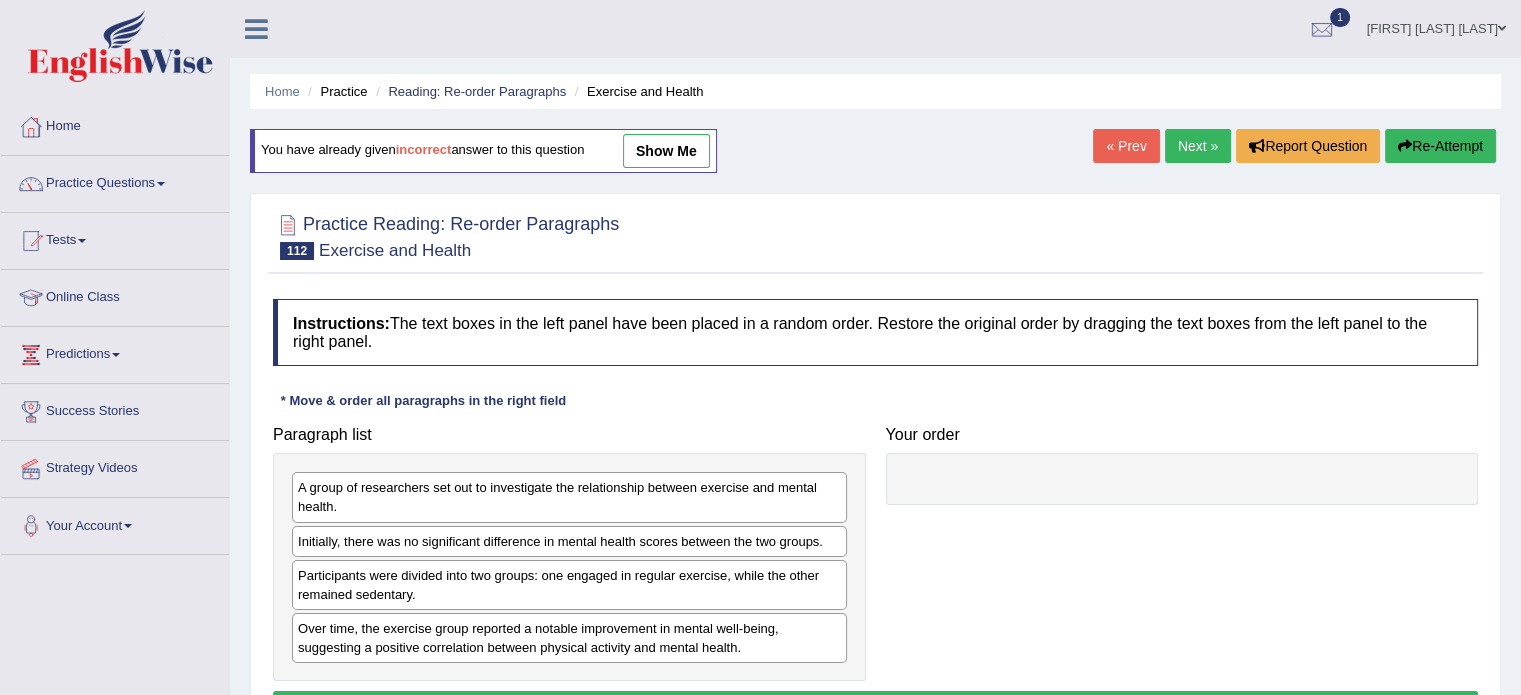 drag, startPoint x: 571, startPoint y: 581, endPoint x: 931, endPoint y: 519, distance: 365.29987 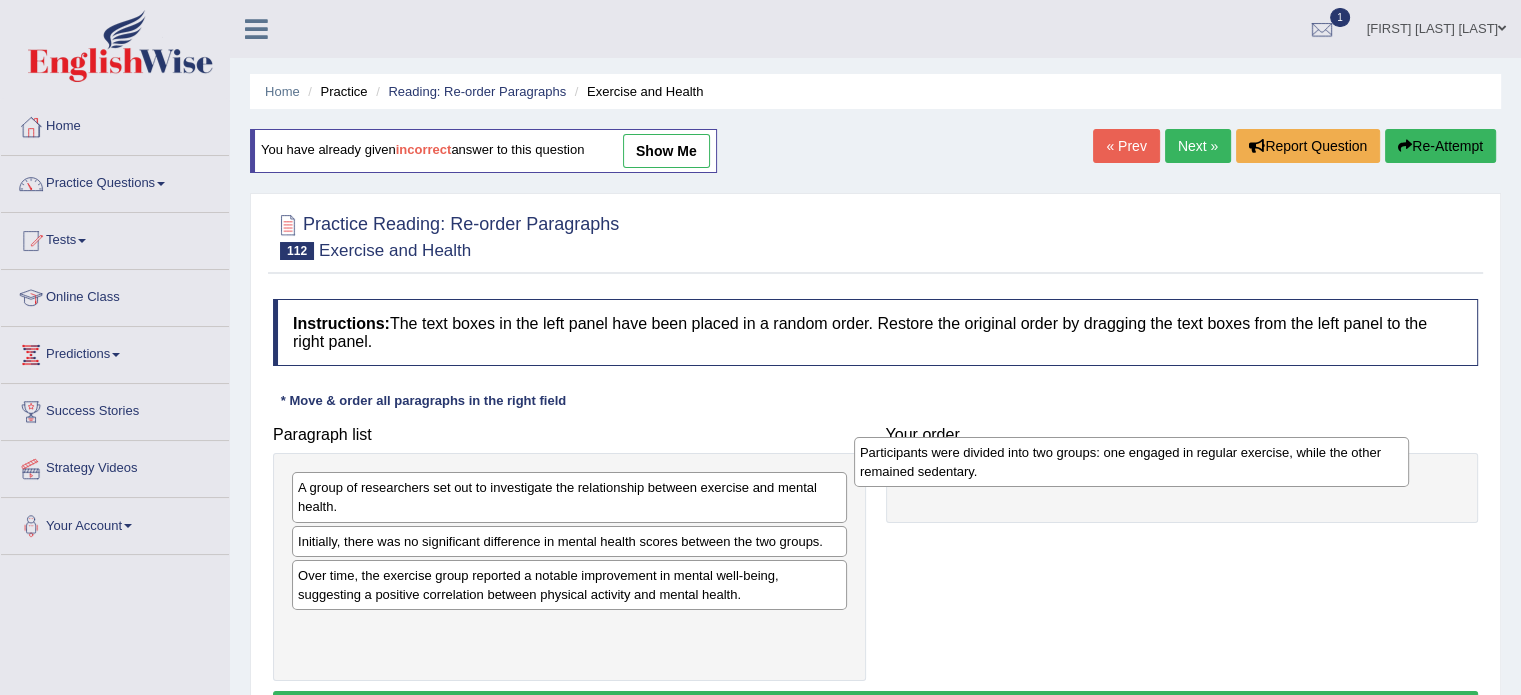 drag, startPoint x: 668, startPoint y: 593, endPoint x: 1230, endPoint y: 471, distance: 575.08954 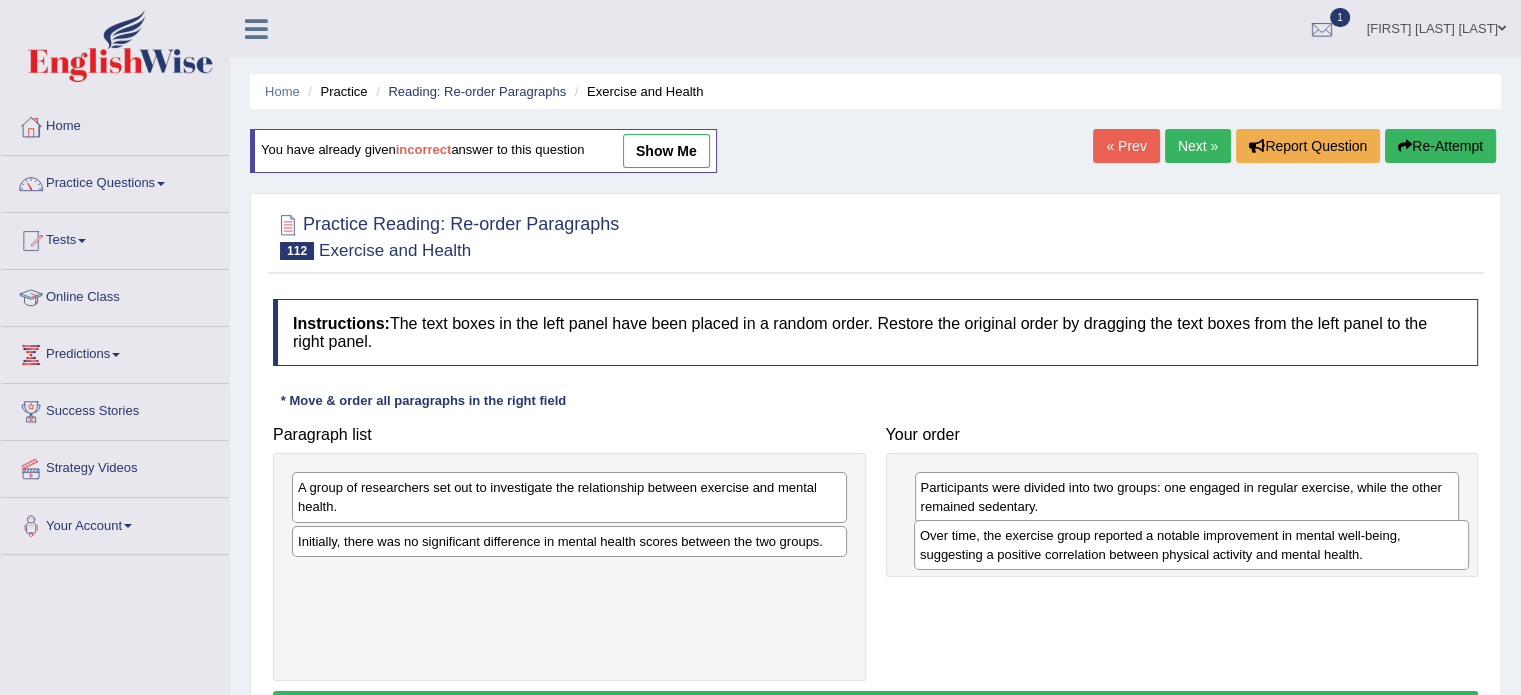 drag, startPoint x: 515, startPoint y: 579, endPoint x: 1137, endPoint y: 539, distance: 623.28485 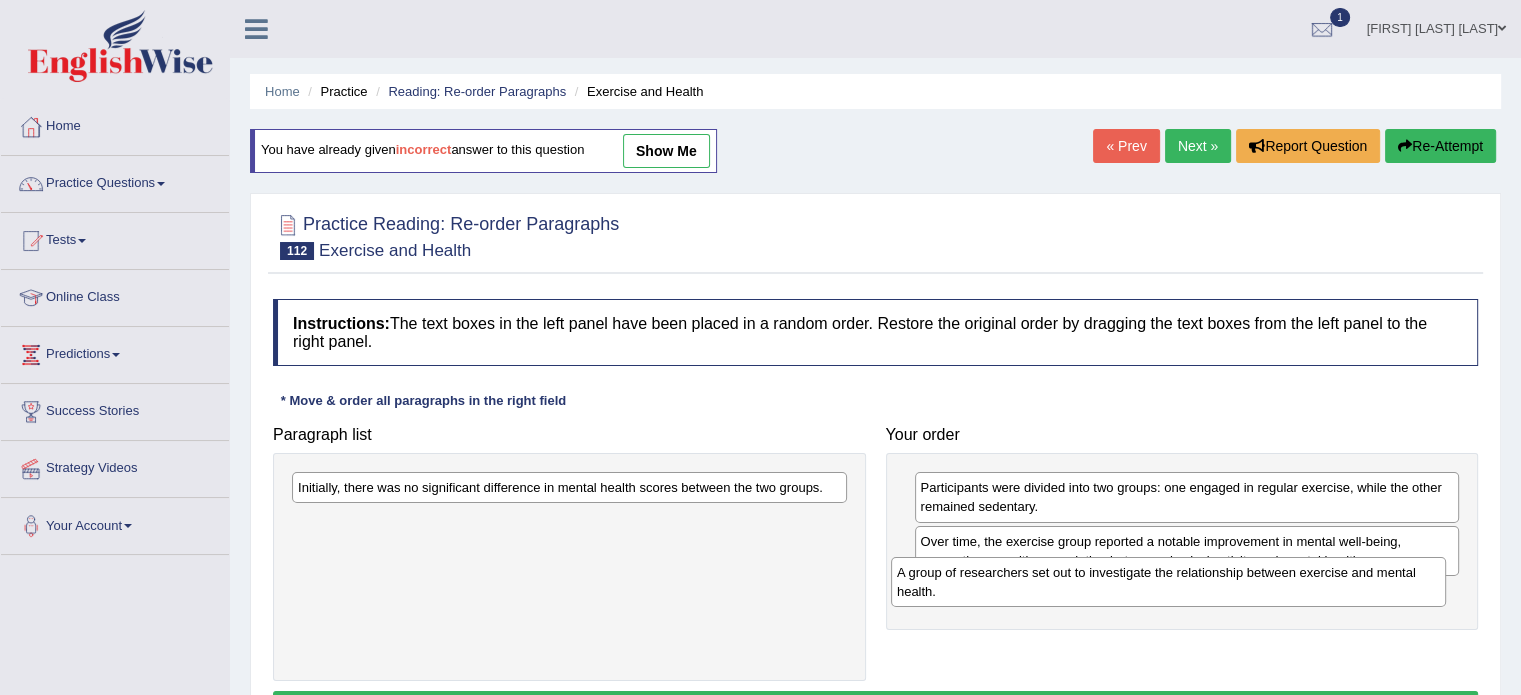 drag, startPoint x: 670, startPoint y: 490, endPoint x: 1269, endPoint y: 575, distance: 605.00085 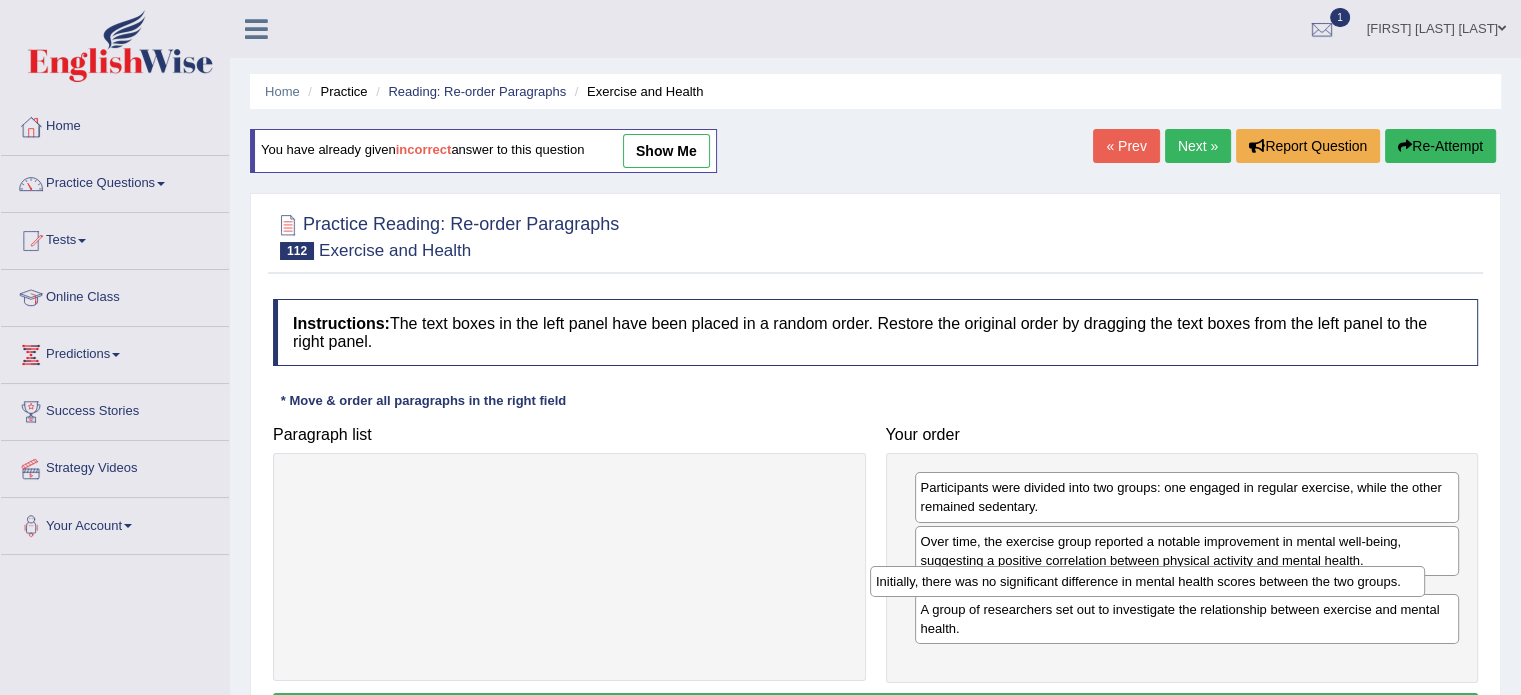drag, startPoint x: 665, startPoint y: 483, endPoint x: 1248, endPoint y: 577, distance: 590.5294 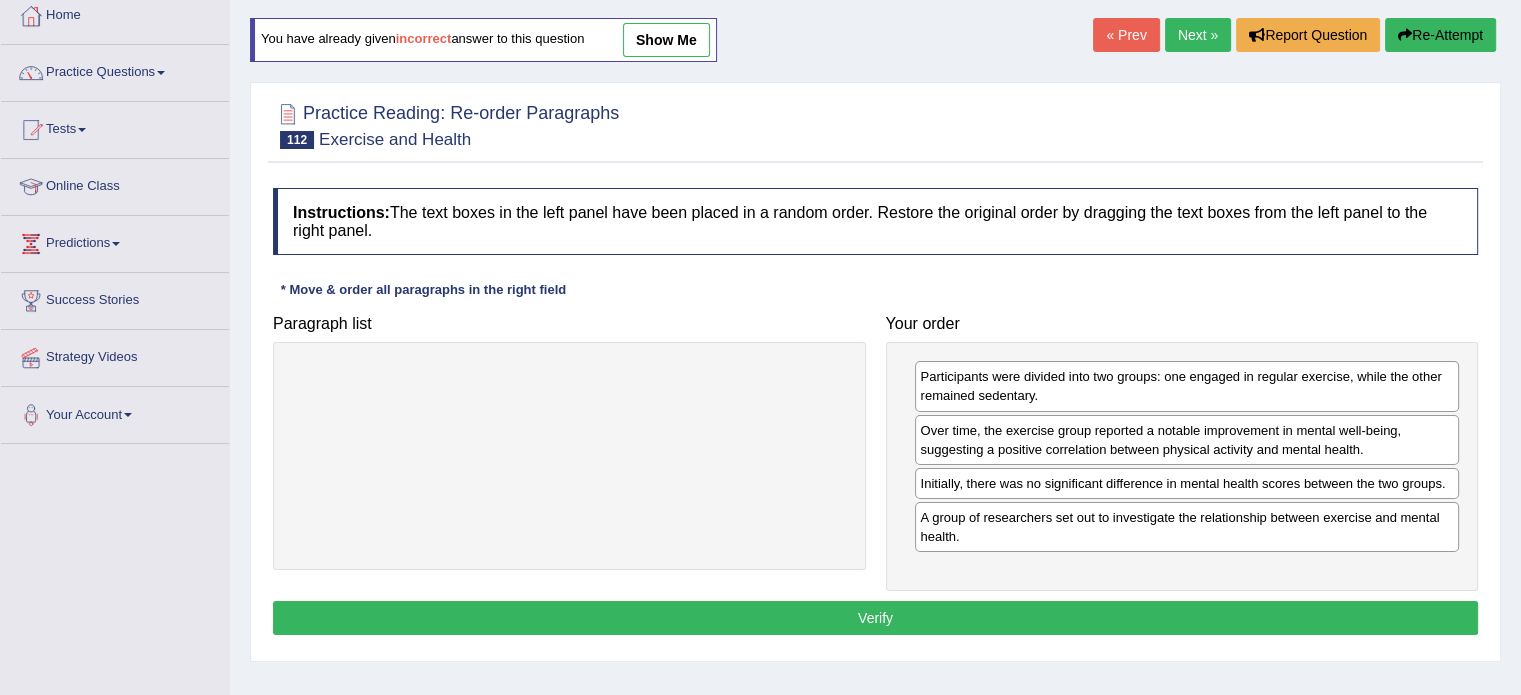 scroll, scrollTop: 179, scrollLeft: 0, axis: vertical 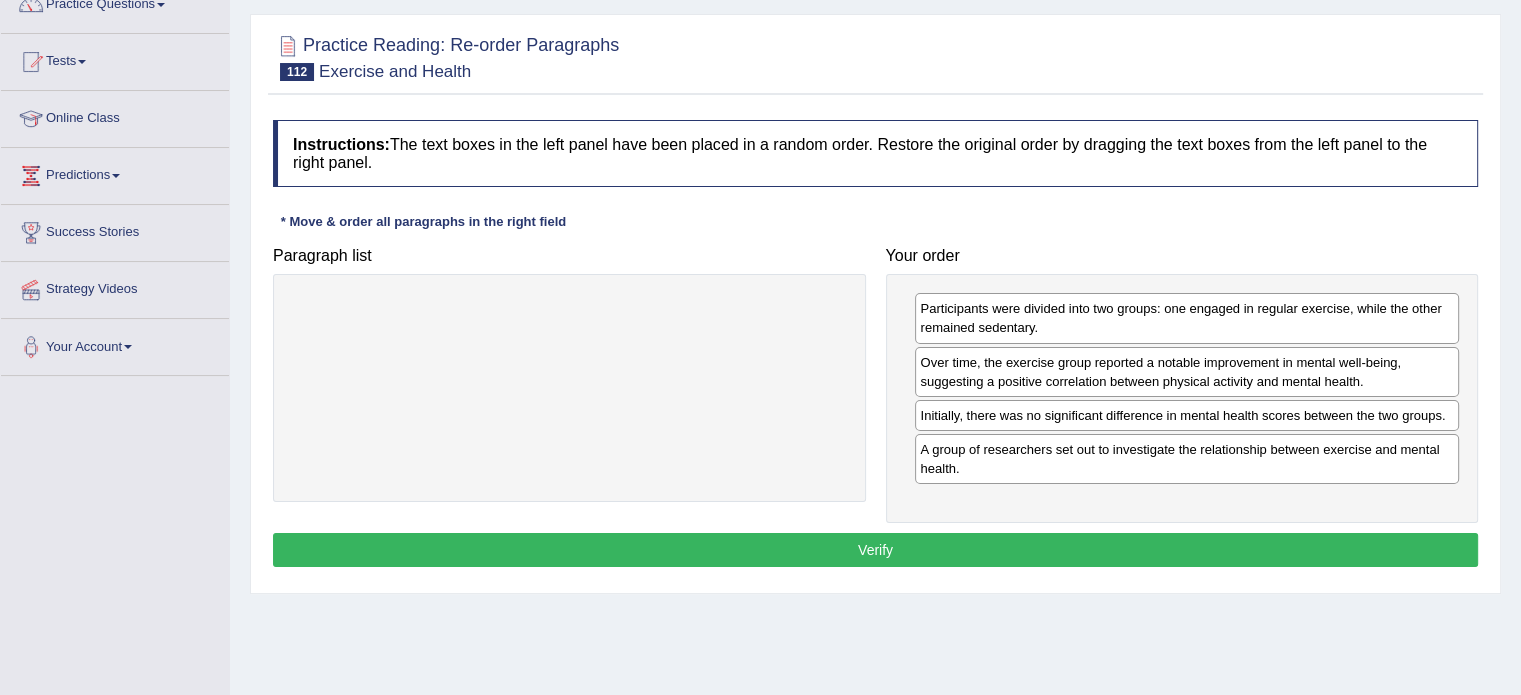 click on "Verify" at bounding box center [875, 550] 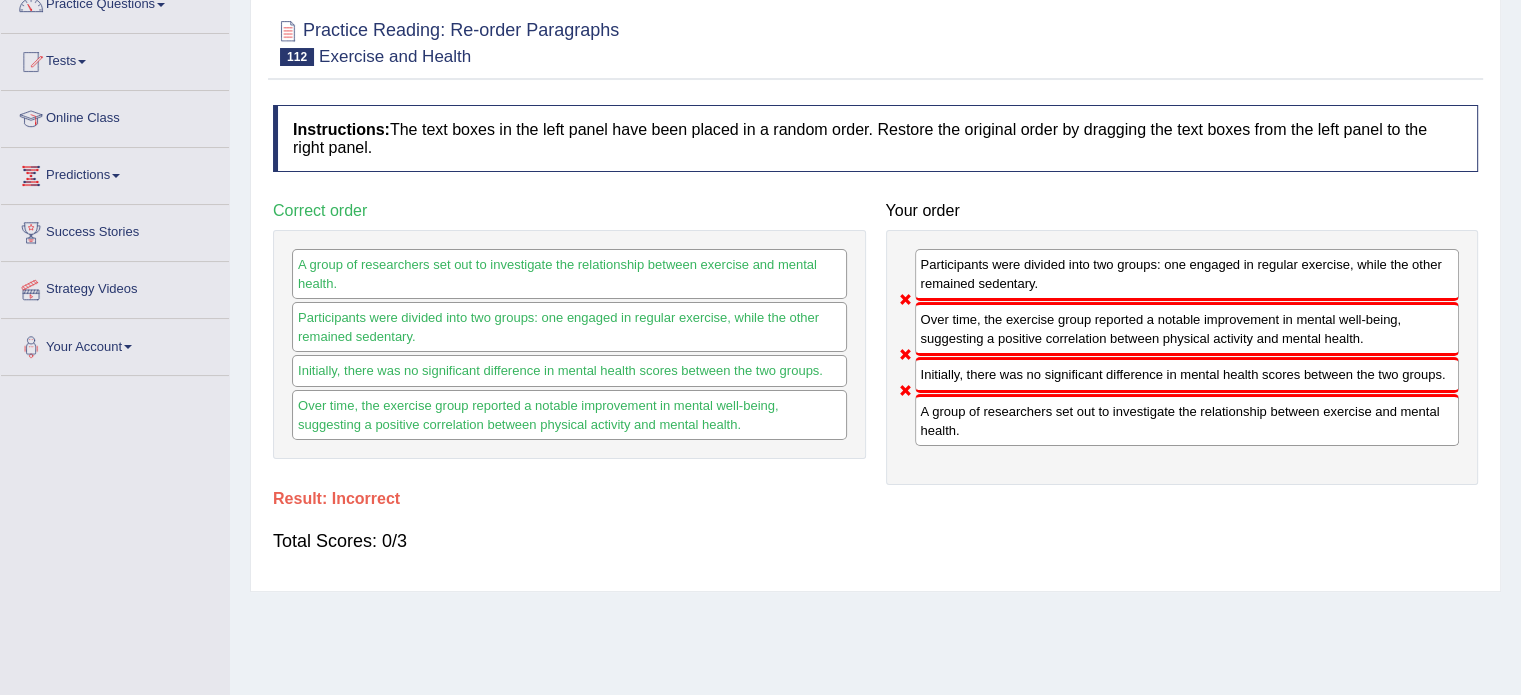 scroll, scrollTop: 74, scrollLeft: 0, axis: vertical 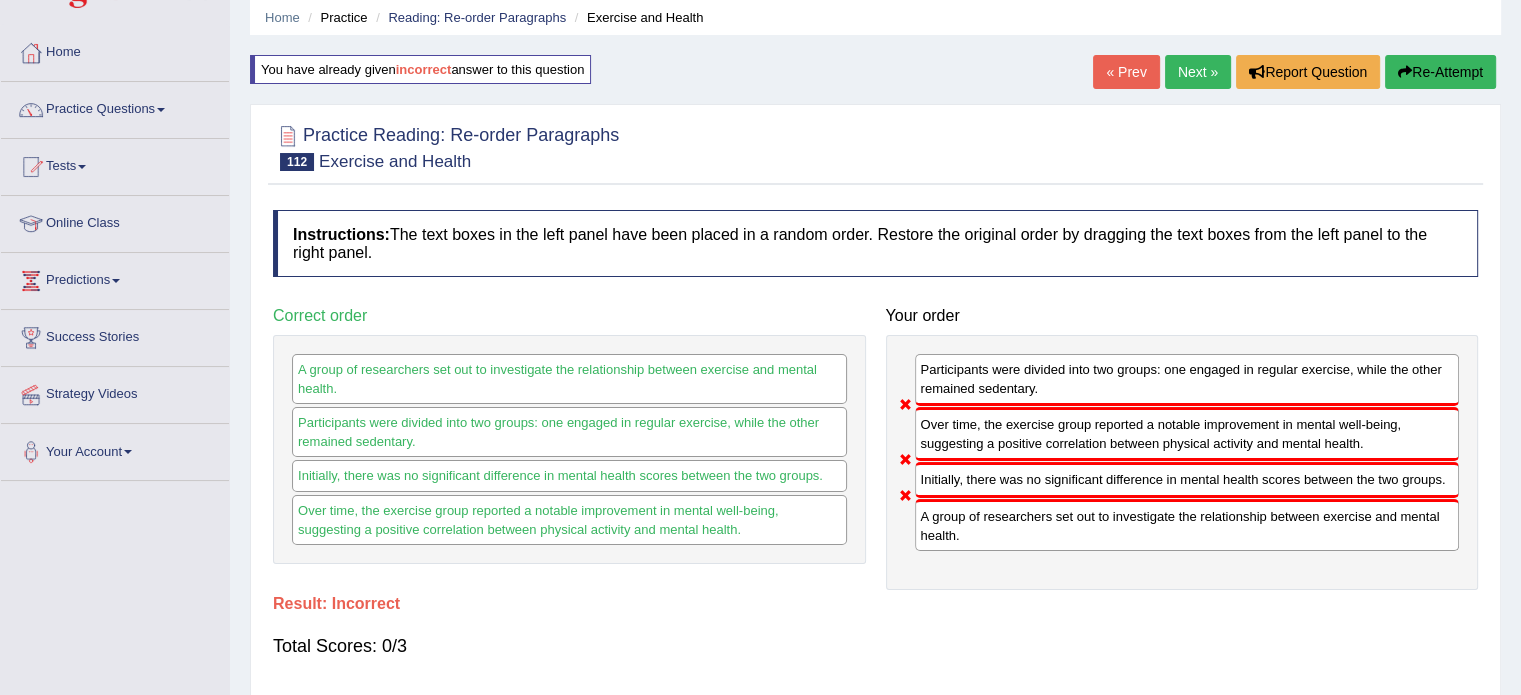 click on "Re-Attempt" at bounding box center [1440, 72] 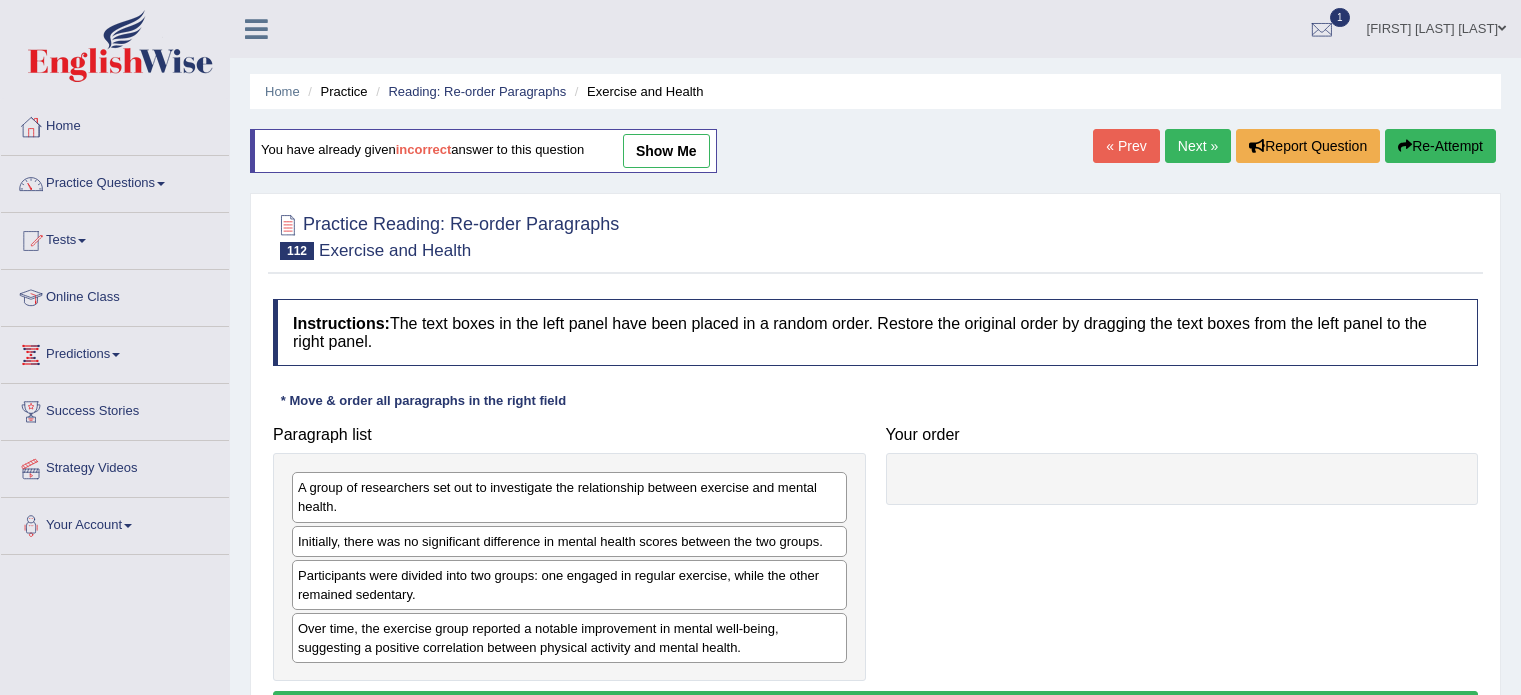 scroll, scrollTop: 74, scrollLeft: 0, axis: vertical 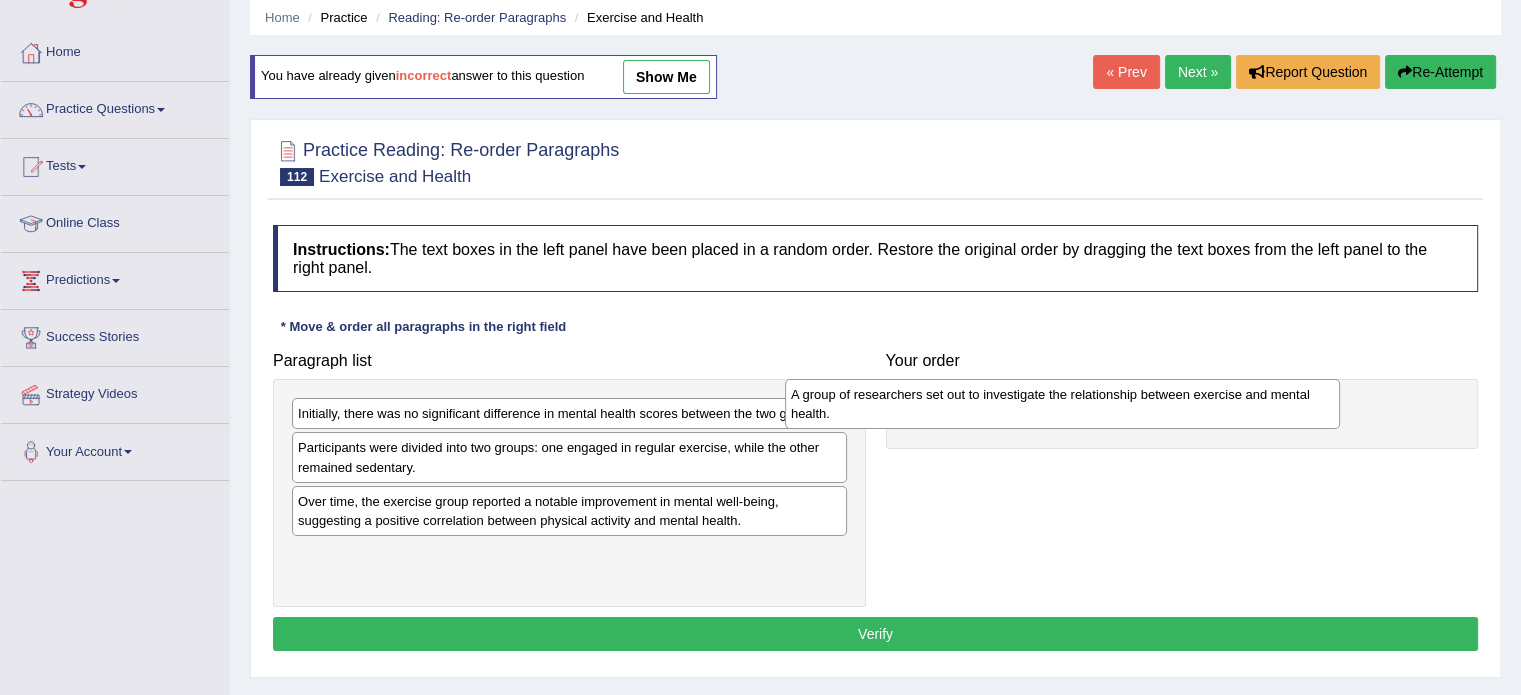 drag, startPoint x: 549, startPoint y: 427, endPoint x: 1048, endPoint y: 411, distance: 499.25644 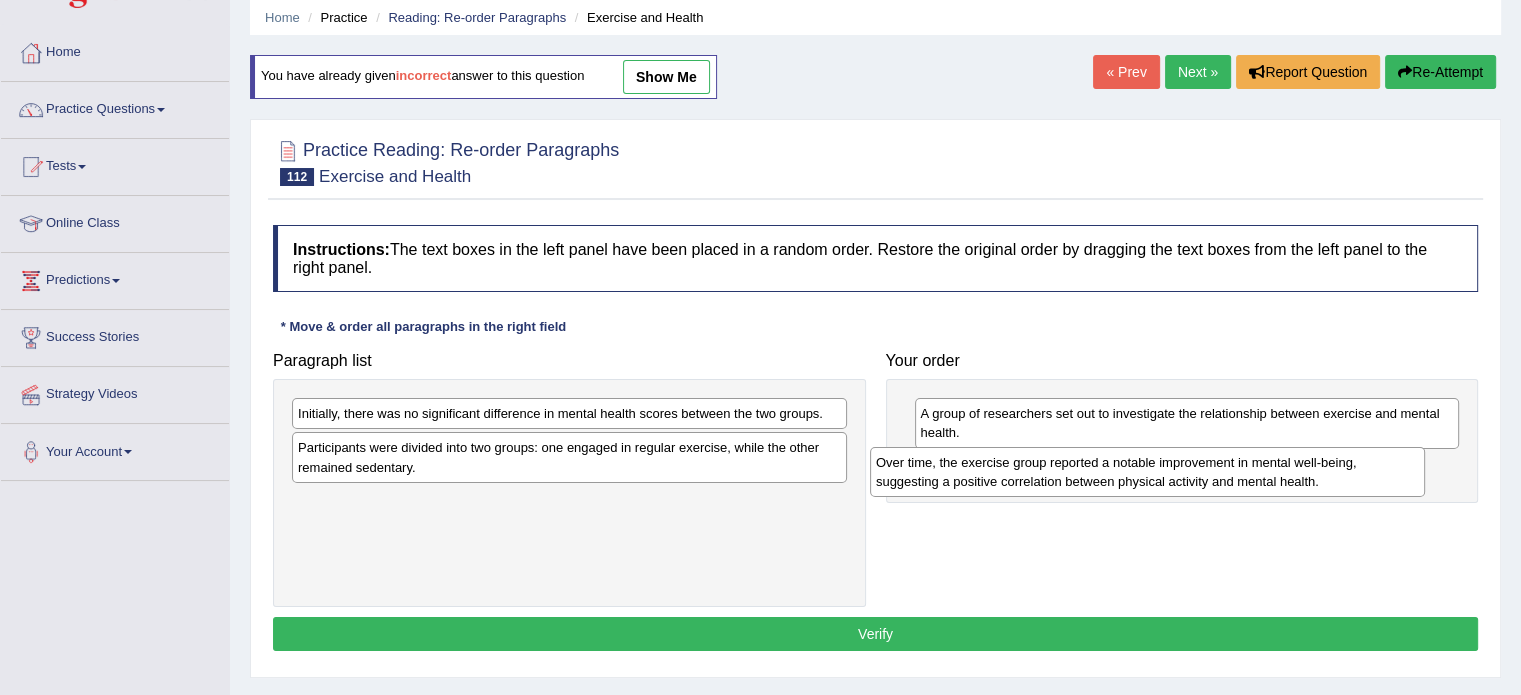 drag, startPoint x: 374, startPoint y: 512, endPoint x: 952, endPoint y: 475, distance: 579.18304 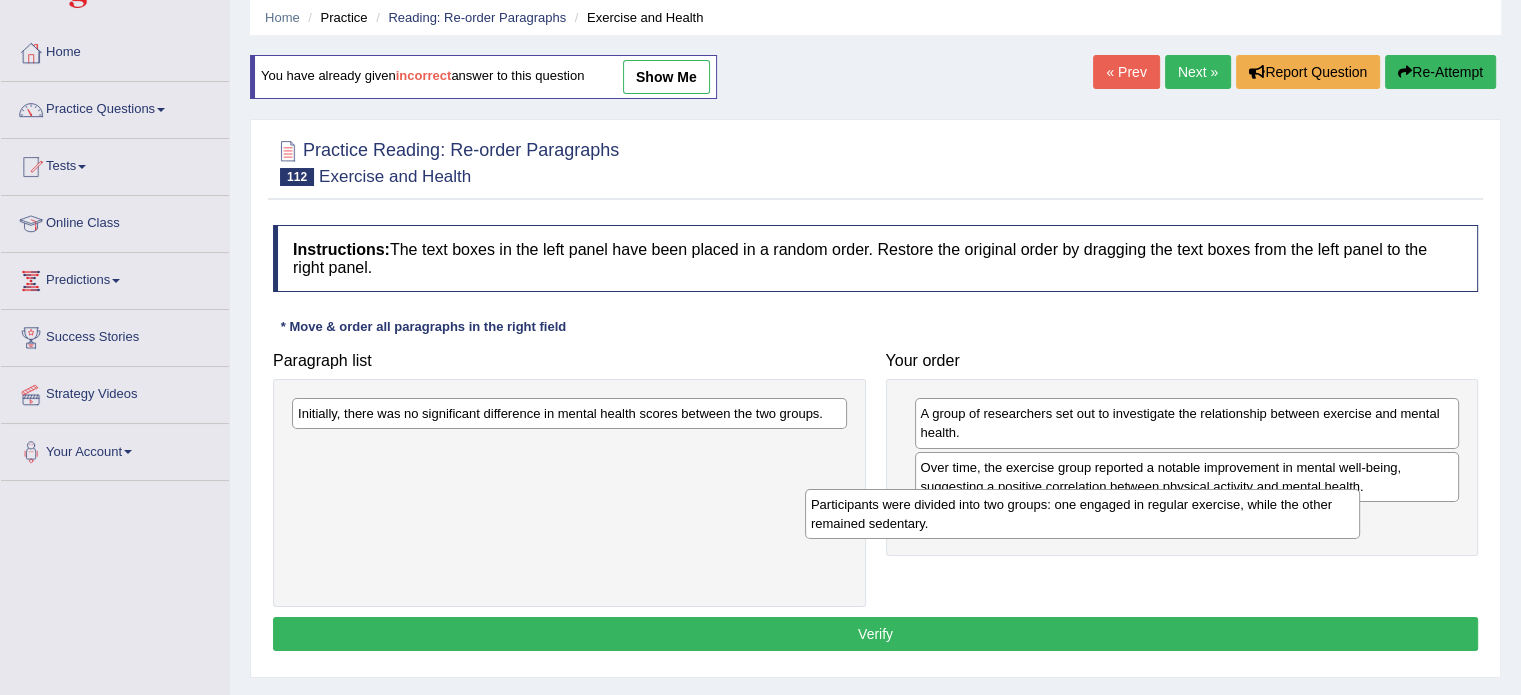 drag, startPoint x: 567, startPoint y: 440, endPoint x: 1091, endPoint y: 495, distance: 526.87854 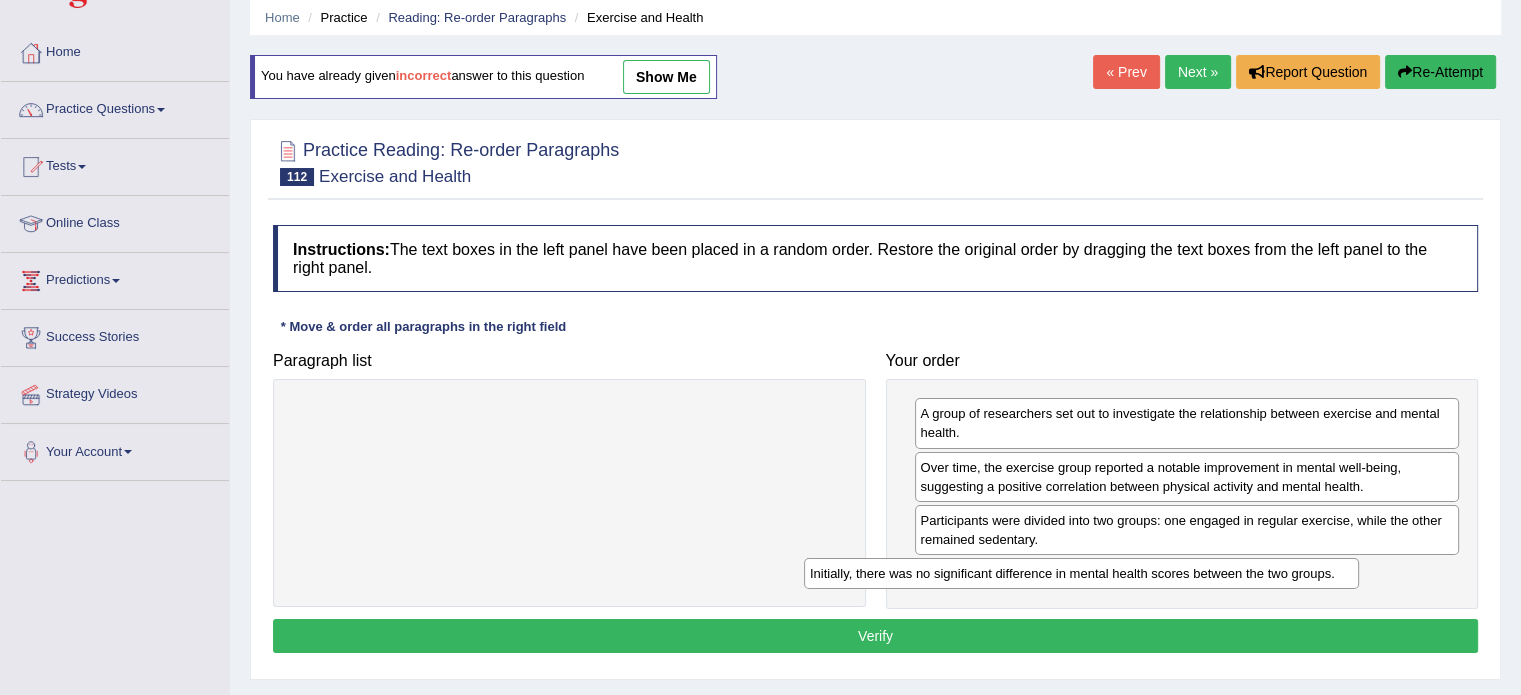 drag, startPoint x: 720, startPoint y: 419, endPoint x: 1234, endPoint y: 579, distance: 538.327 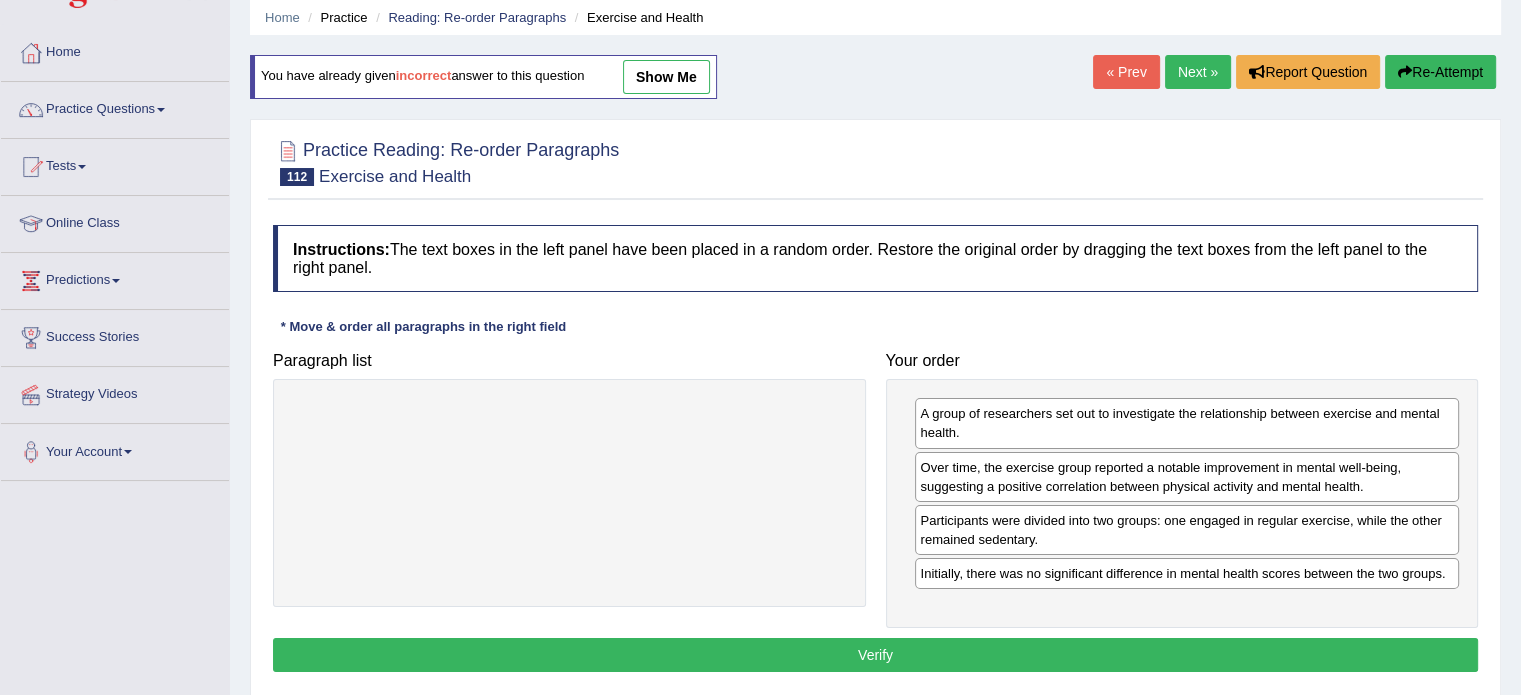 click on "Verify" at bounding box center [875, 655] 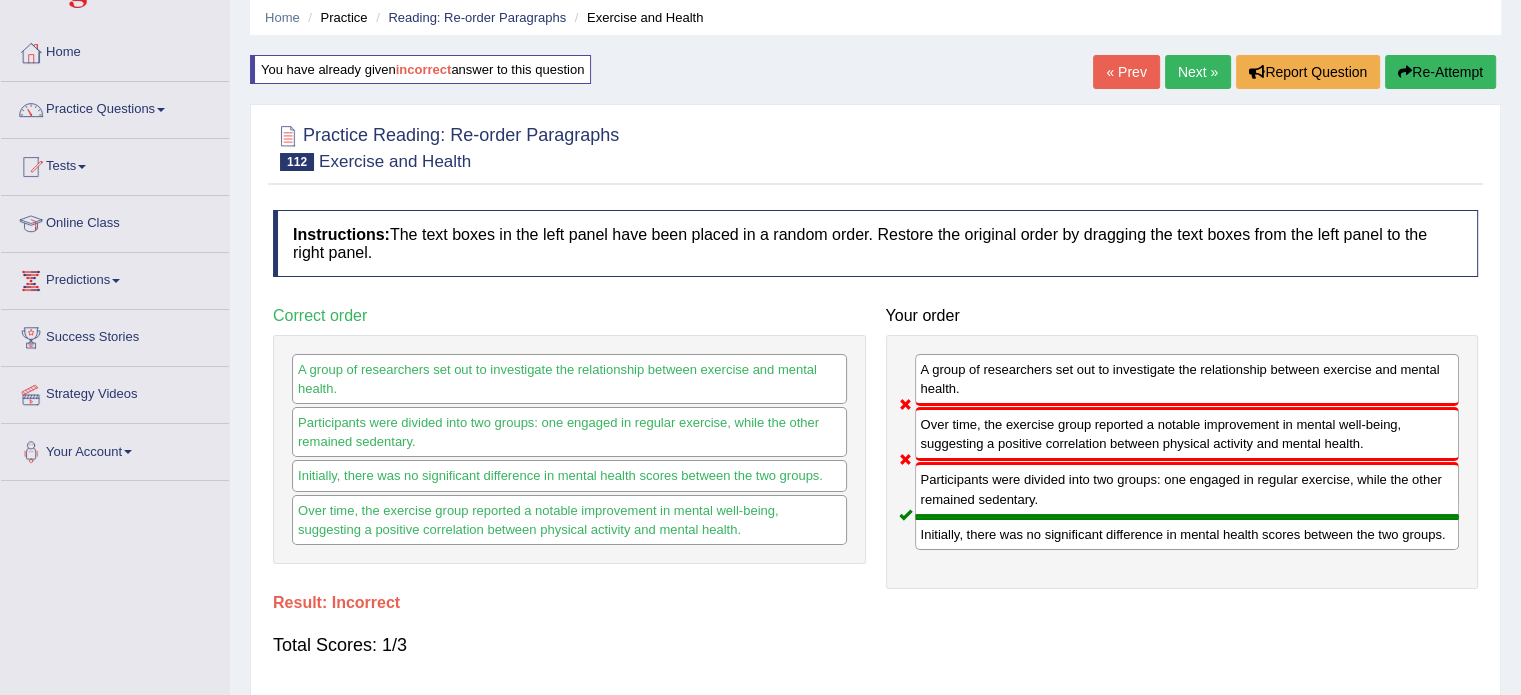 click on "Re-Attempt" at bounding box center (1440, 72) 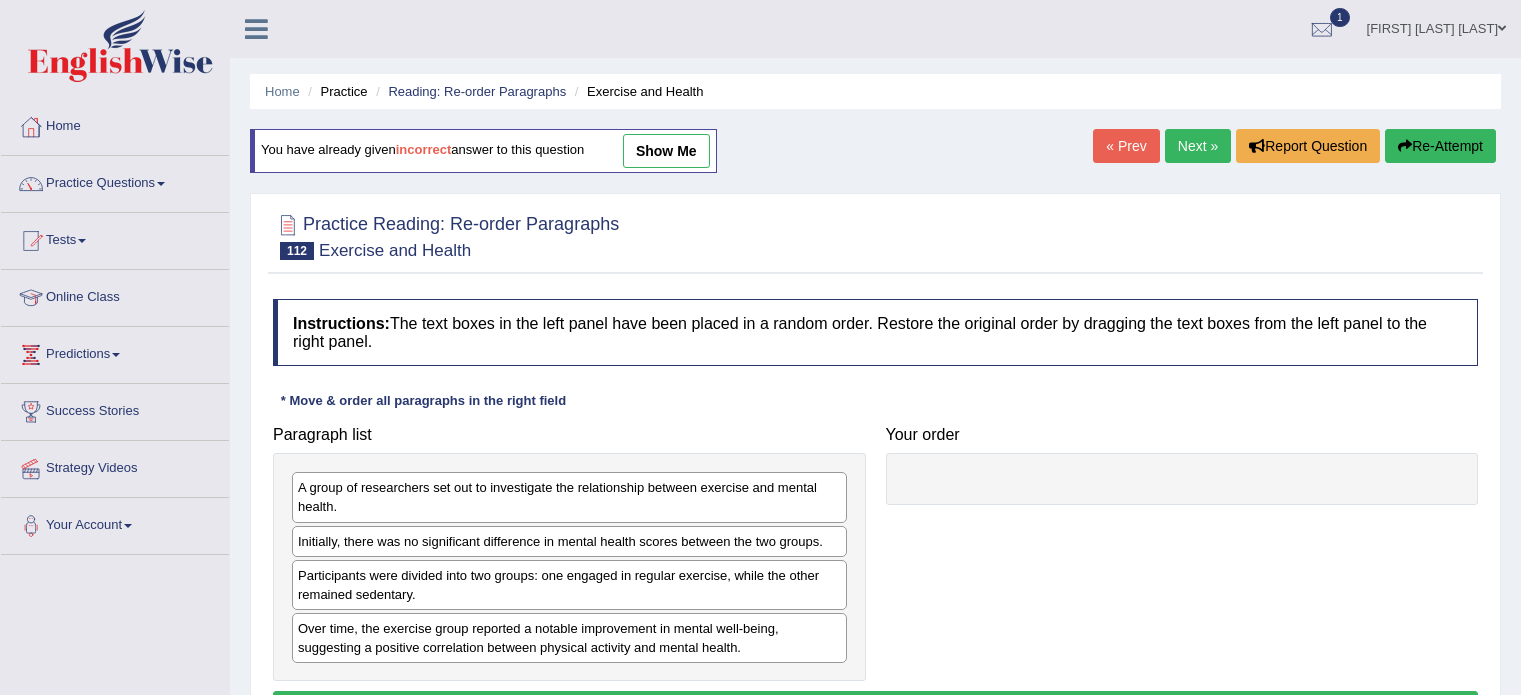 scroll, scrollTop: 74, scrollLeft: 0, axis: vertical 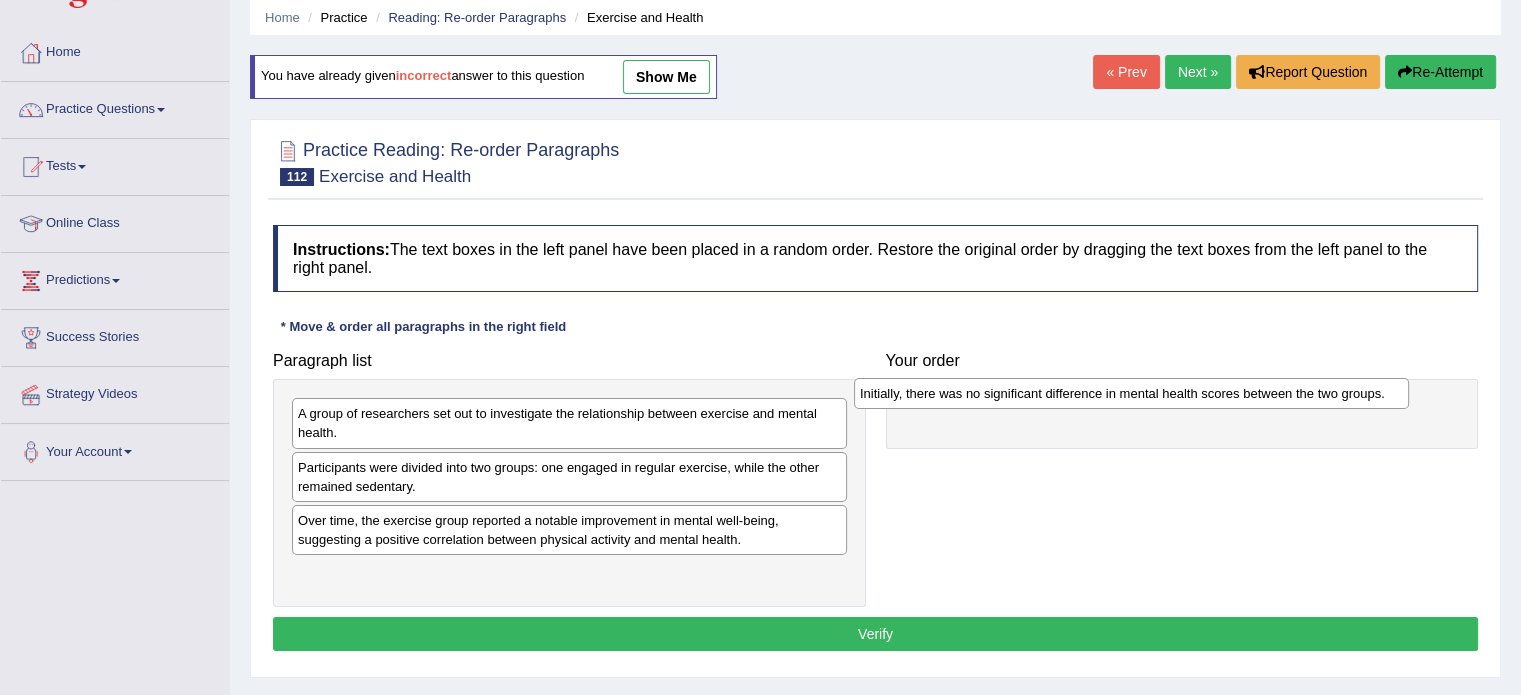 drag, startPoint x: 464, startPoint y: 463, endPoint x: 1026, endPoint y: 391, distance: 566.5933 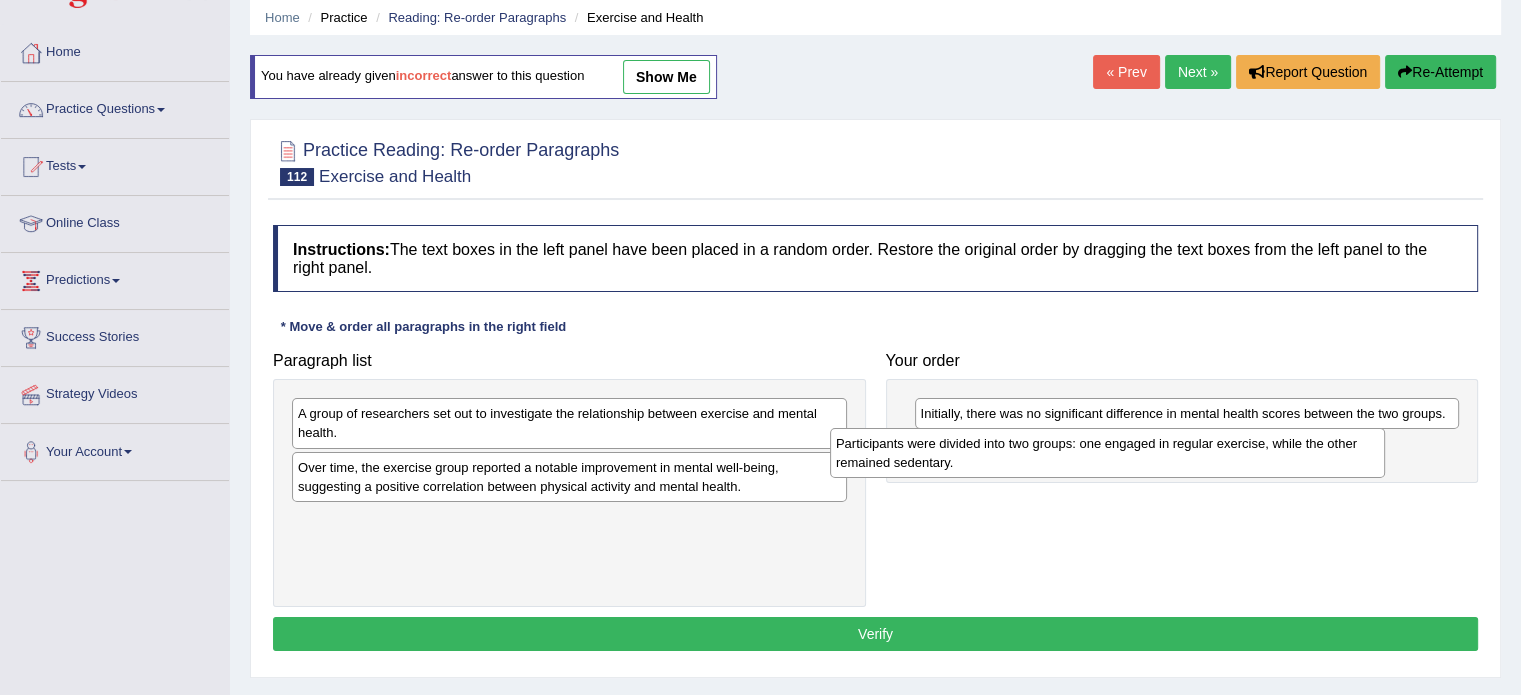 drag, startPoint x: 757, startPoint y: 463, endPoint x: 1318, endPoint y: 438, distance: 561.55676 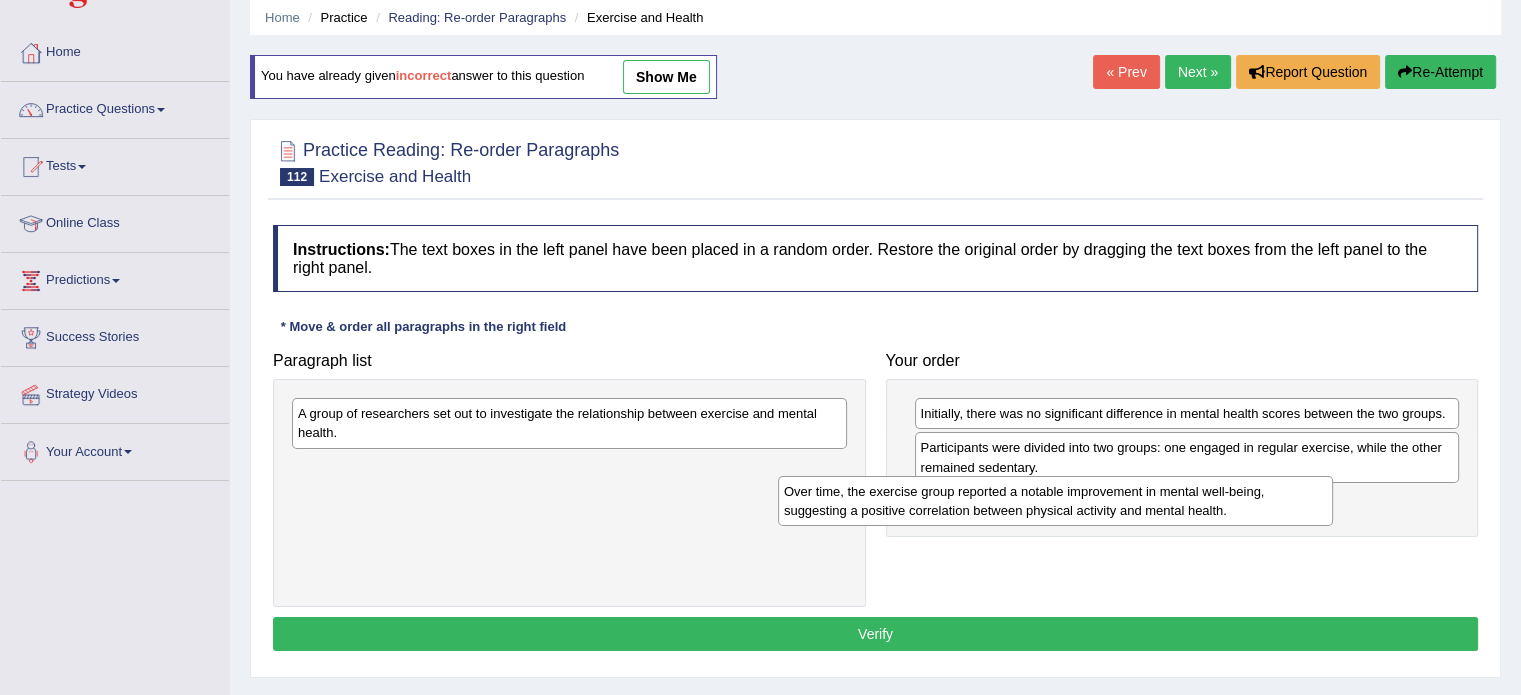 drag, startPoint x: 811, startPoint y: 455, endPoint x: 1300, endPoint y: 478, distance: 489.5406 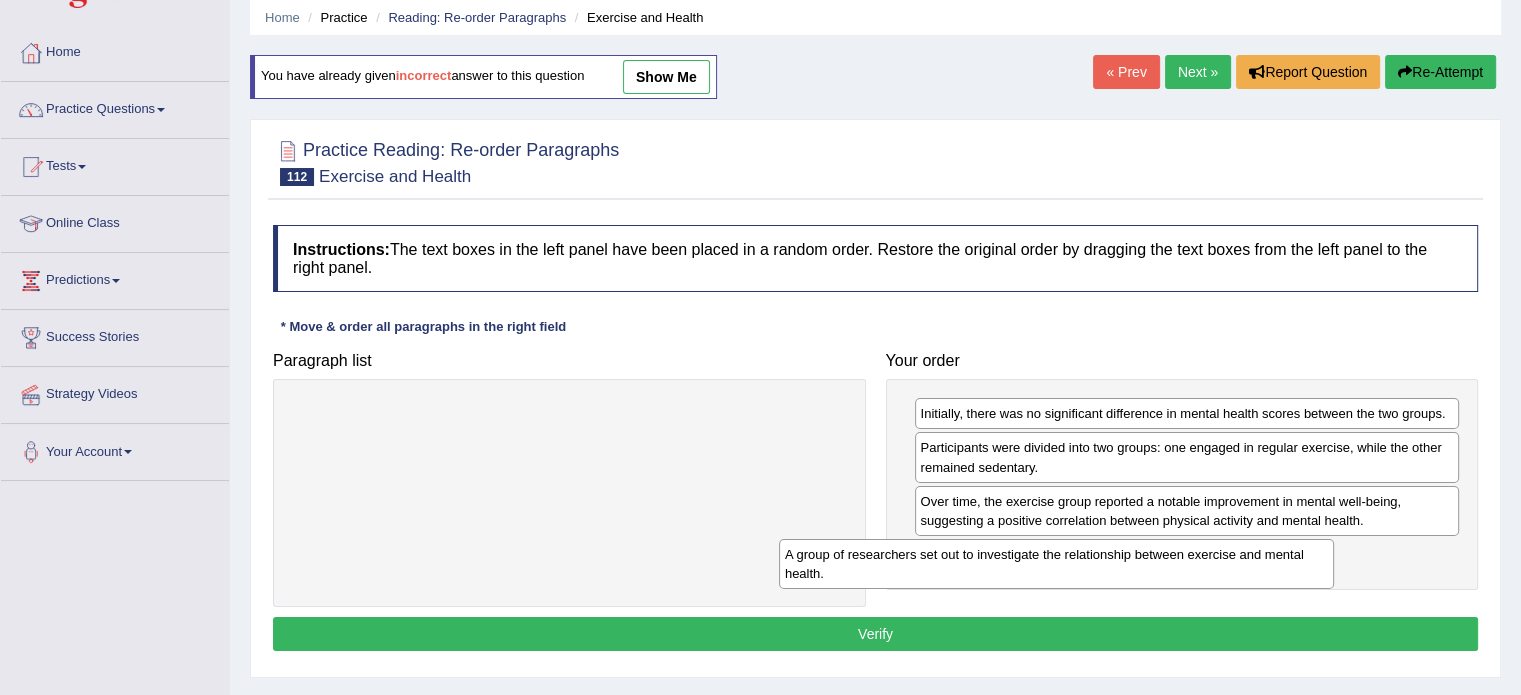 drag, startPoint x: 783, startPoint y: 413, endPoint x: 1271, endPoint y: 554, distance: 507.9616 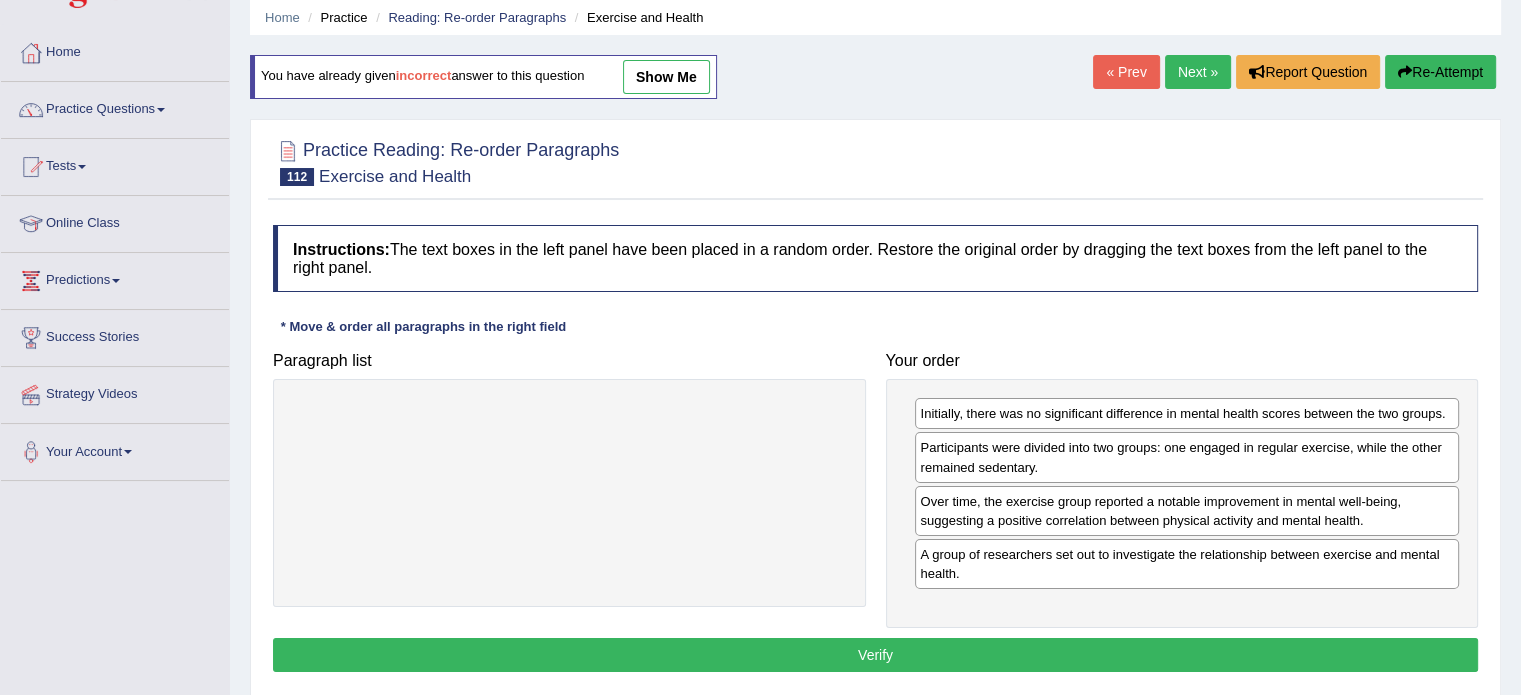 click on "Verify" at bounding box center [875, 655] 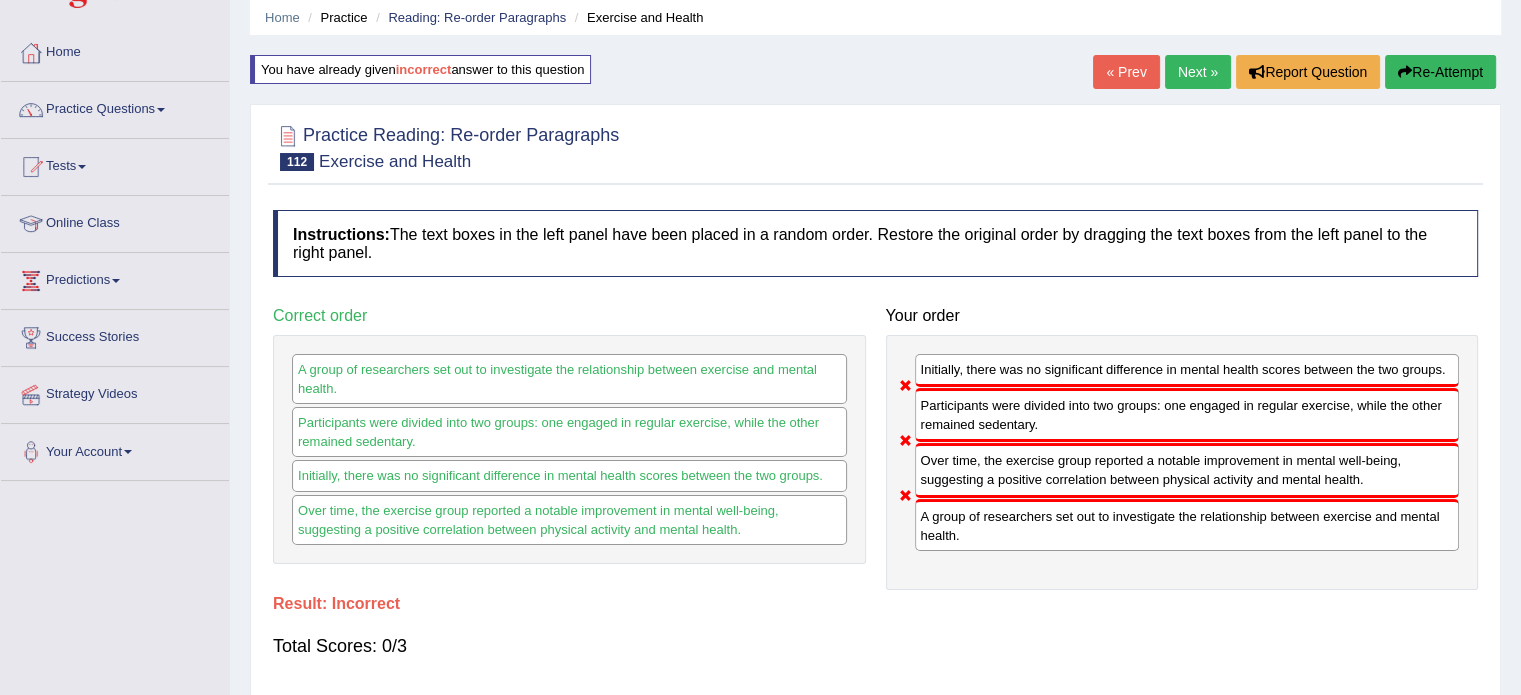 click on "Re-Attempt" at bounding box center (1440, 72) 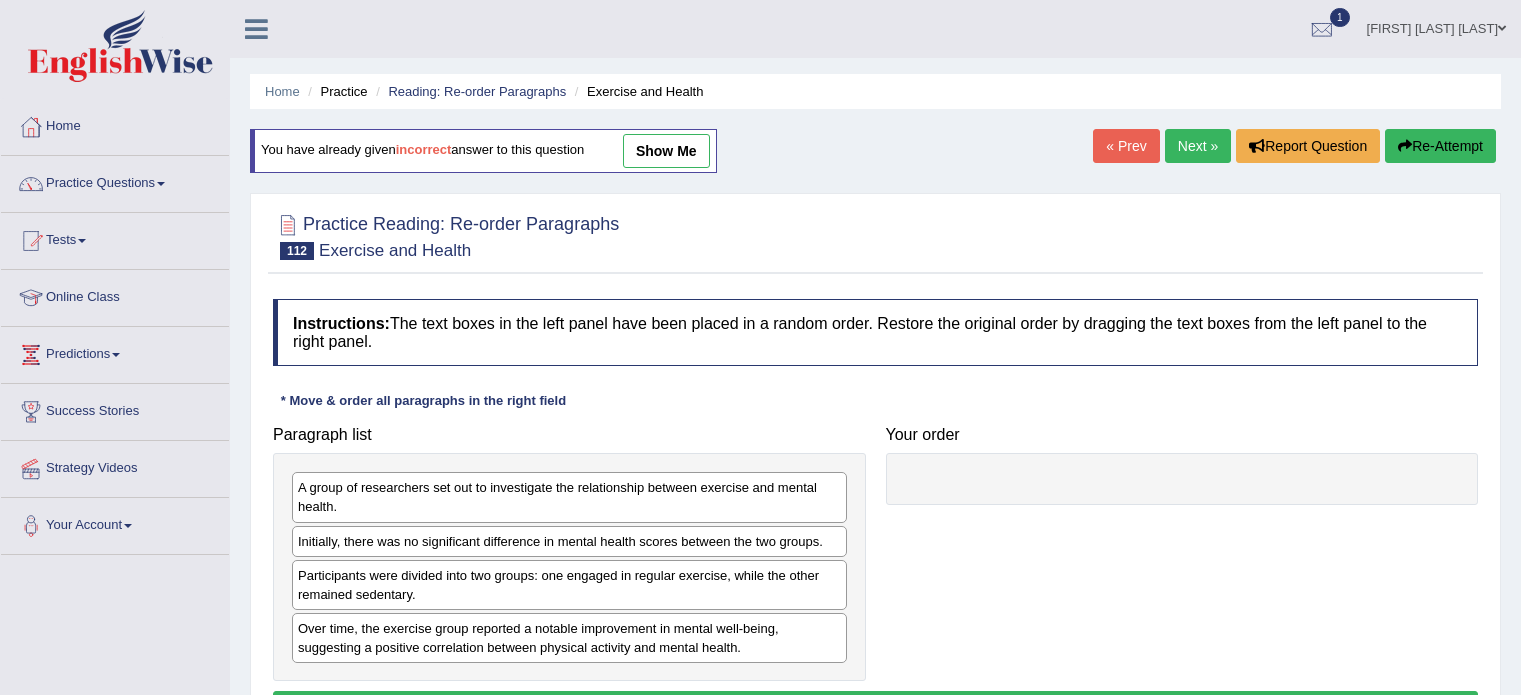 scroll, scrollTop: 74, scrollLeft: 0, axis: vertical 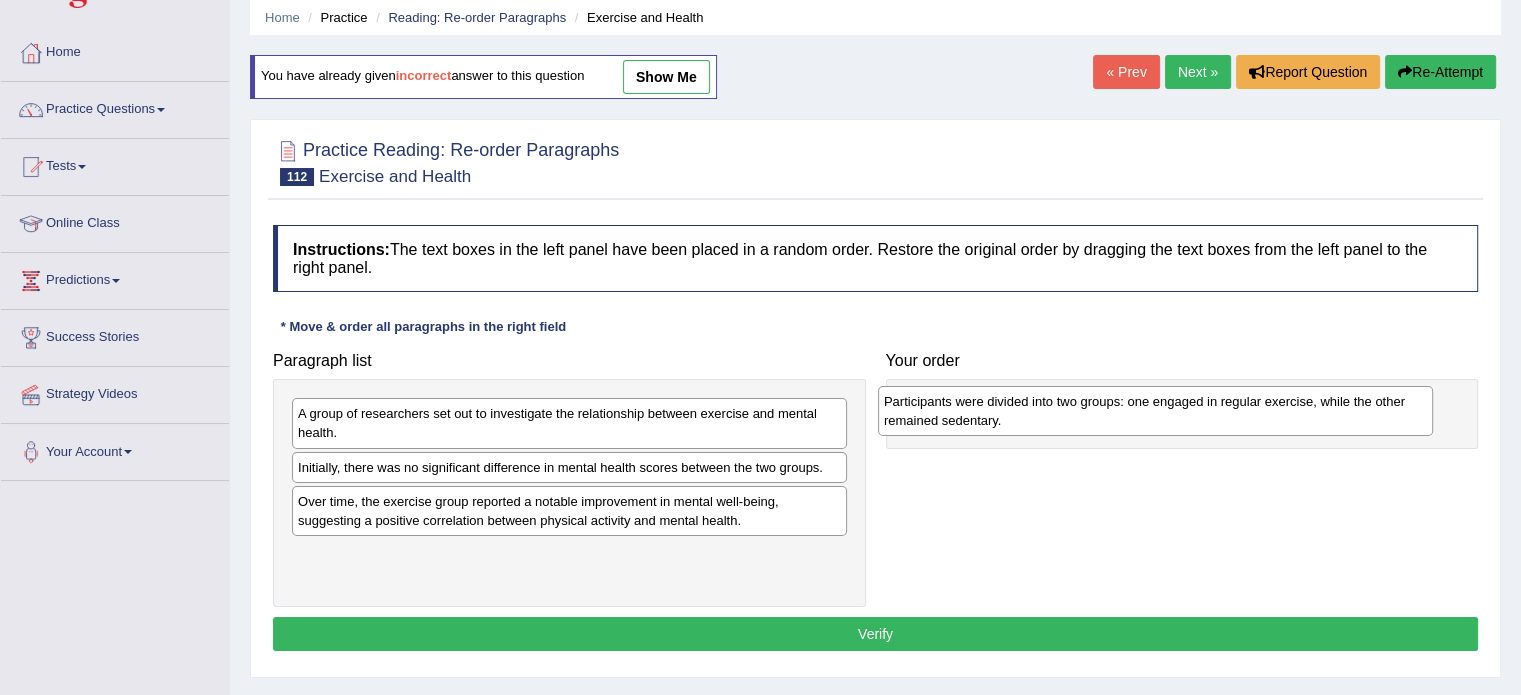 drag, startPoint x: 435, startPoint y: 511, endPoint x: 1021, endPoint y: 411, distance: 594.4712 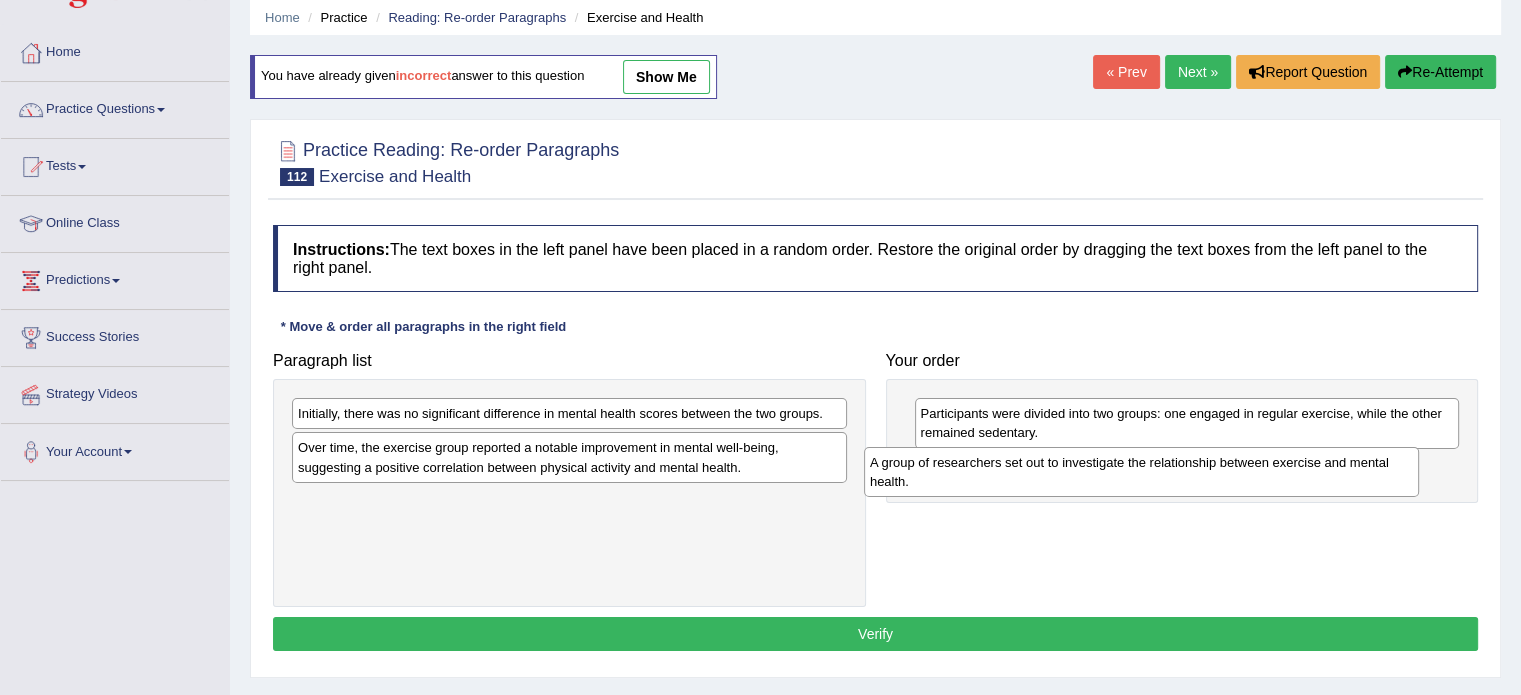 drag, startPoint x: 700, startPoint y: 423, endPoint x: 1272, endPoint y: 472, distance: 574.0949 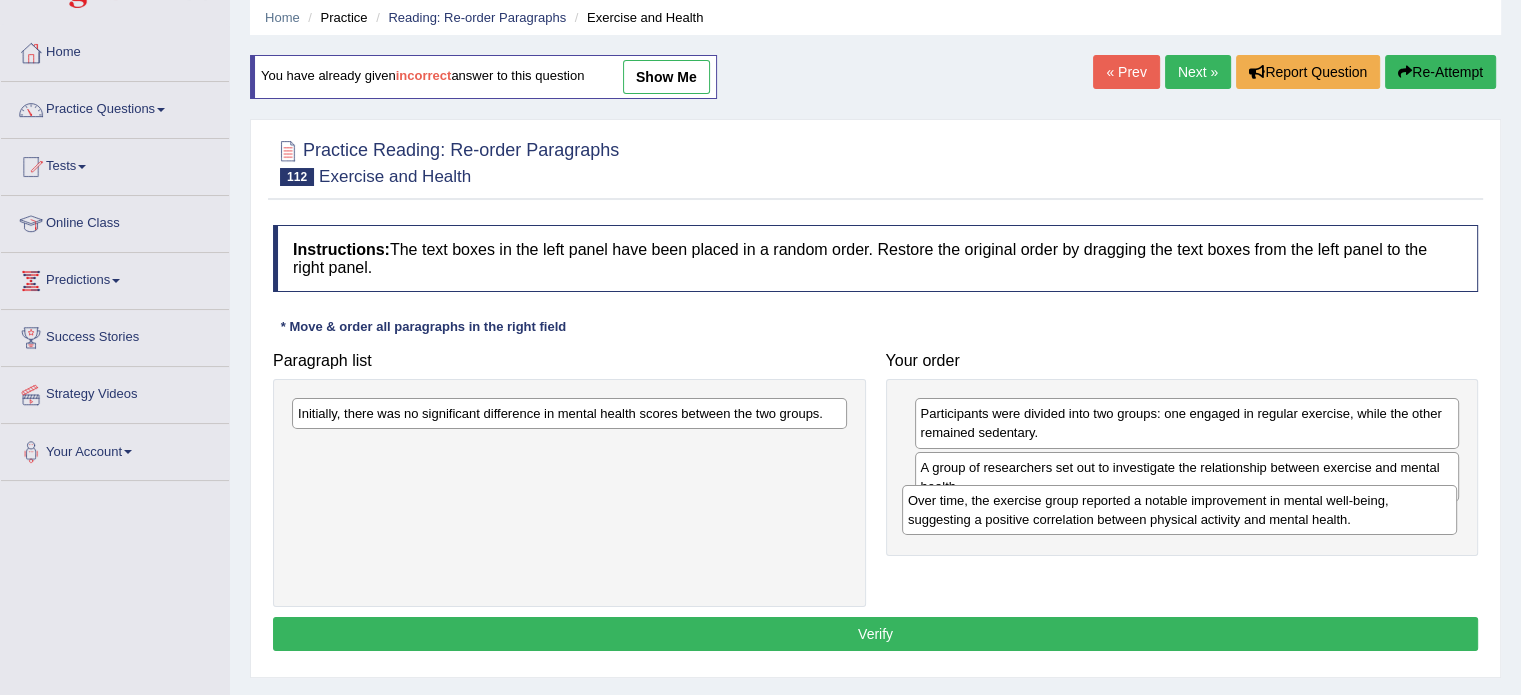 drag, startPoint x: 675, startPoint y: 451, endPoint x: 1285, endPoint y: 504, distance: 612.29816 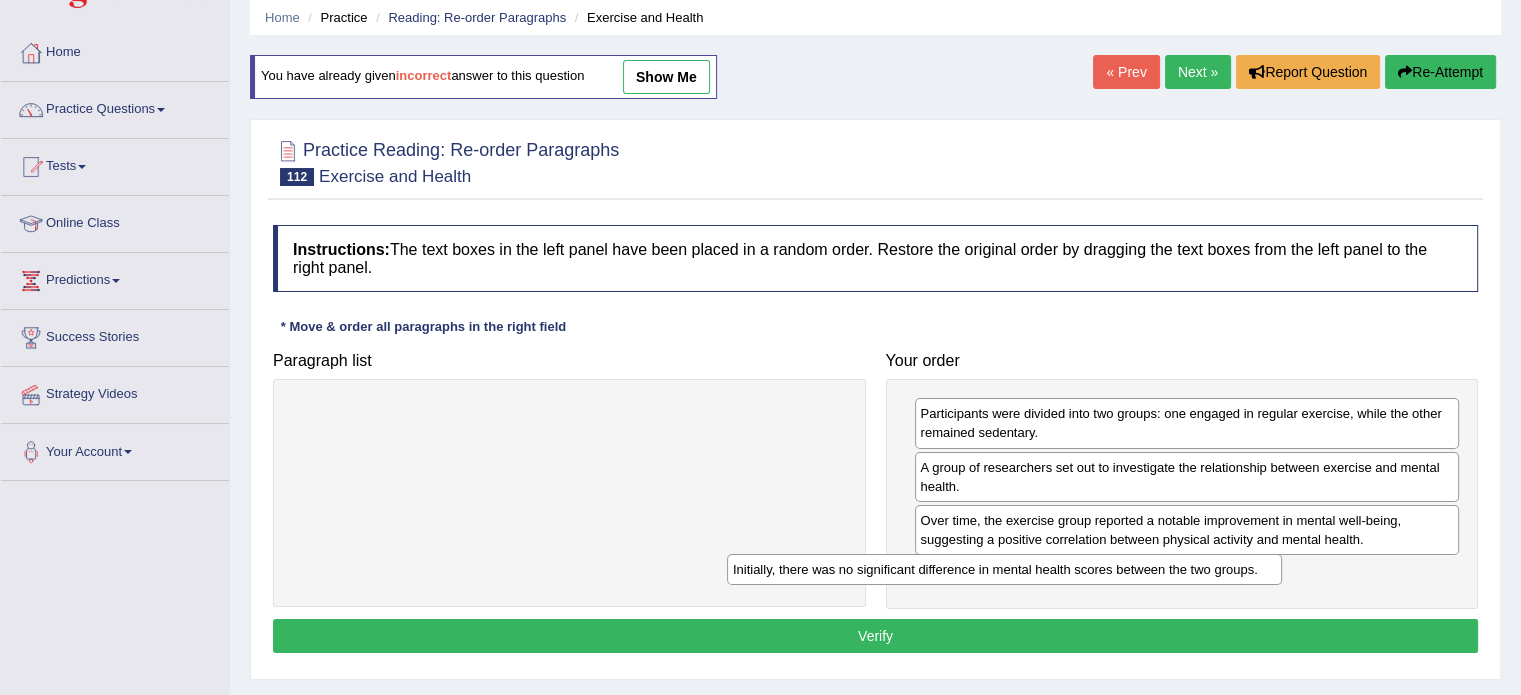 drag, startPoint x: 760, startPoint y: 417, endPoint x: 1195, endPoint y: 573, distance: 462.12662 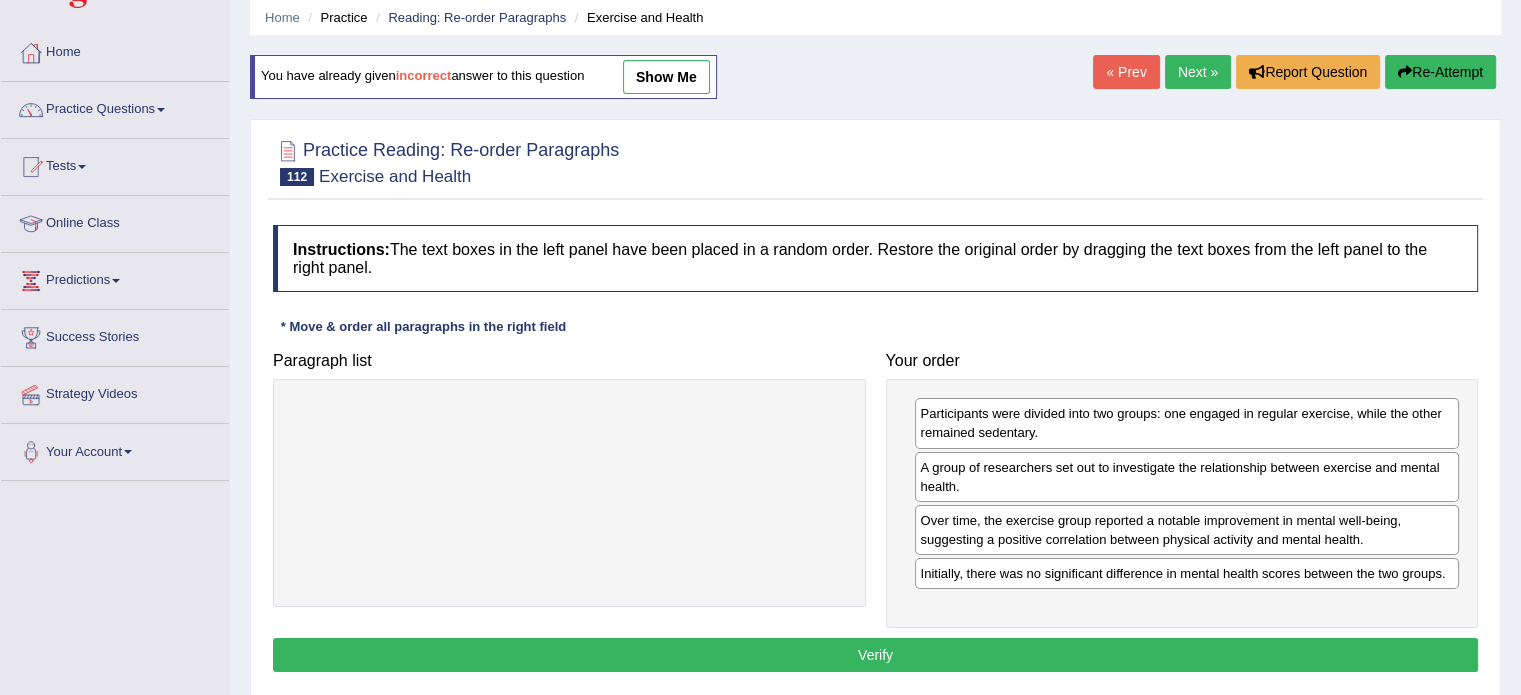 click on "Verify" at bounding box center (875, 655) 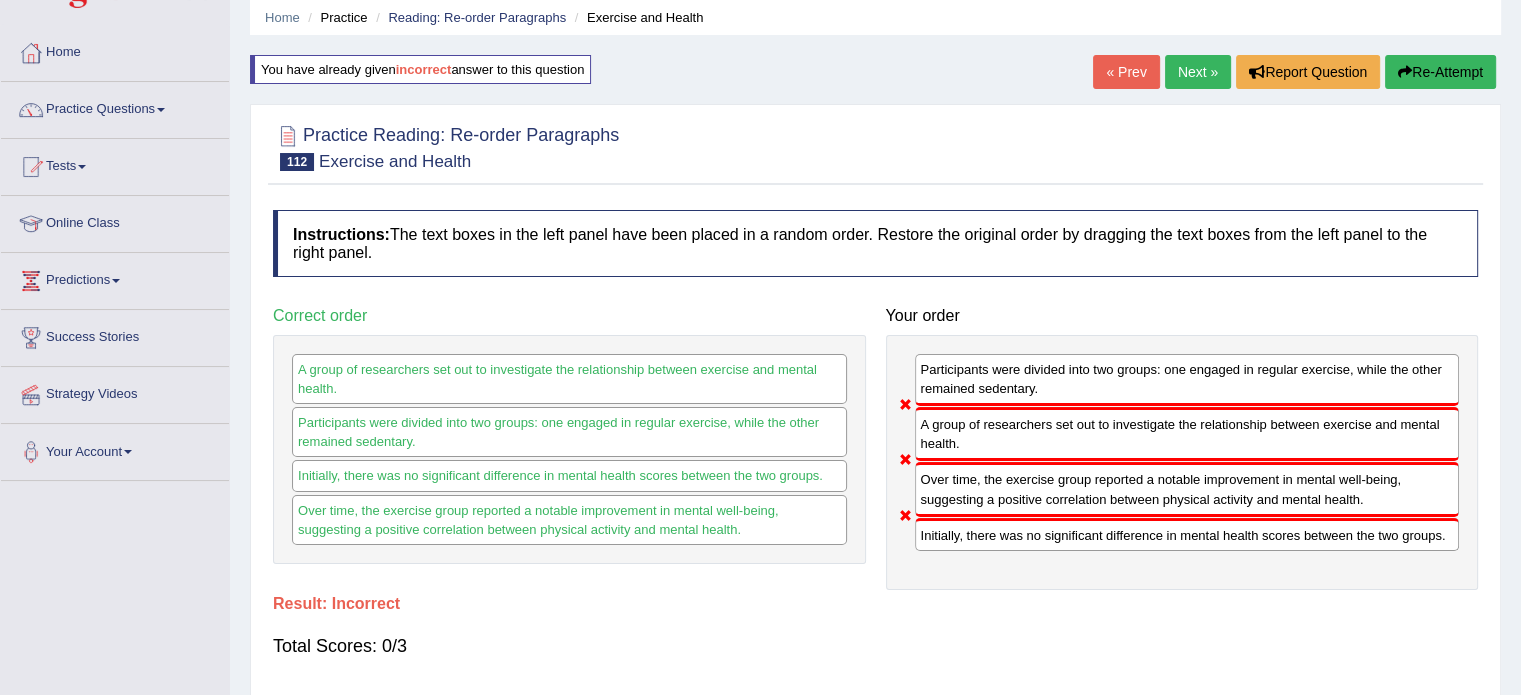 click on "Re-Attempt" at bounding box center [1440, 72] 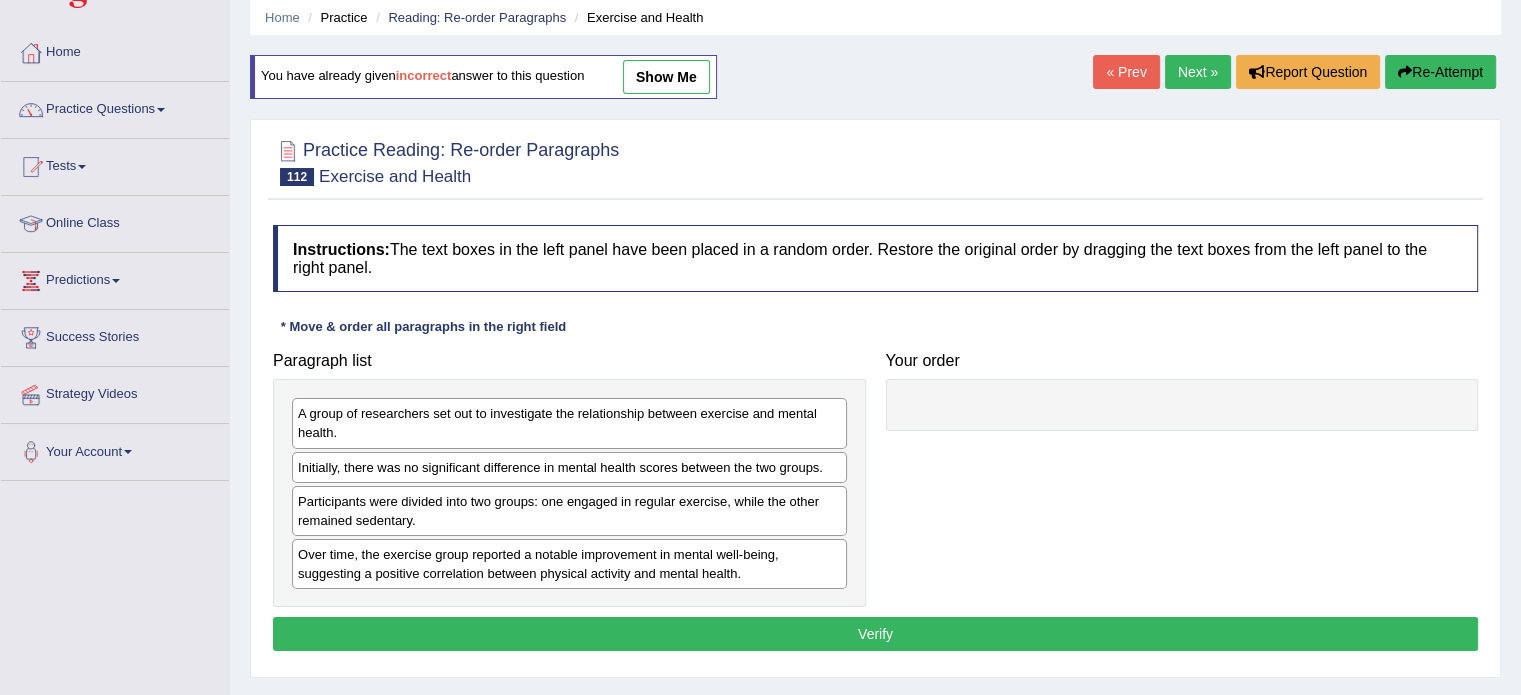 scroll, scrollTop: 0, scrollLeft: 0, axis: both 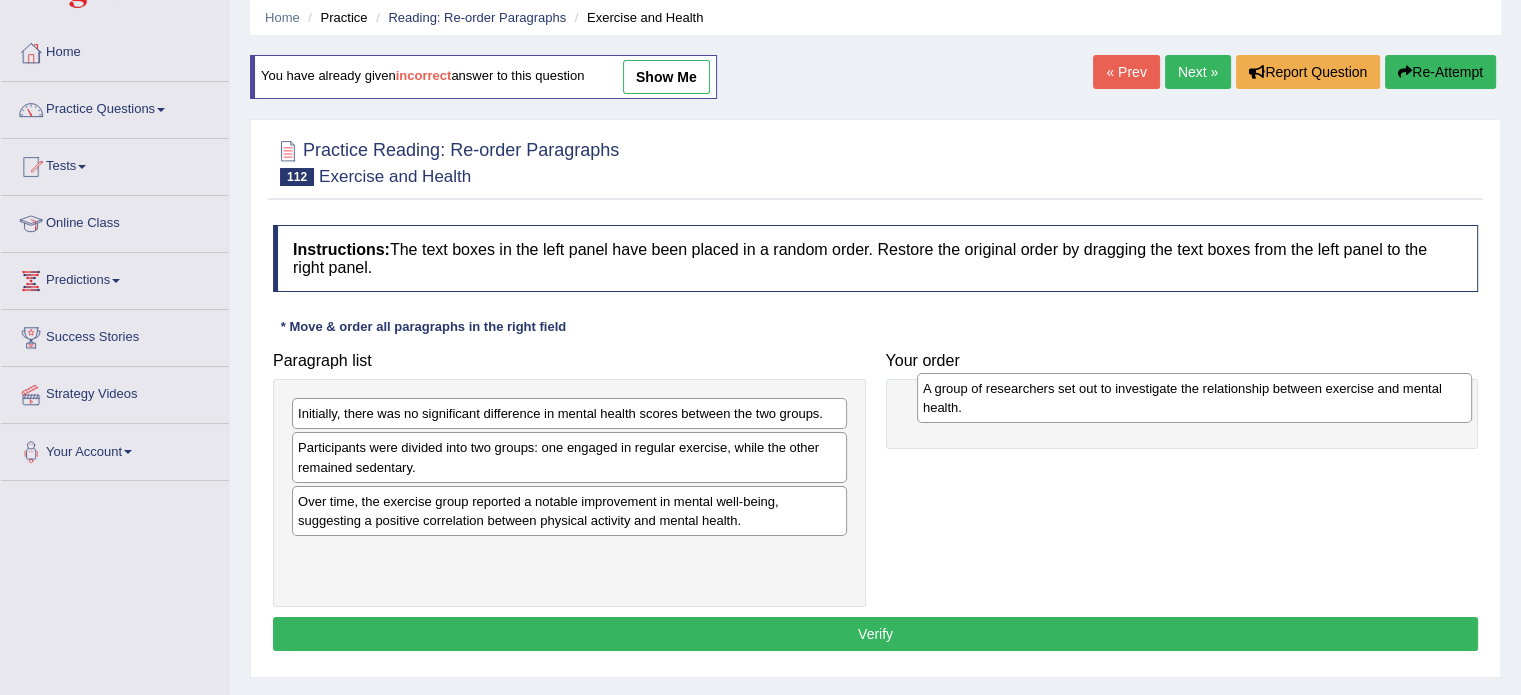 drag, startPoint x: 379, startPoint y: 438, endPoint x: 999, endPoint y: 410, distance: 620.63196 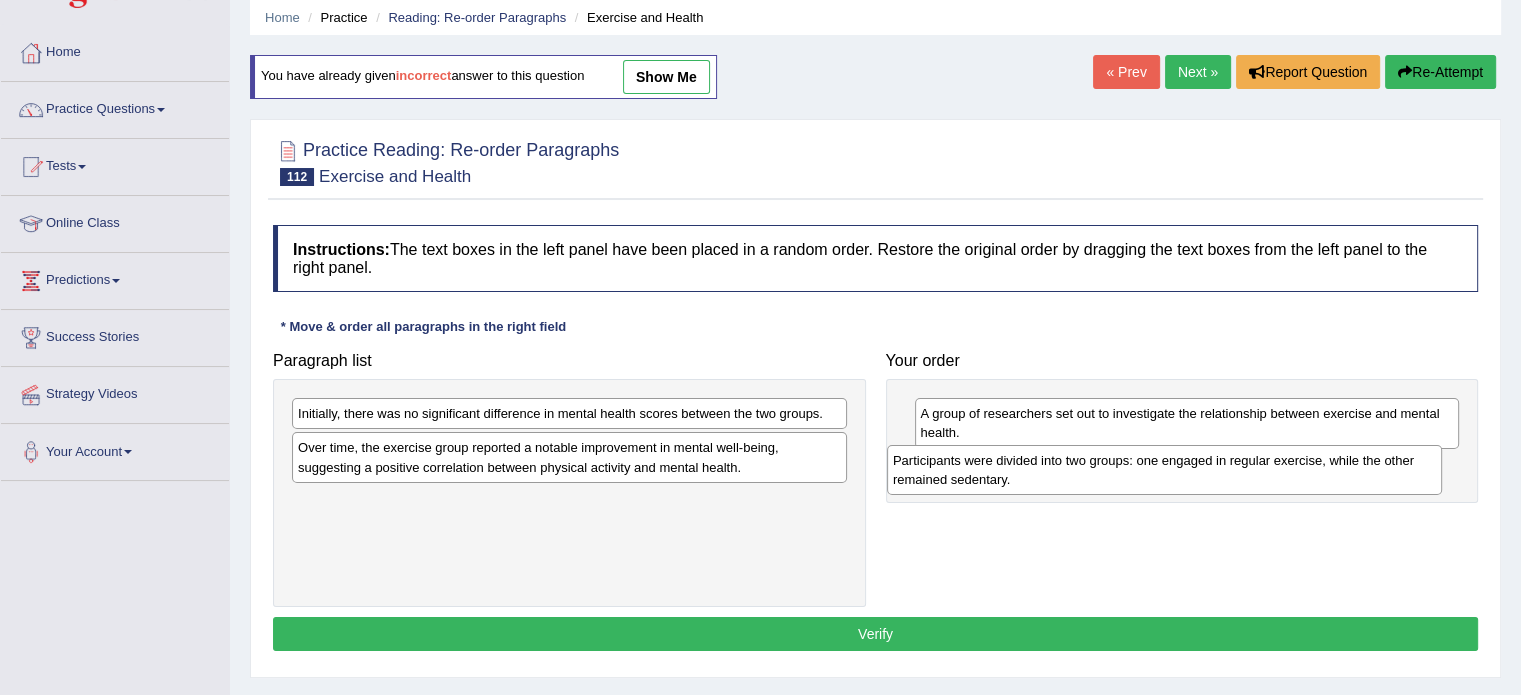 drag, startPoint x: 600, startPoint y: 459, endPoint x: 1195, endPoint y: 473, distance: 595.1647 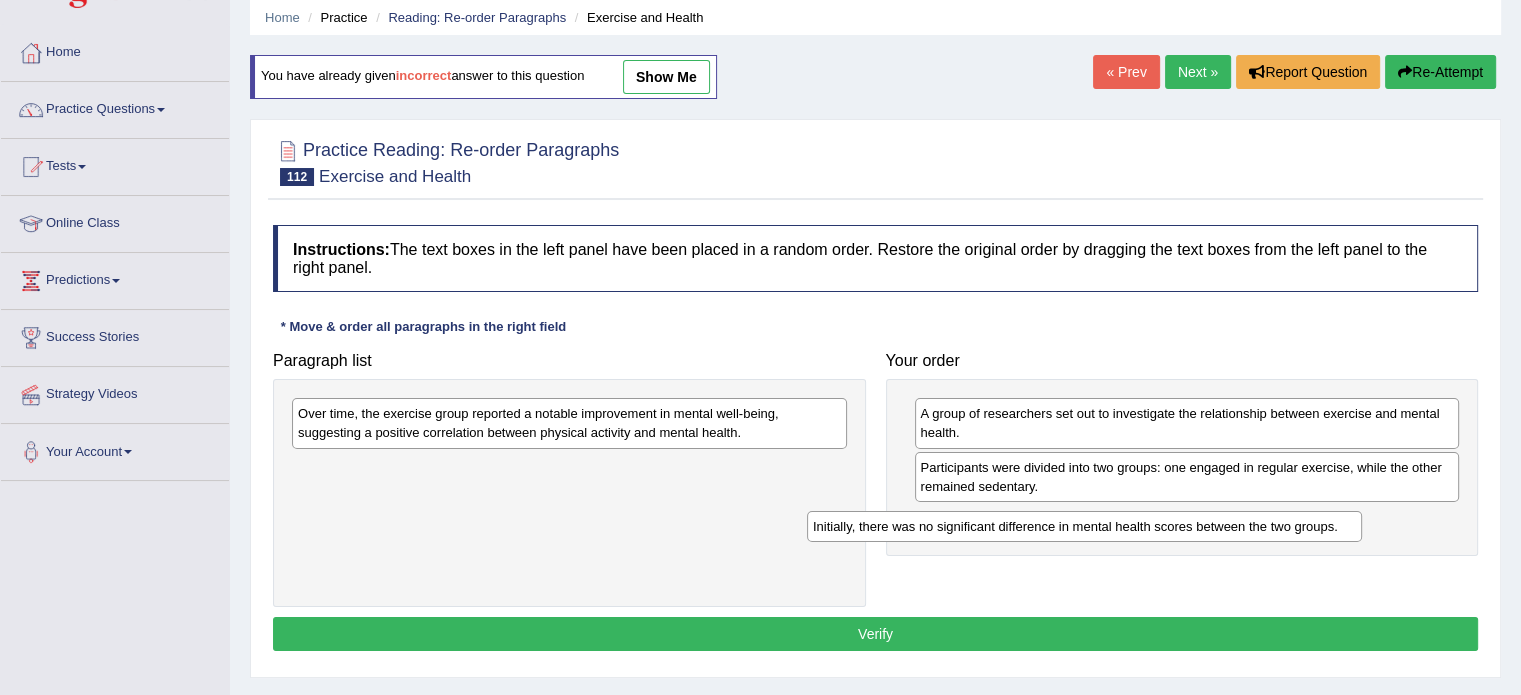 drag, startPoint x: 732, startPoint y: 411, endPoint x: 1247, endPoint y: 523, distance: 527.03796 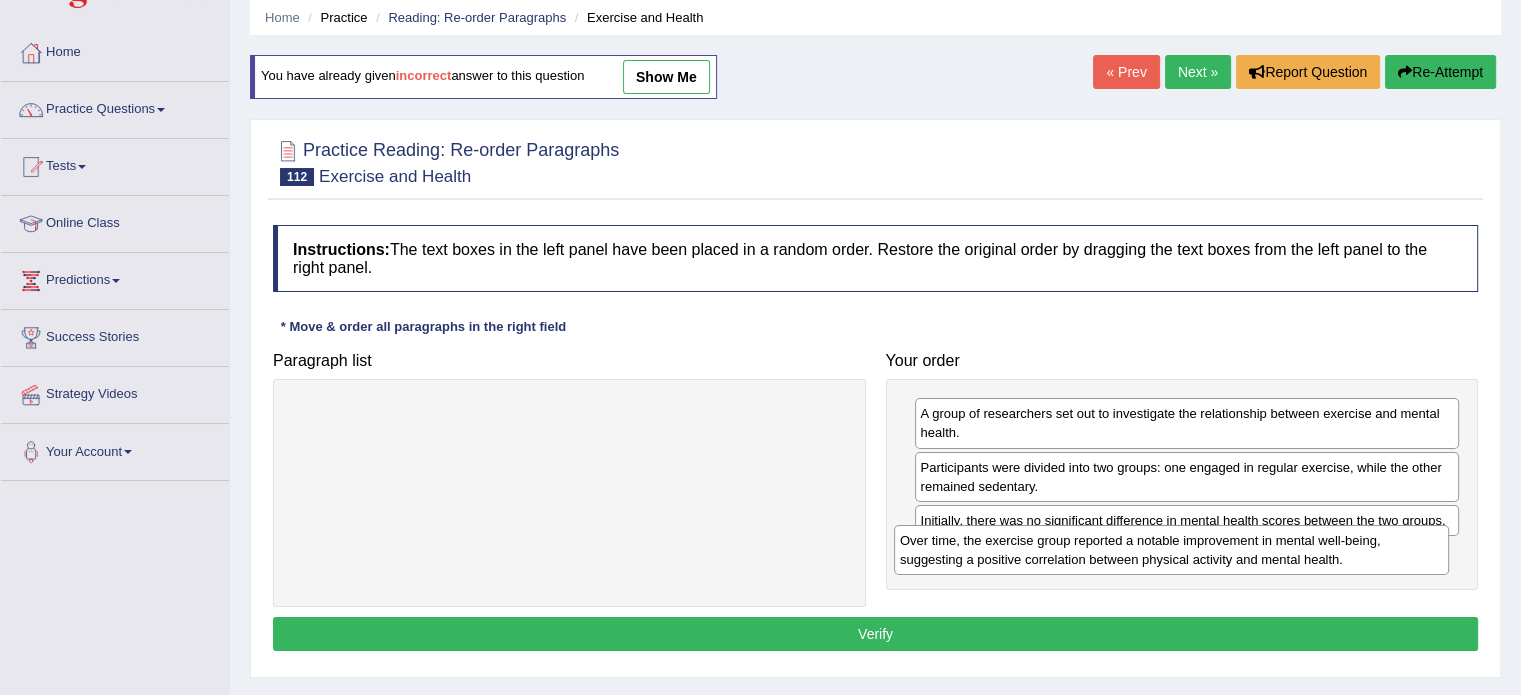 drag, startPoint x: 679, startPoint y: 426, endPoint x: 1281, endPoint y: 552, distance: 615.04474 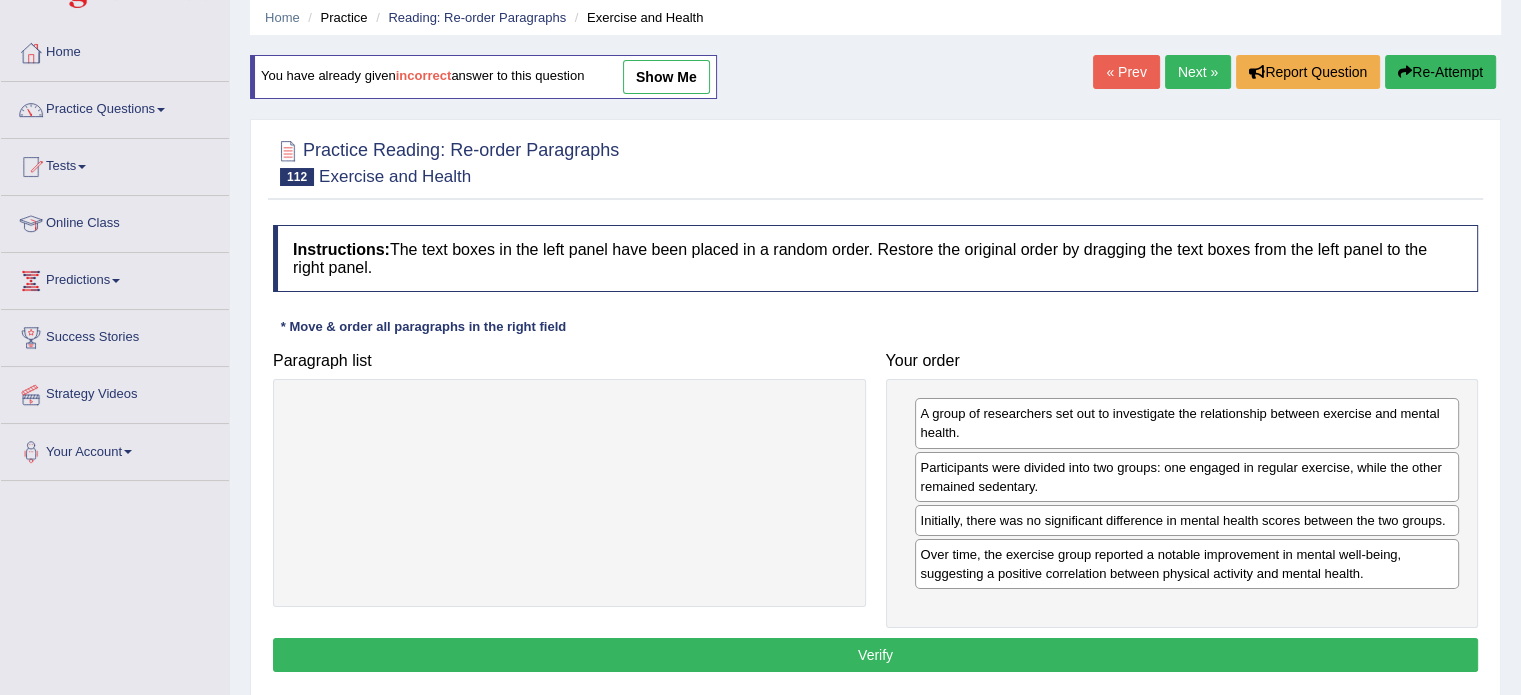 click on "Verify" at bounding box center [875, 655] 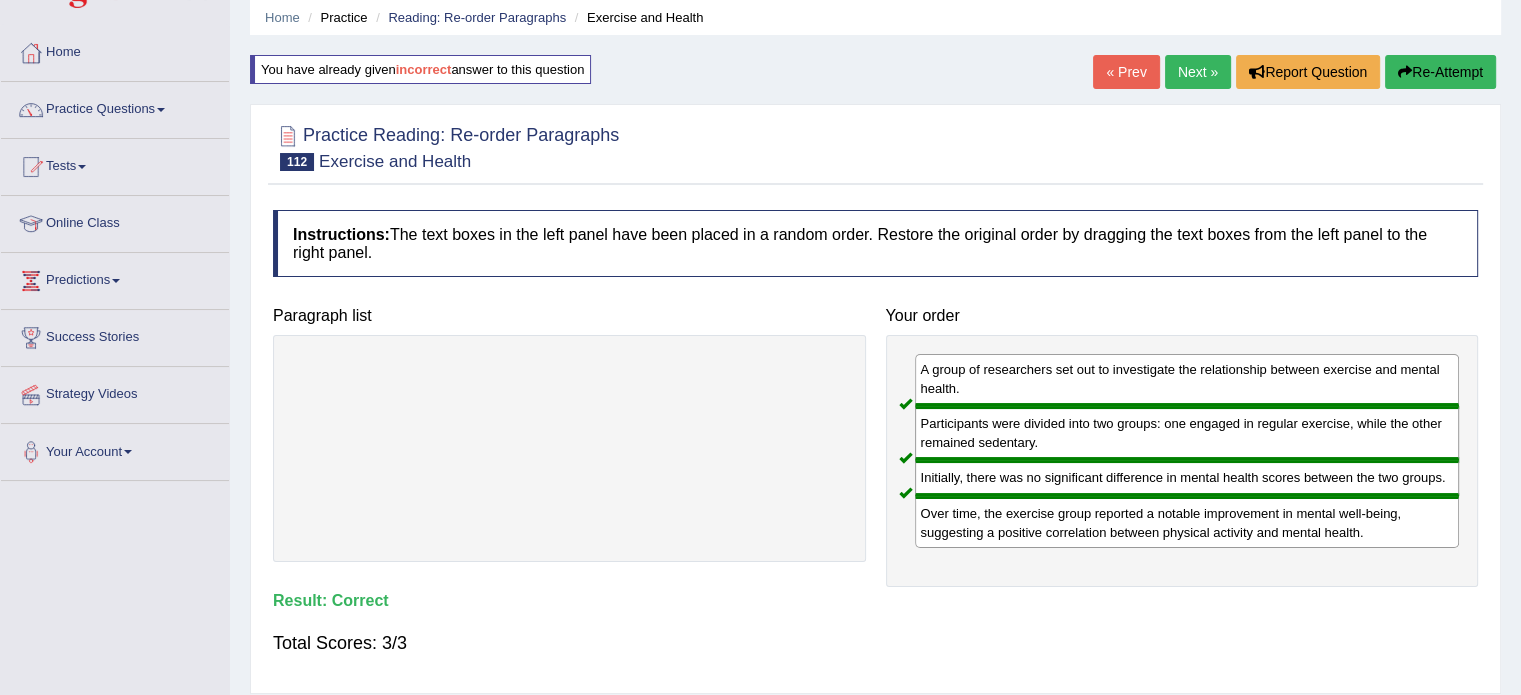click on "Participants were divided into two groups: one engaged in regular exercise, while the other remained sedentary." at bounding box center (1187, 433) 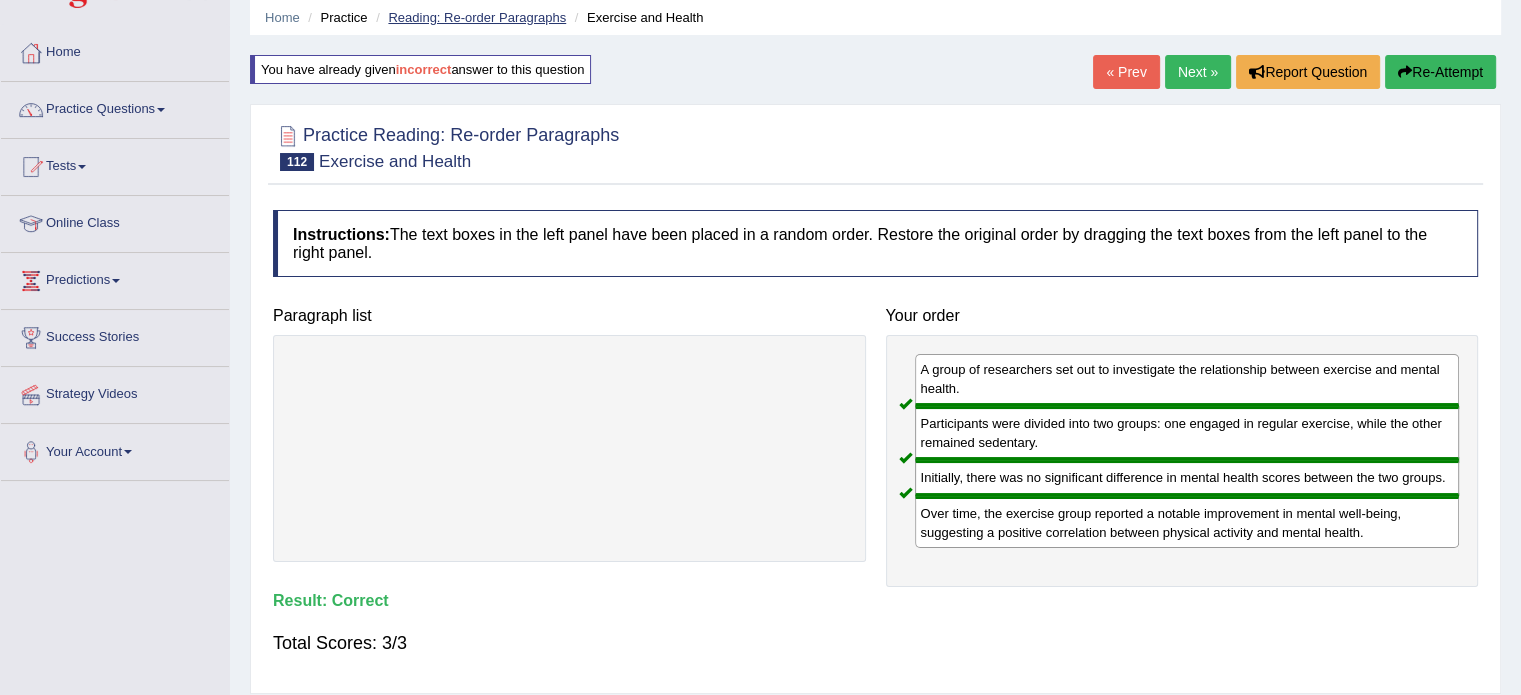 click on "Reading: Re-order Paragraphs" at bounding box center [477, 17] 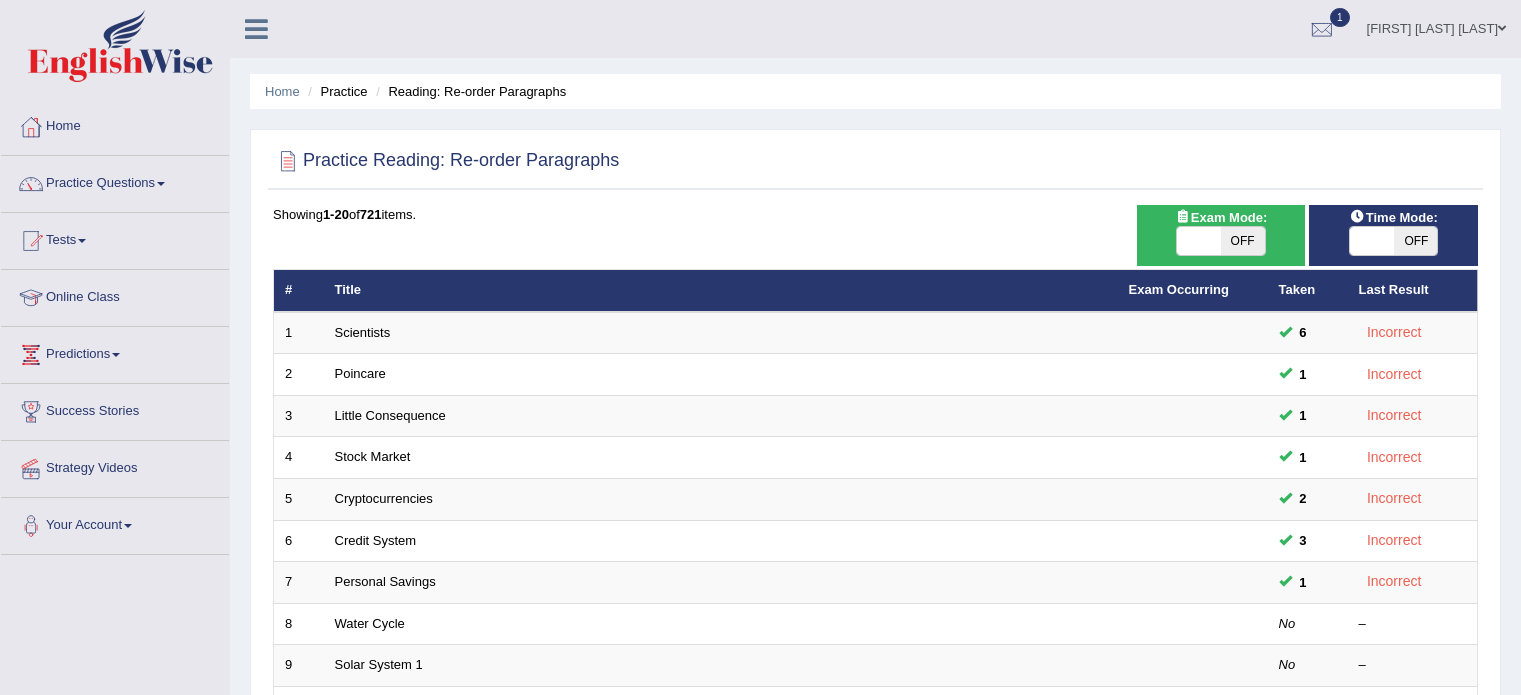 scroll, scrollTop: 0, scrollLeft: 0, axis: both 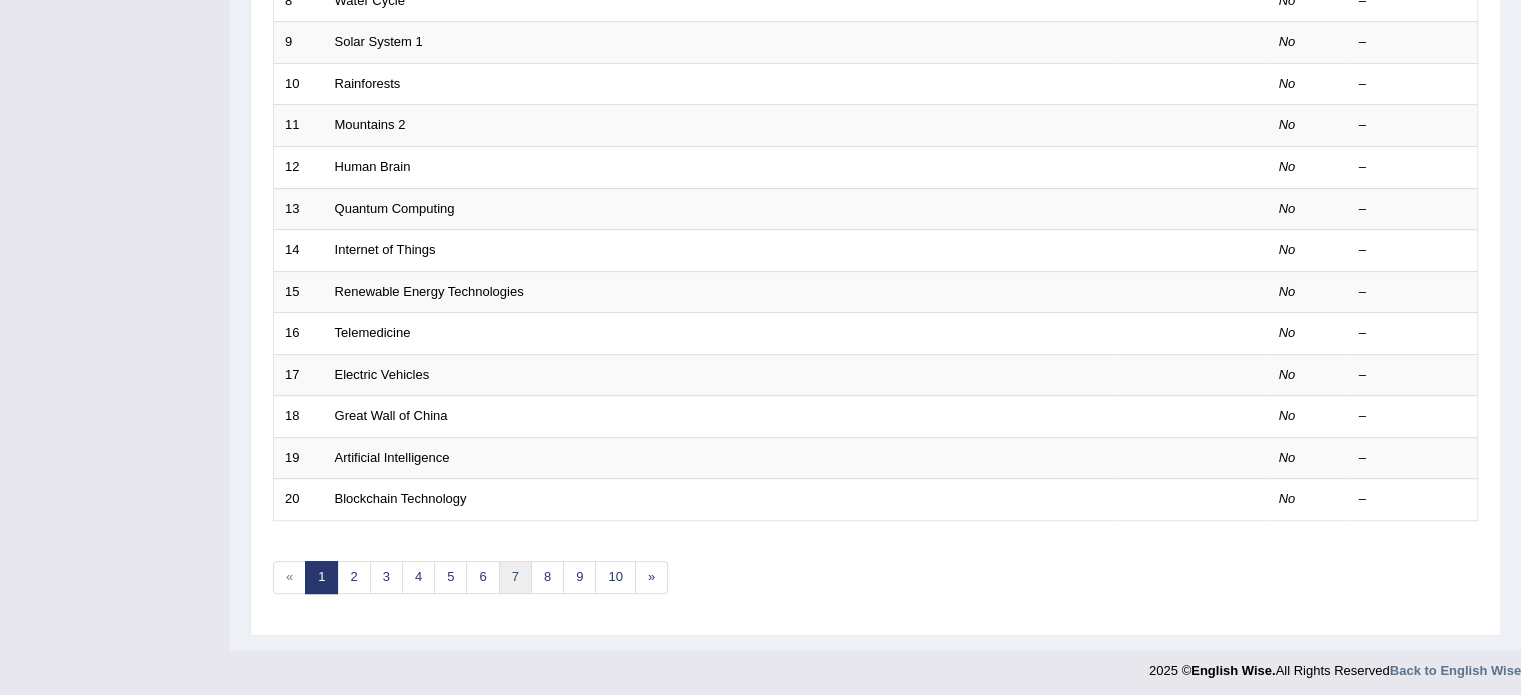 click on "7" at bounding box center [515, 577] 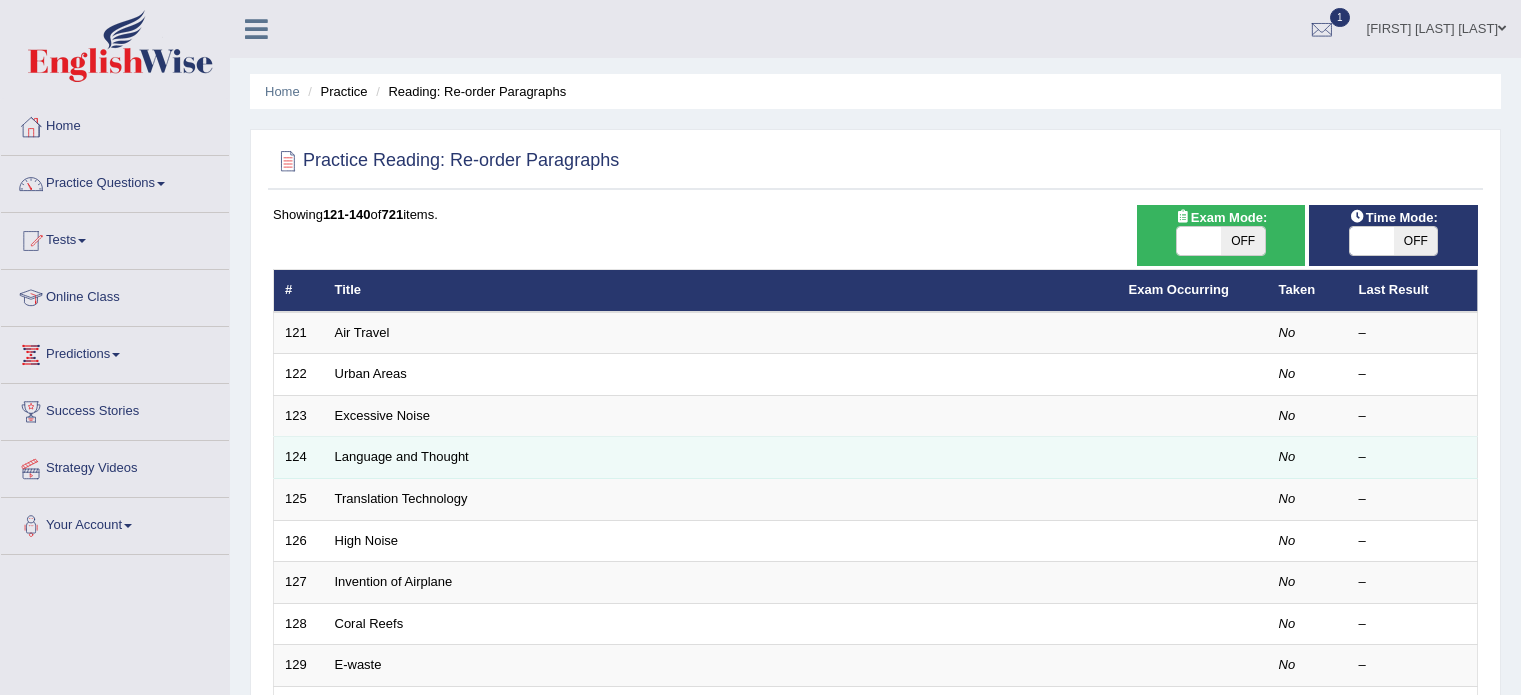 scroll, scrollTop: 0, scrollLeft: 0, axis: both 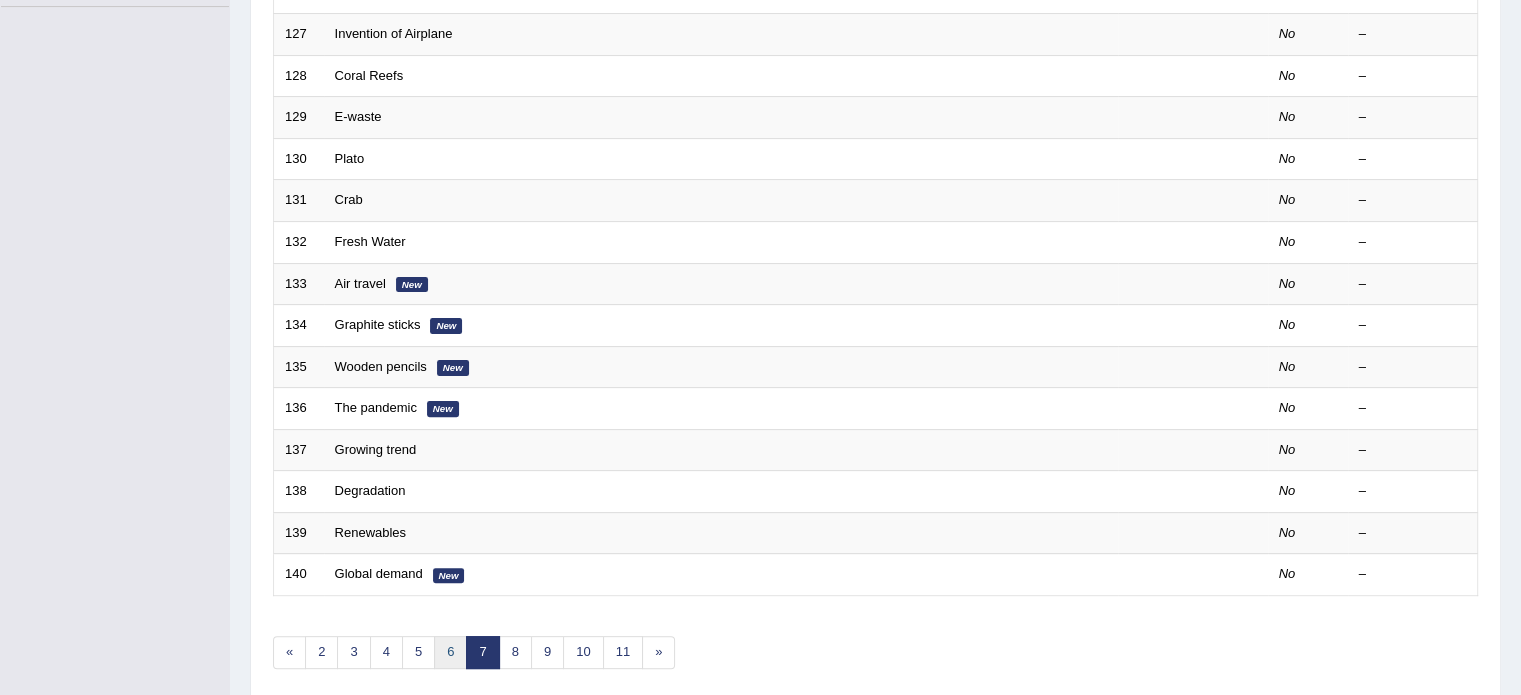 click on "6" at bounding box center (450, 652) 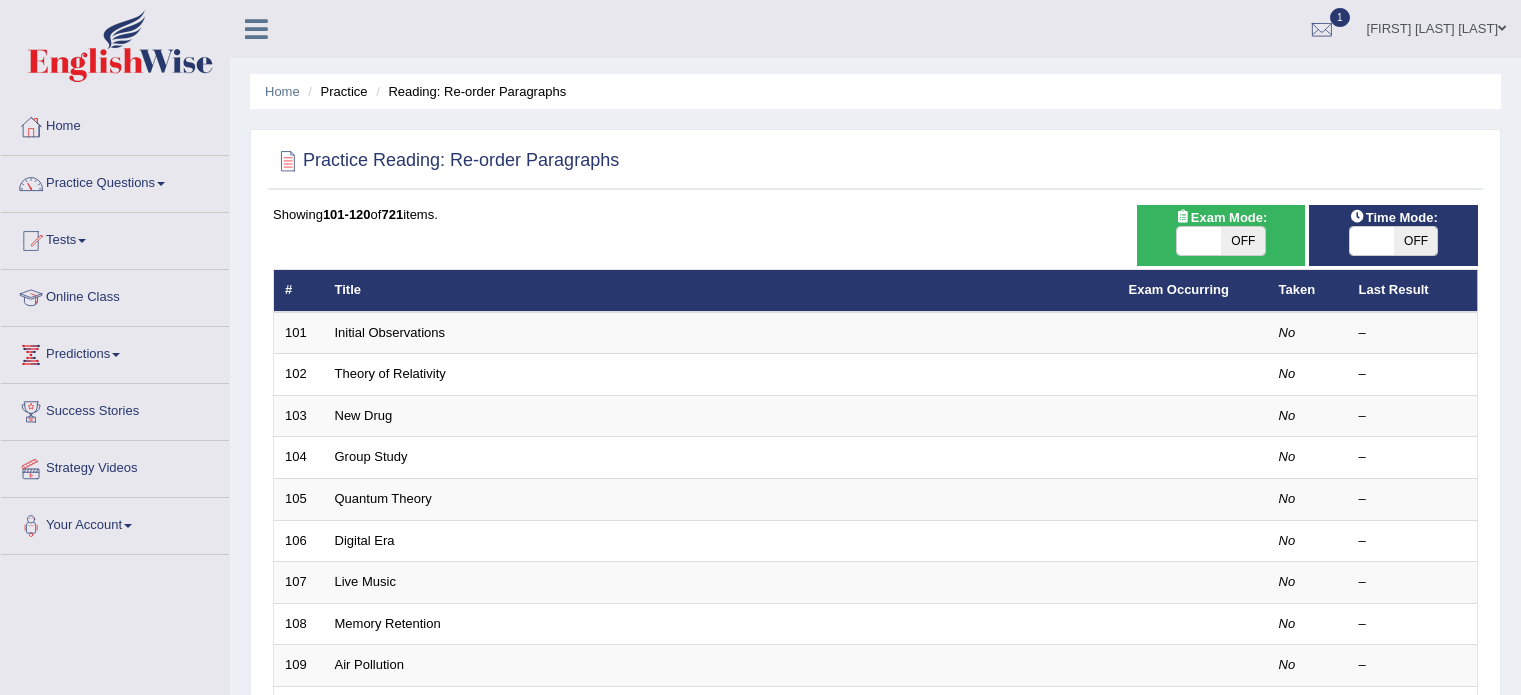 scroll, scrollTop: 0, scrollLeft: 0, axis: both 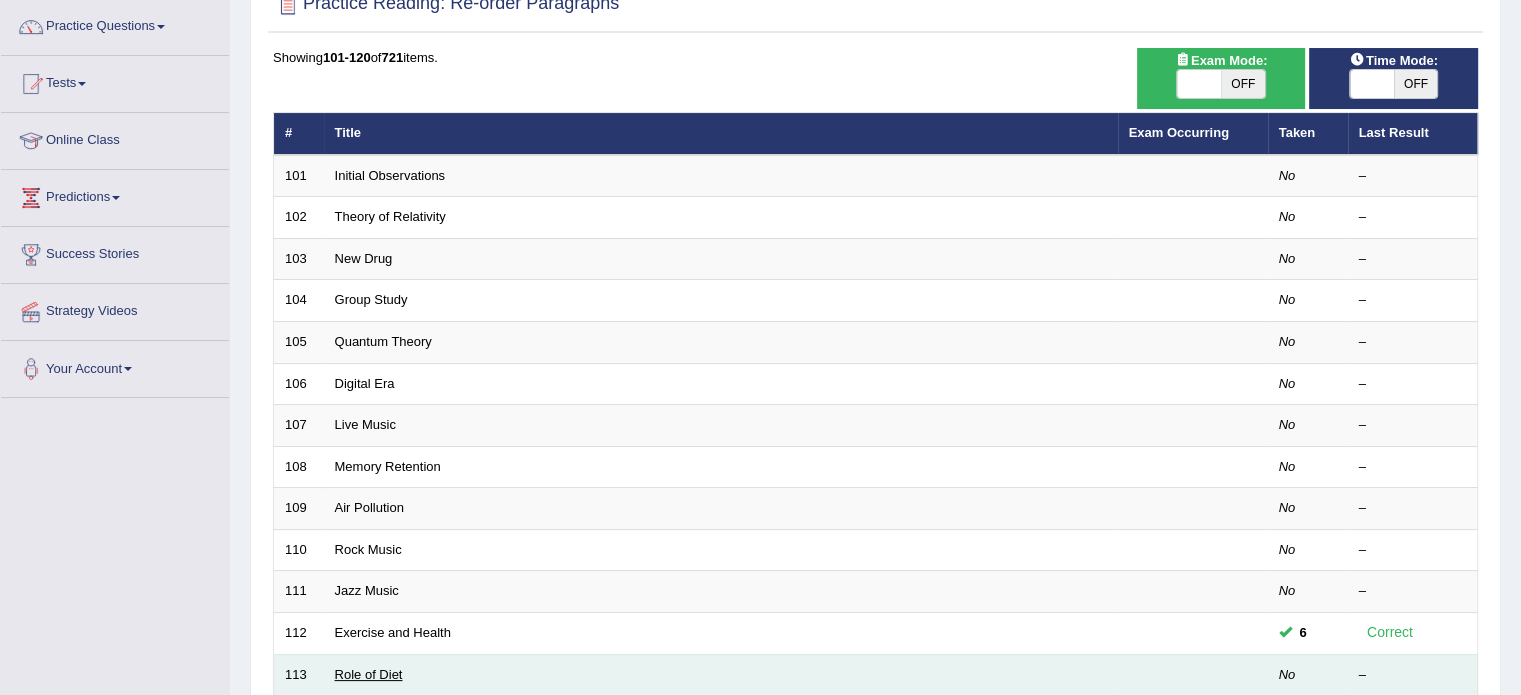 click on "Role of Diet" at bounding box center (369, 674) 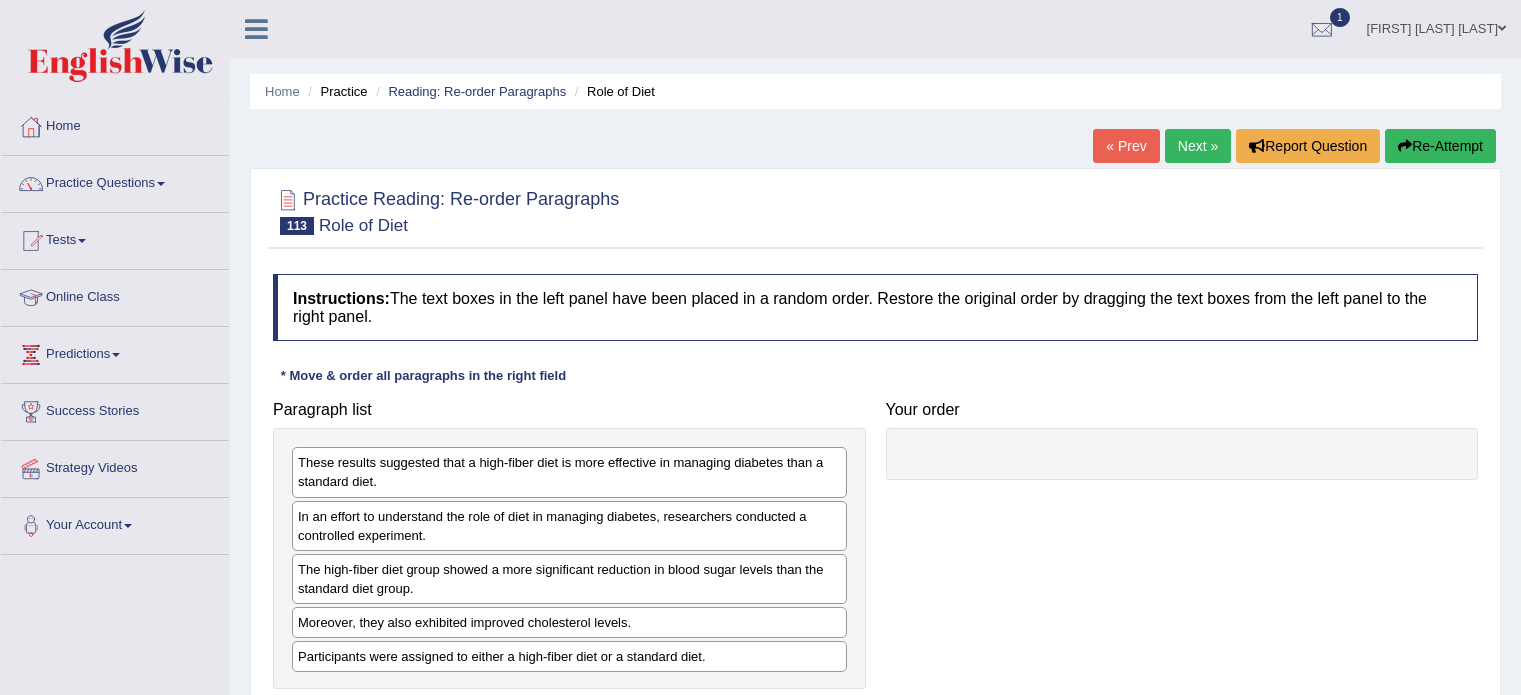 scroll, scrollTop: 0, scrollLeft: 0, axis: both 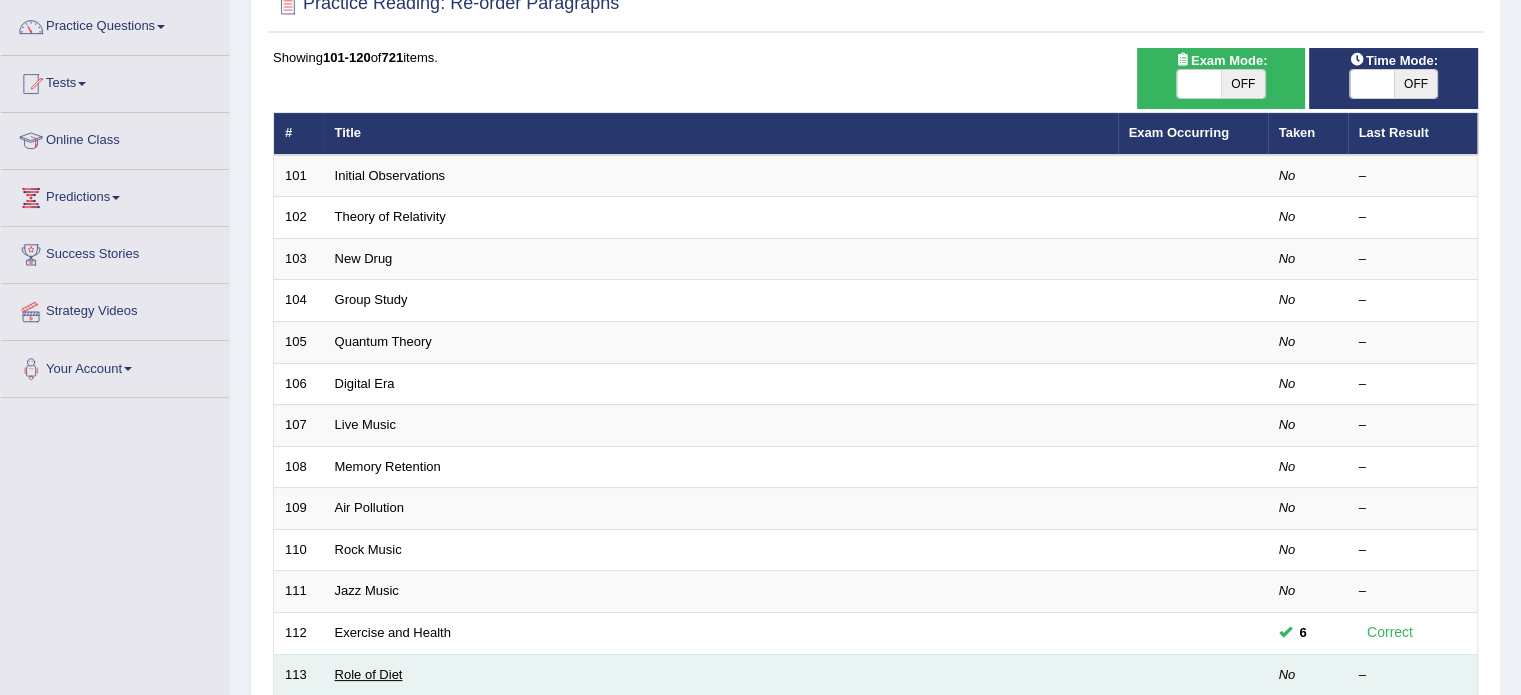click on "Role of Diet" at bounding box center [369, 674] 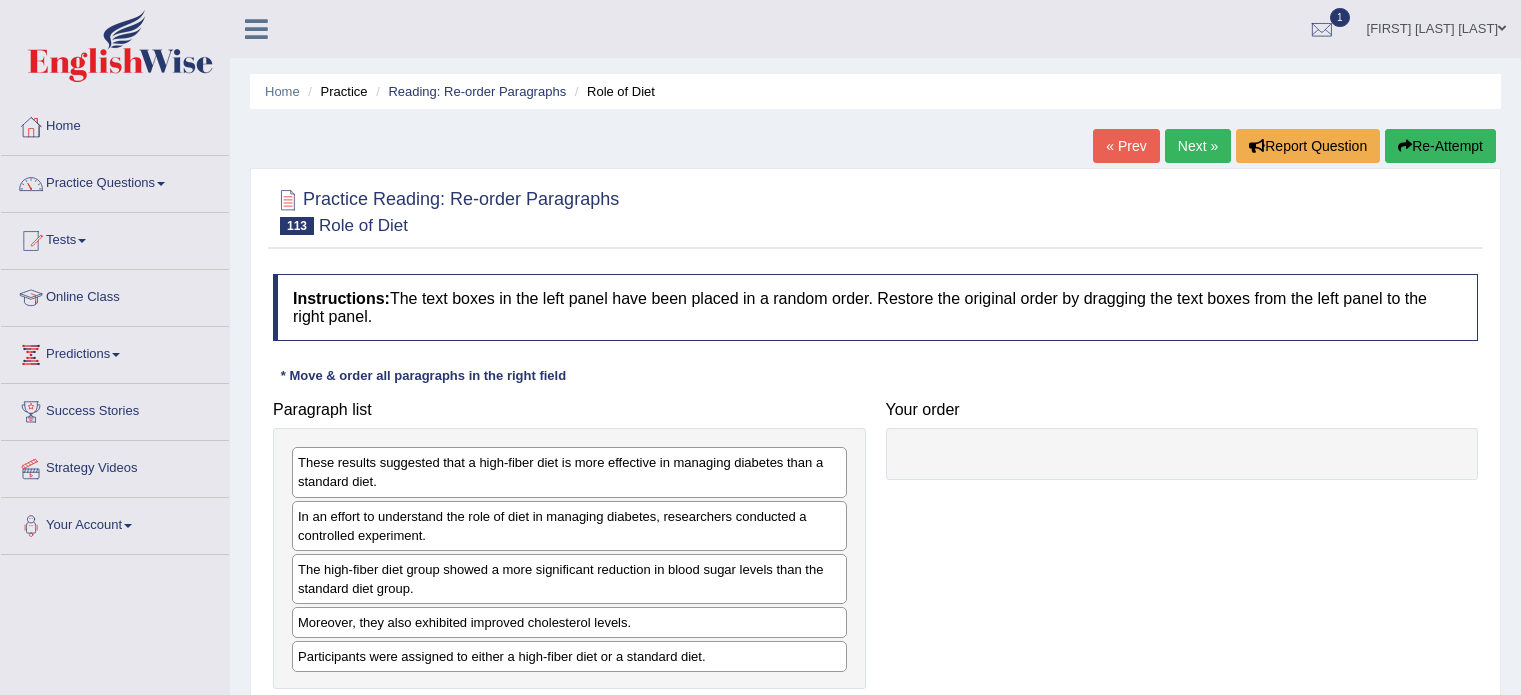 scroll, scrollTop: 0, scrollLeft: 0, axis: both 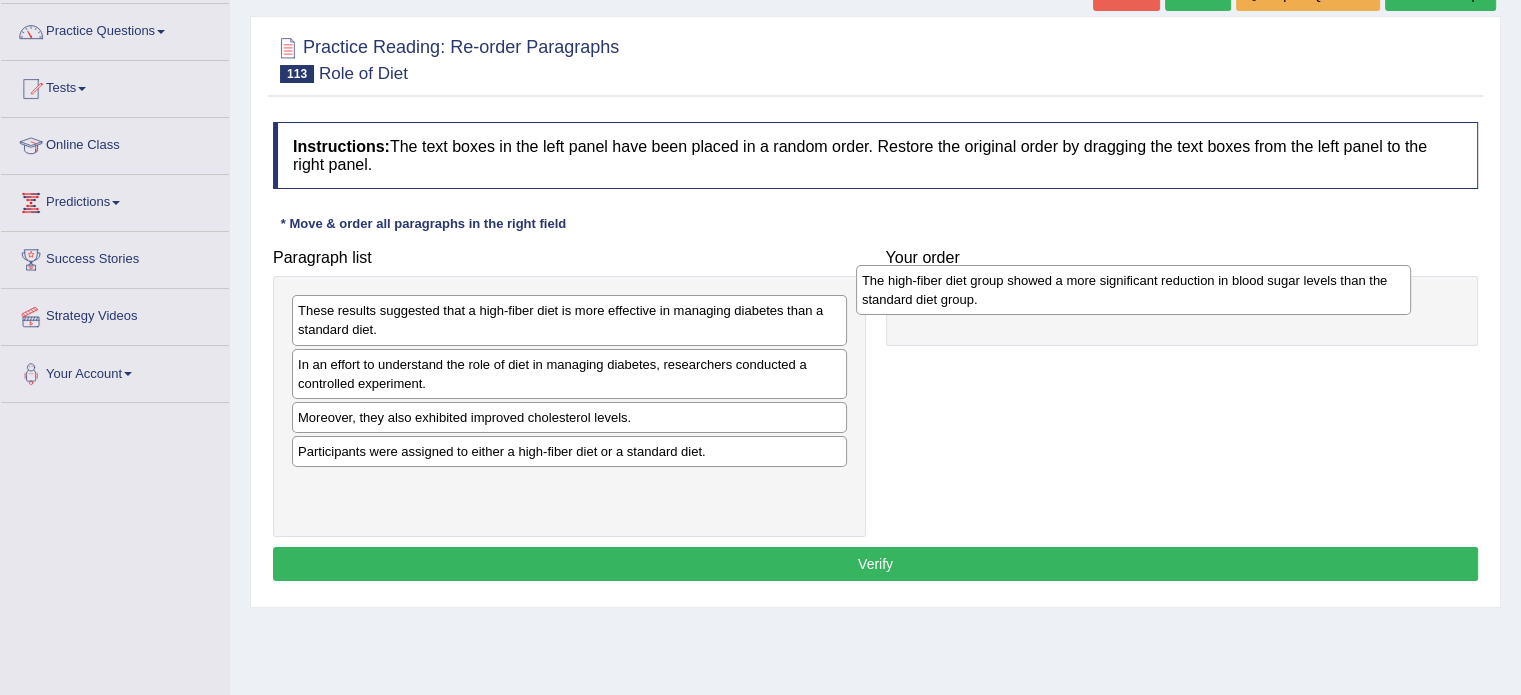 drag, startPoint x: 528, startPoint y: 427, endPoint x: 1092, endPoint y: 291, distance: 580.16547 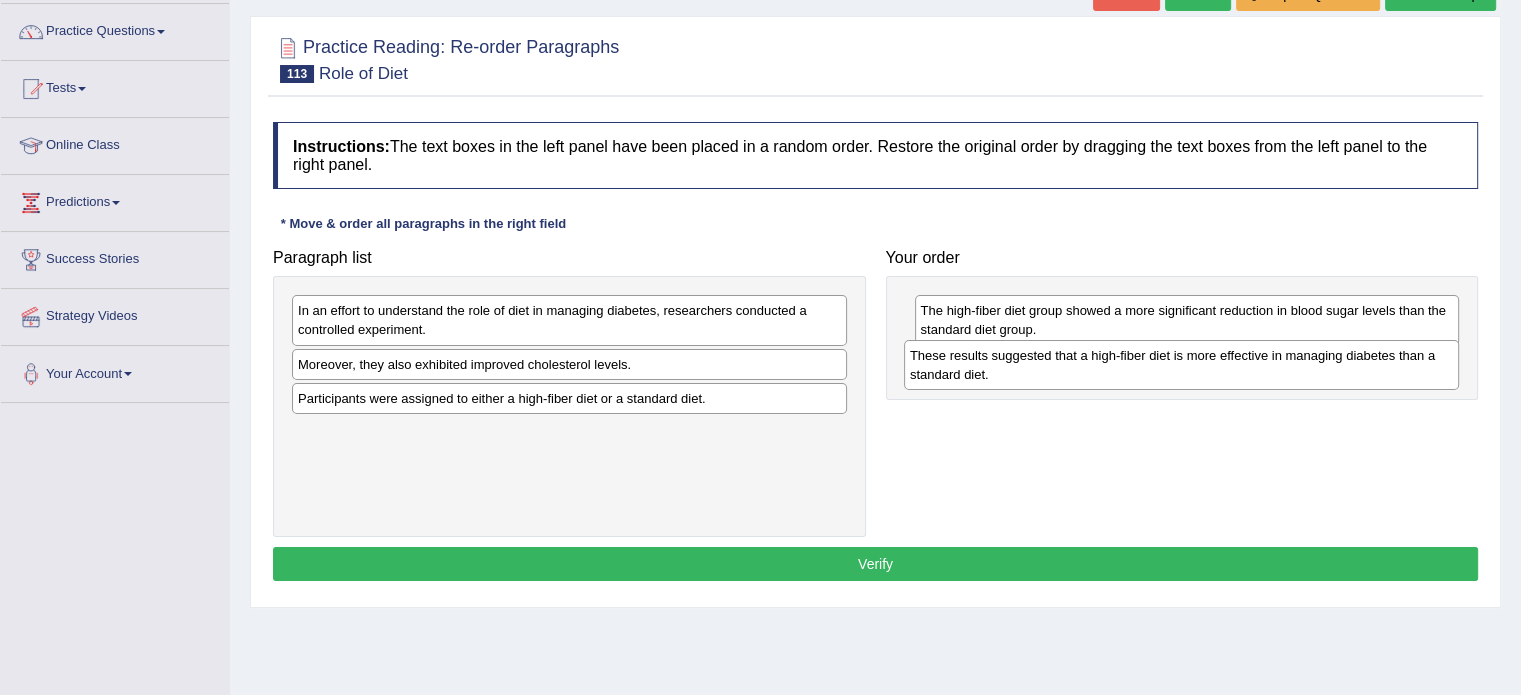 drag, startPoint x: 467, startPoint y: 328, endPoint x: 1079, endPoint y: 373, distance: 613.65216 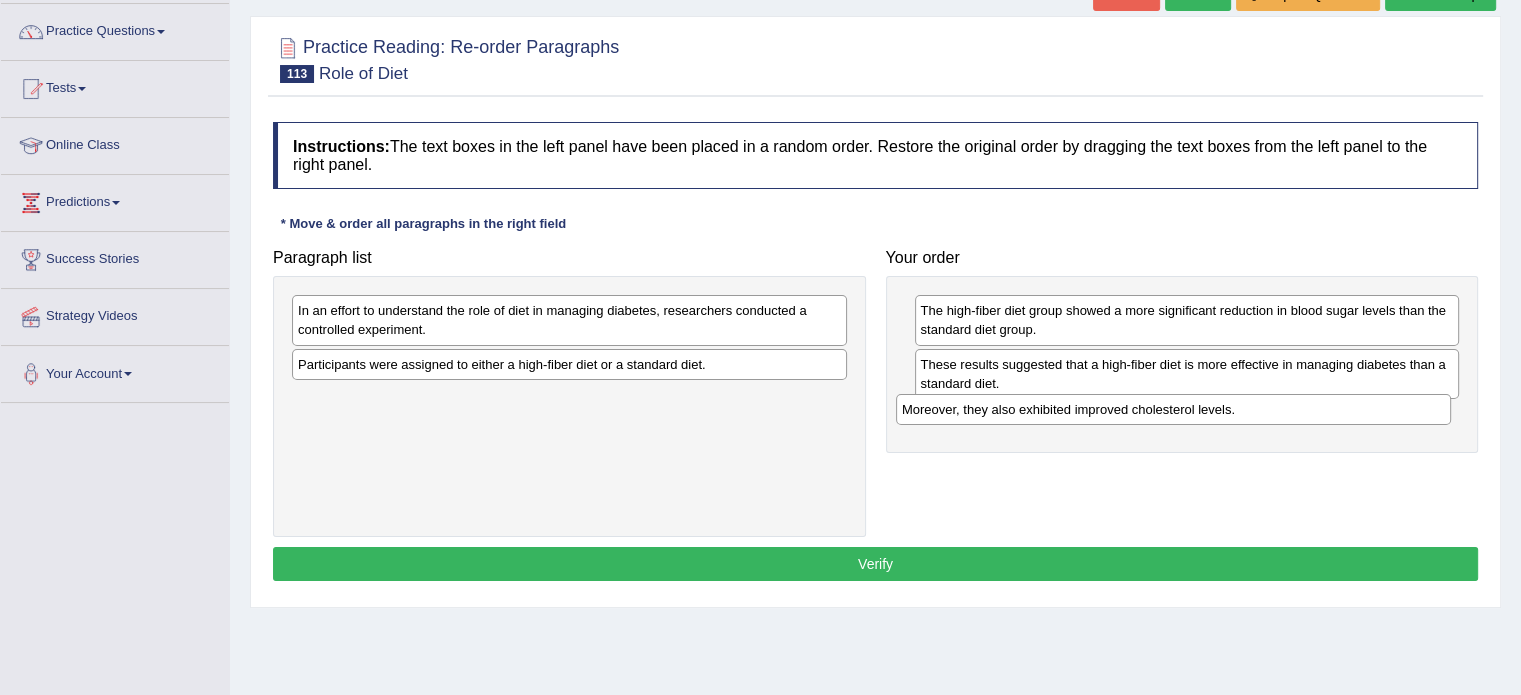 drag, startPoint x: 636, startPoint y: 361, endPoint x: 1240, endPoint y: 407, distance: 605.74915 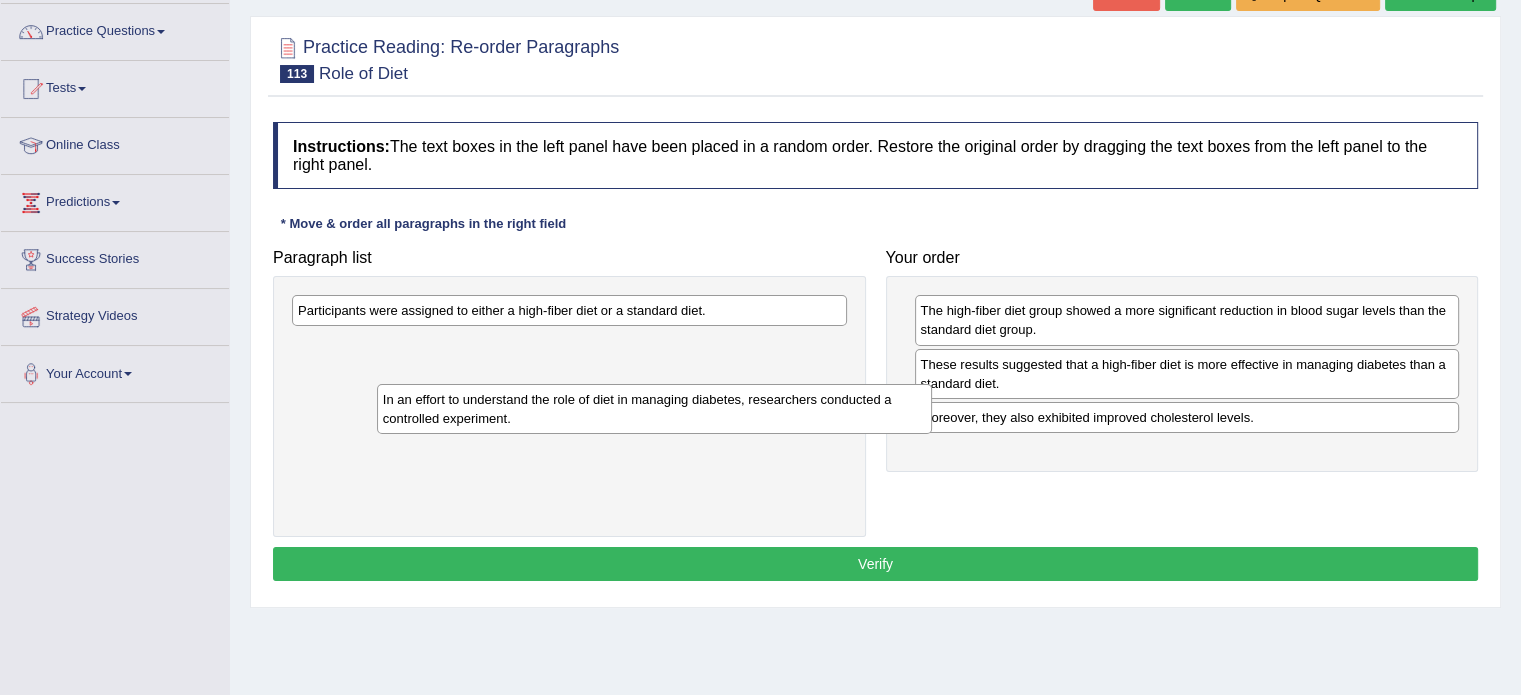 drag, startPoint x: 732, startPoint y: 314, endPoint x: 817, endPoint y: 403, distance: 123.069084 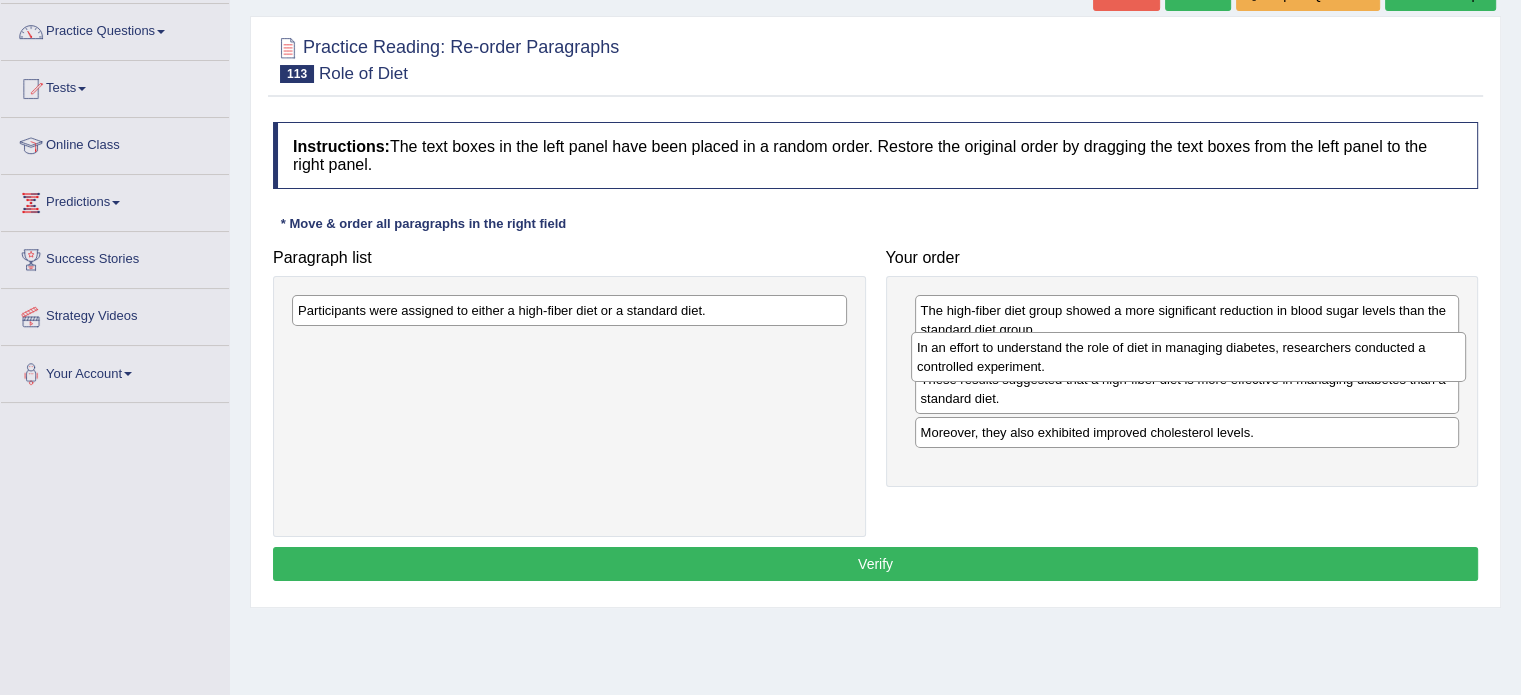 drag, startPoint x: 714, startPoint y: 355, endPoint x: 1332, endPoint y: 358, distance: 618.00726 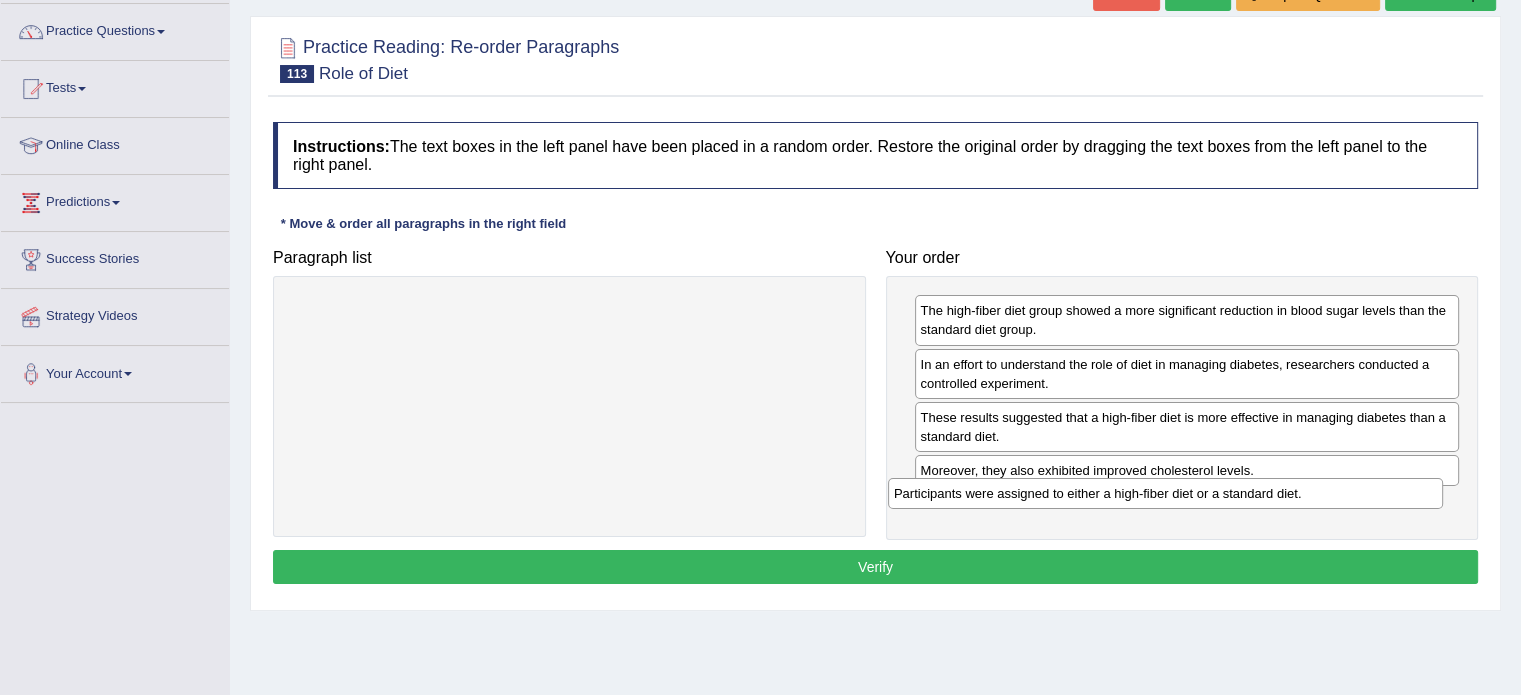 drag, startPoint x: 761, startPoint y: 311, endPoint x: 1357, endPoint y: 494, distance: 623.4621 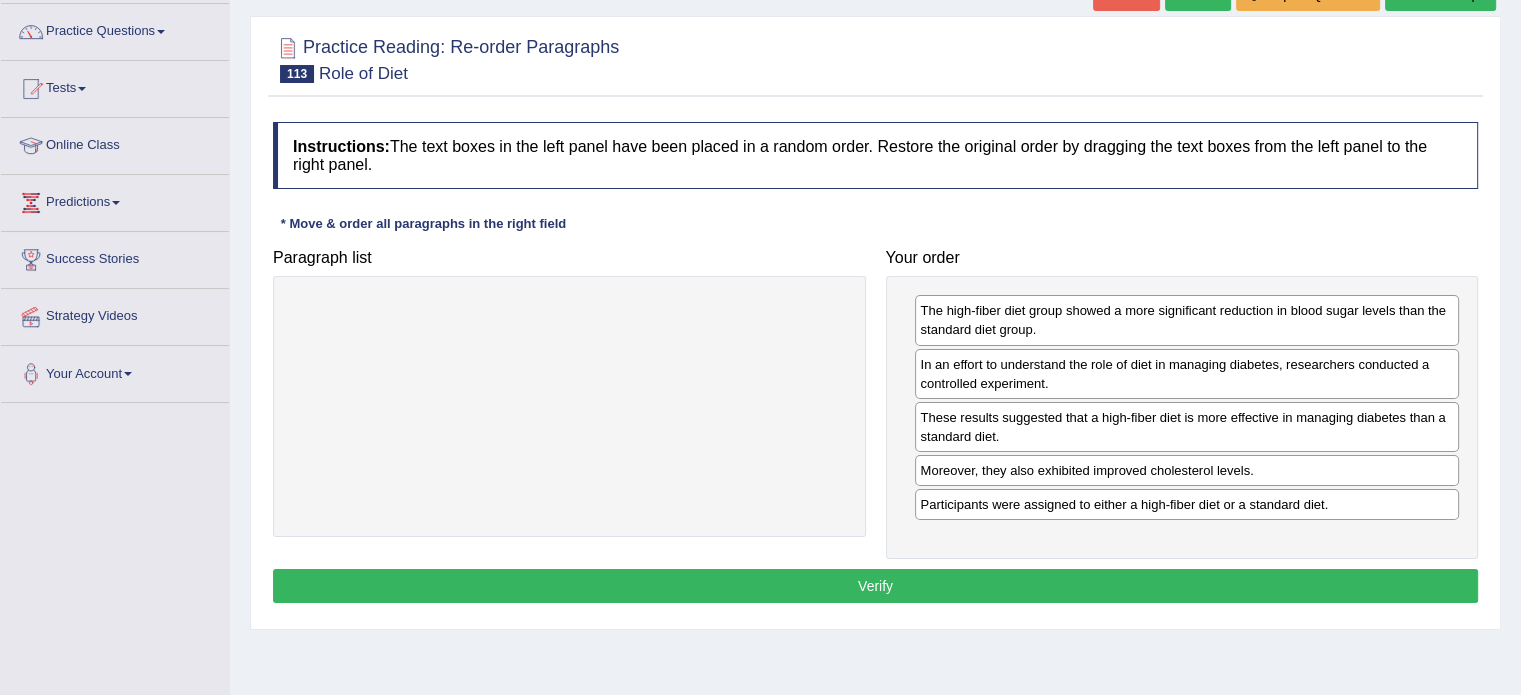 click on "Verify" at bounding box center (875, 586) 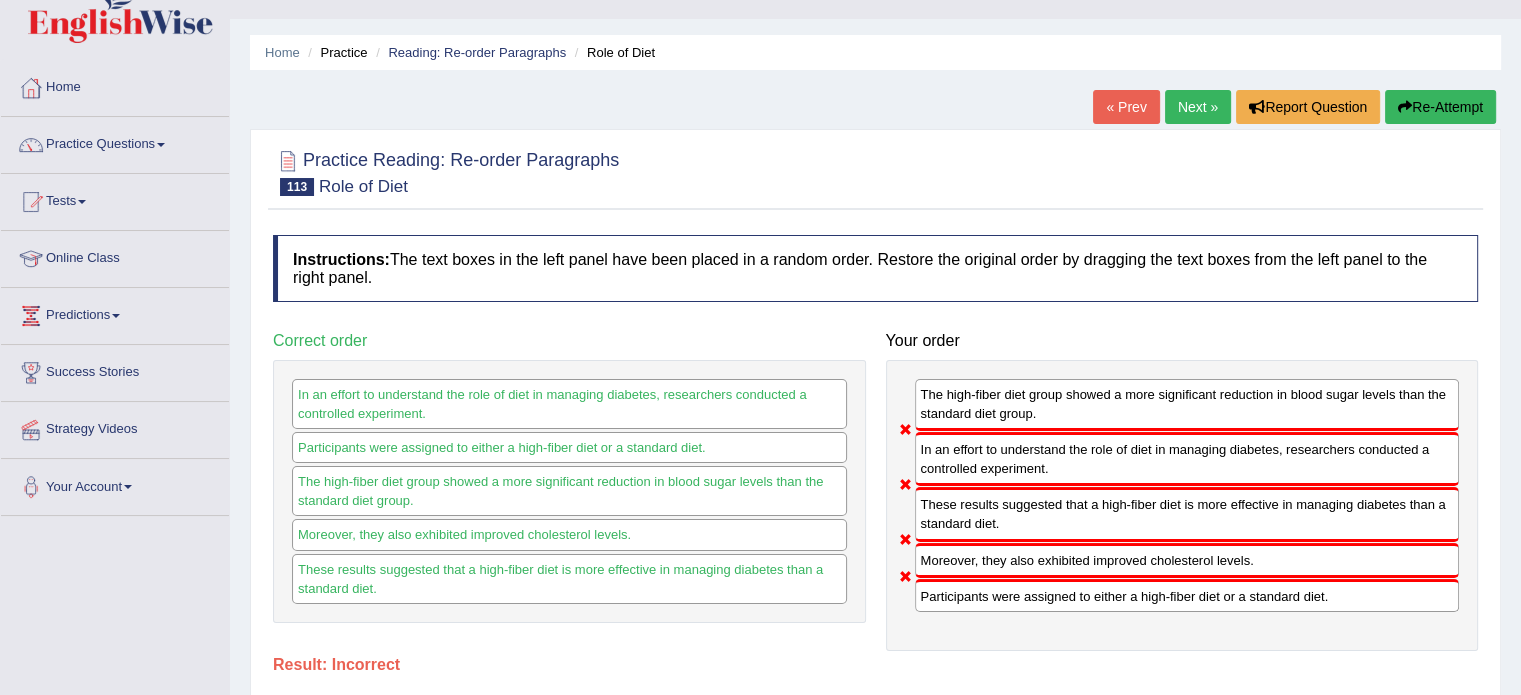 scroll, scrollTop: 24, scrollLeft: 0, axis: vertical 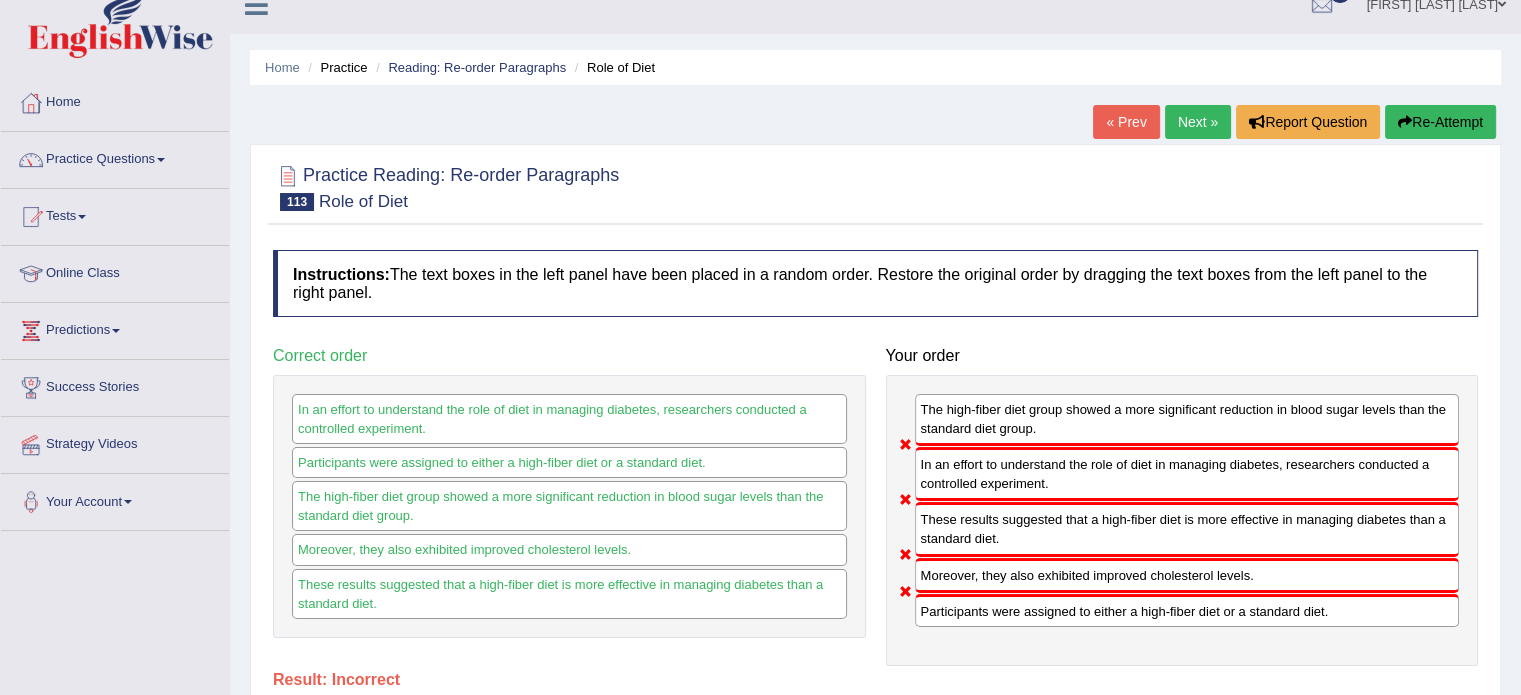 click on "Re-Attempt" at bounding box center [1440, 122] 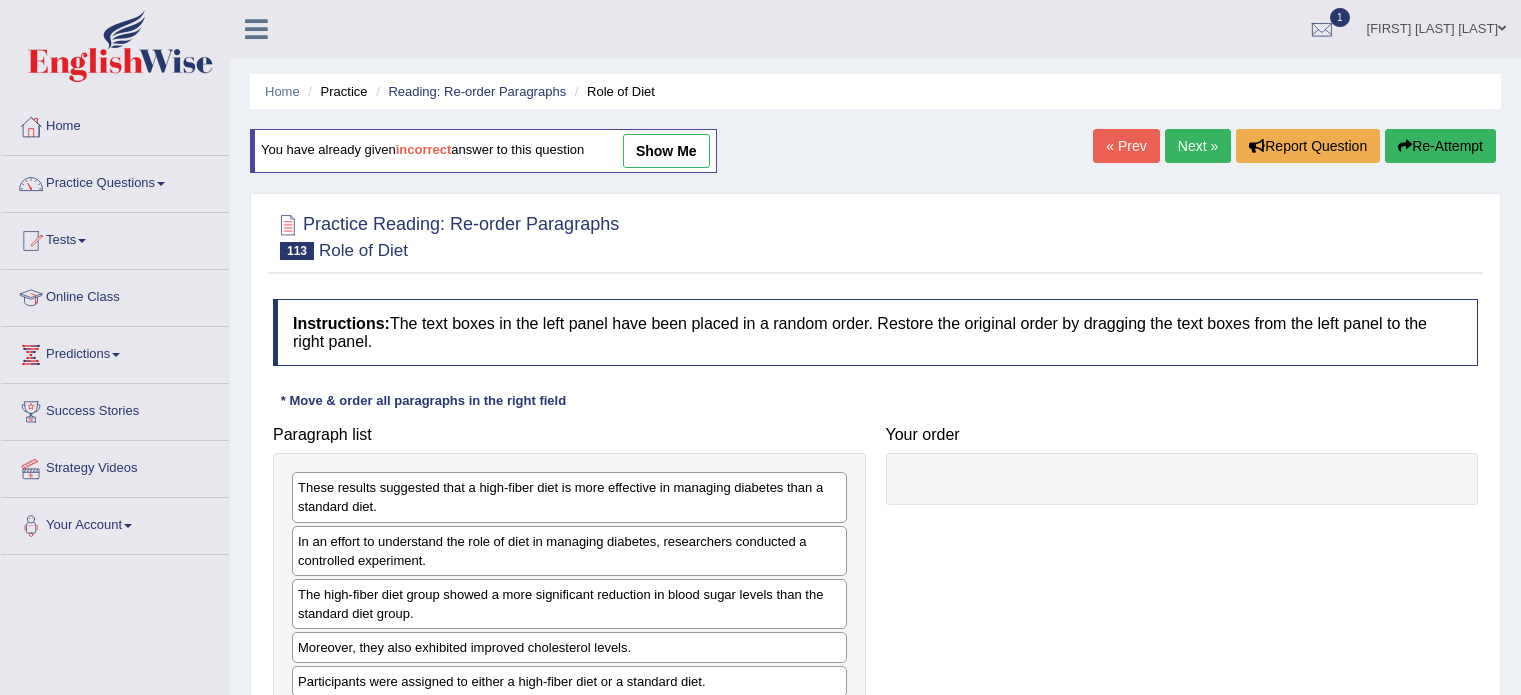 scroll, scrollTop: 24, scrollLeft: 0, axis: vertical 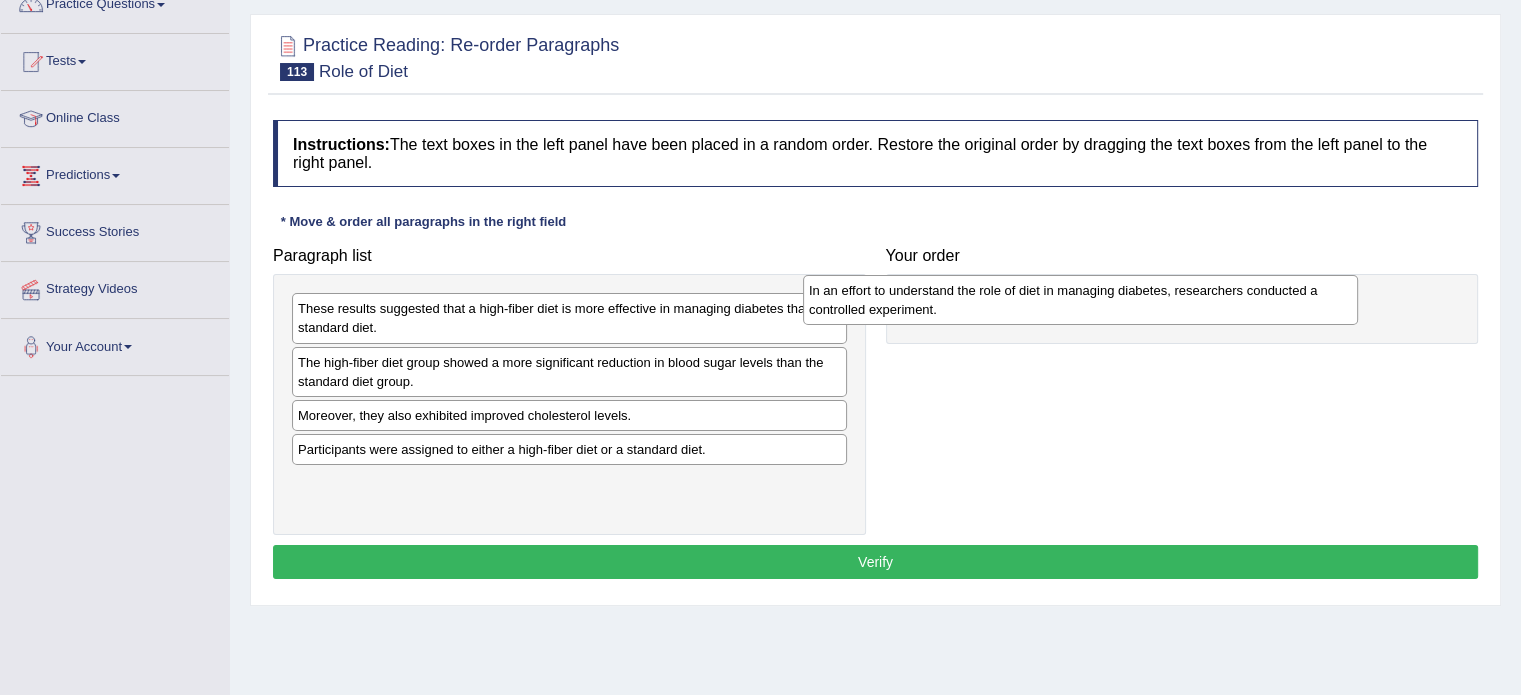 drag, startPoint x: 472, startPoint y: 364, endPoint x: 992, endPoint y: 287, distance: 525.67004 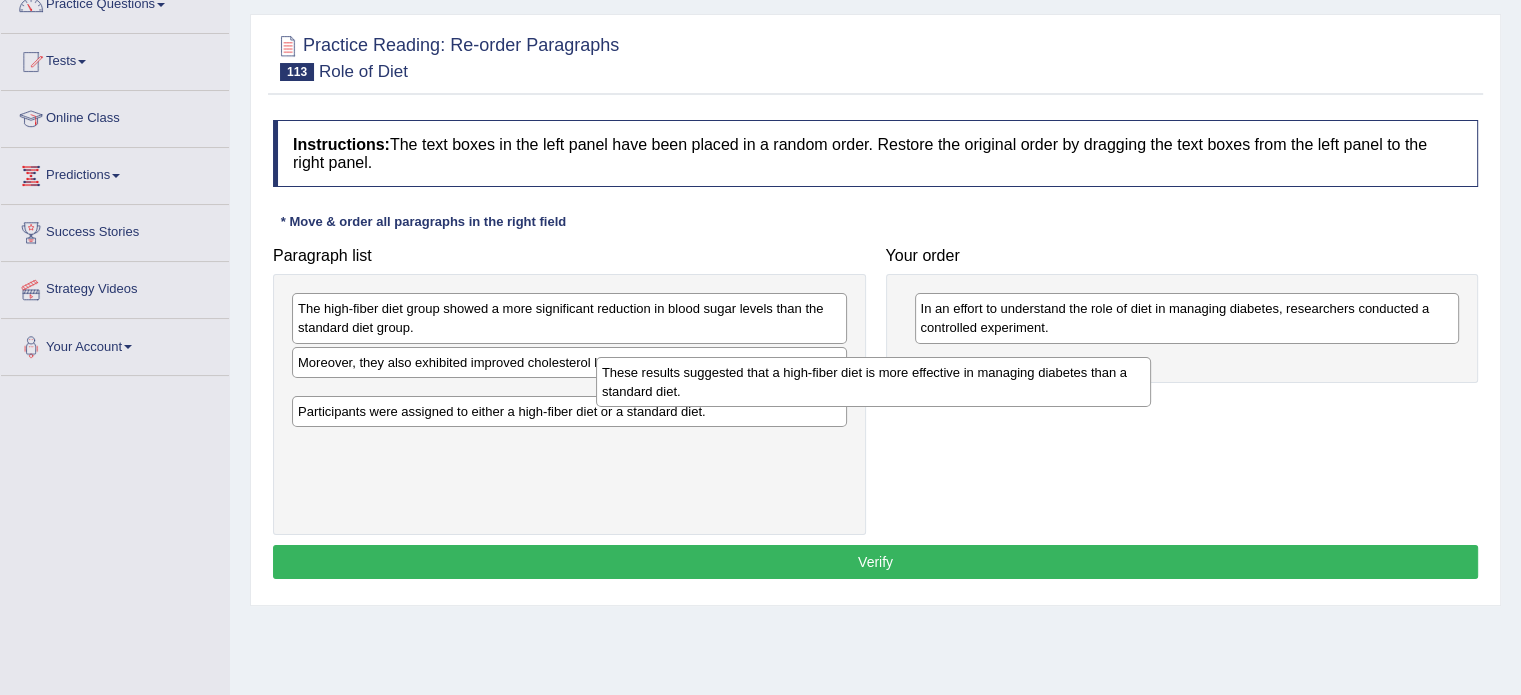 drag, startPoint x: 464, startPoint y: 326, endPoint x: 944, endPoint y: 442, distance: 493.81778 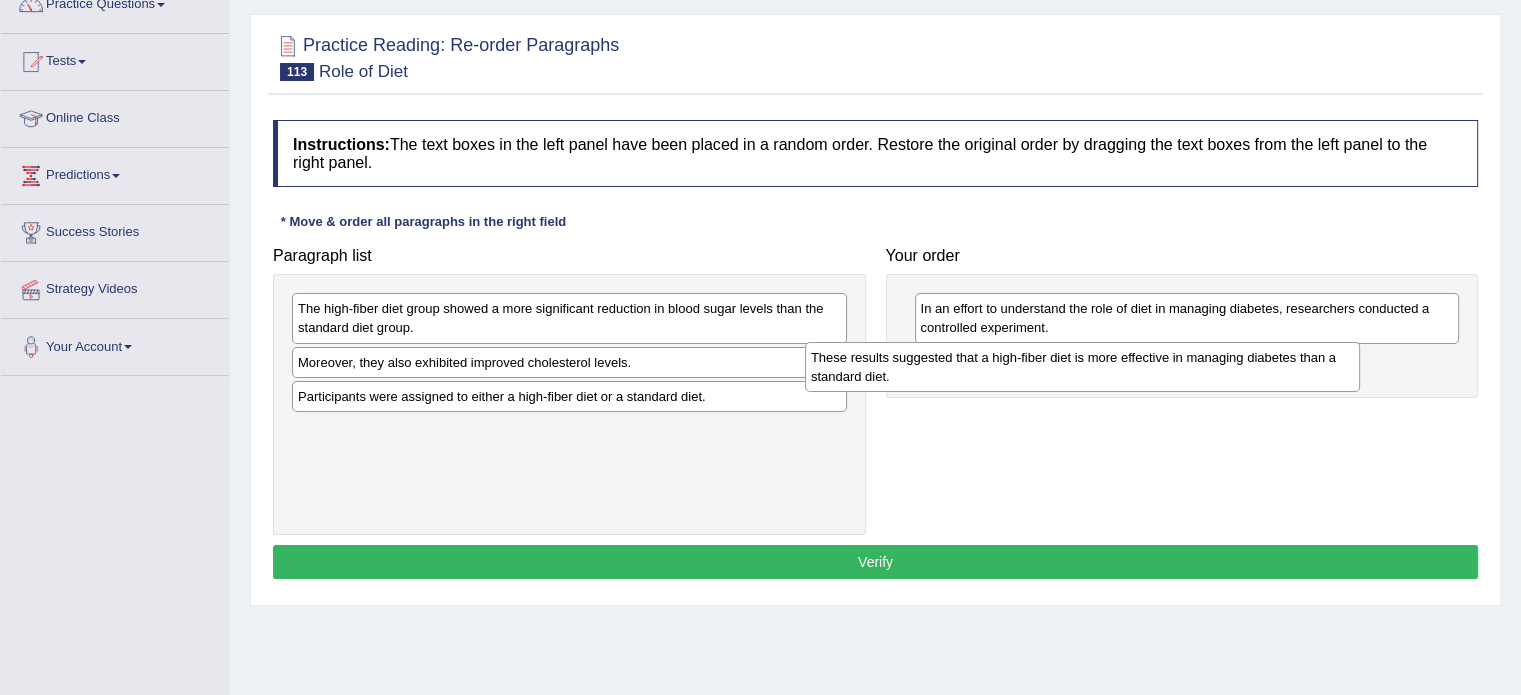 drag, startPoint x: 521, startPoint y: 399, endPoint x: 1069, endPoint y: 371, distance: 548.71484 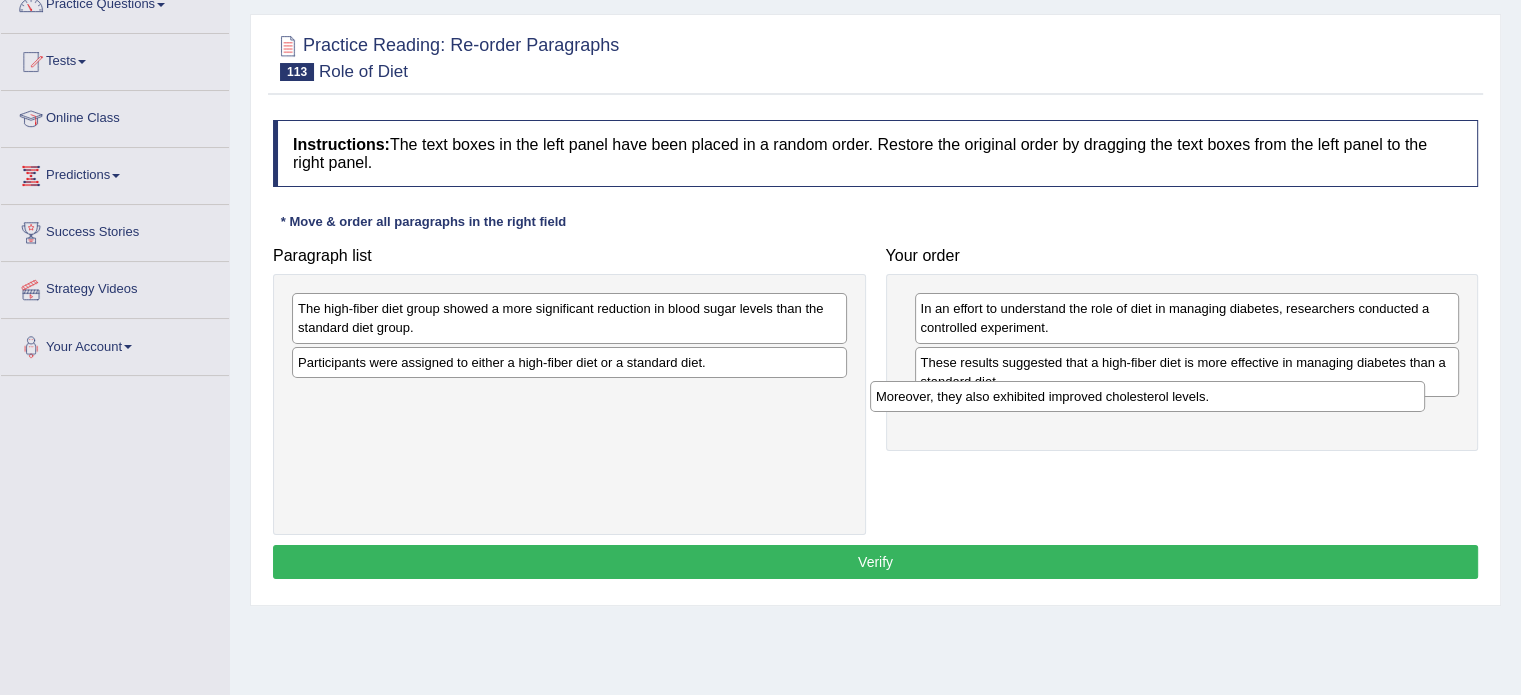 drag, startPoint x: 526, startPoint y: 359, endPoint x: 1104, endPoint y: 395, distance: 579.12 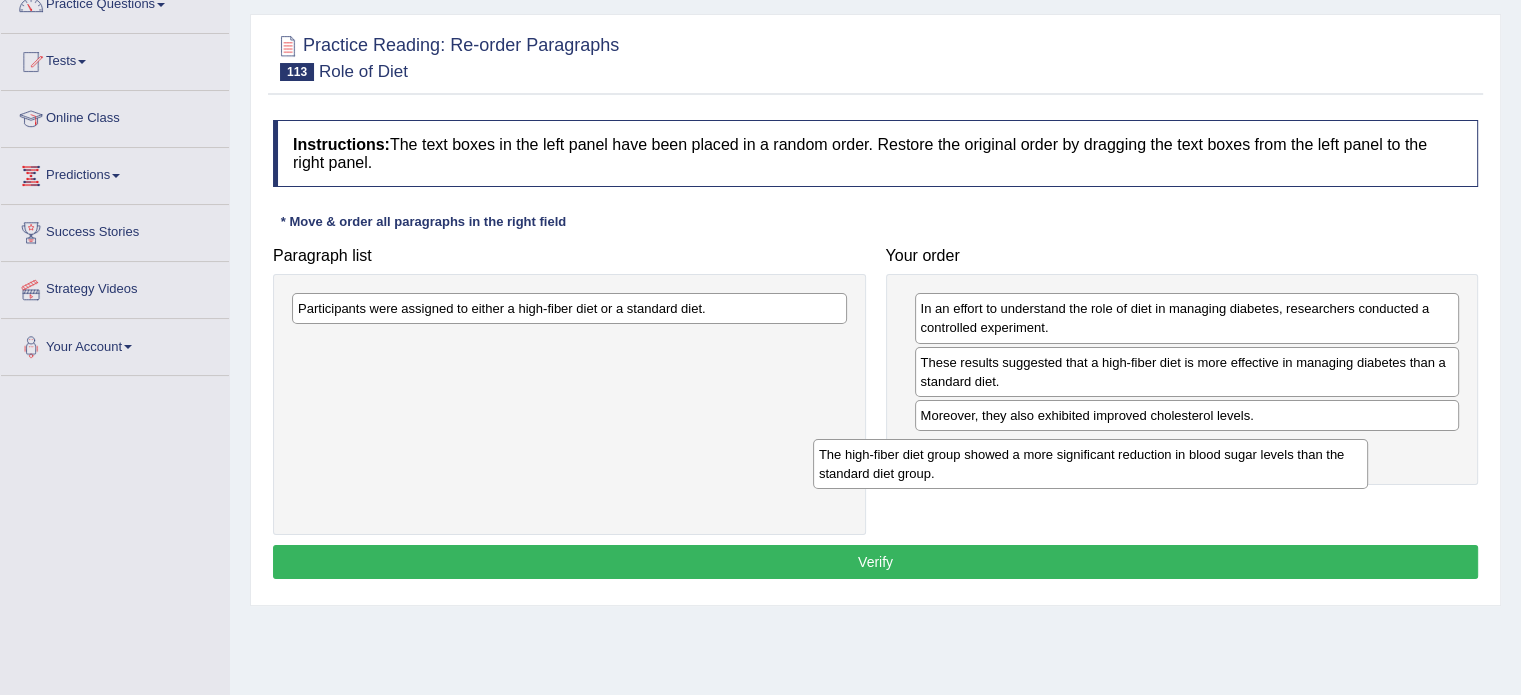 drag, startPoint x: 697, startPoint y: 331, endPoint x: 1252, endPoint y: 471, distance: 572.3854 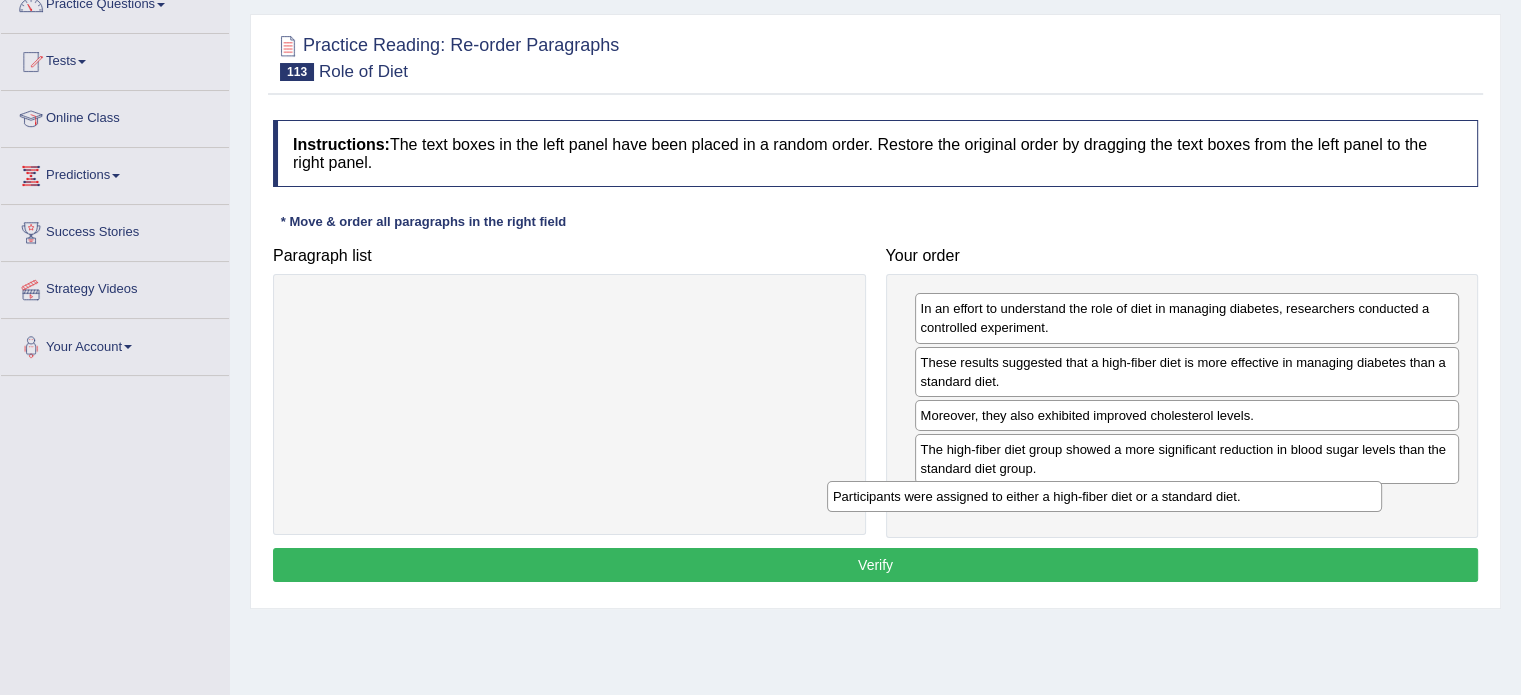 drag, startPoint x: 522, startPoint y: 314, endPoint x: 1064, endPoint y: 505, distance: 574.6695 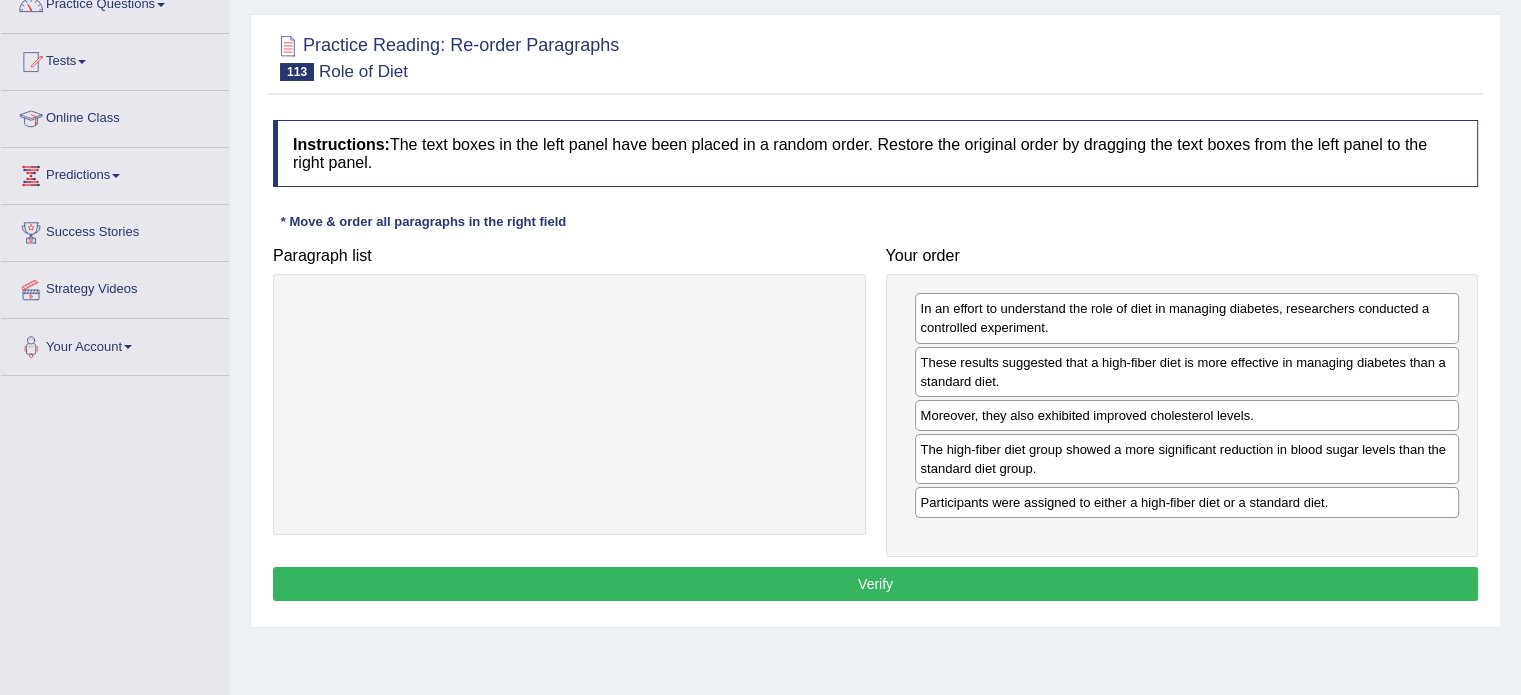 click on "Verify" at bounding box center (875, 584) 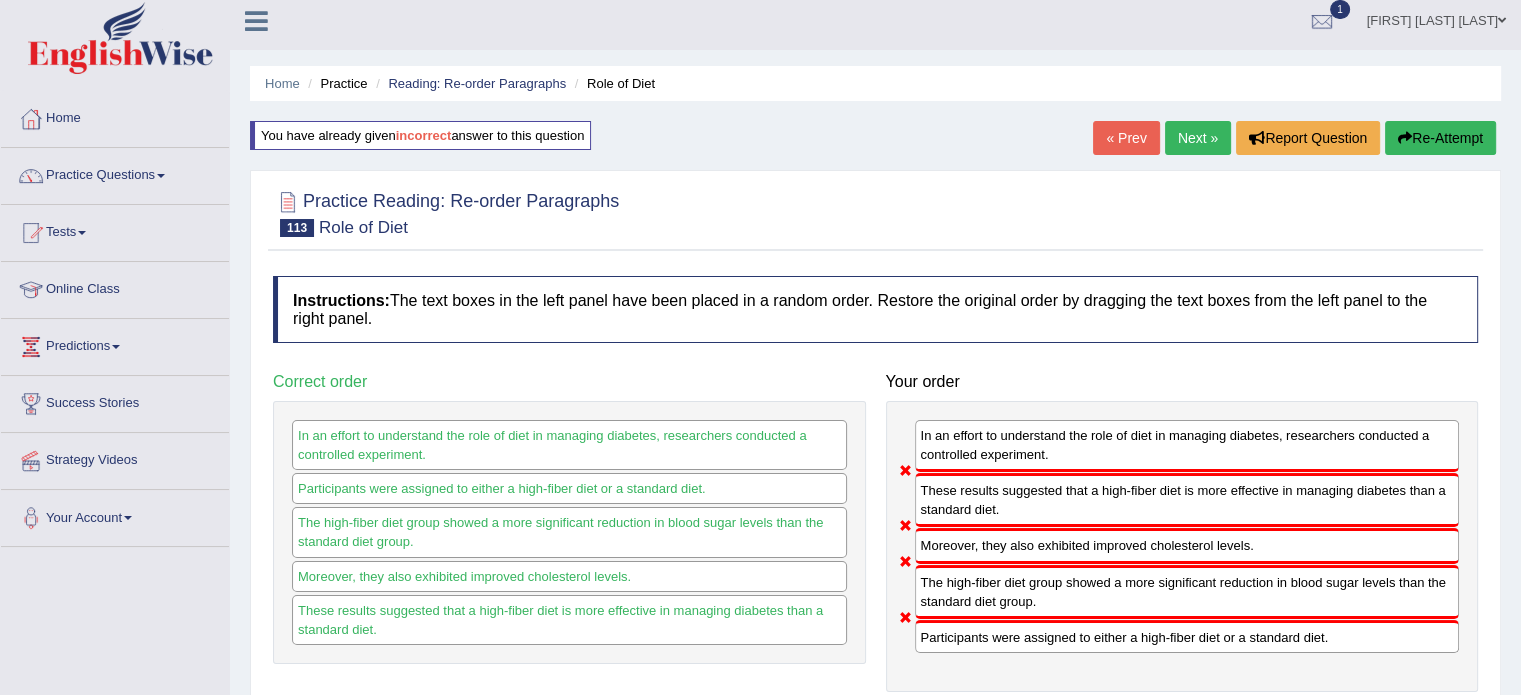 scroll, scrollTop: 0, scrollLeft: 0, axis: both 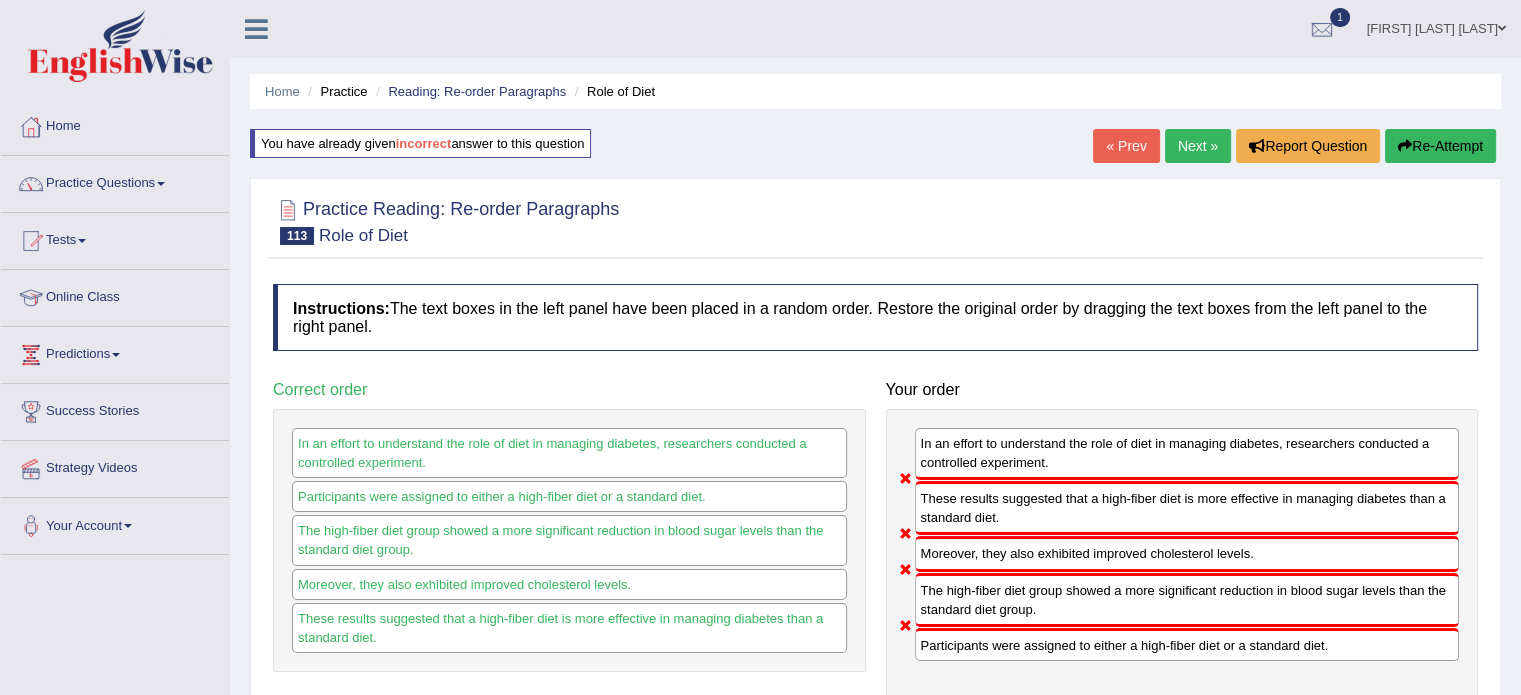 click on "Re-Attempt" at bounding box center (1440, 146) 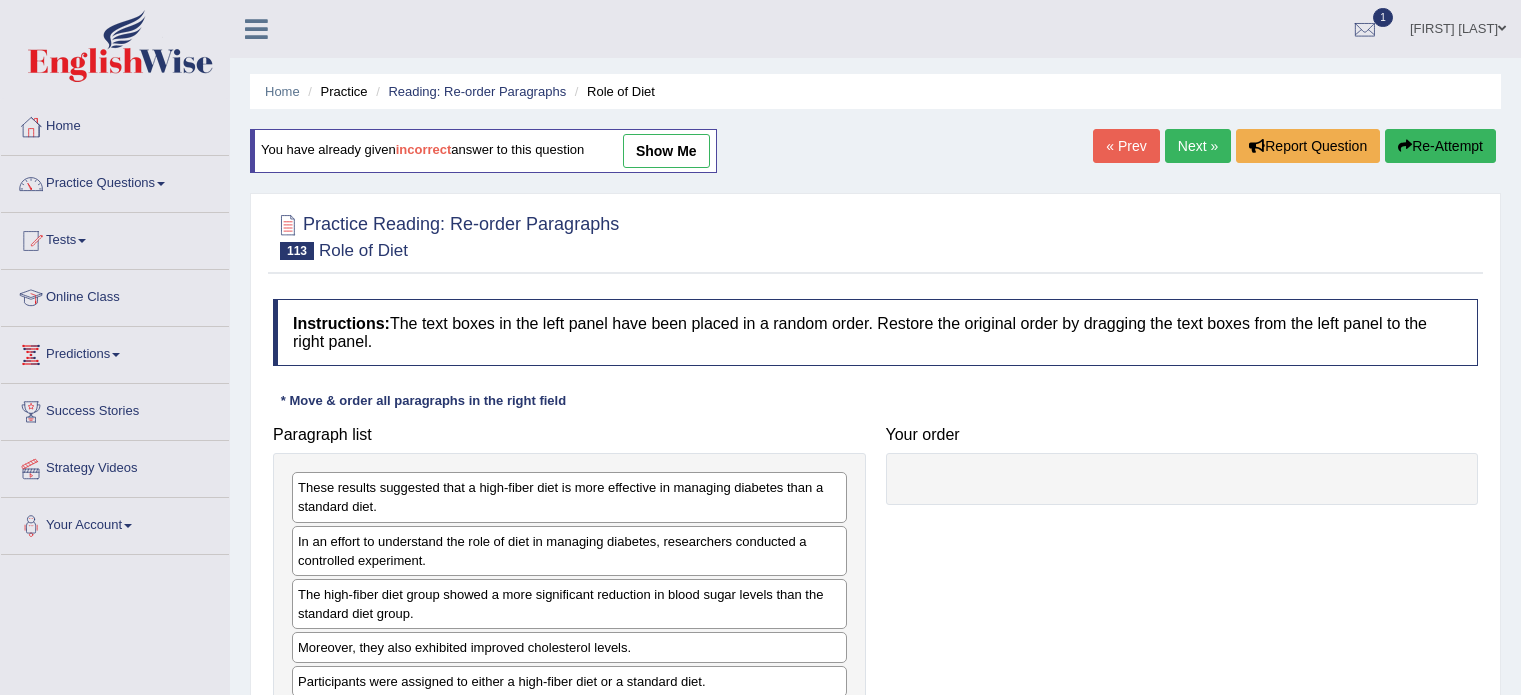 scroll, scrollTop: 0, scrollLeft: 0, axis: both 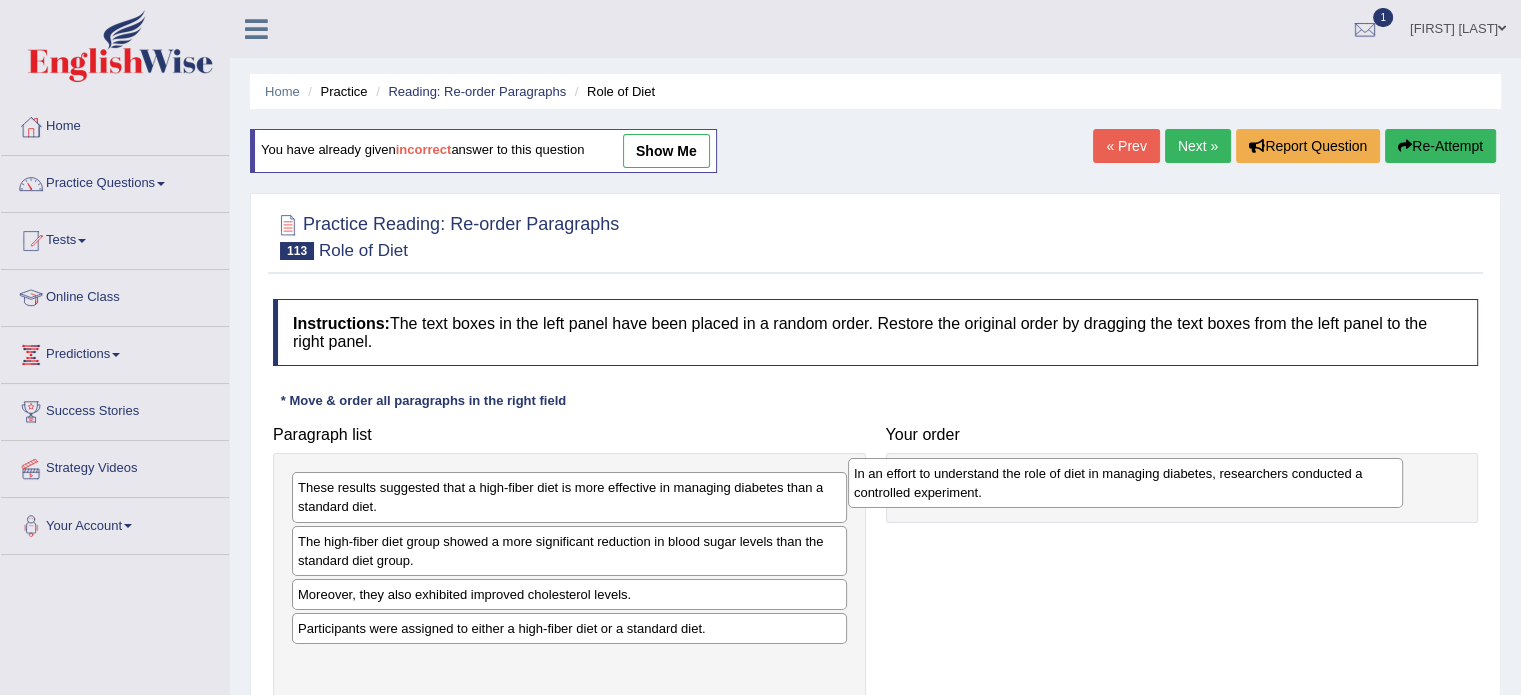 drag, startPoint x: 448, startPoint y: 561, endPoint x: 1006, endPoint y: 493, distance: 562.1281 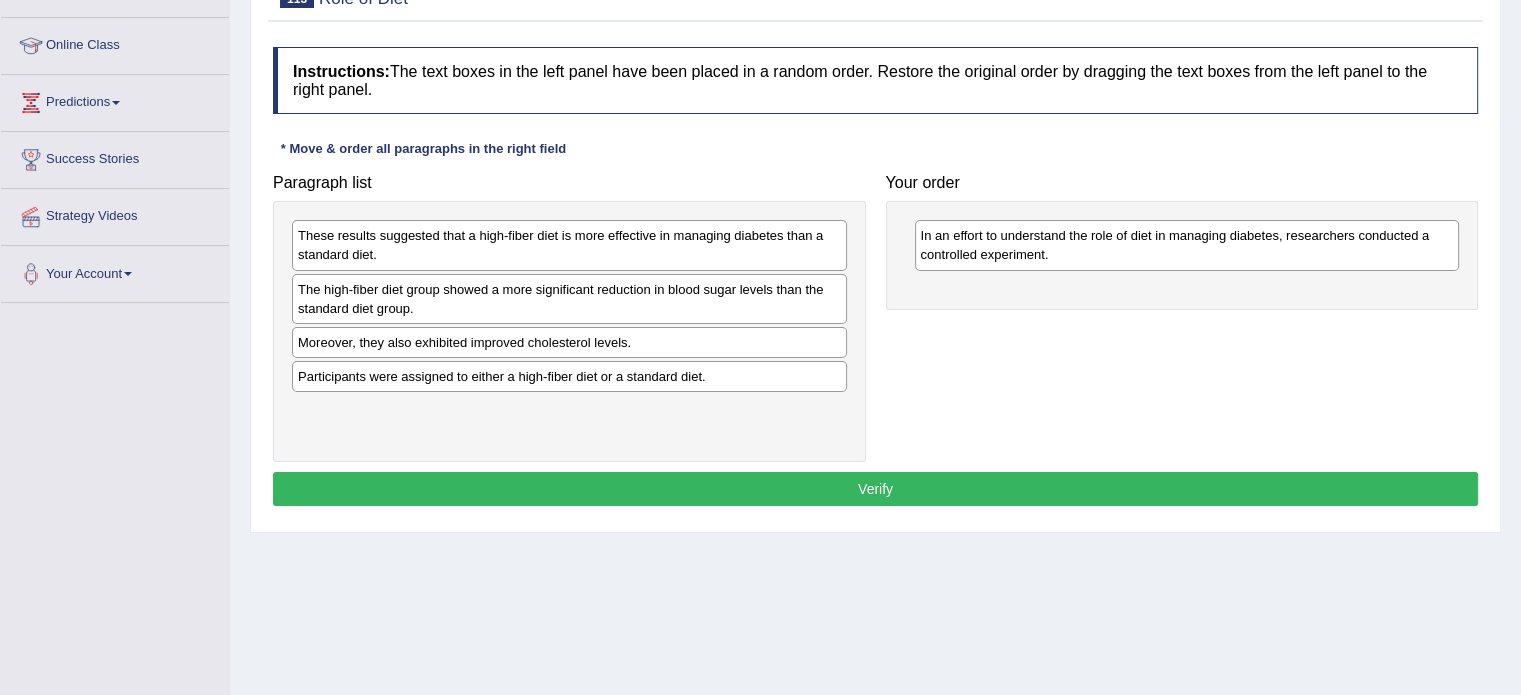 scroll, scrollTop: 253, scrollLeft: 0, axis: vertical 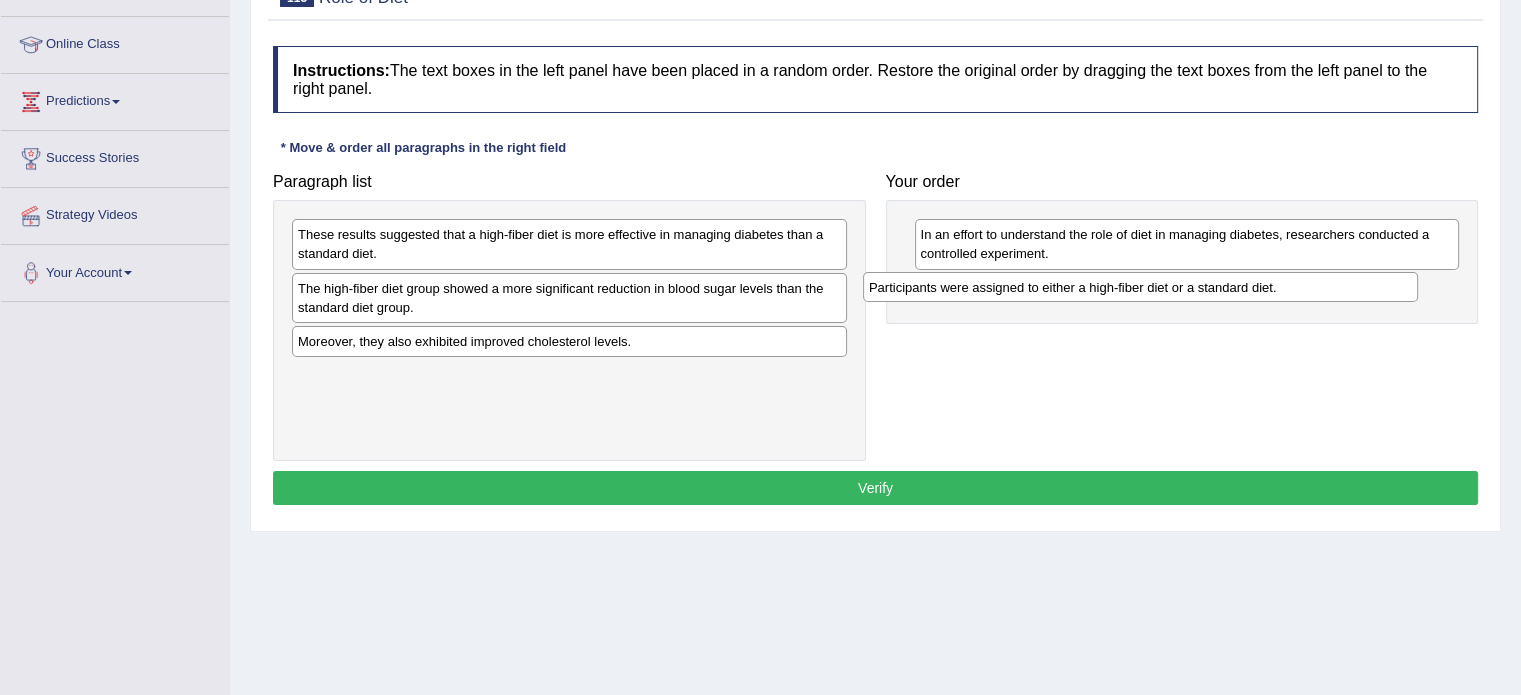 drag, startPoint x: 667, startPoint y: 379, endPoint x: 1220, endPoint y: 291, distance: 559.958 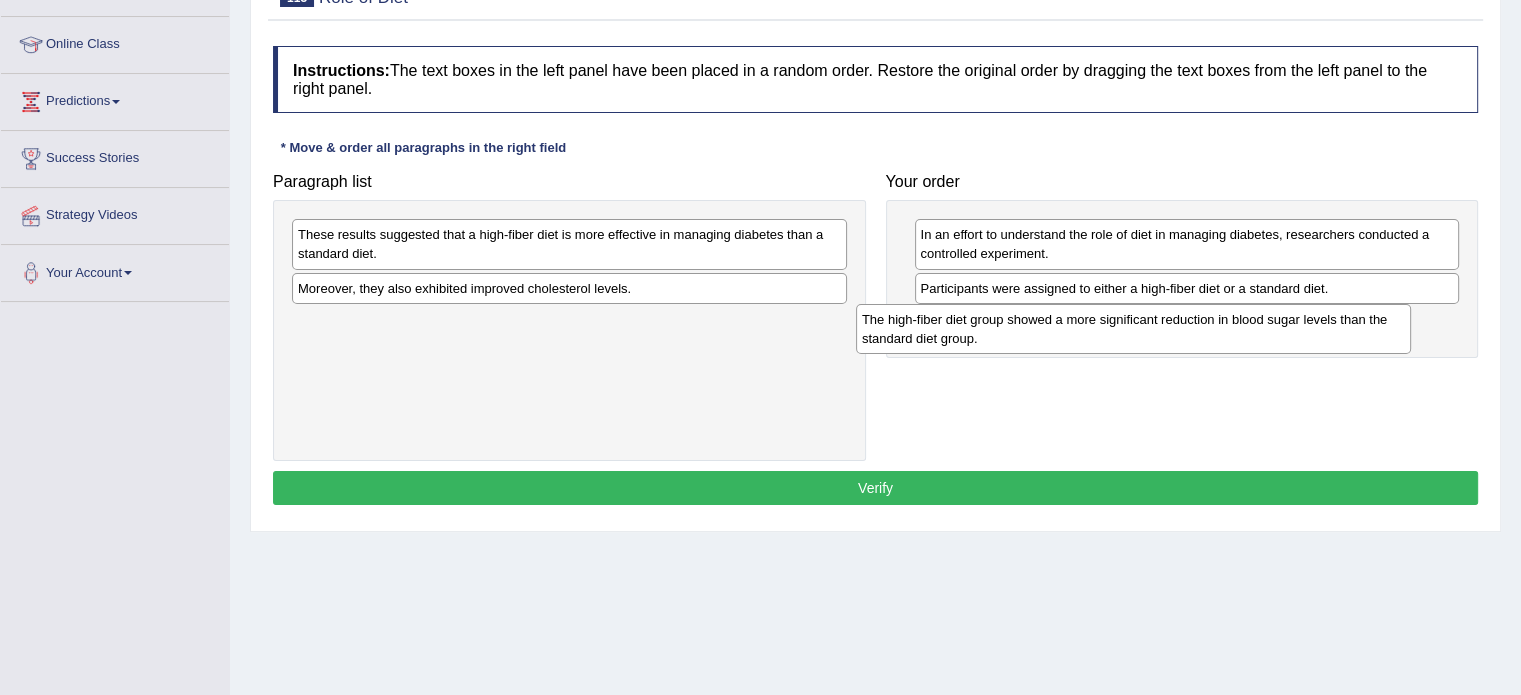 drag, startPoint x: 608, startPoint y: 298, endPoint x: 1172, endPoint y: 329, distance: 564.8513 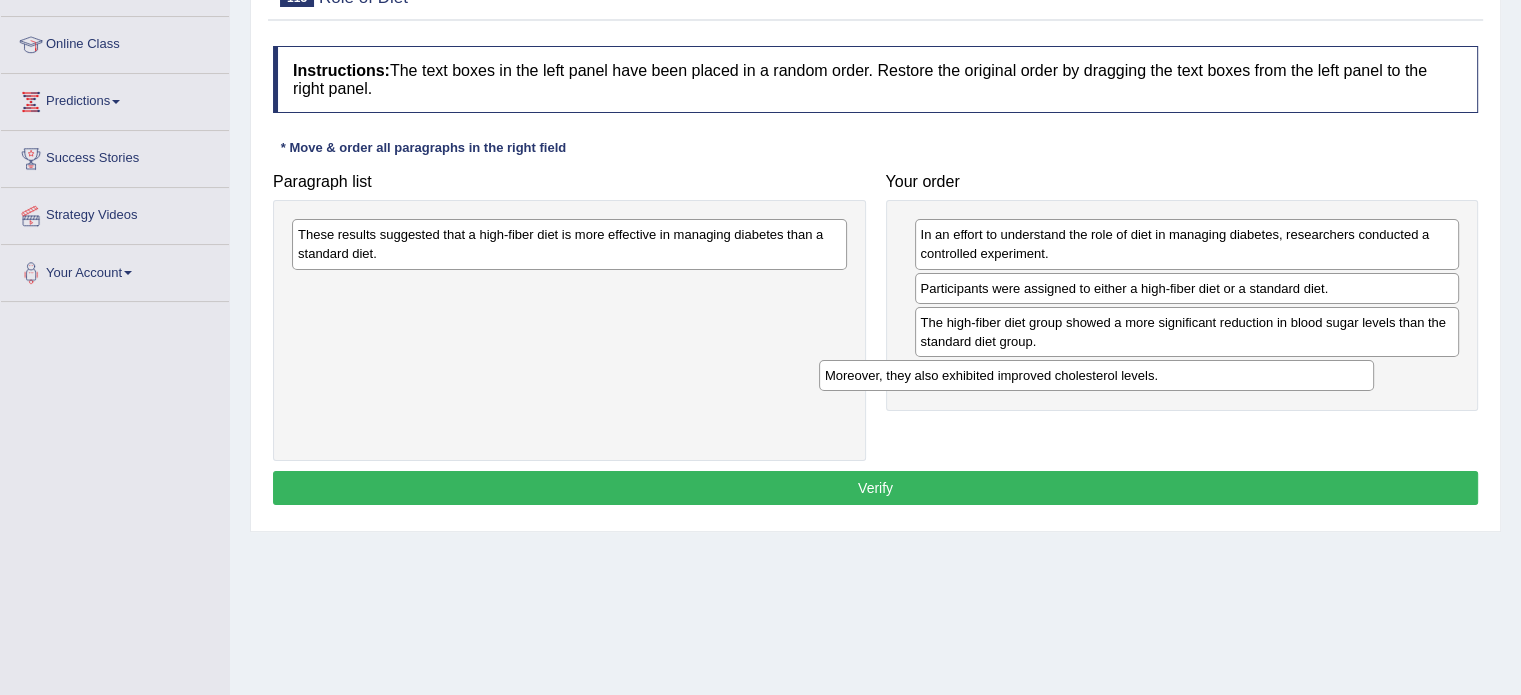 drag, startPoint x: 457, startPoint y: 278, endPoint x: 984, endPoint y: 366, distance: 534.29675 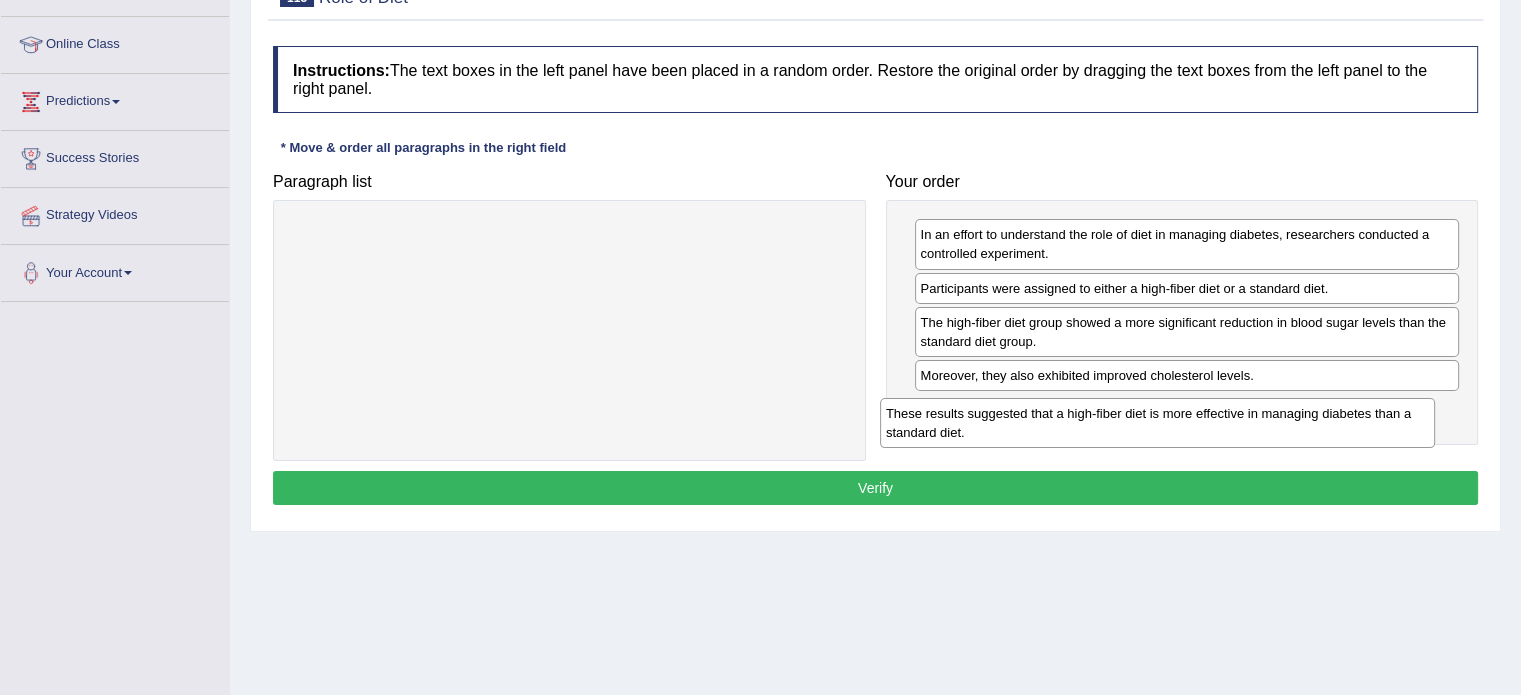 drag, startPoint x: 679, startPoint y: 253, endPoint x: 1268, endPoint y: 431, distance: 615.30884 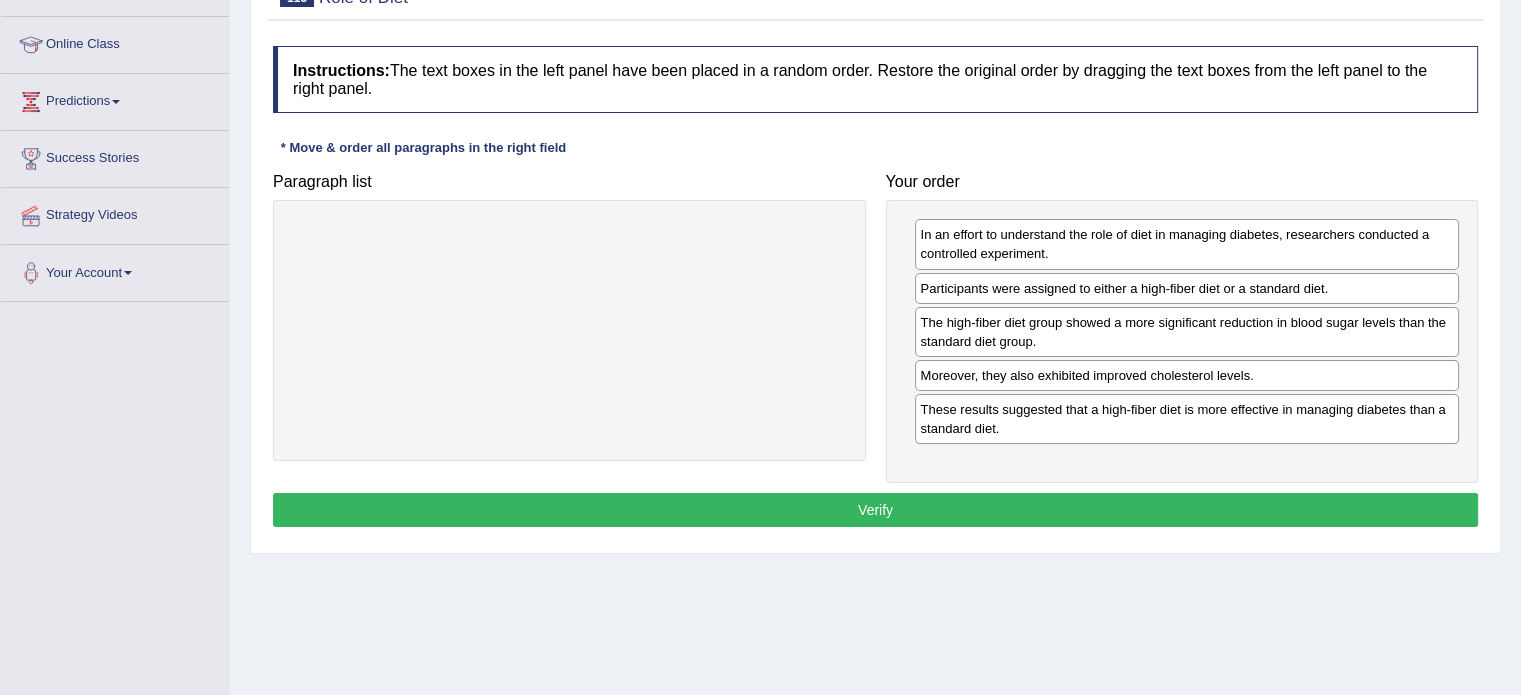 click on "Verify" at bounding box center [875, 510] 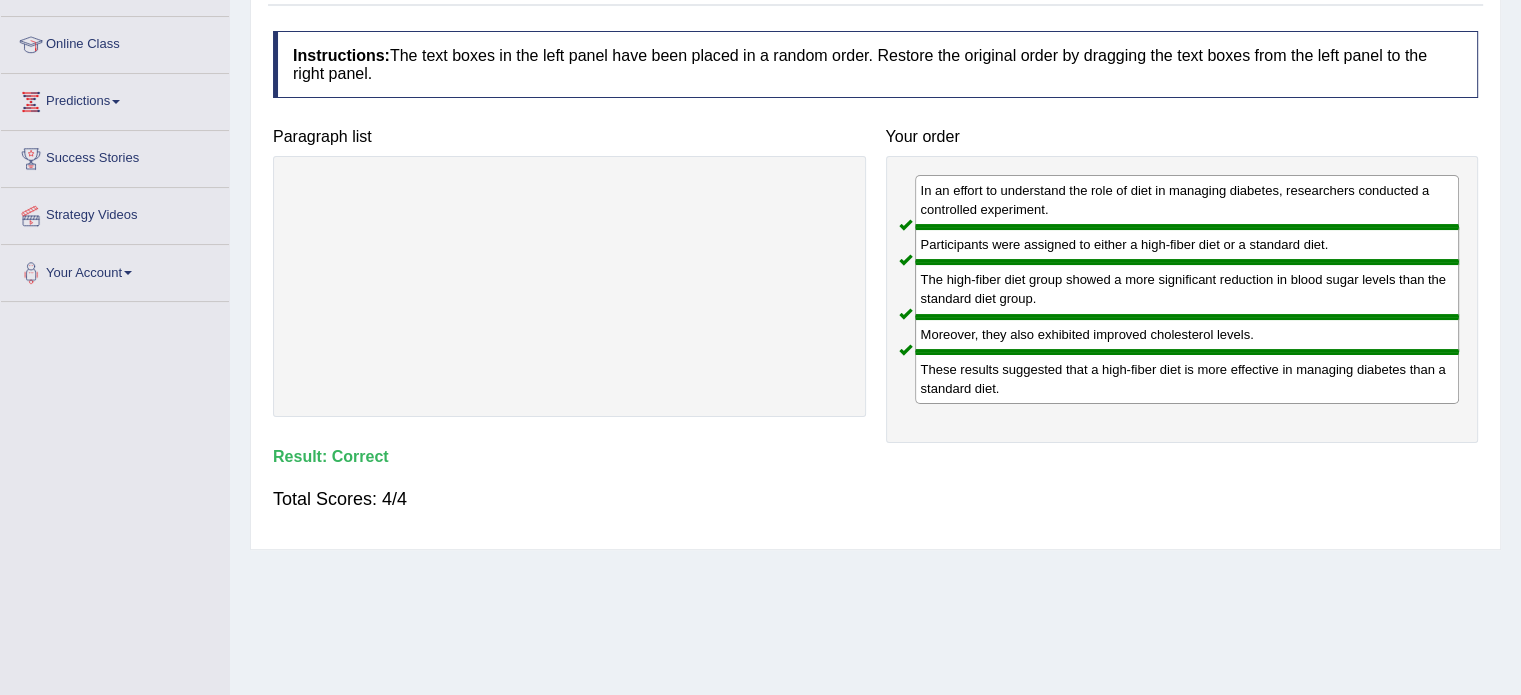 drag, startPoint x: 1019, startPoint y: 183, endPoint x: 864, endPoint y: 209, distance: 157.16551 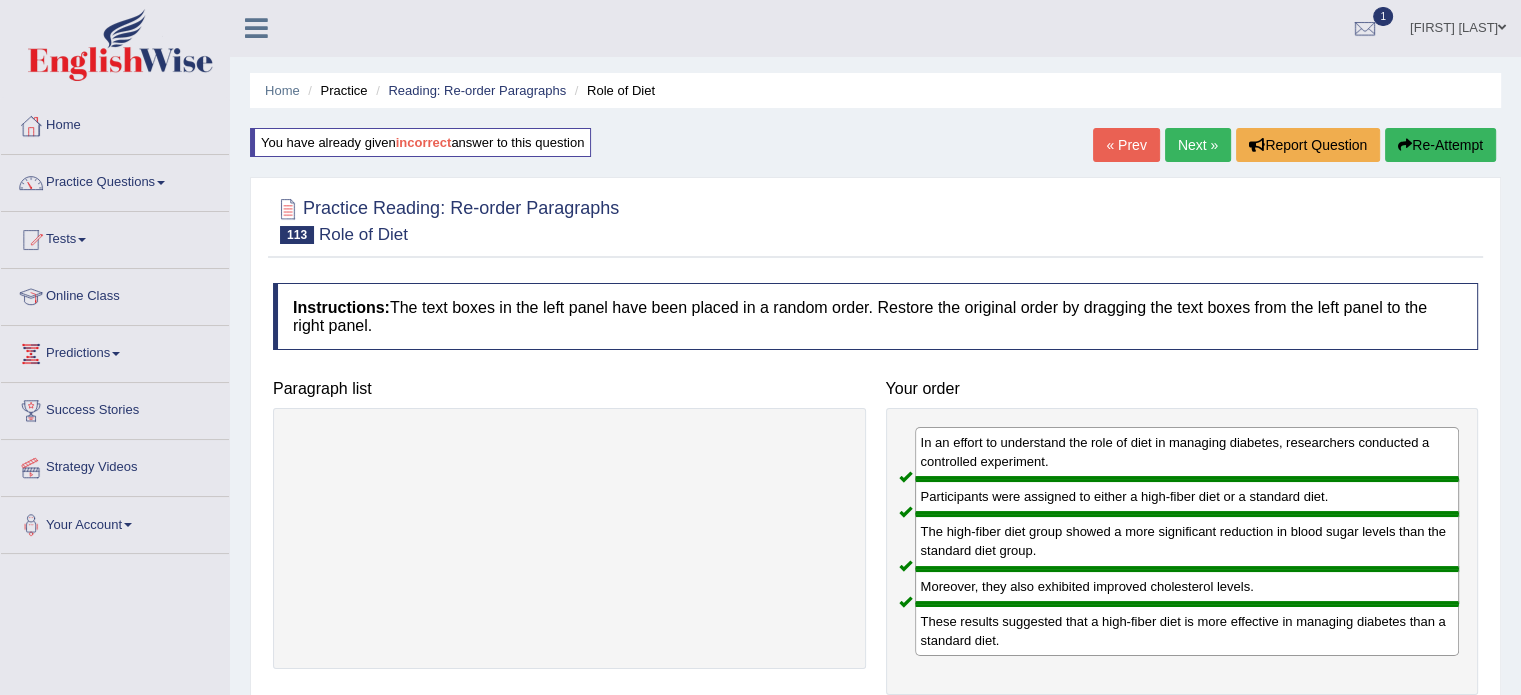 scroll, scrollTop: 0, scrollLeft: 0, axis: both 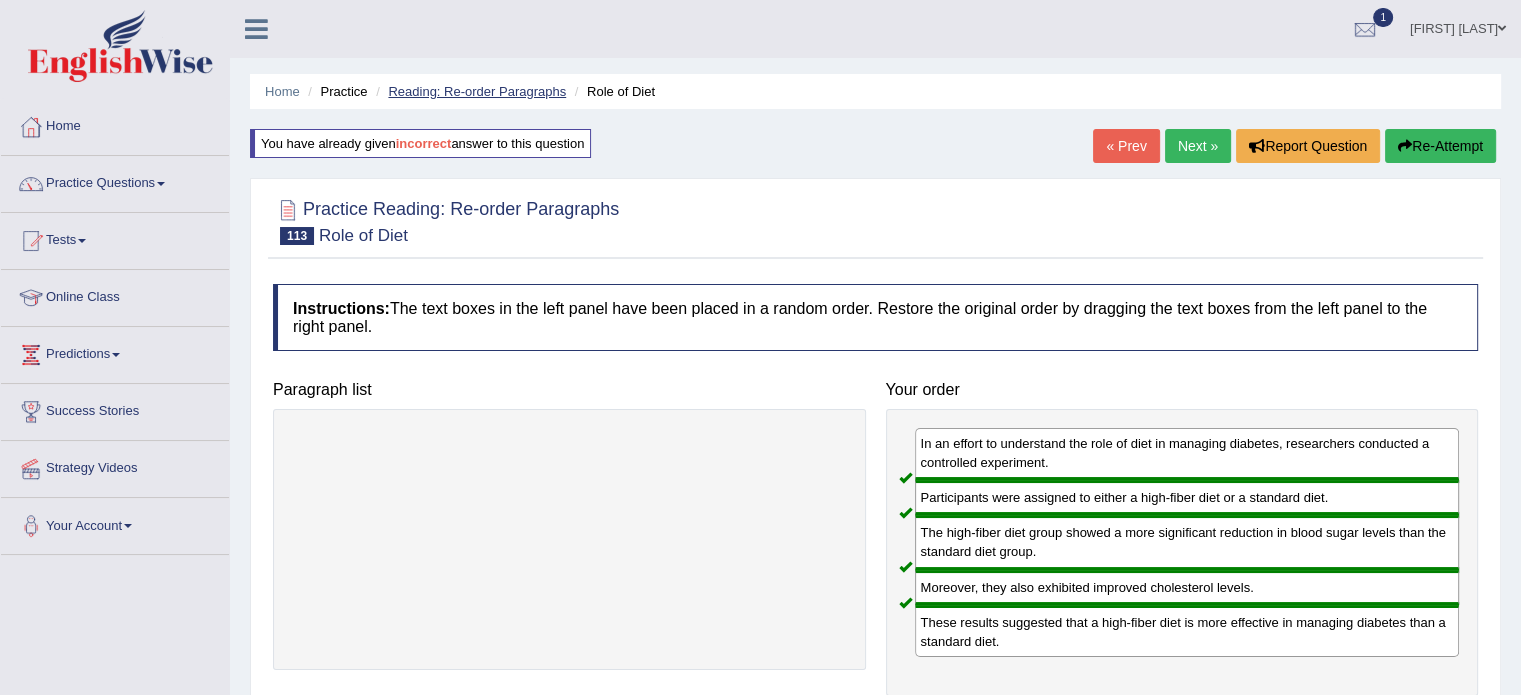 click on "Reading: Re-order Paragraphs" at bounding box center [477, 91] 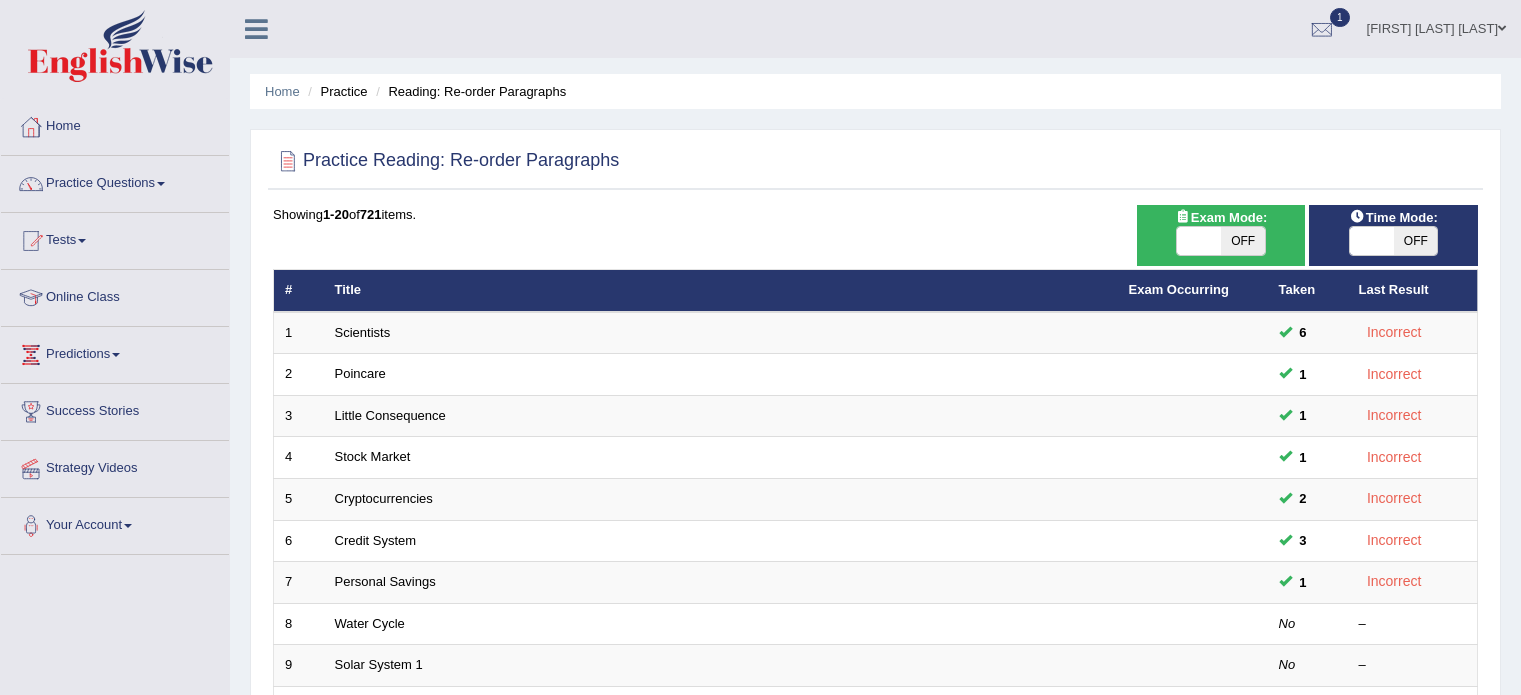 scroll, scrollTop: 0, scrollLeft: 0, axis: both 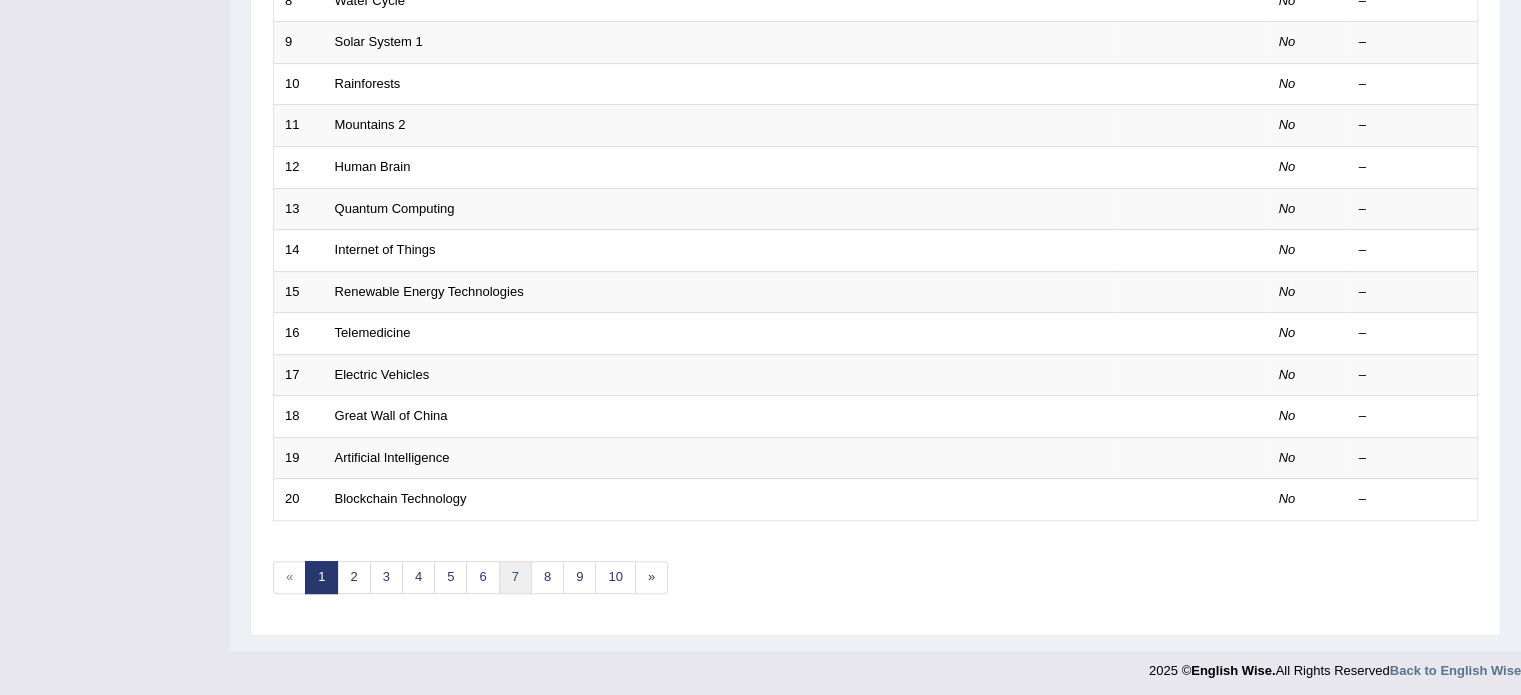 click on "7" at bounding box center [515, 577] 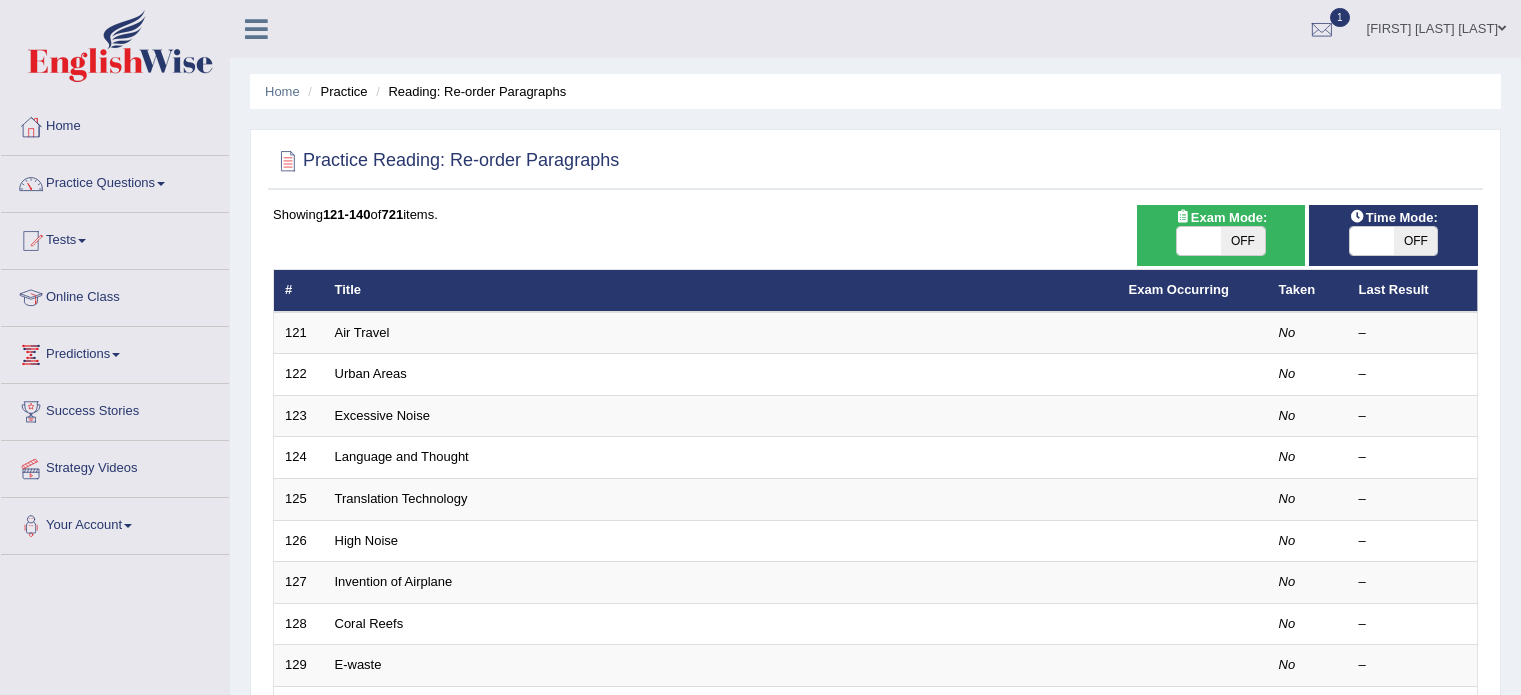 scroll, scrollTop: 0, scrollLeft: 0, axis: both 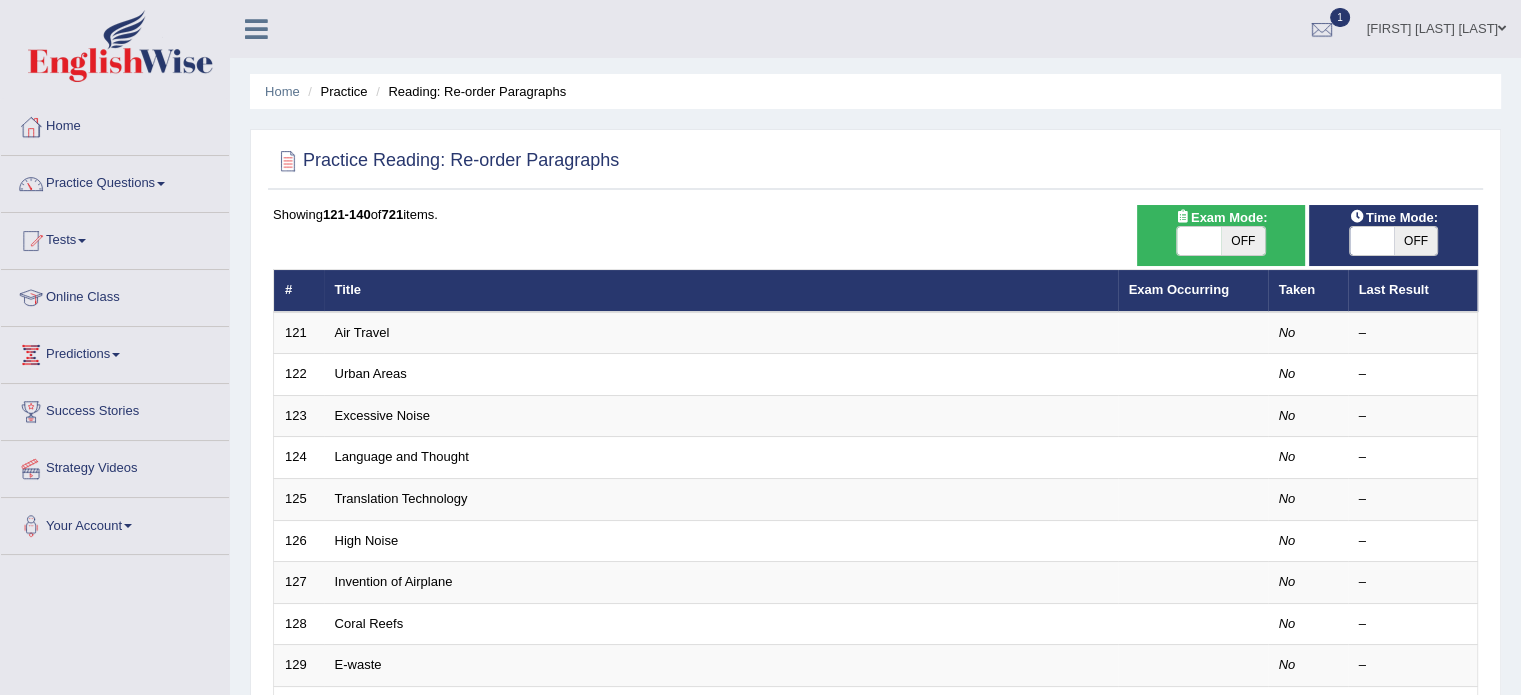 drag, startPoint x: 1517, startPoint y: 170, endPoint x: 1528, endPoint y: 175, distance: 12.083046 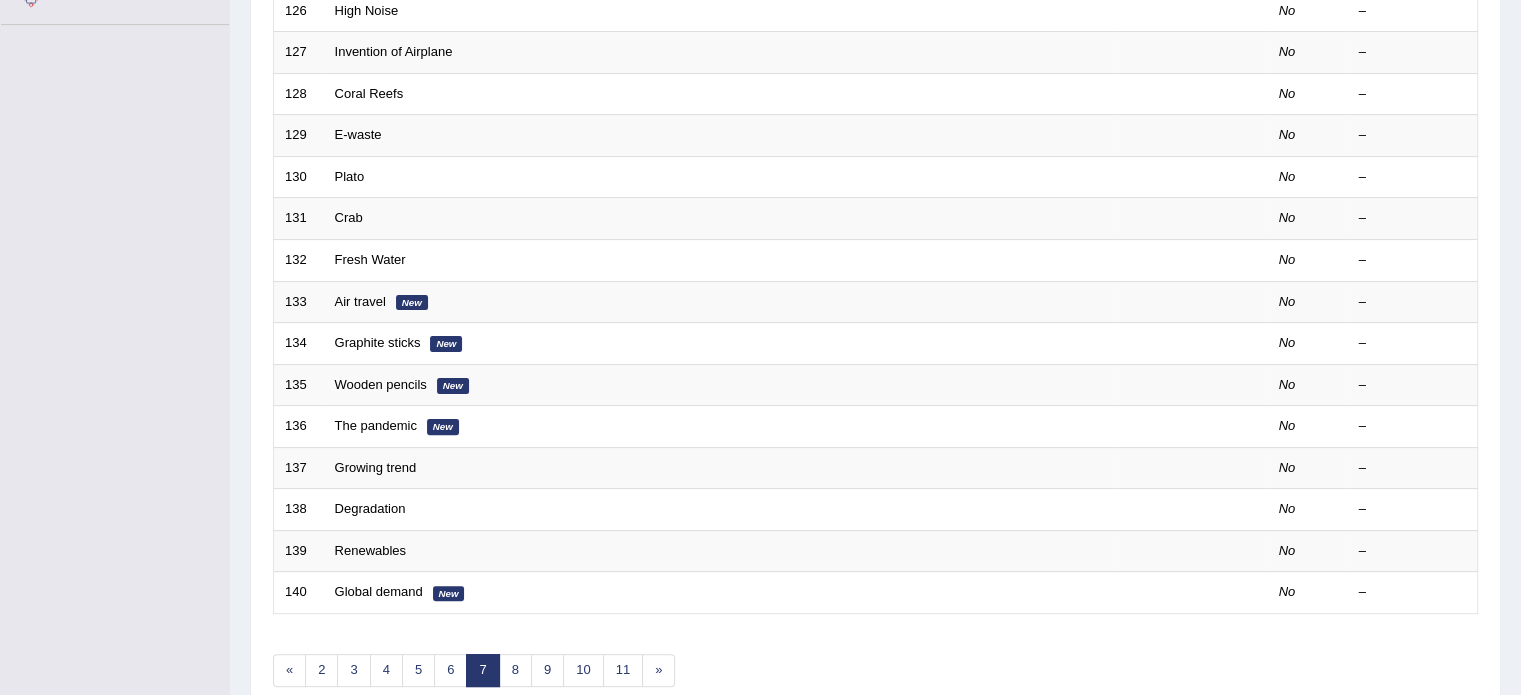 scroll, scrollTop: 623, scrollLeft: 0, axis: vertical 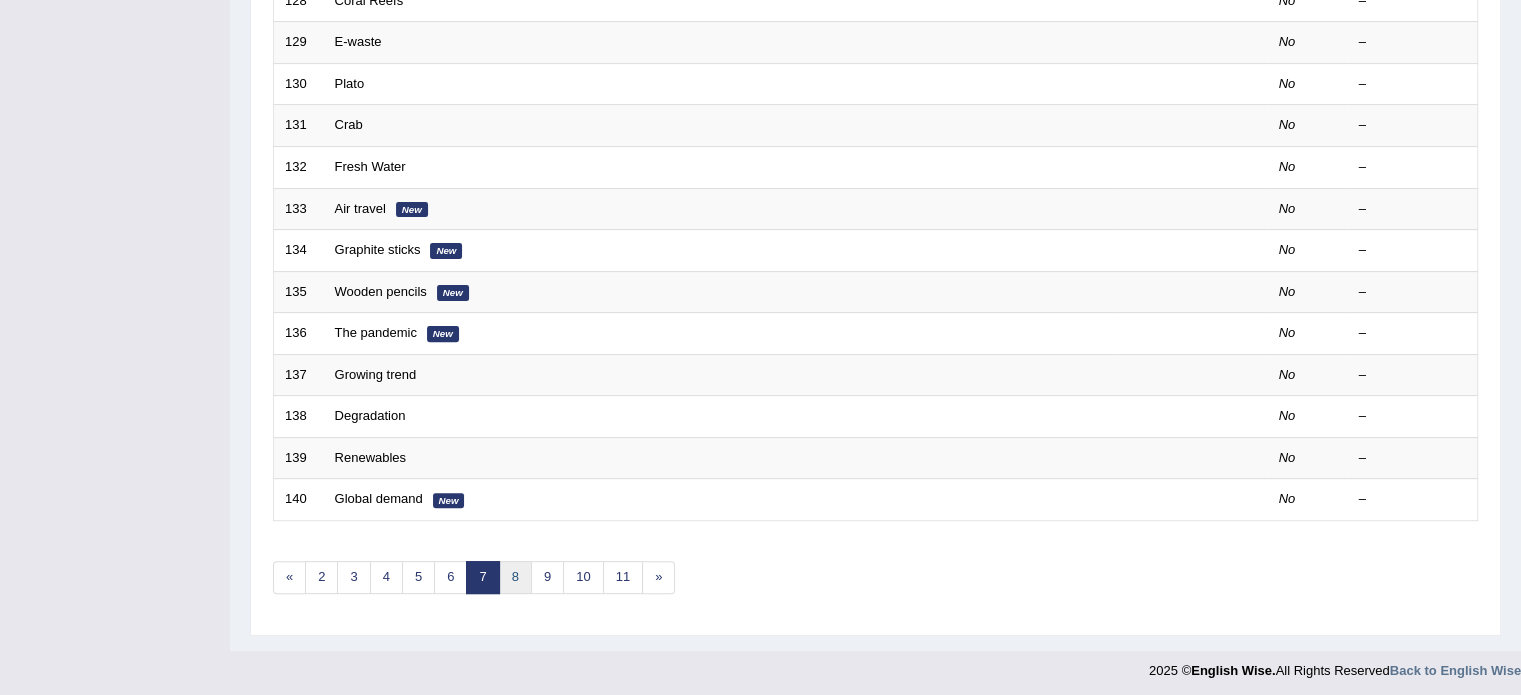 click on "8" at bounding box center (515, 577) 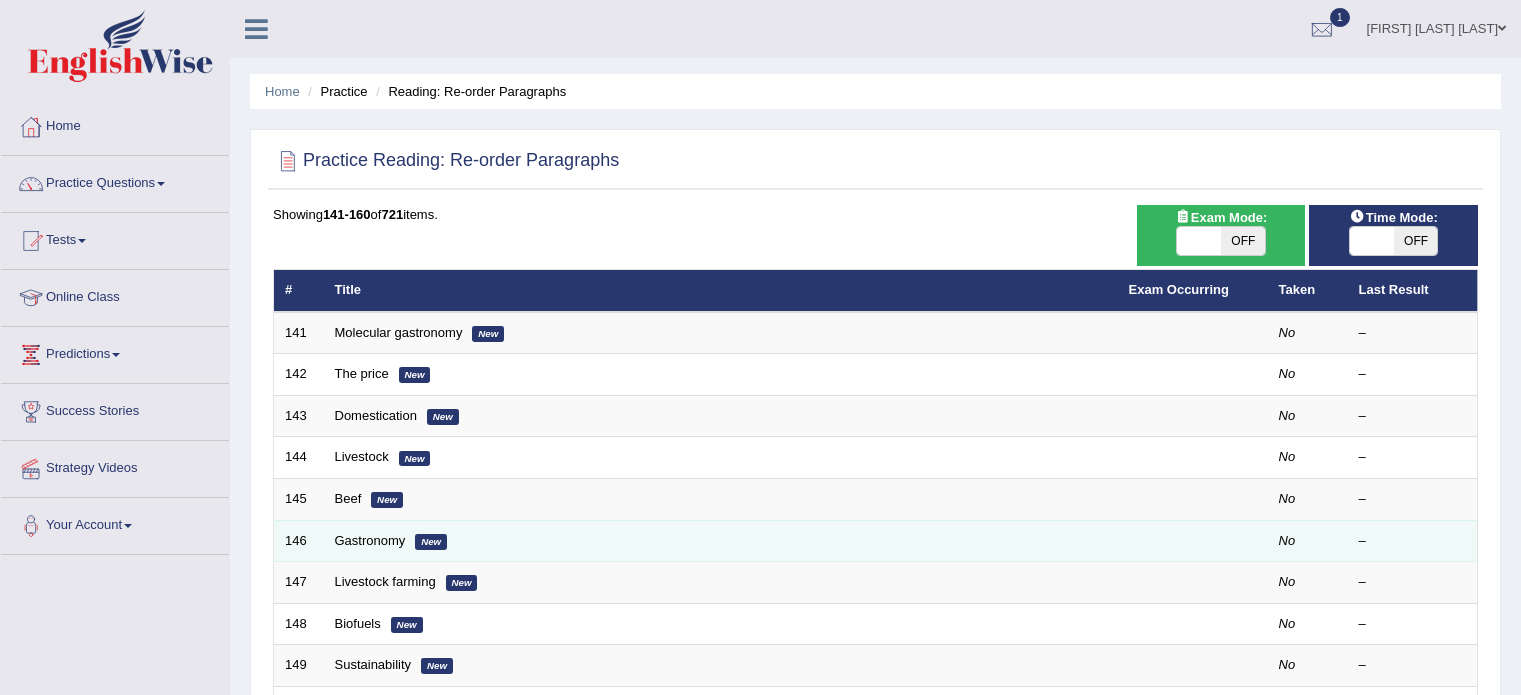 scroll, scrollTop: 0, scrollLeft: 0, axis: both 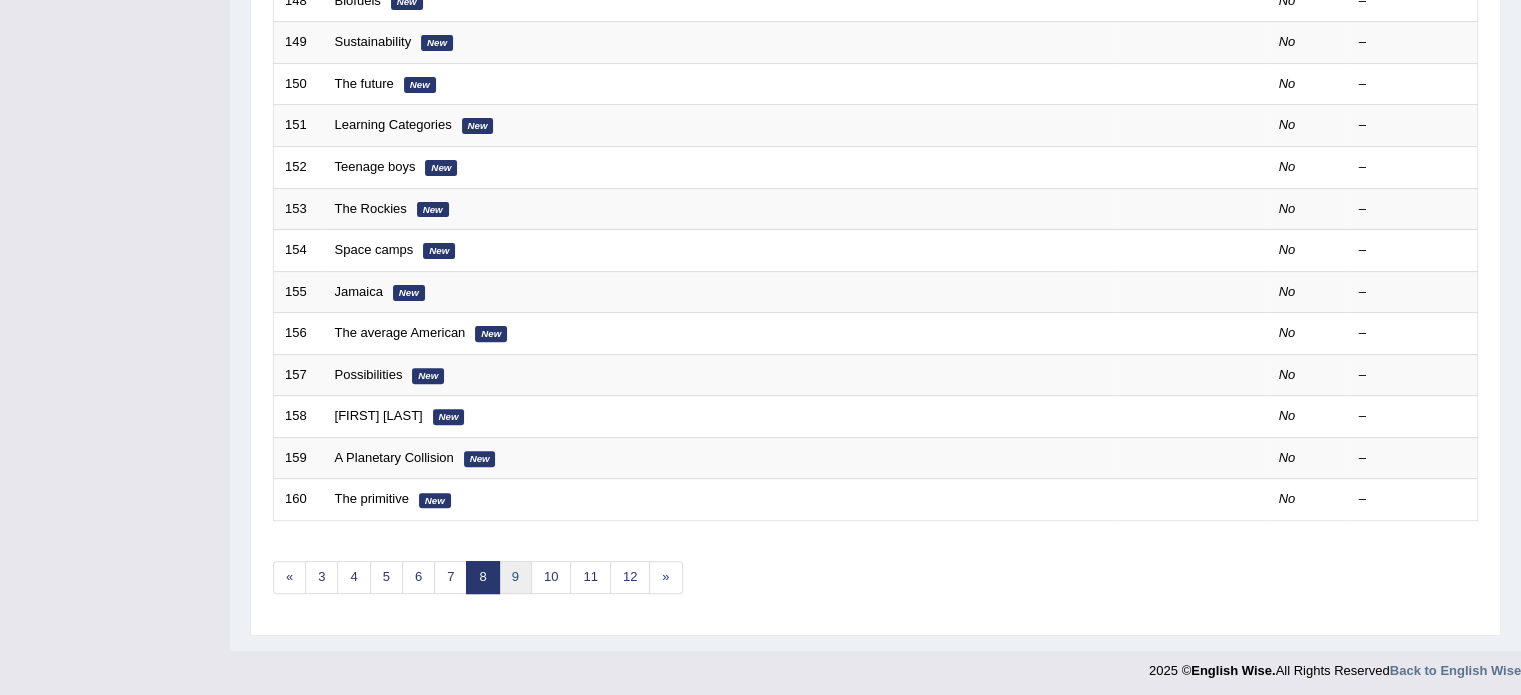 click on "9" at bounding box center [515, 577] 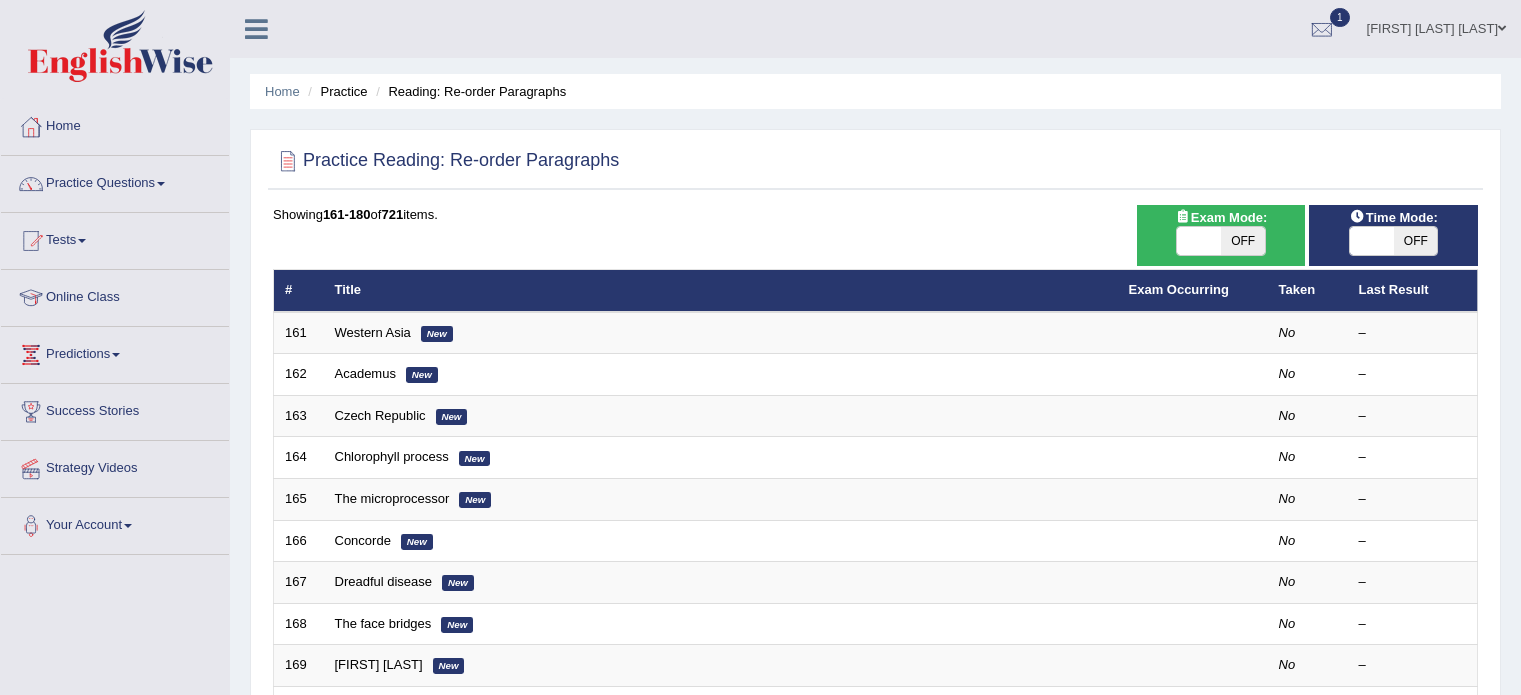 scroll, scrollTop: 0, scrollLeft: 0, axis: both 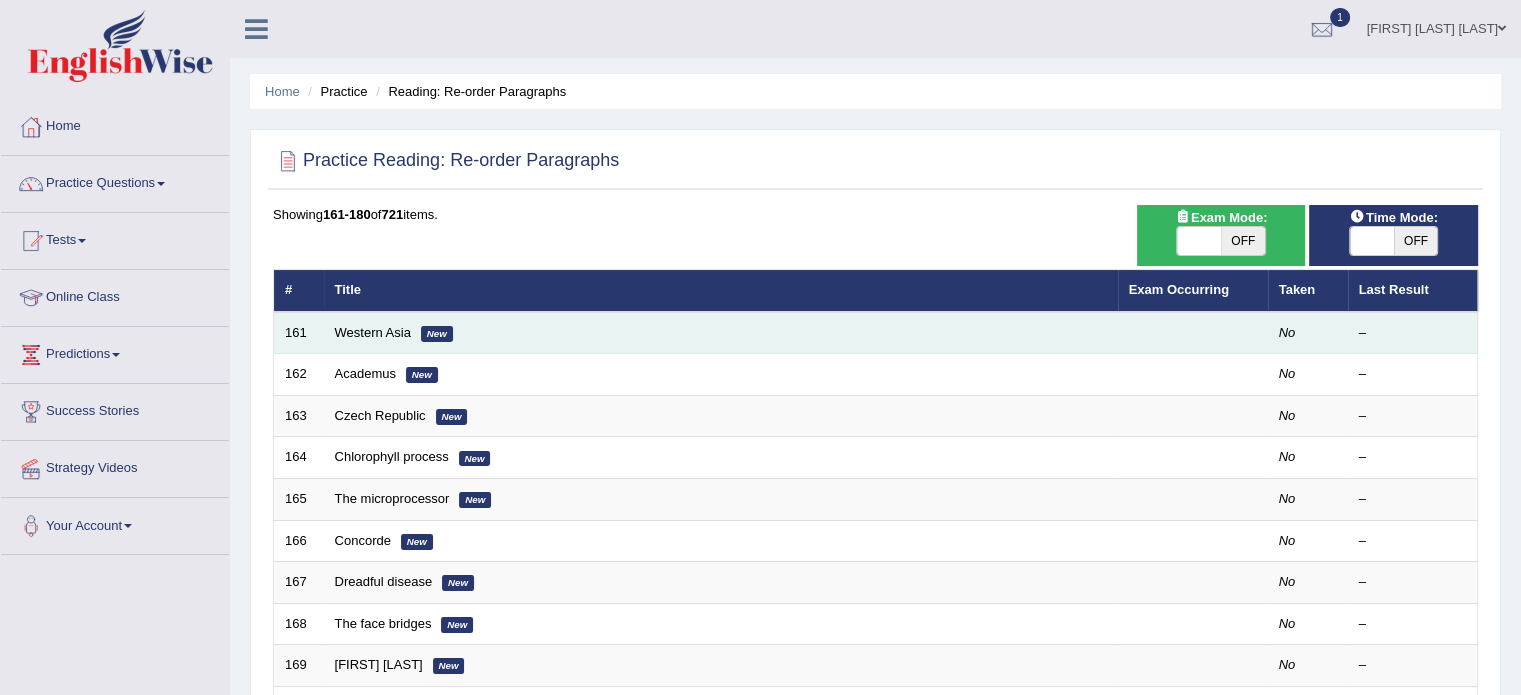 click on "[REGION] [CITY]" at bounding box center (721, 333) 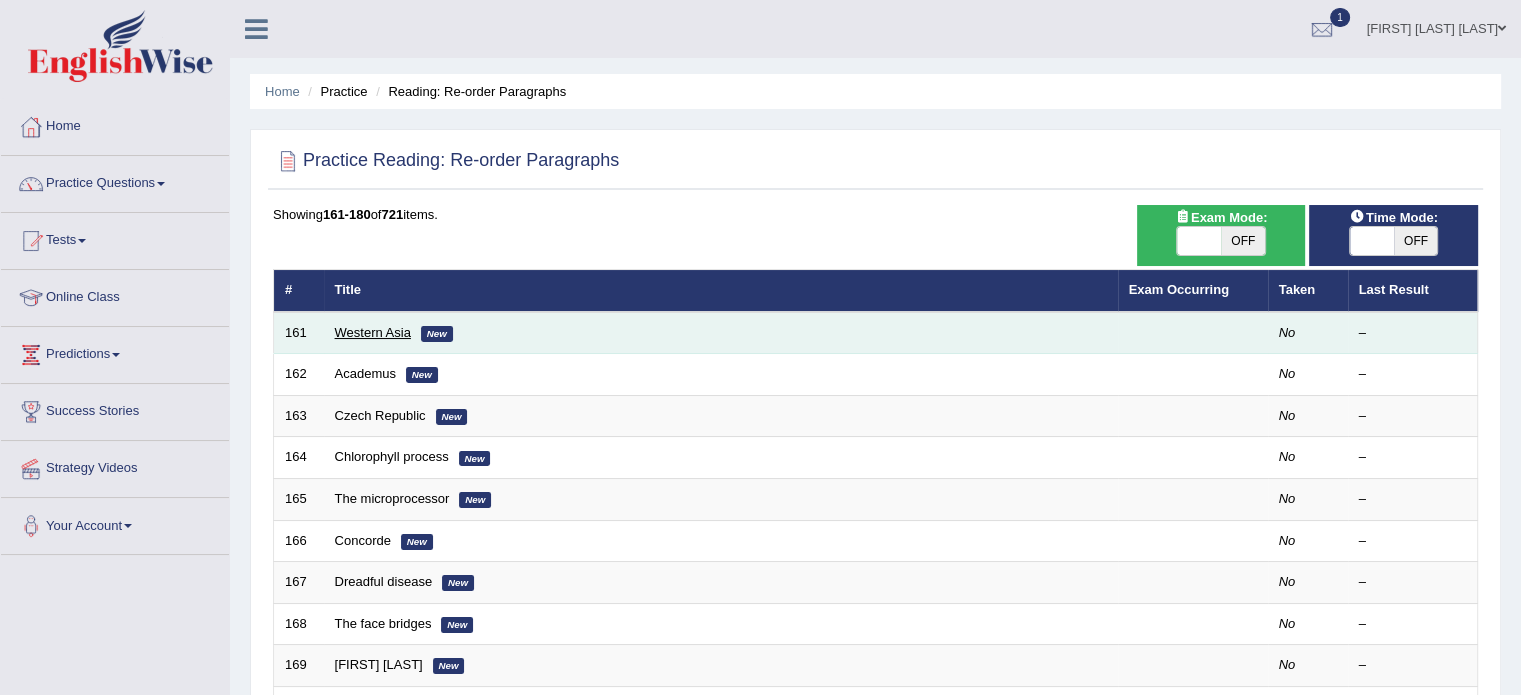 click on "Western Asia" at bounding box center [373, 332] 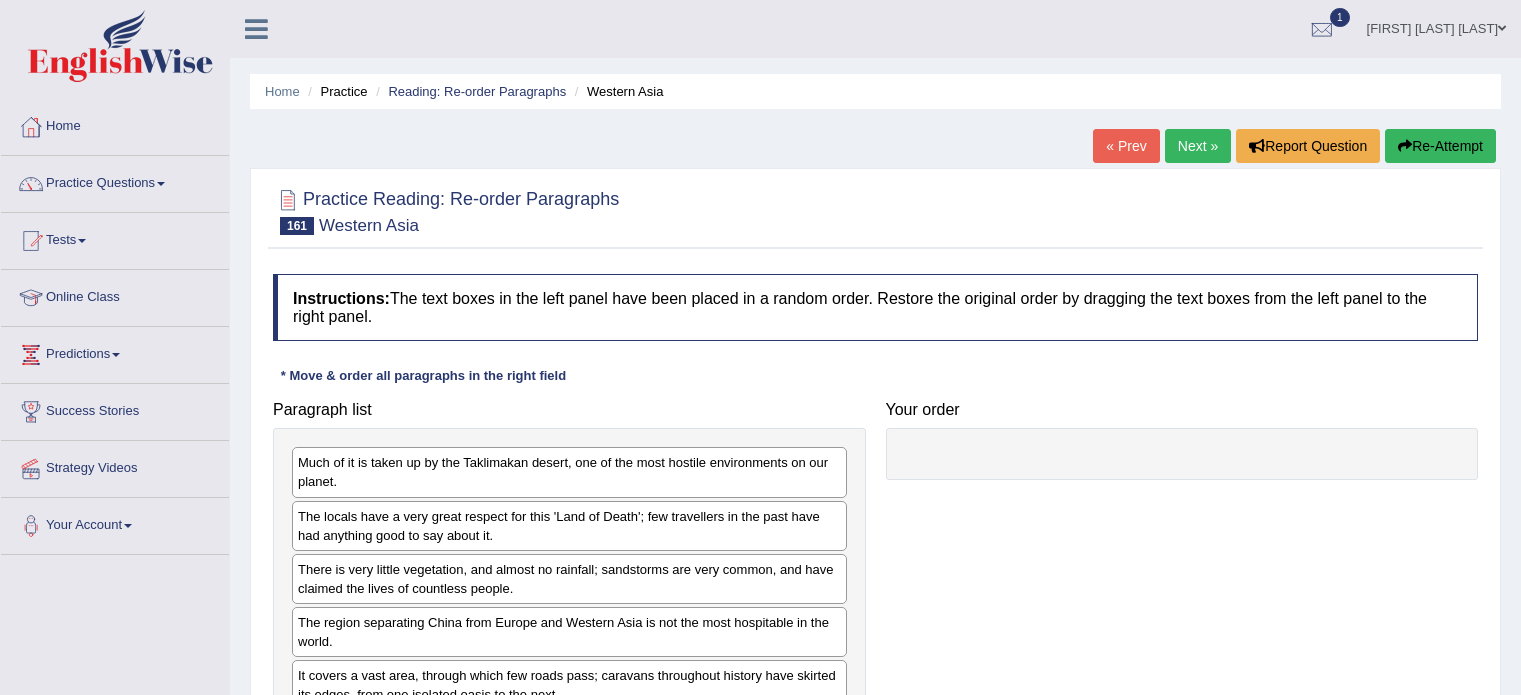 scroll, scrollTop: 0, scrollLeft: 0, axis: both 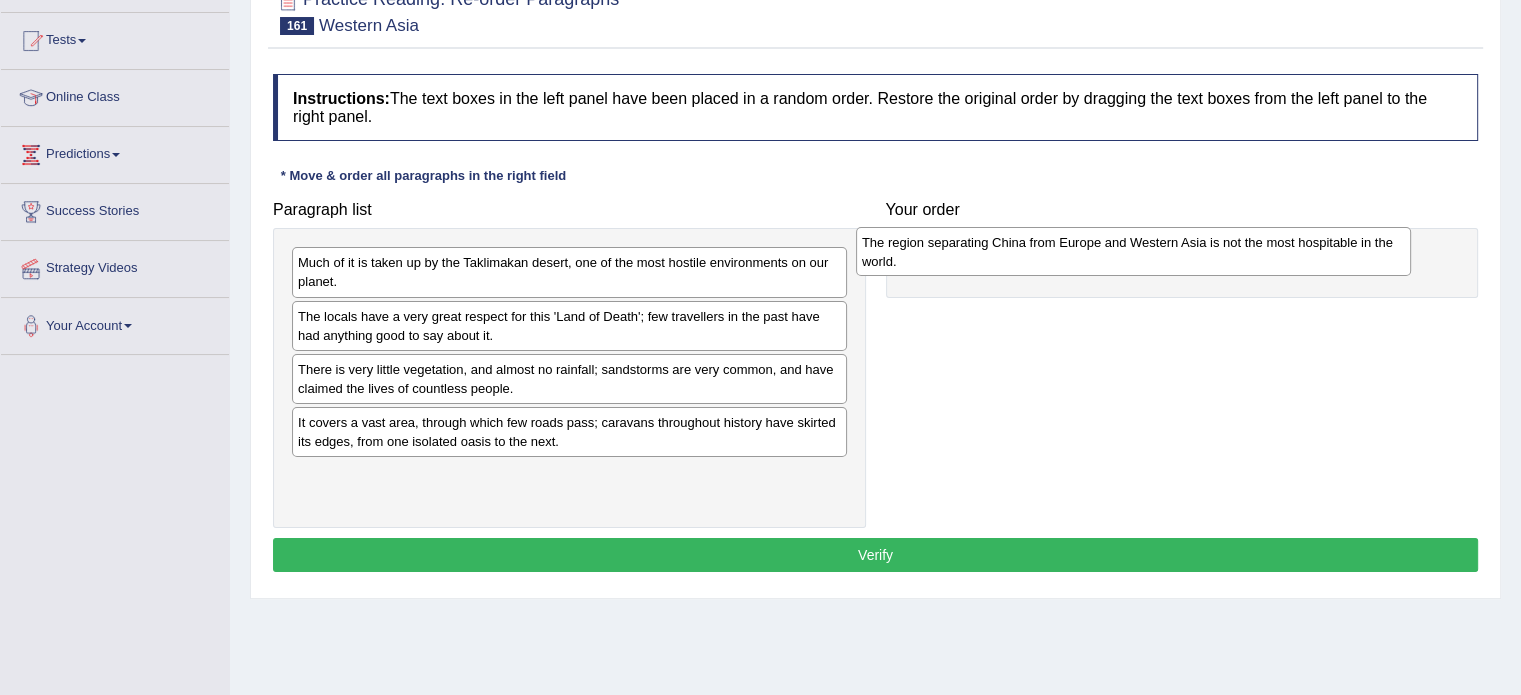 drag, startPoint x: 432, startPoint y: 434, endPoint x: 996, endPoint y: 255, distance: 591.72375 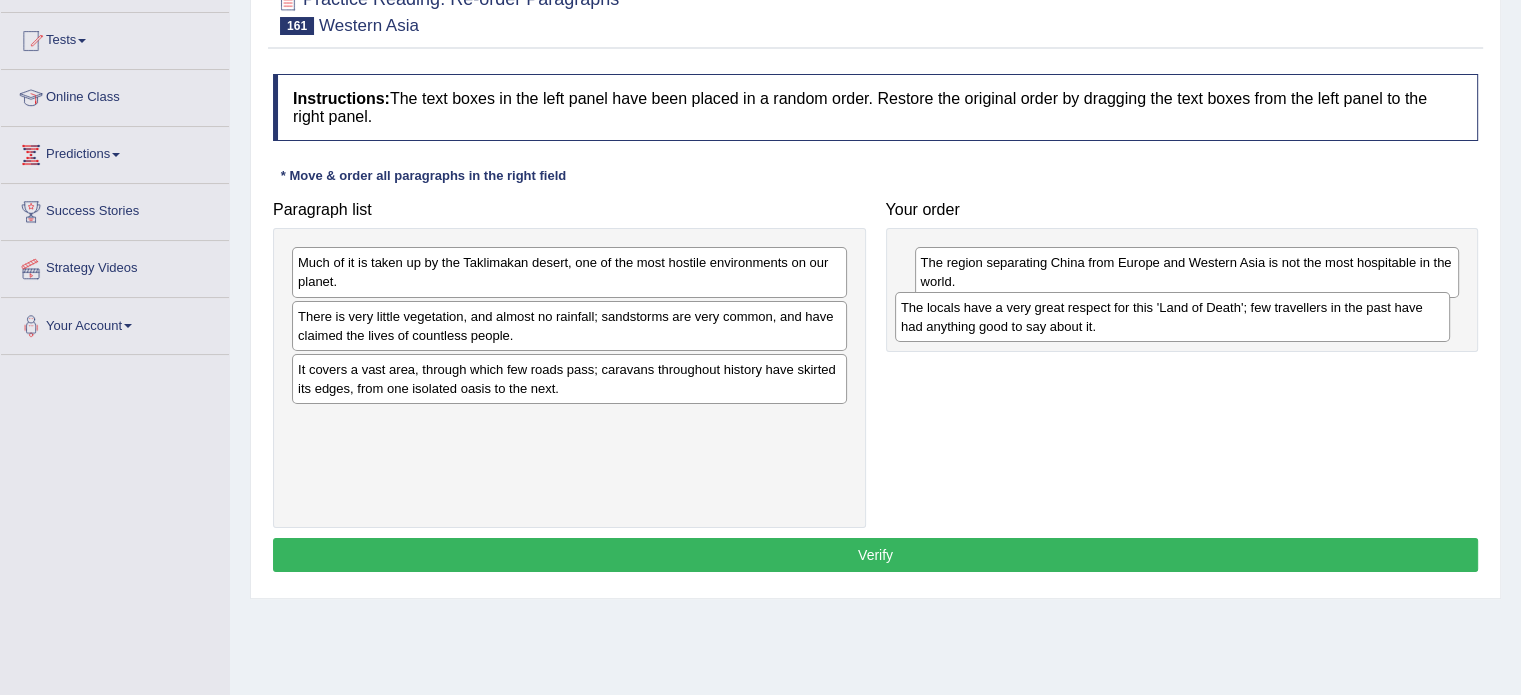 drag, startPoint x: 621, startPoint y: 322, endPoint x: 1224, endPoint y: 314, distance: 603.05304 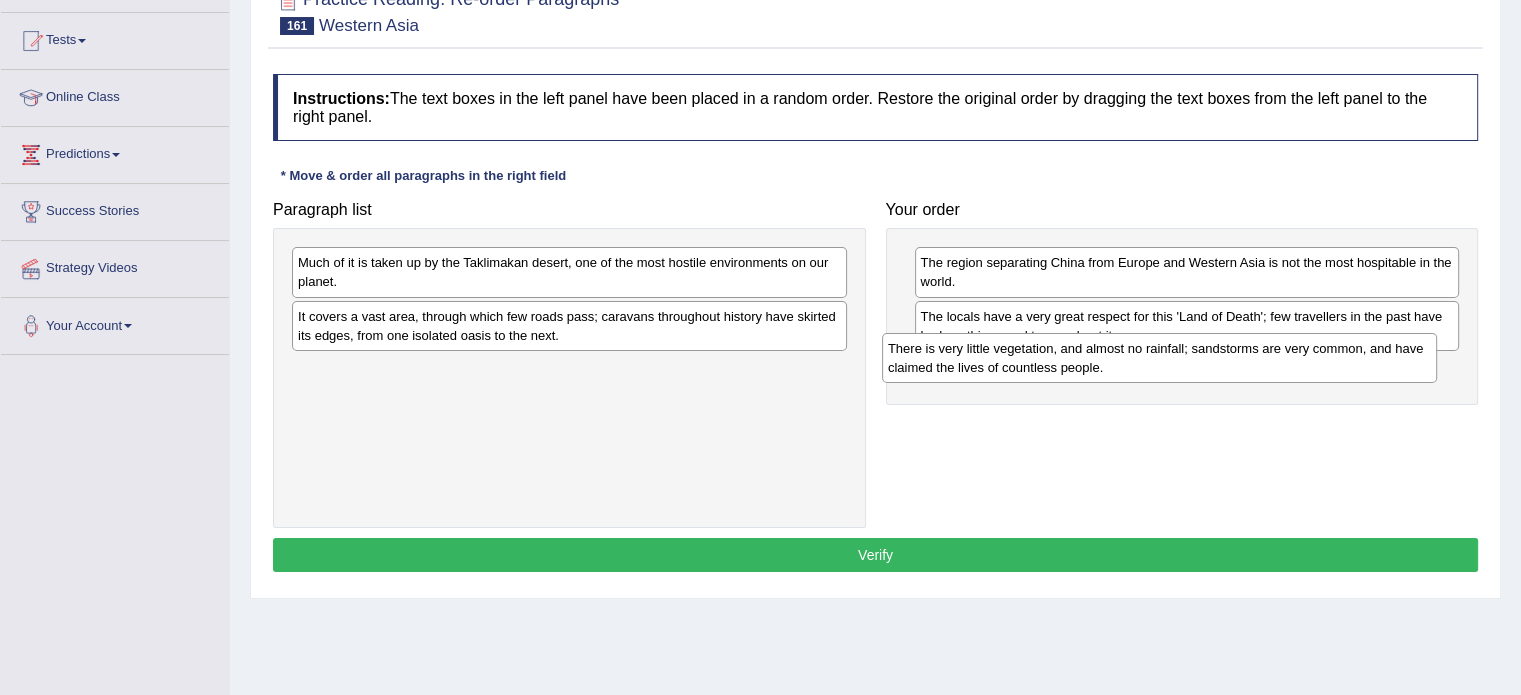 drag, startPoint x: 733, startPoint y: 326, endPoint x: 1320, endPoint y: 360, distance: 587.9838 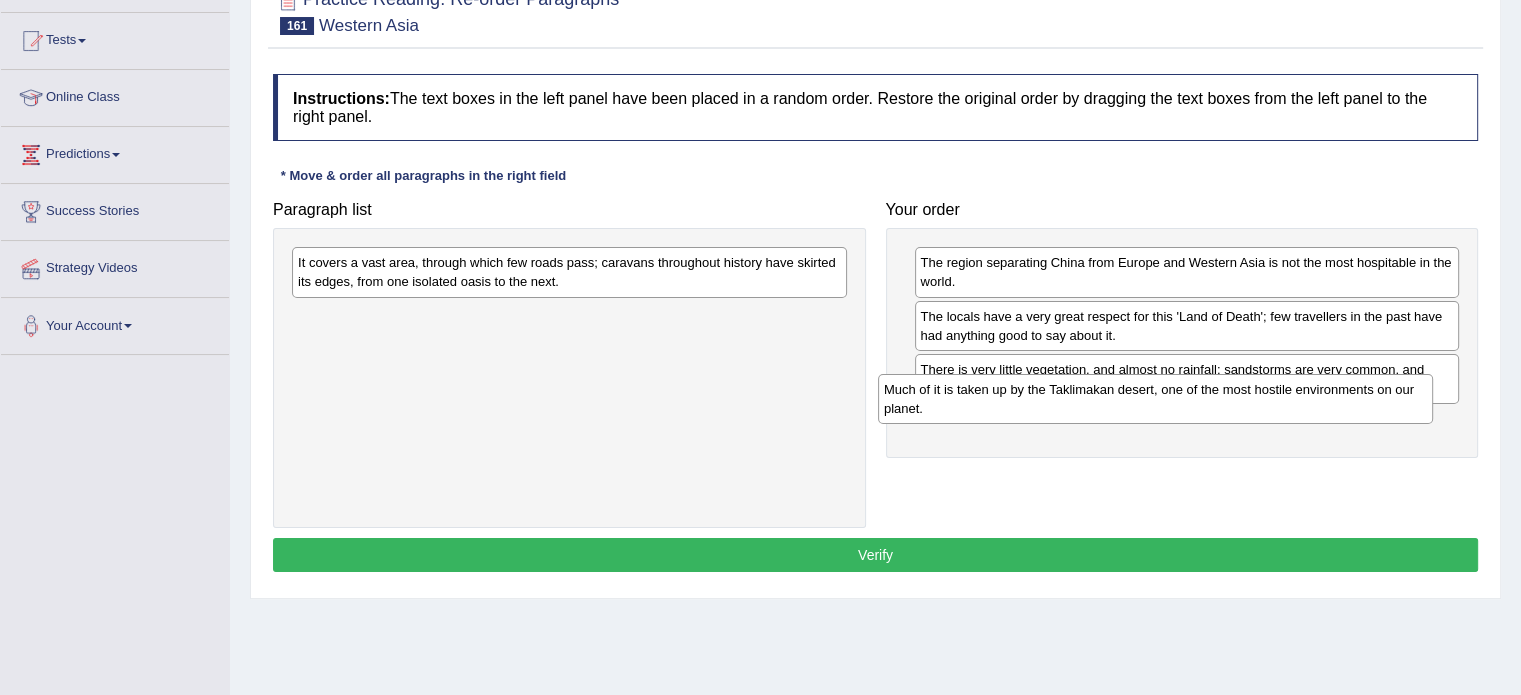 drag, startPoint x: 789, startPoint y: 267, endPoint x: 1375, endPoint y: 394, distance: 599.60406 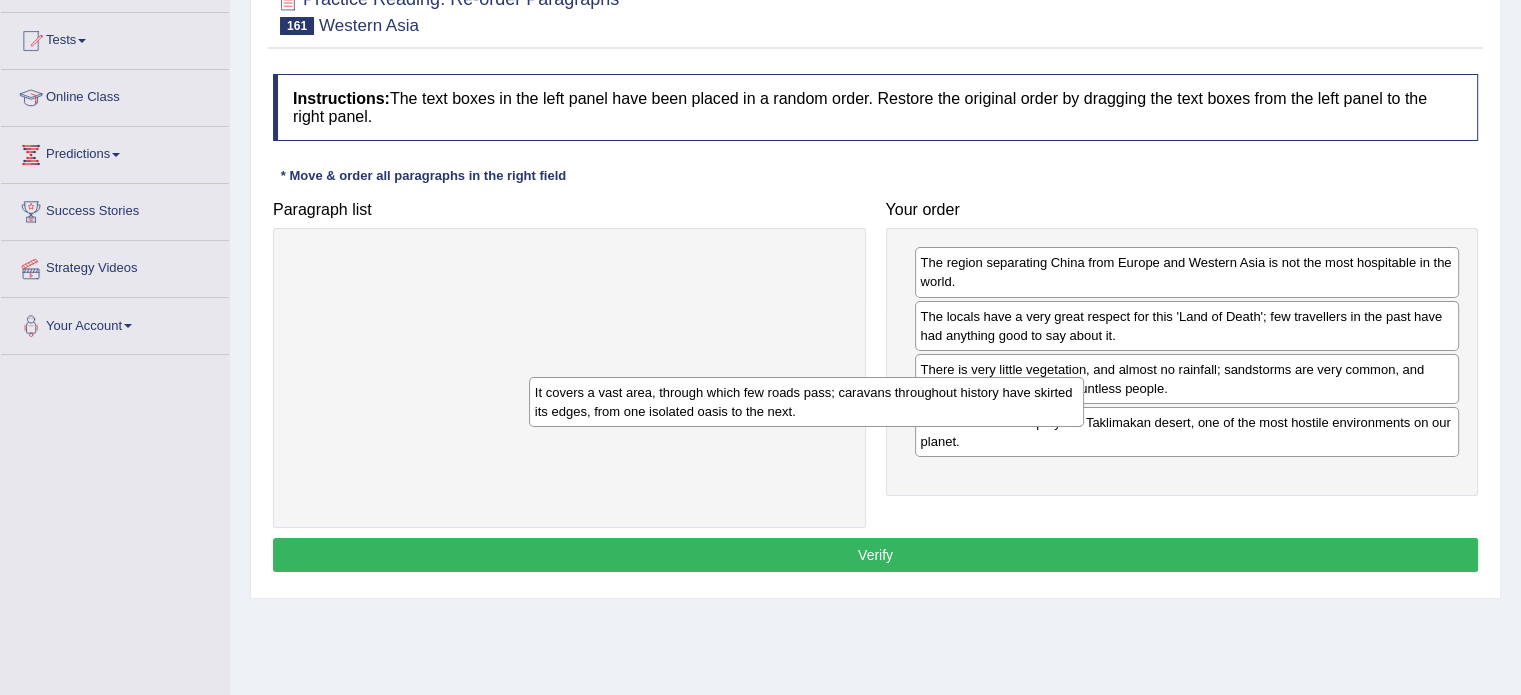 drag, startPoint x: 715, startPoint y: 267, endPoint x: 1158, endPoint y: 472, distance: 488.13318 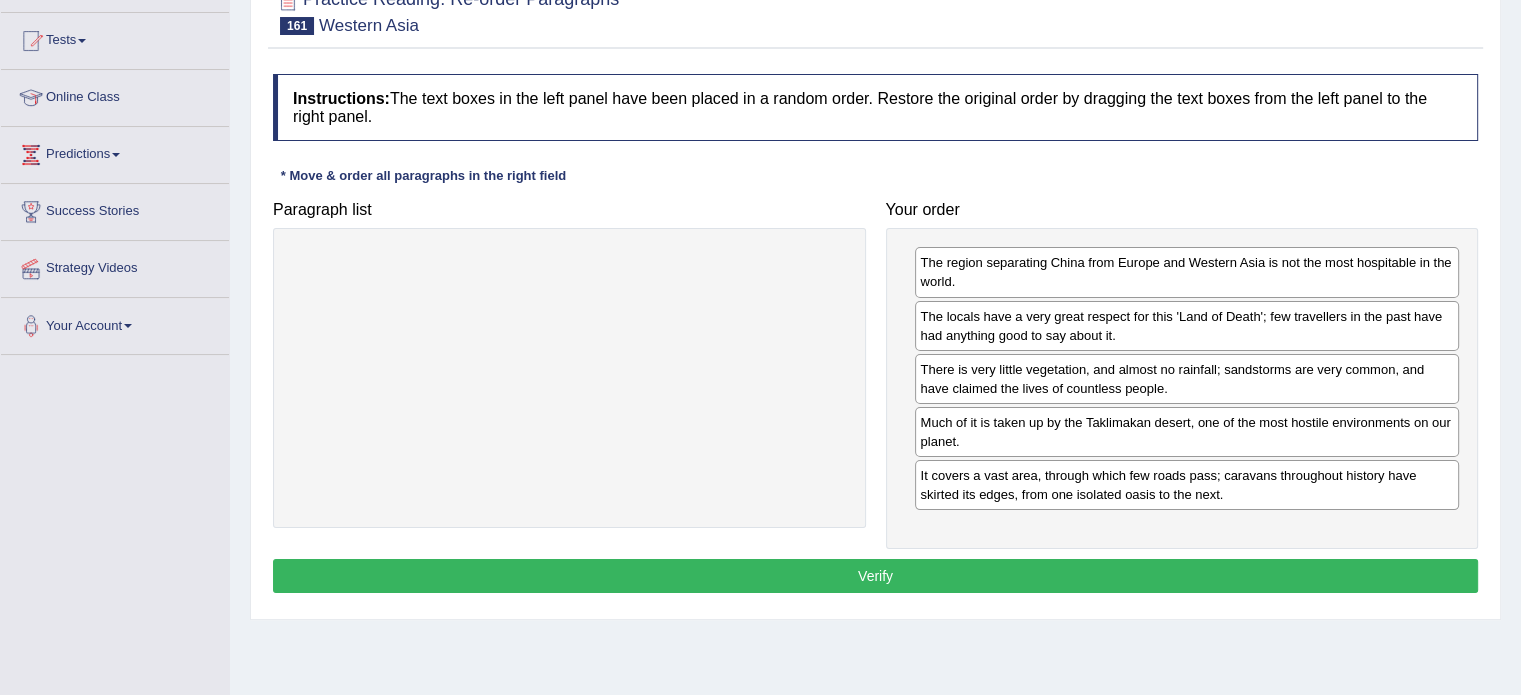 click on "Verify" at bounding box center (875, 576) 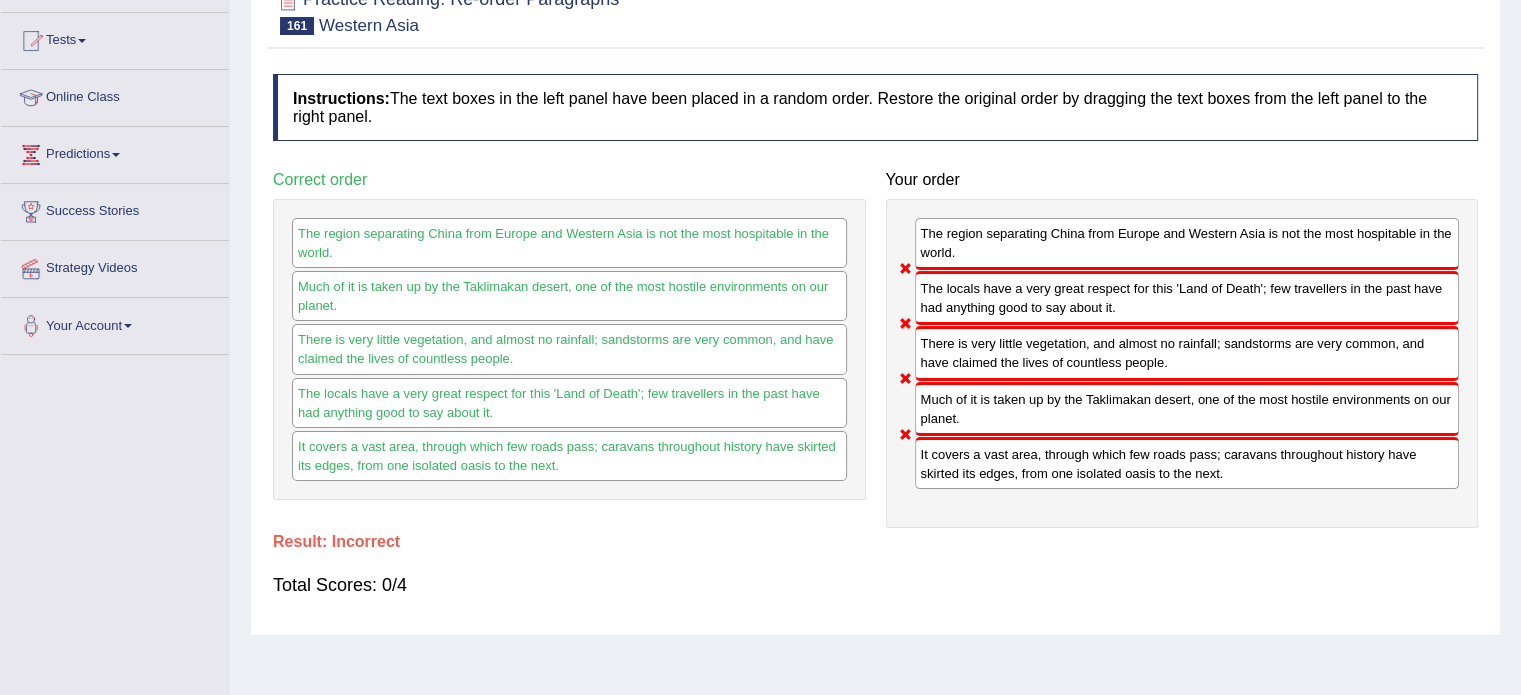 drag, startPoint x: 1518, startPoint y: 210, endPoint x: 1516, endPoint y: 107, distance: 103.01942 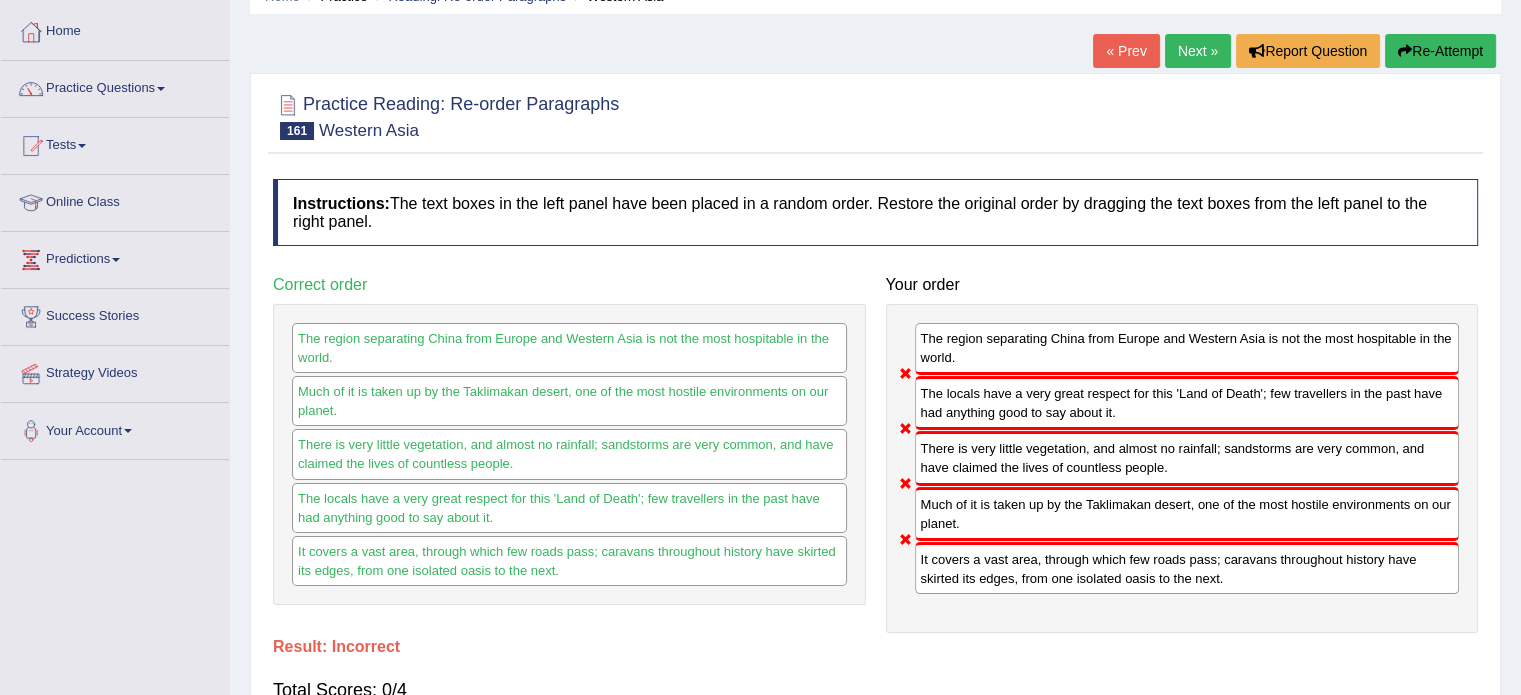 scroll, scrollTop: 87, scrollLeft: 0, axis: vertical 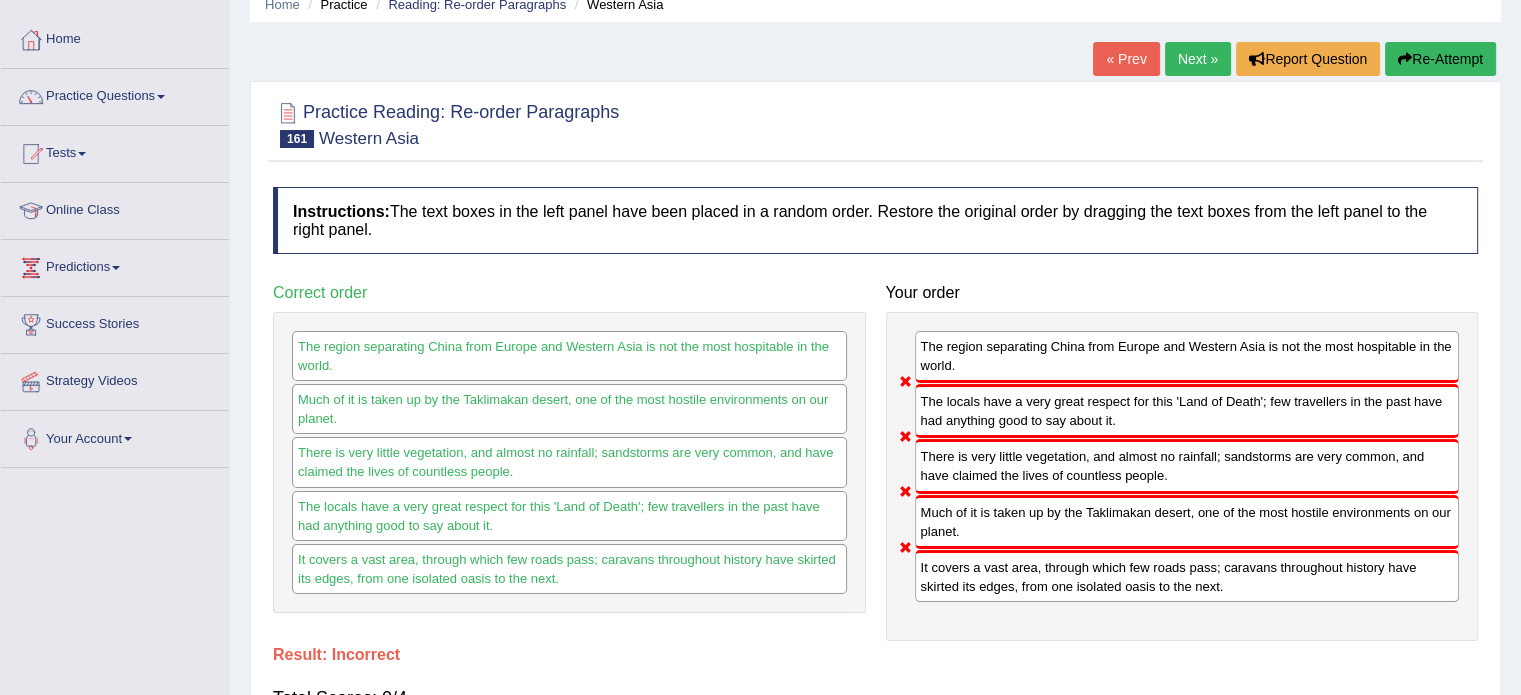 click on "Re-Attempt" at bounding box center (1440, 59) 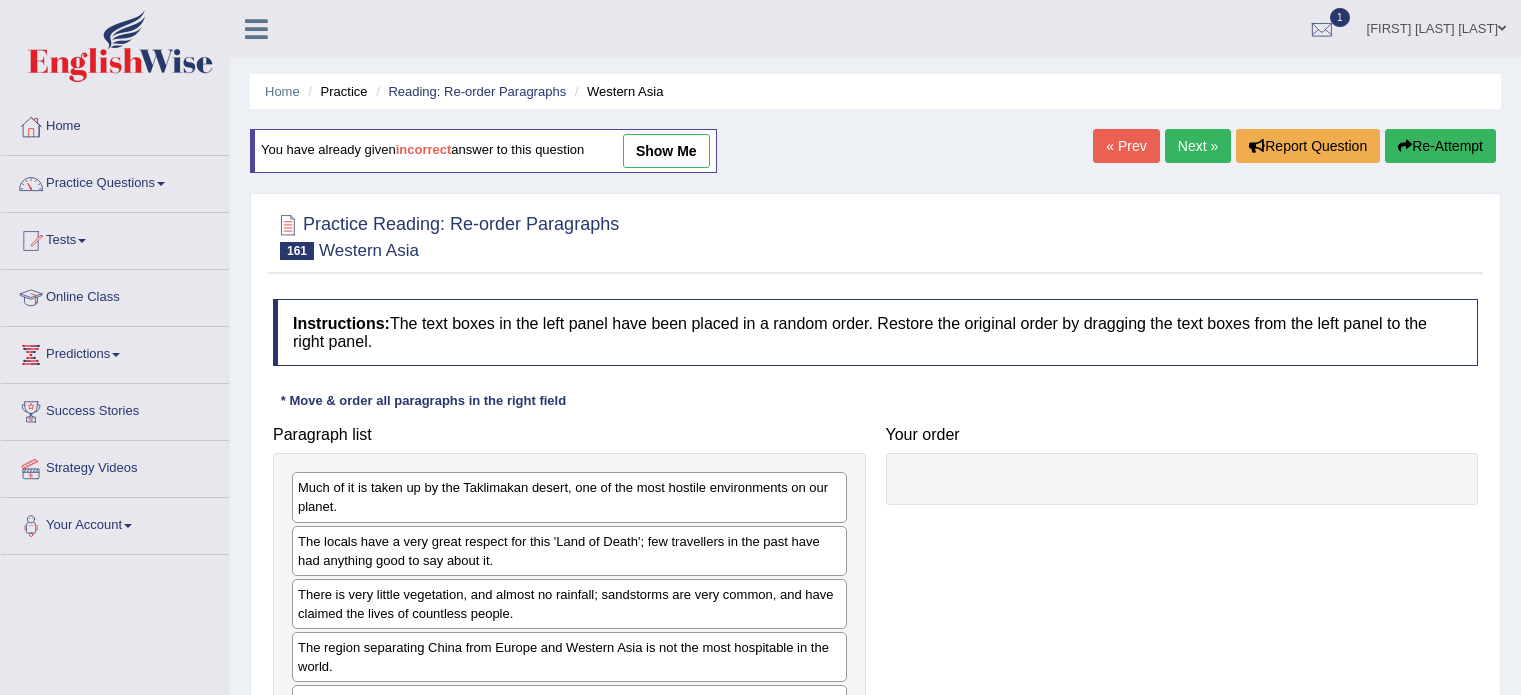 scroll, scrollTop: 87, scrollLeft: 0, axis: vertical 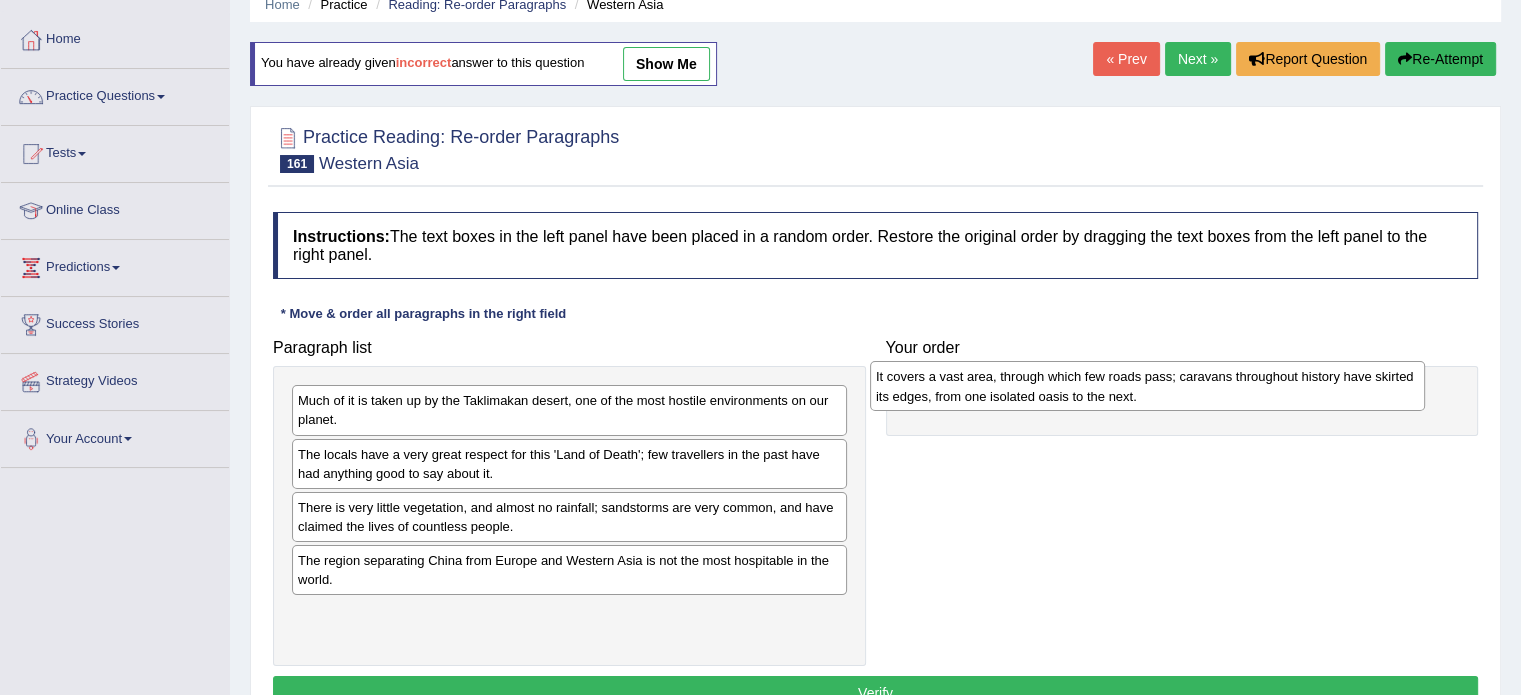 drag, startPoint x: 379, startPoint y: 618, endPoint x: 957, endPoint y: 382, distance: 624.3236 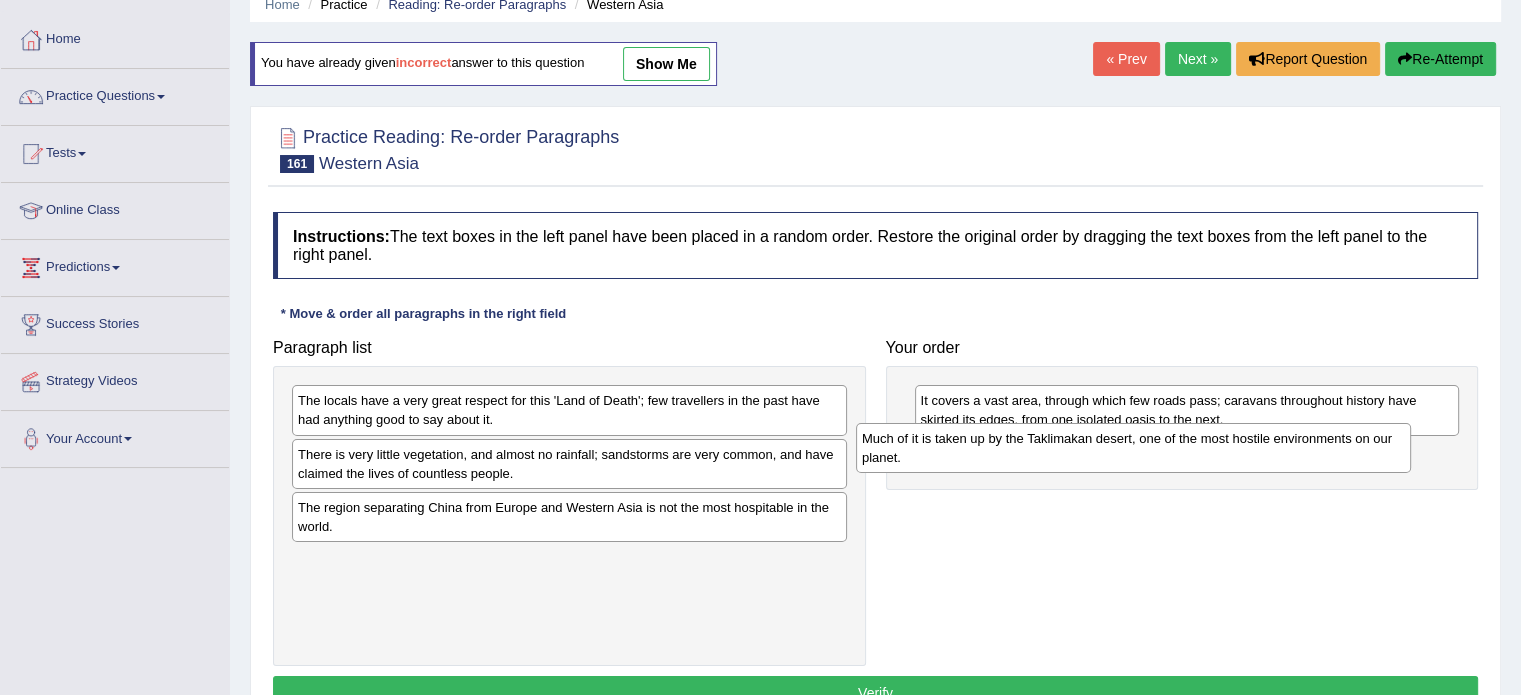 drag, startPoint x: 667, startPoint y: 409, endPoint x: 1231, endPoint y: 447, distance: 565.2787 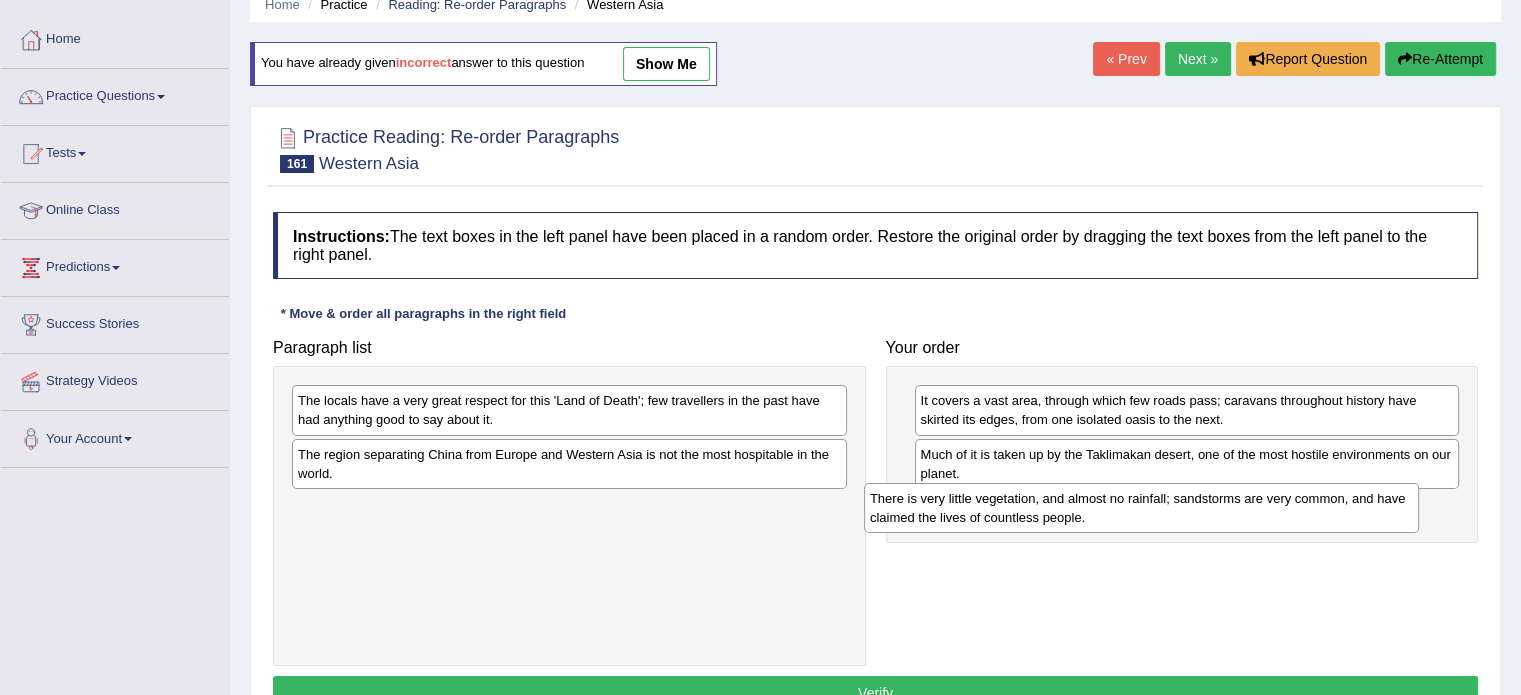 drag, startPoint x: 732, startPoint y: 439, endPoint x: 1304, endPoint y: 483, distance: 573.6898 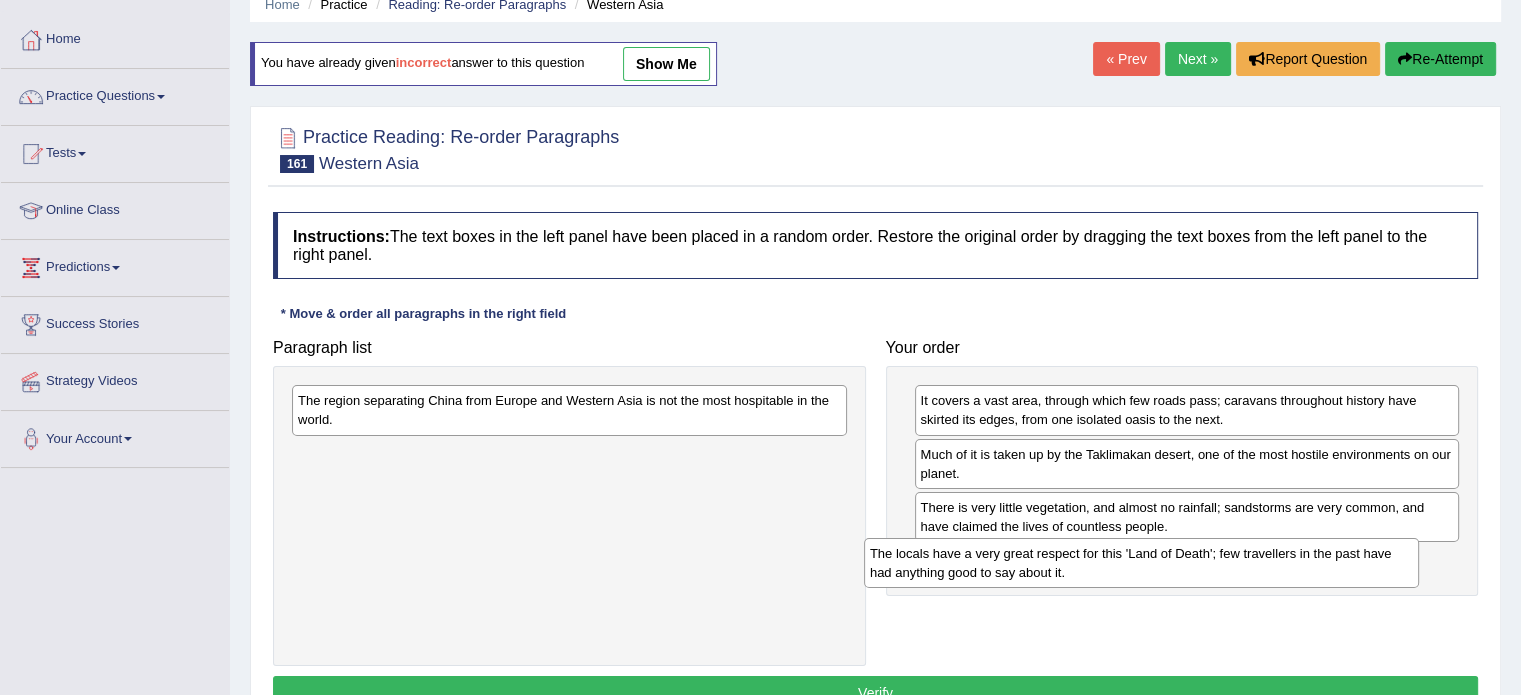 drag, startPoint x: 736, startPoint y: 410, endPoint x: 1308, endPoint y: 563, distance: 592.10895 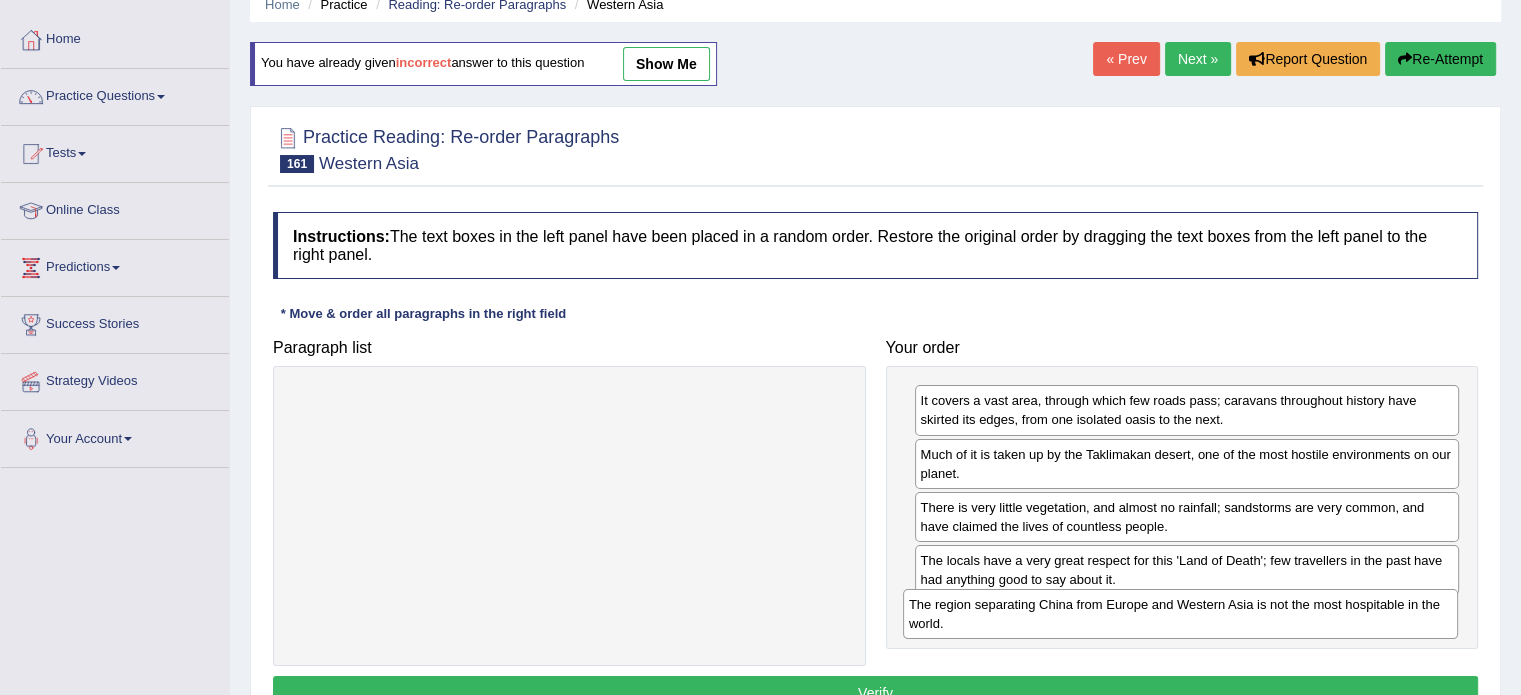 drag, startPoint x: 709, startPoint y: 402, endPoint x: 1320, endPoint y: 606, distance: 644.15607 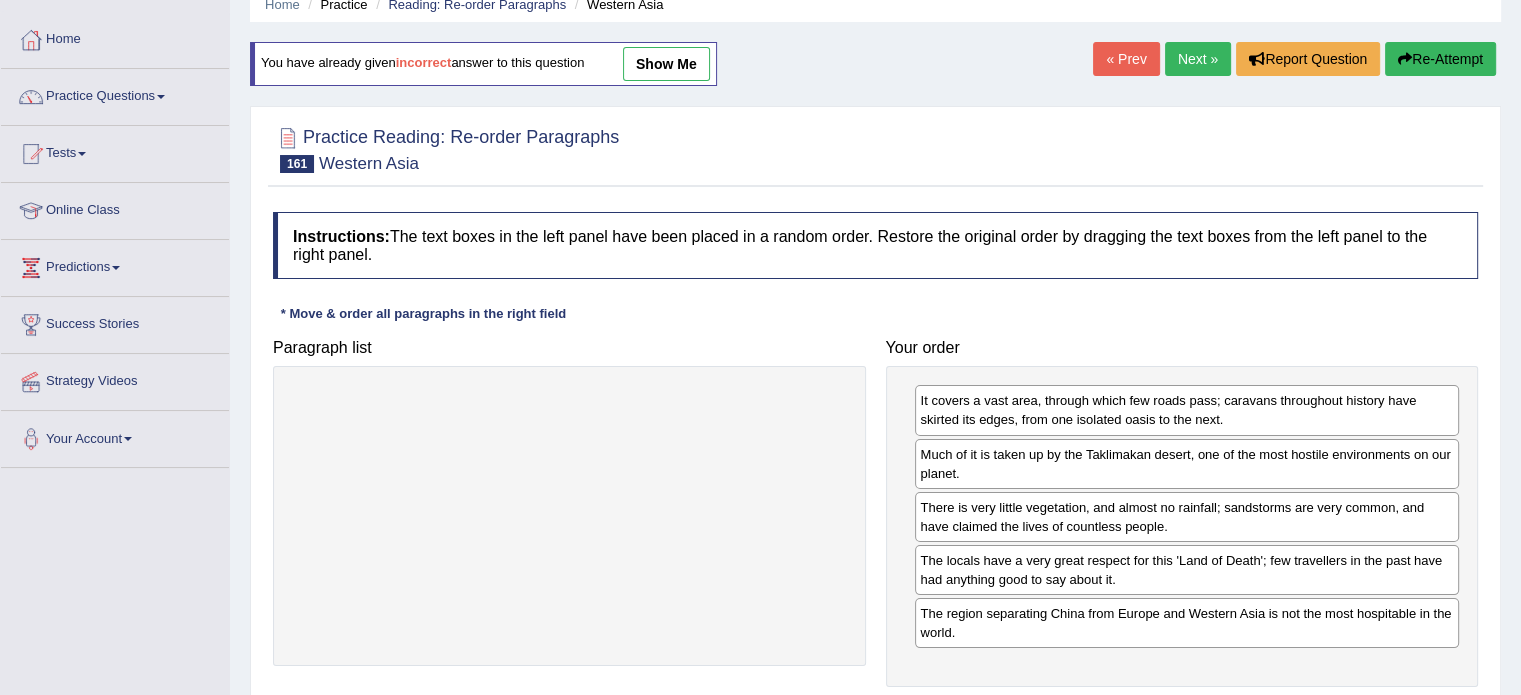 click on "Verify" at bounding box center (875, 714) 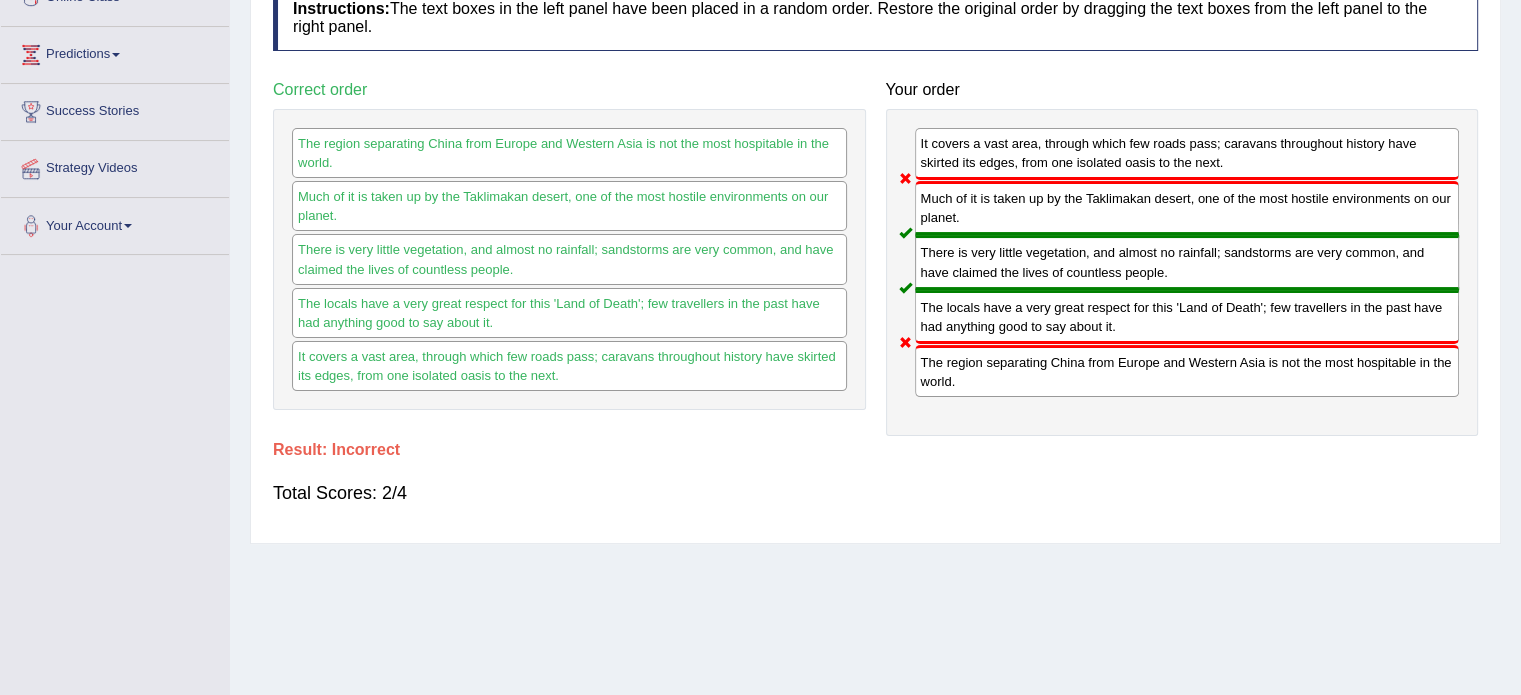 scroll, scrollTop: 312, scrollLeft: 0, axis: vertical 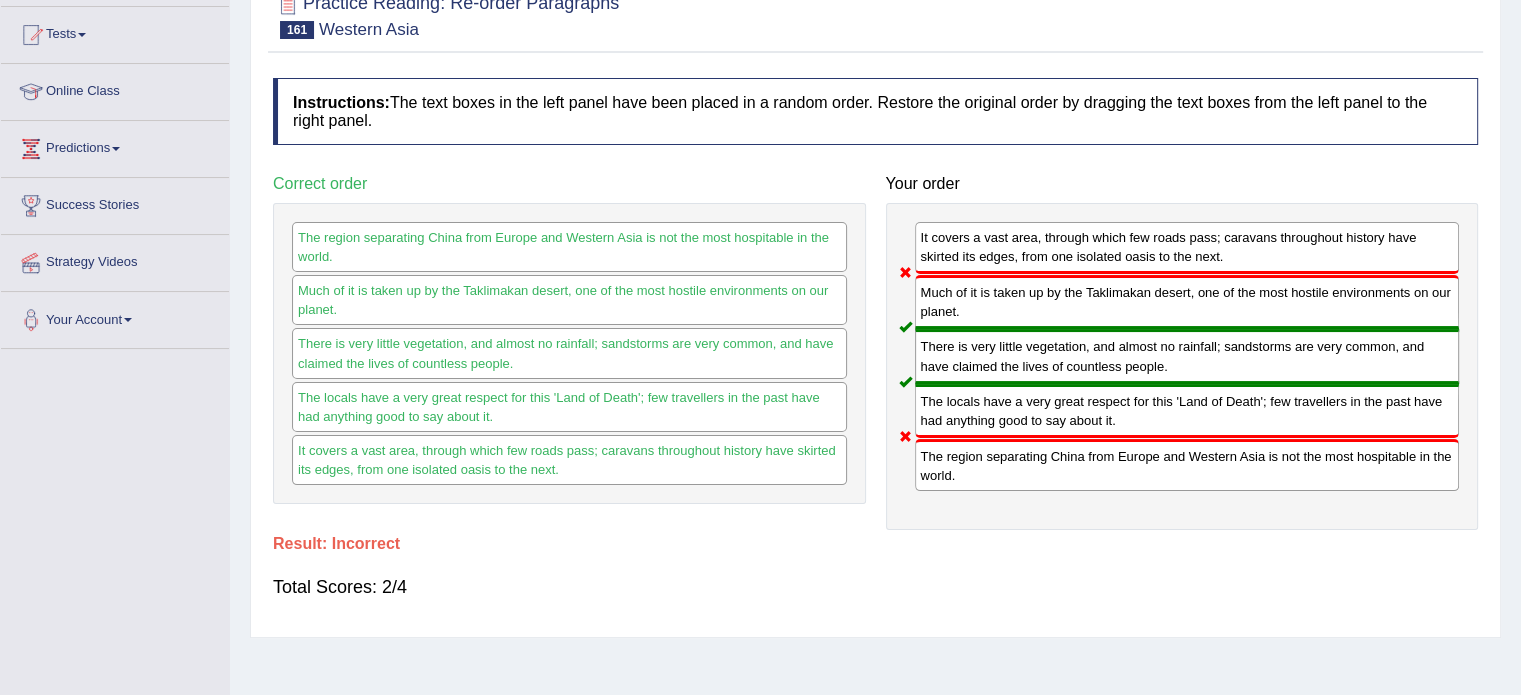 click at bounding box center [875, 14] 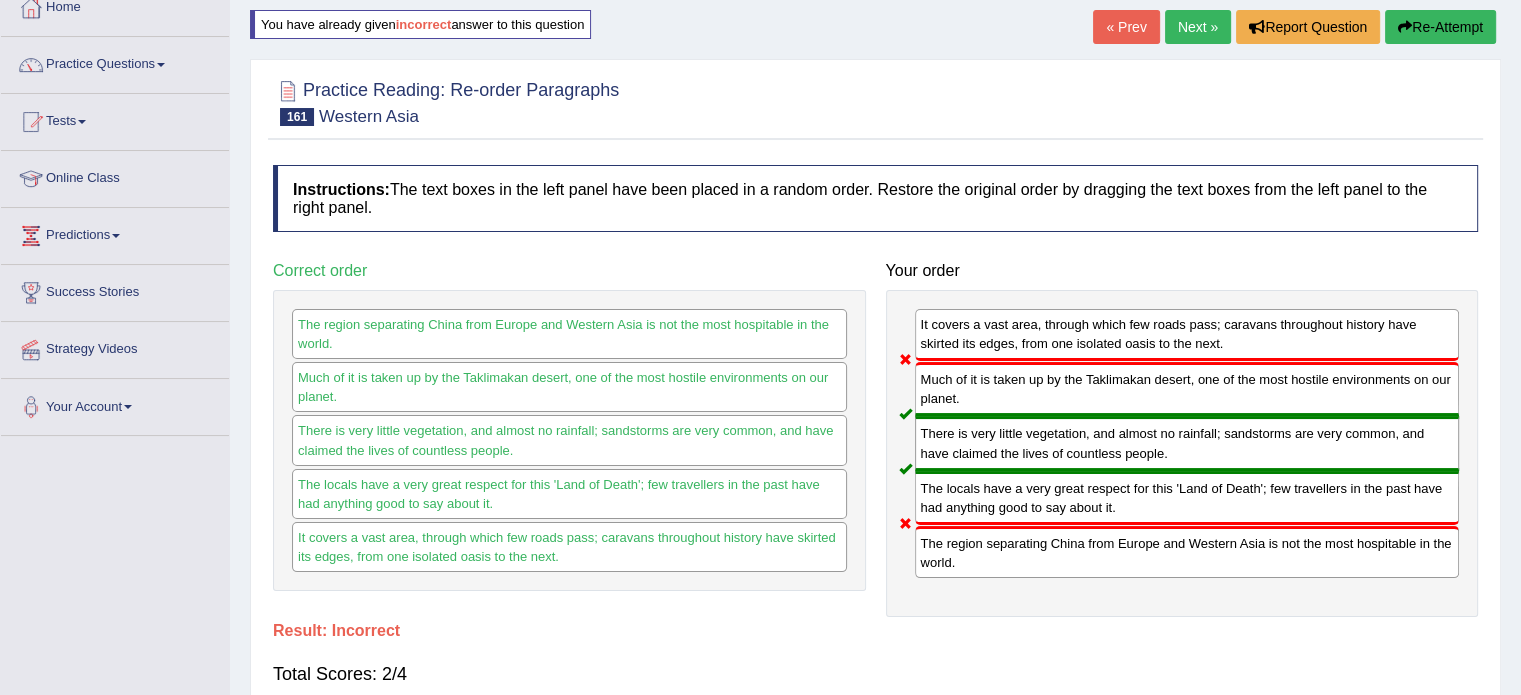 scroll, scrollTop: 52, scrollLeft: 0, axis: vertical 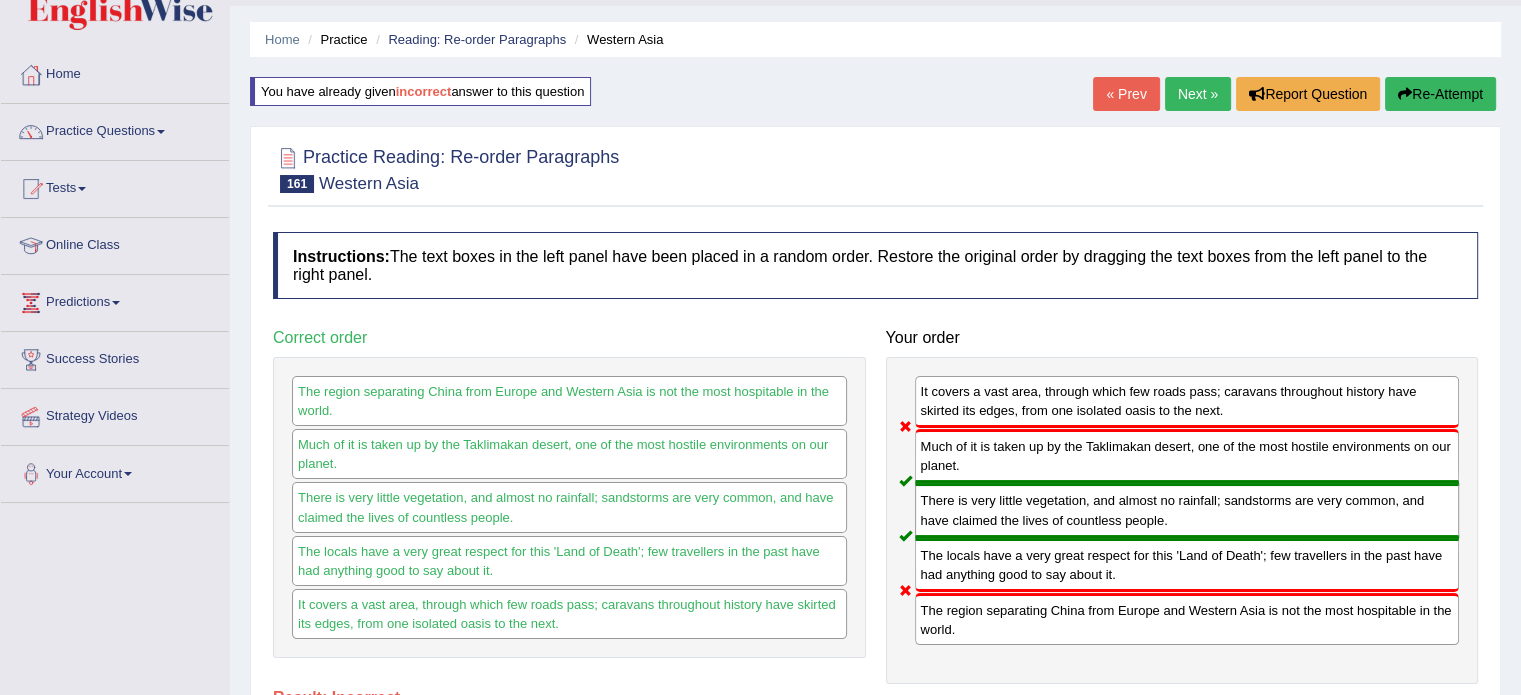 click on "Re-Attempt" at bounding box center [1440, 94] 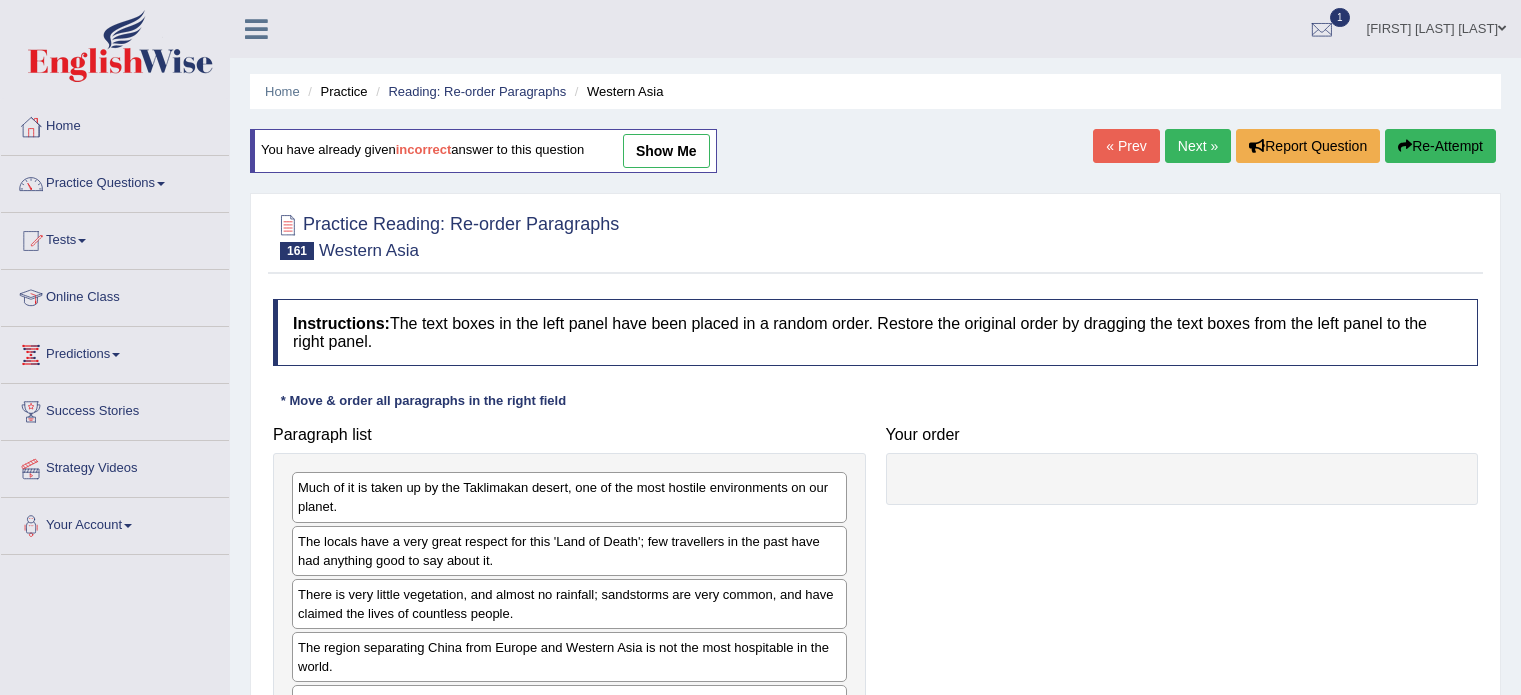 scroll, scrollTop: 52, scrollLeft: 0, axis: vertical 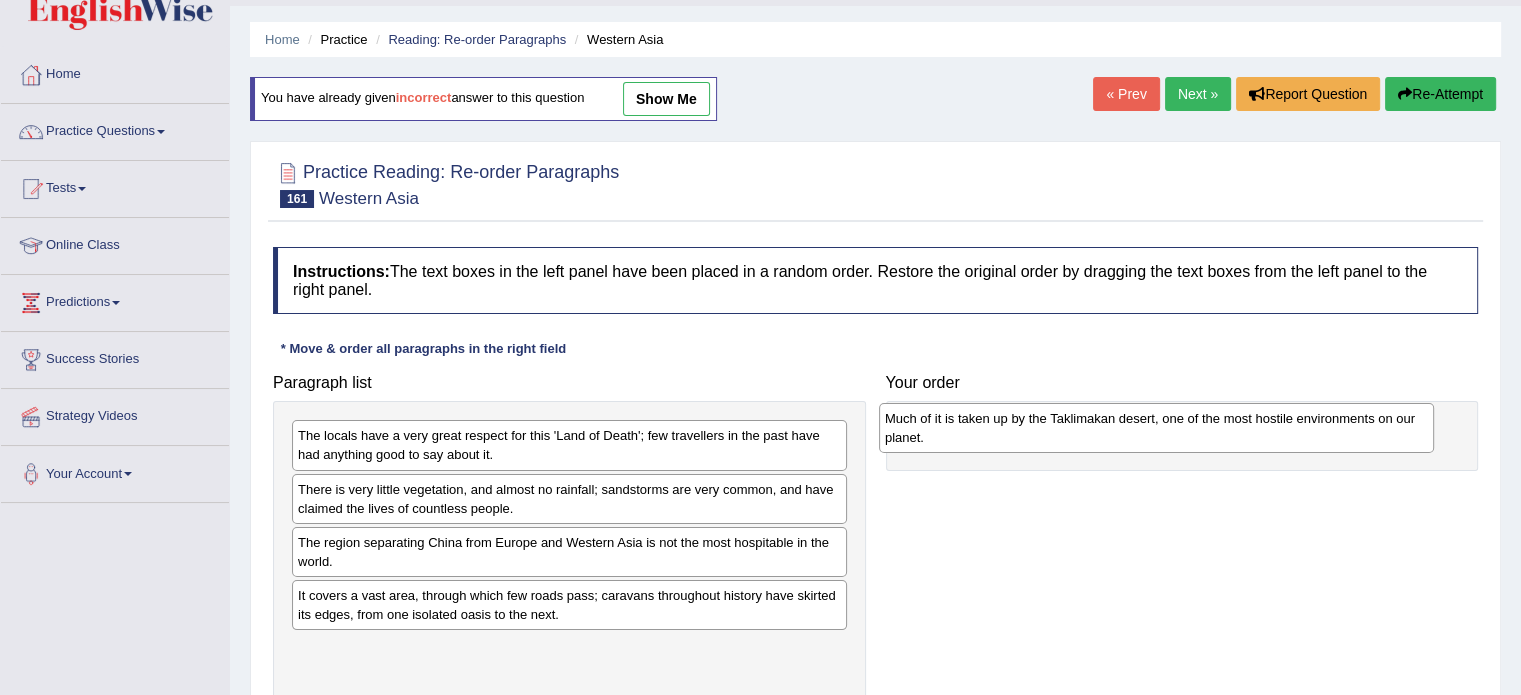 drag, startPoint x: 408, startPoint y: 446, endPoint x: 995, endPoint y: 429, distance: 587.2461 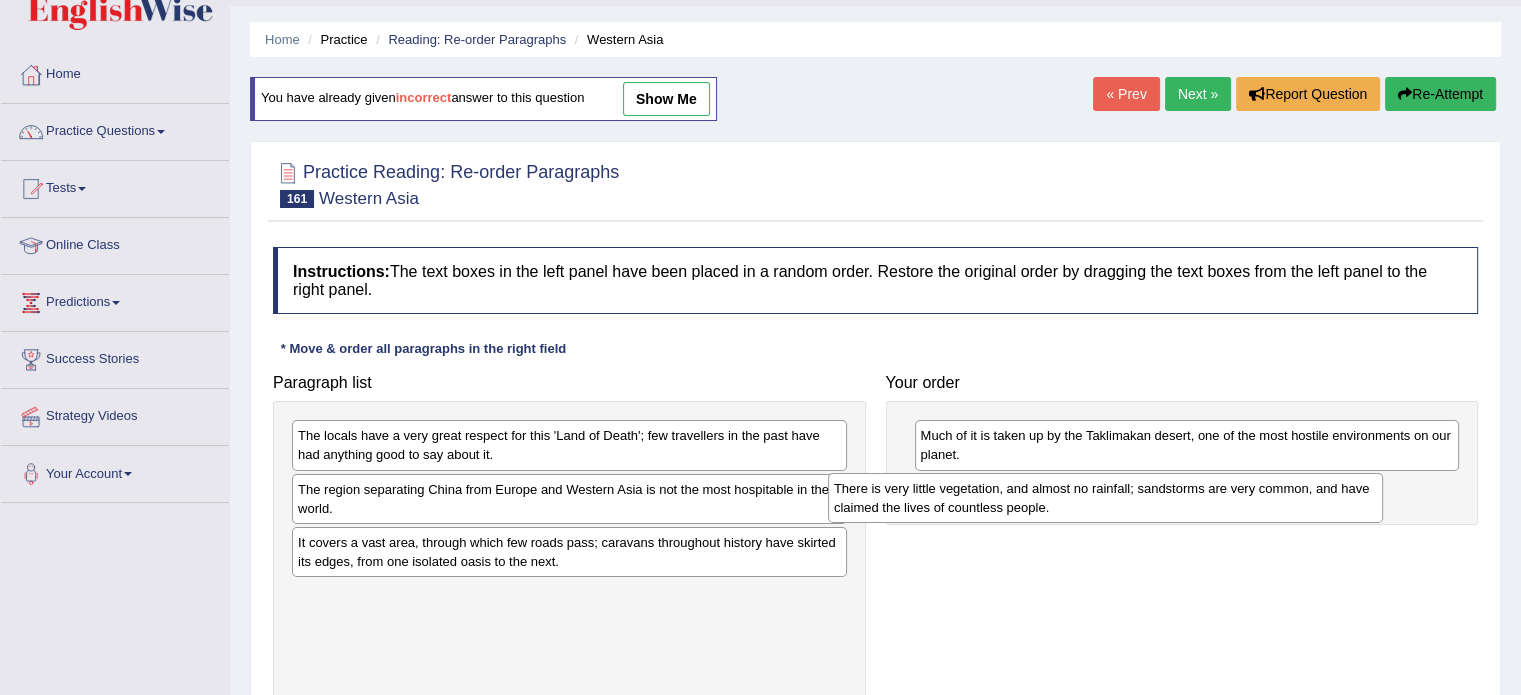 drag, startPoint x: 461, startPoint y: 491, endPoint x: 1007, endPoint y: 483, distance: 546.0586 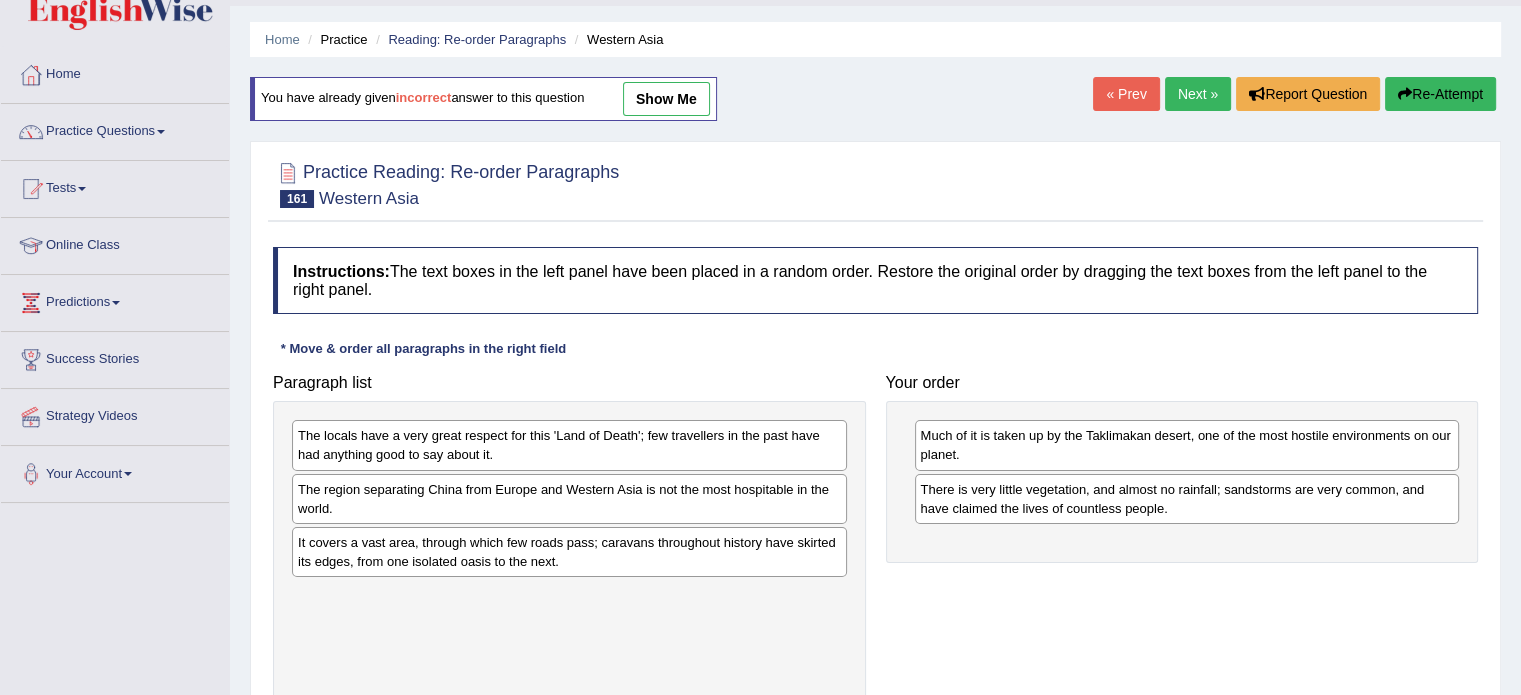 click on "The region separating China from Europe and Western Asia is not the most hospitable in the world." at bounding box center (569, 499) 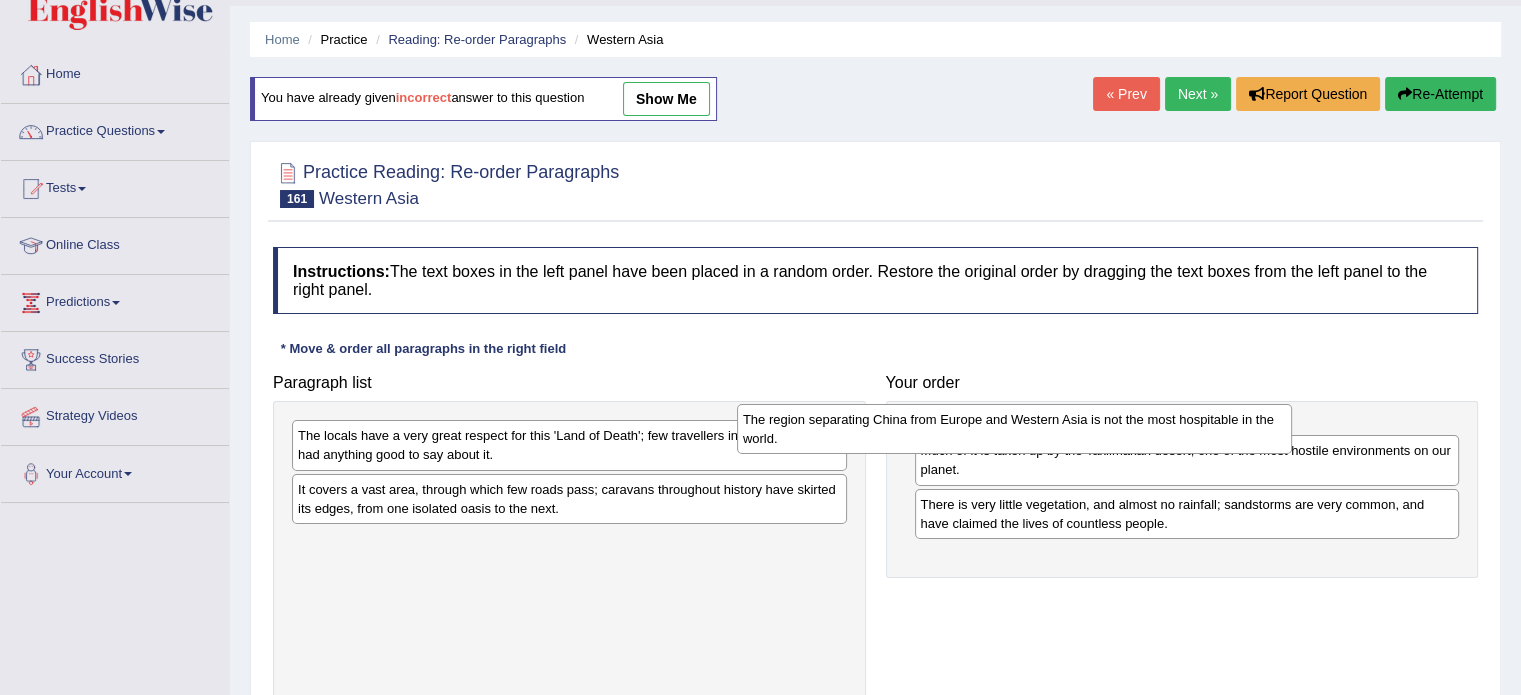 drag, startPoint x: 708, startPoint y: 505, endPoint x: 1181, endPoint y: 427, distance: 479.38815 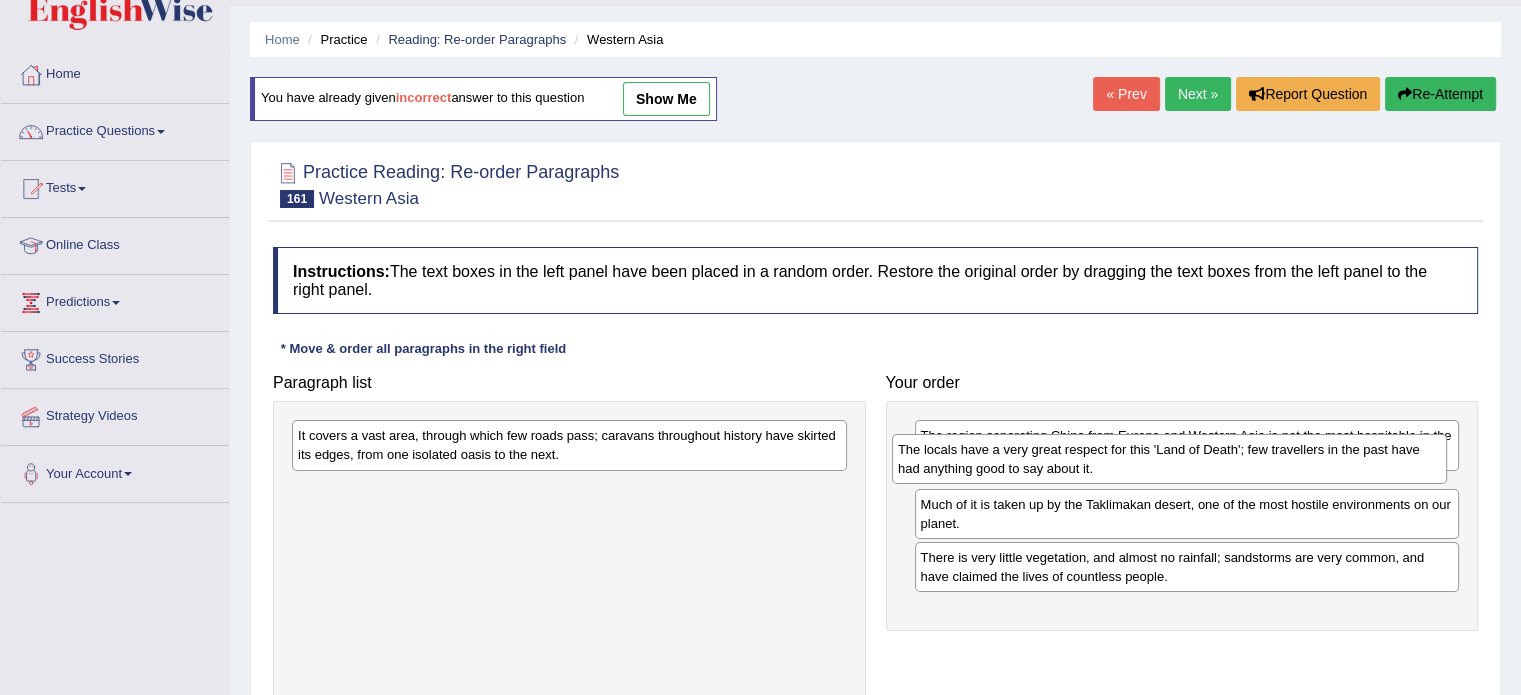 drag, startPoint x: 556, startPoint y: 450, endPoint x: 1156, endPoint y: 464, distance: 600.1633 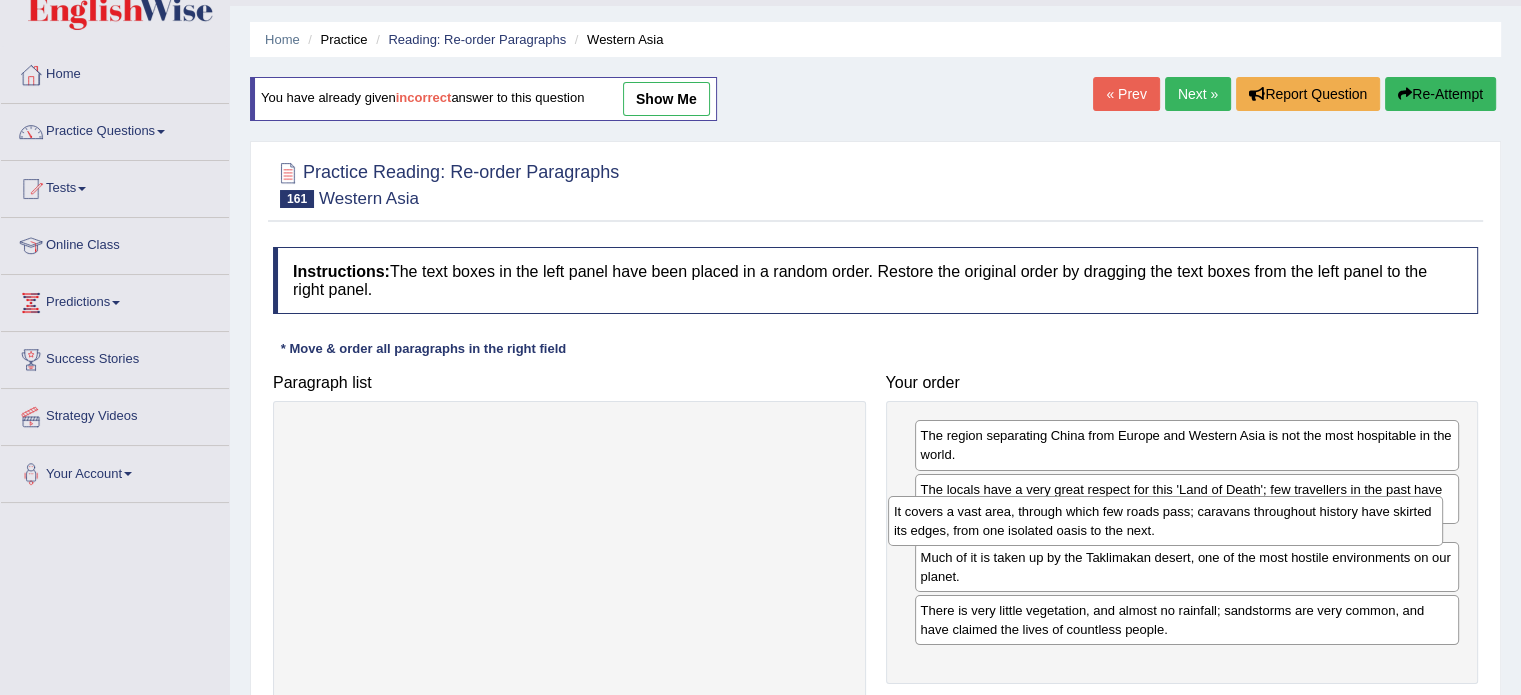 drag, startPoint x: 650, startPoint y: 427, endPoint x: 1247, endPoint y: 503, distance: 601.81805 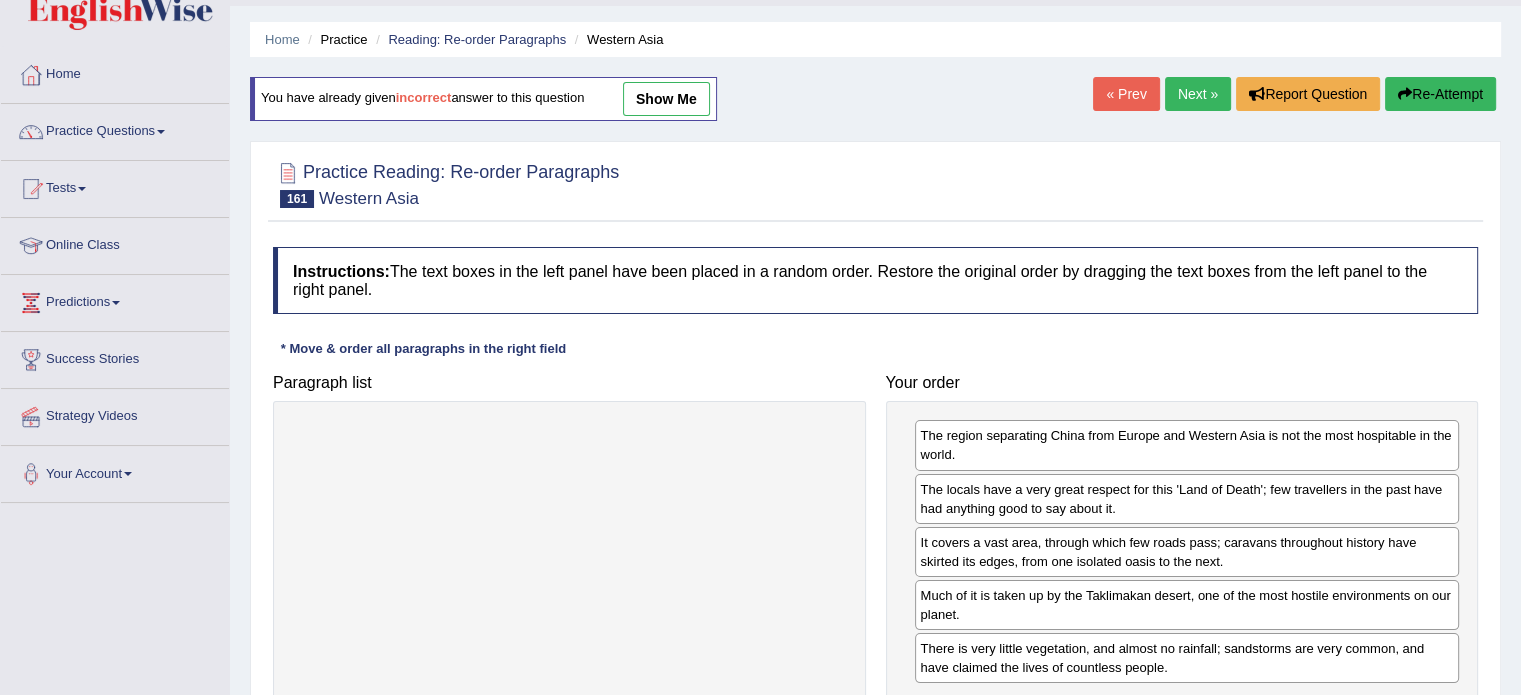 scroll, scrollTop: 290, scrollLeft: 0, axis: vertical 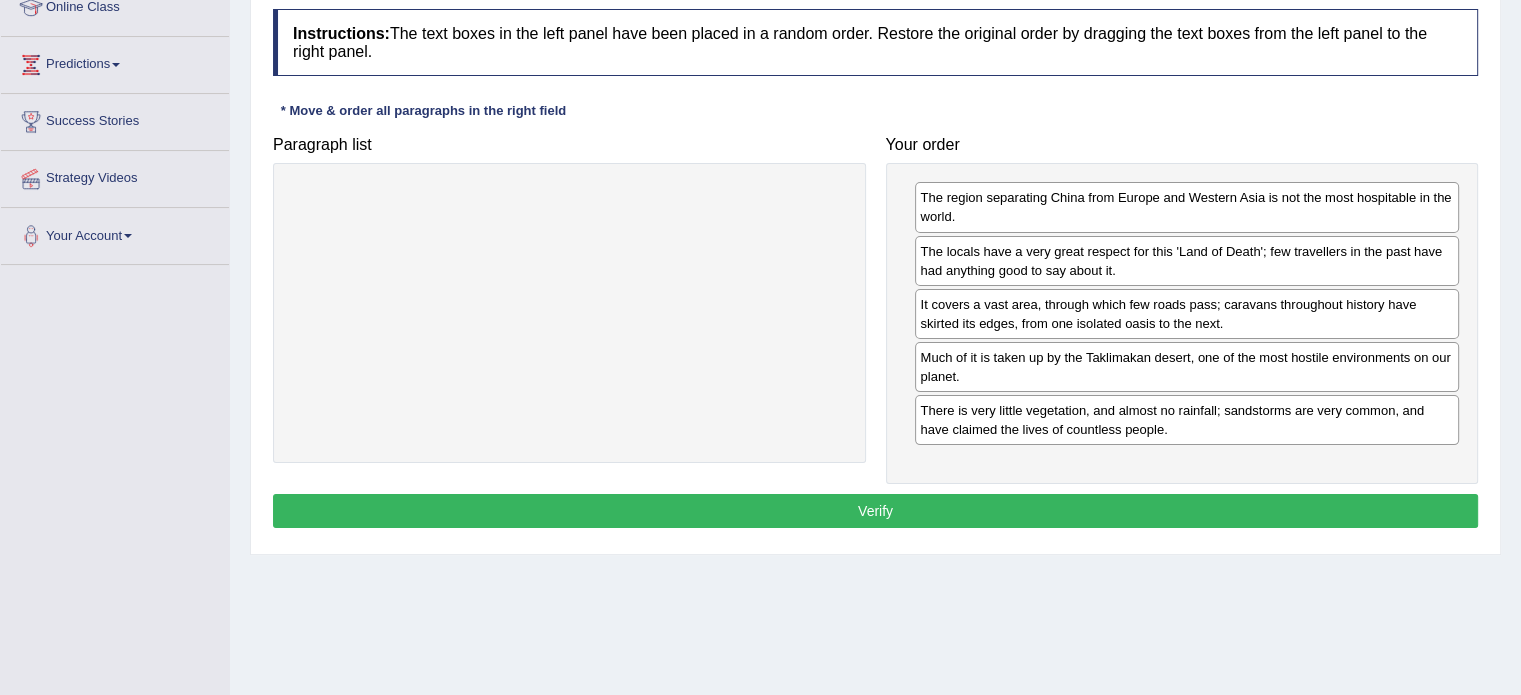 click on "Verify" at bounding box center [875, 511] 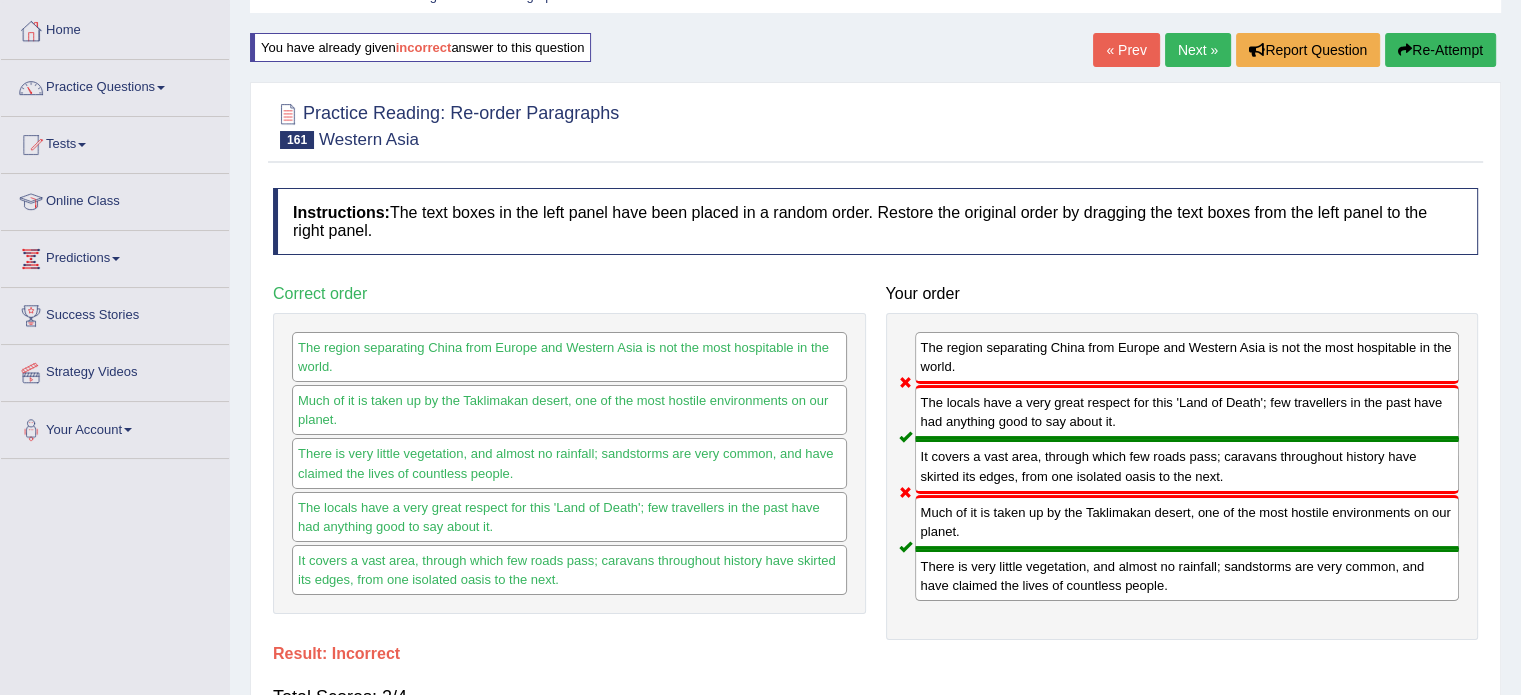 scroll, scrollTop: 84, scrollLeft: 0, axis: vertical 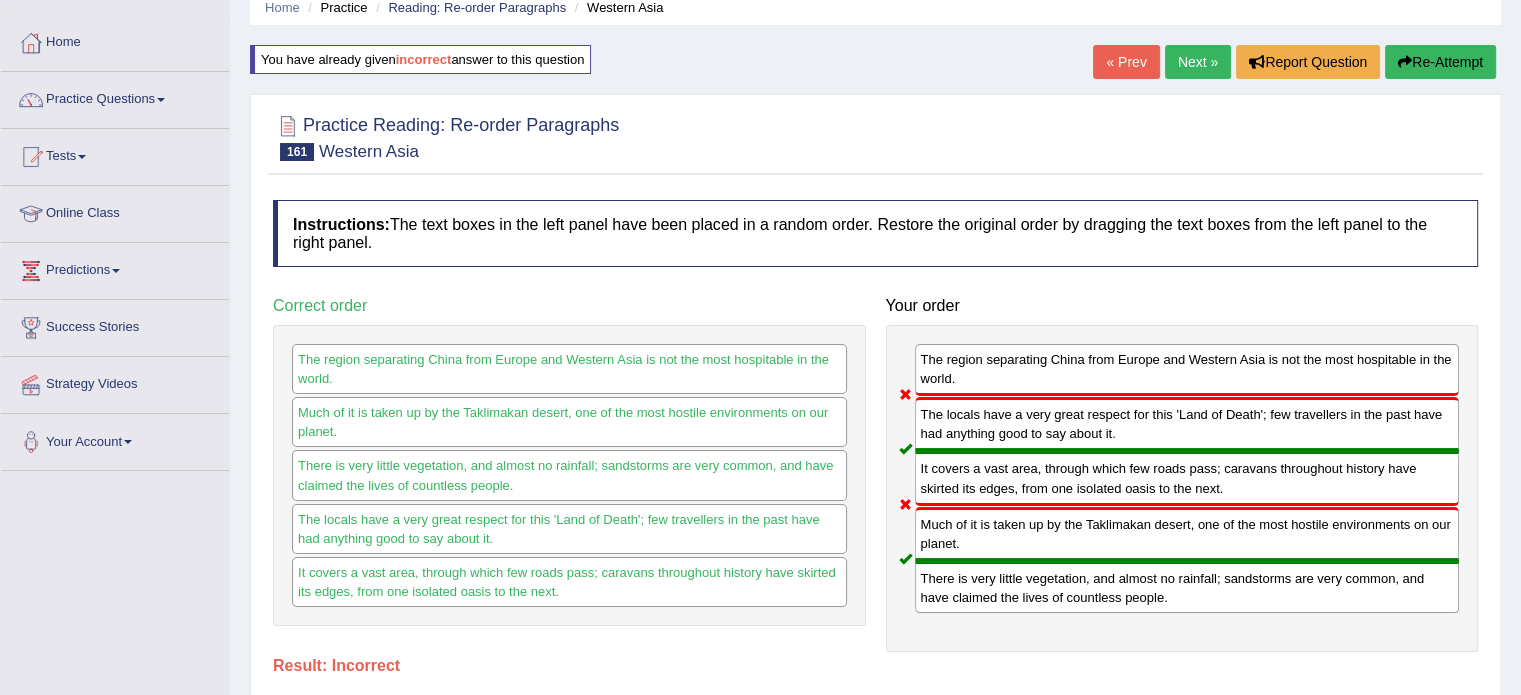 click on "Re-Attempt" at bounding box center (1440, 62) 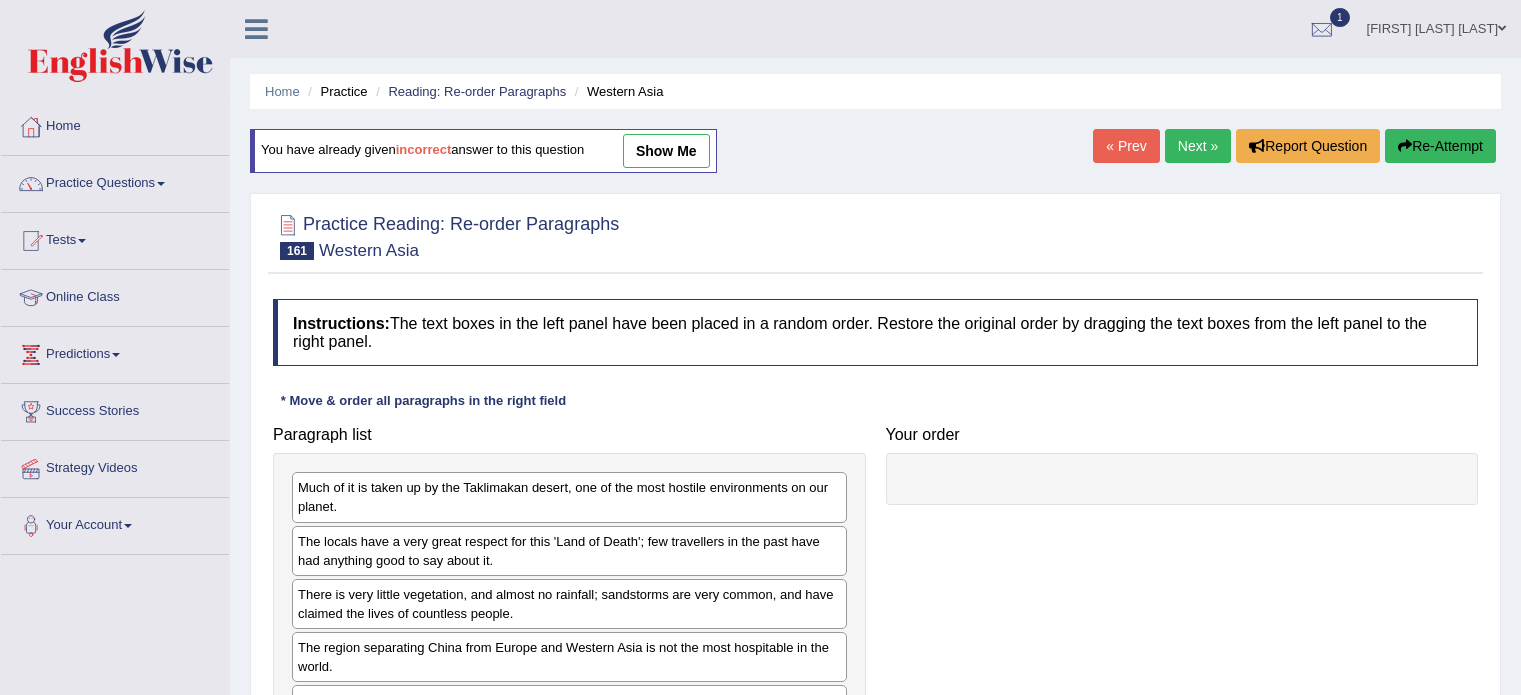 scroll, scrollTop: 84, scrollLeft: 0, axis: vertical 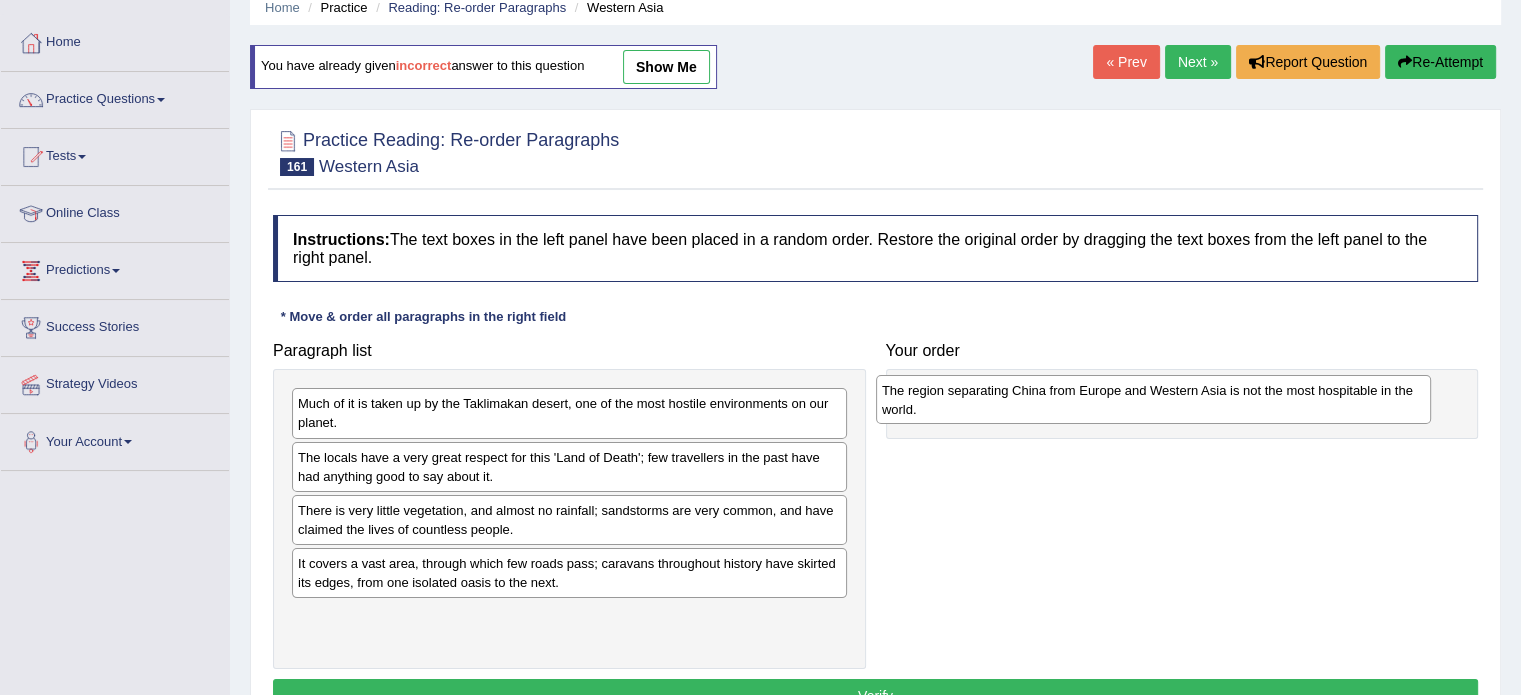 drag, startPoint x: 436, startPoint y: 575, endPoint x: 1023, endPoint y: 392, distance: 614.8642 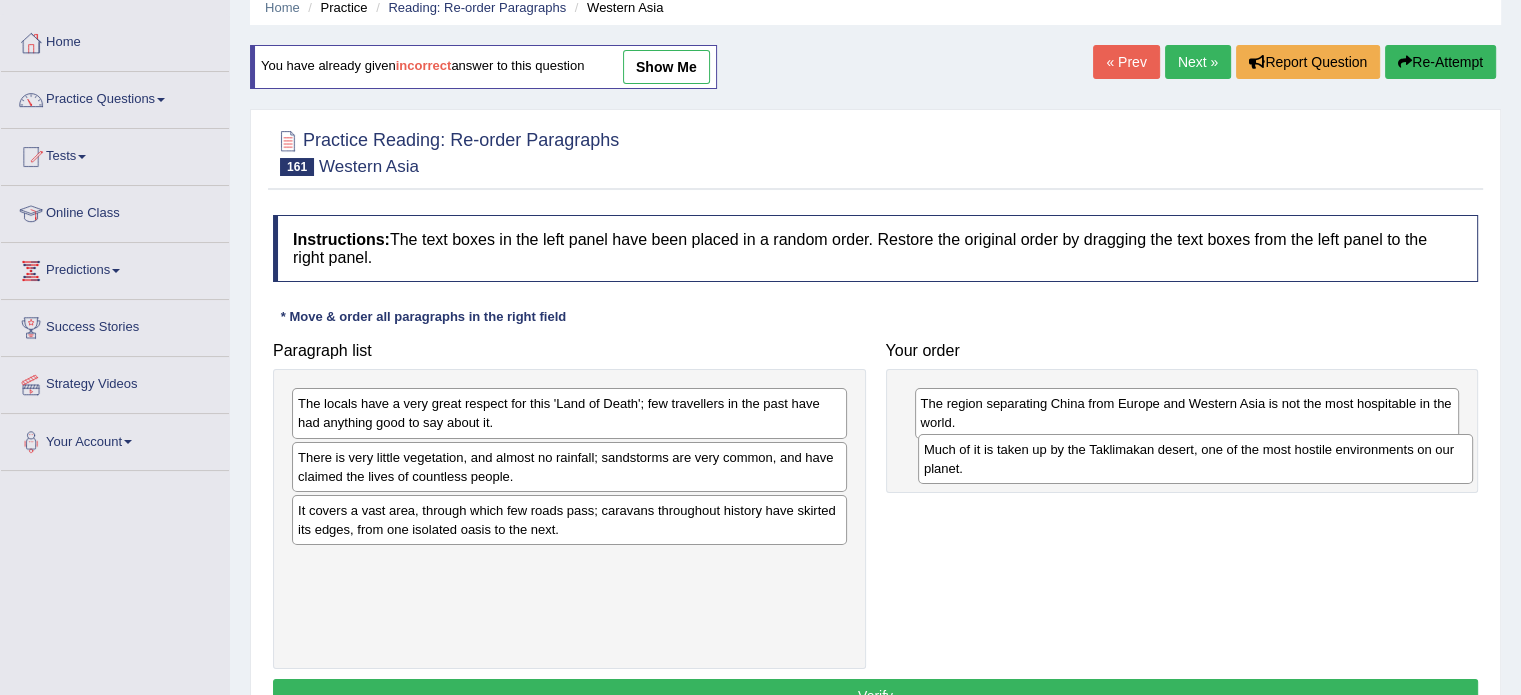 drag, startPoint x: 764, startPoint y: 417, endPoint x: 1400, endPoint y: 458, distance: 637.3202 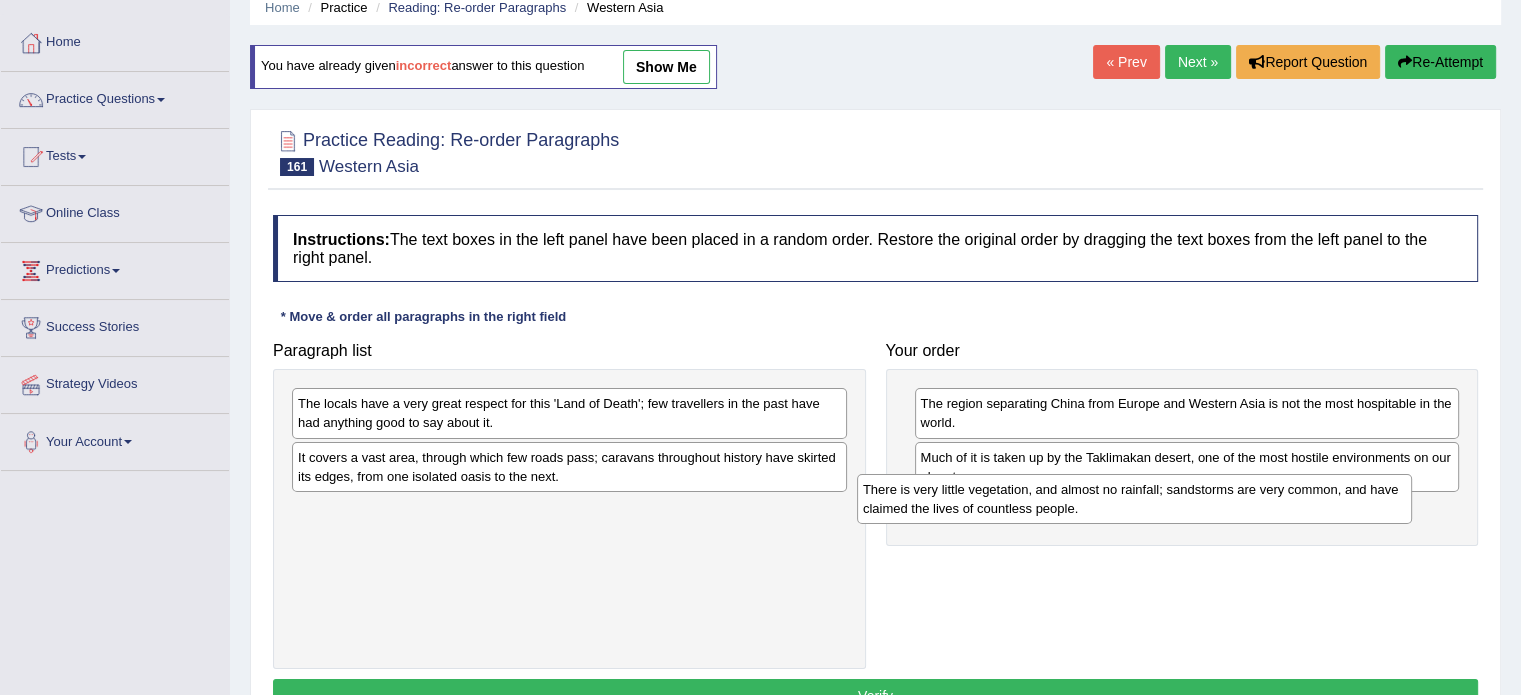 drag, startPoint x: 799, startPoint y: 453, endPoint x: 1388, endPoint y: 495, distance: 590.49554 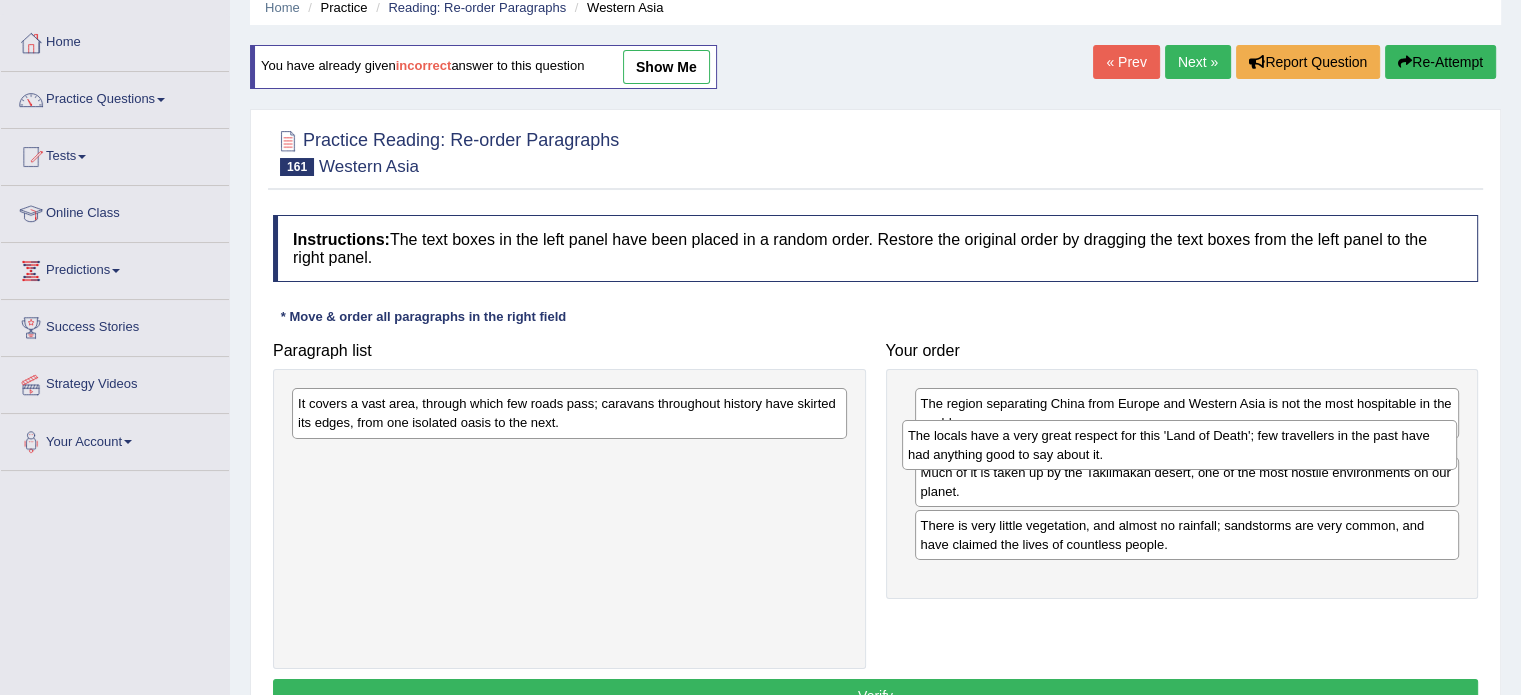 drag, startPoint x: 787, startPoint y: 398, endPoint x: 1397, endPoint y: 430, distance: 610.83875 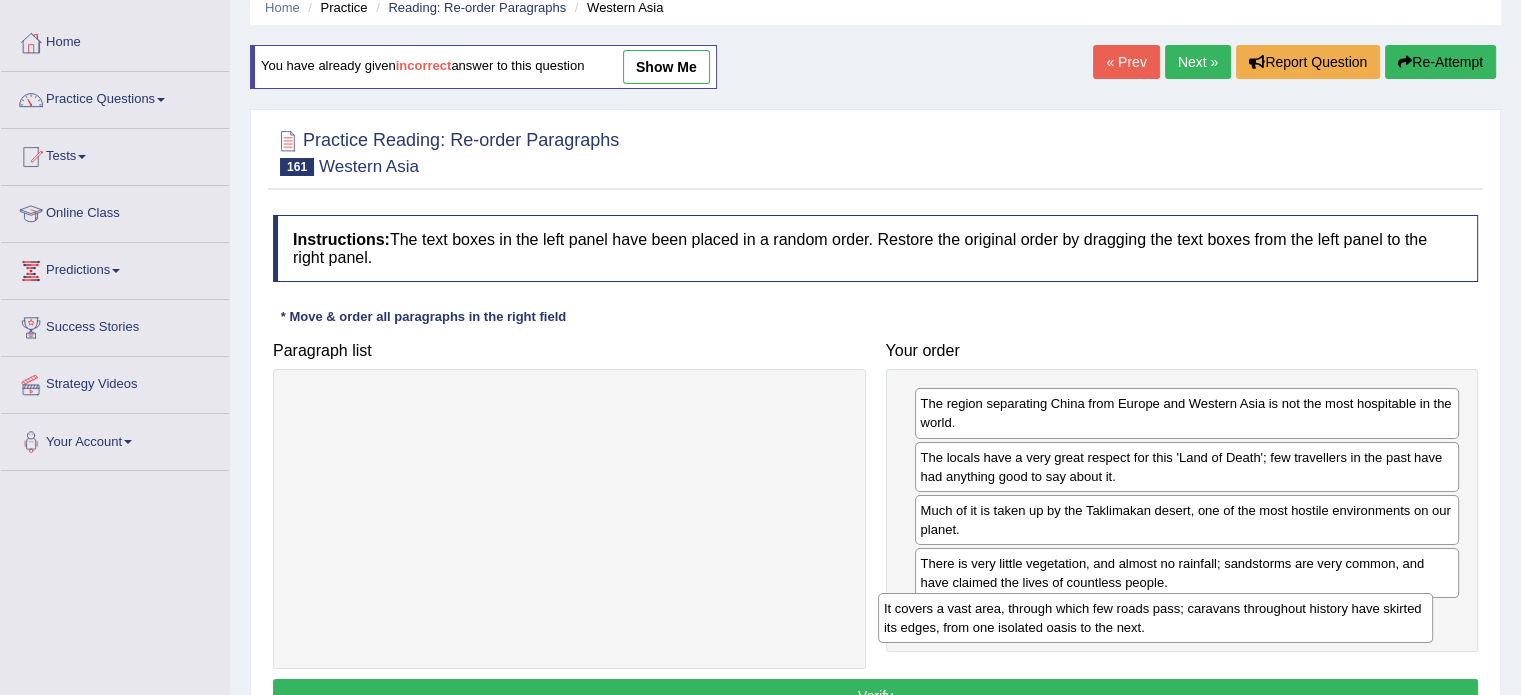 drag, startPoint x: 758, startPoint y: 425, endPoint x: 1344, endPoint y: 631, distance: 621.15375 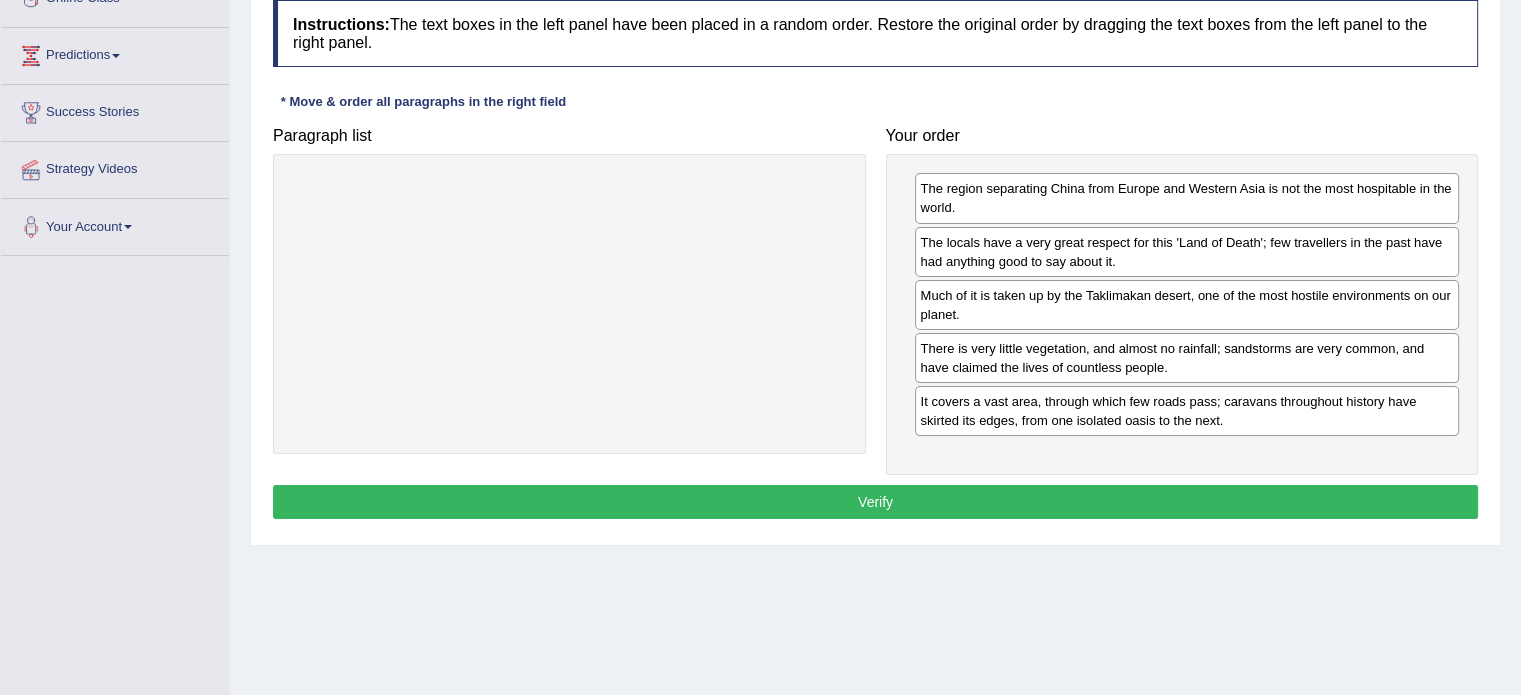 scroll, scrollTop: 308, scrollLeft: 0, axis: vertical 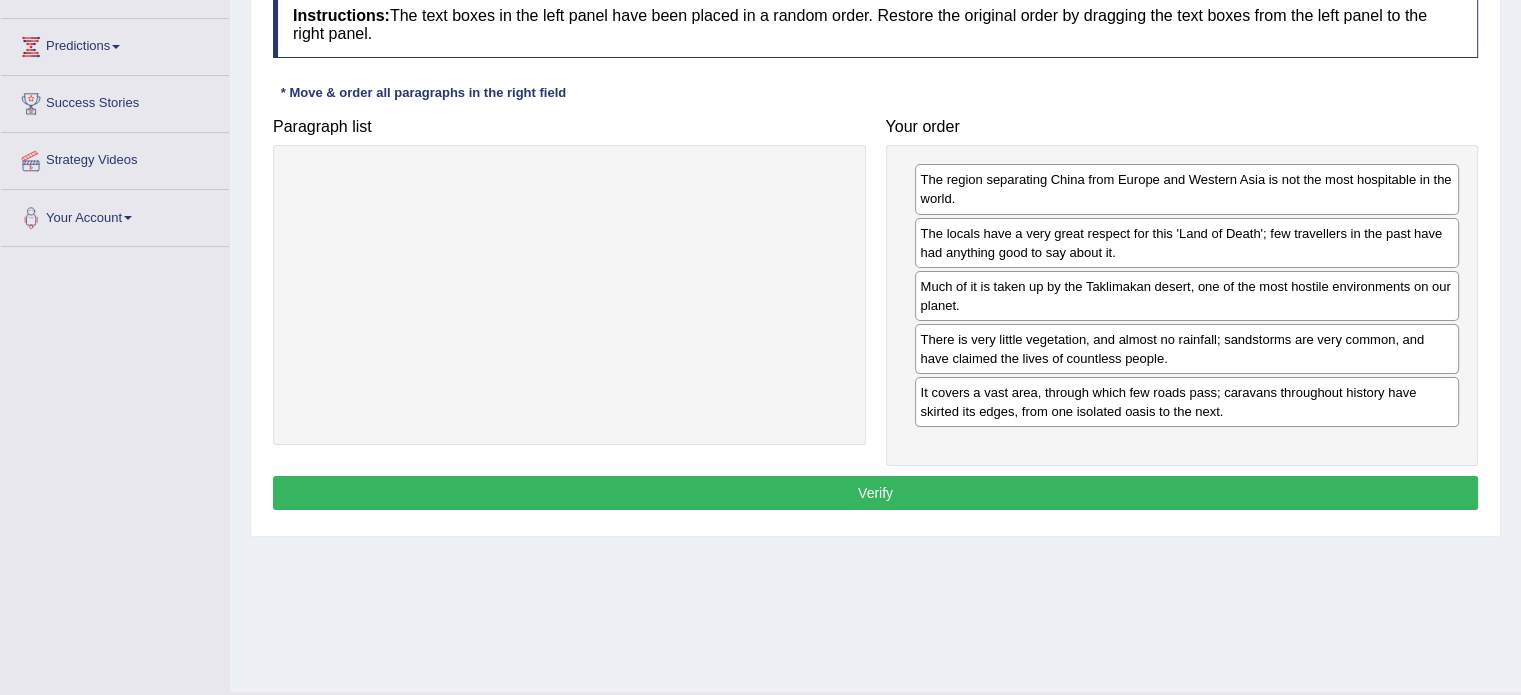 click on "Verify" at bounding box center (875, 493) 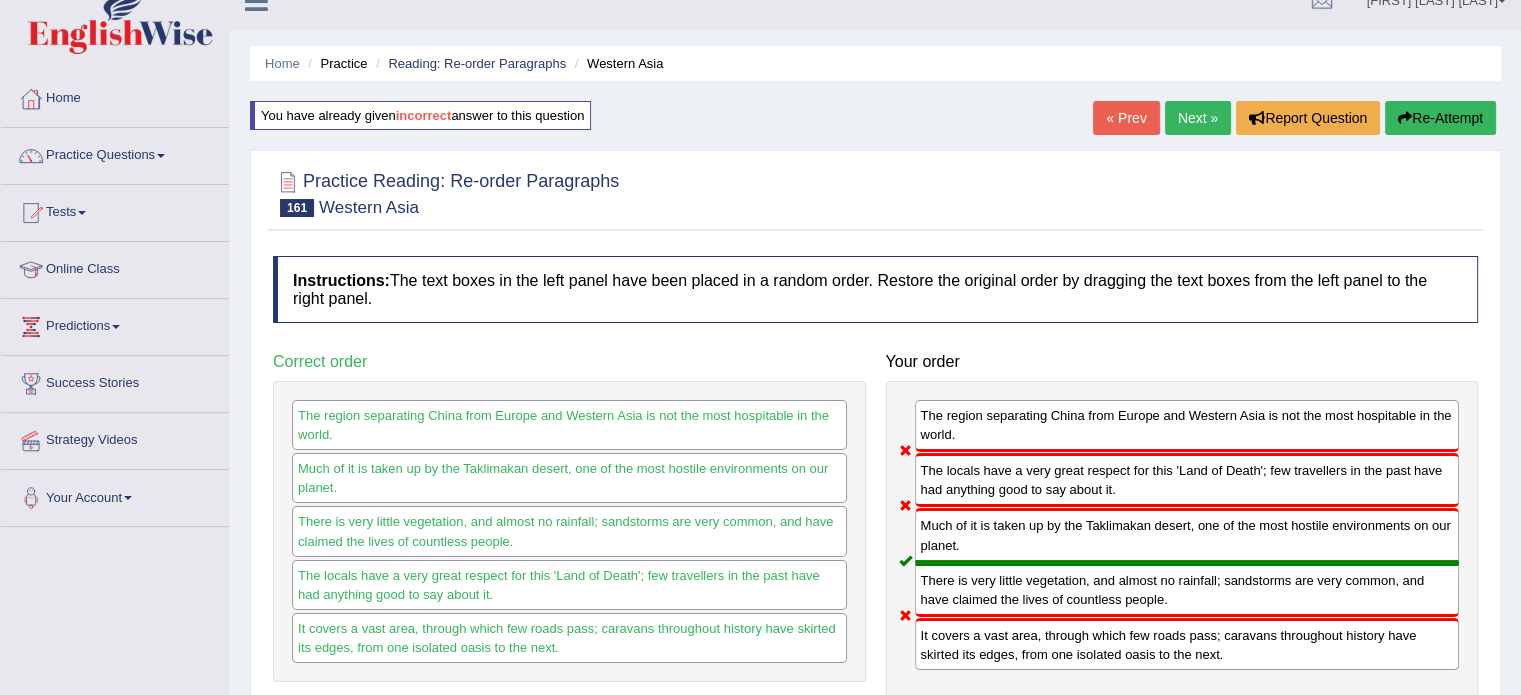 scroll, scrollTop: 0, scrollLeft: 0, axis: both 